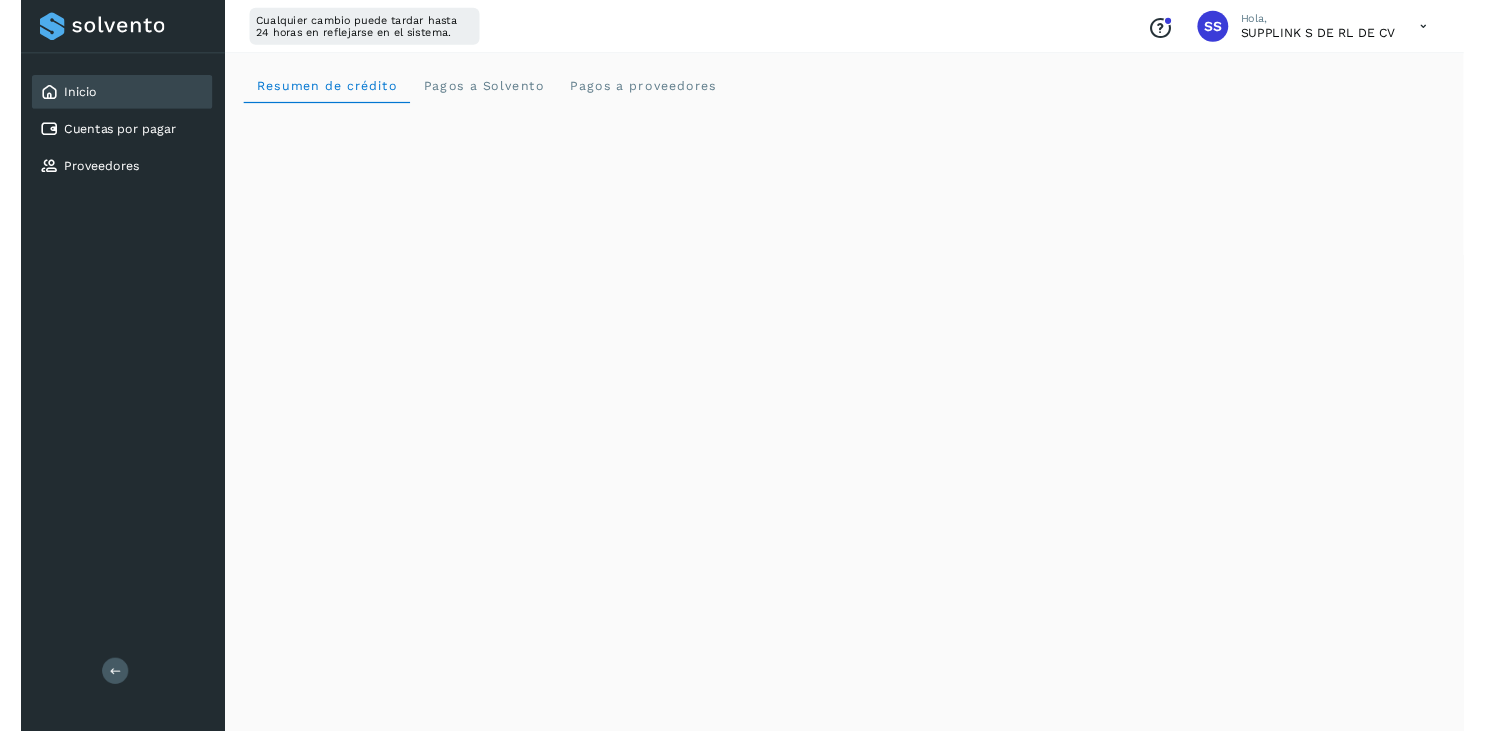 scroll, scrollTop: 0, scrollLeft: 0, axis: both 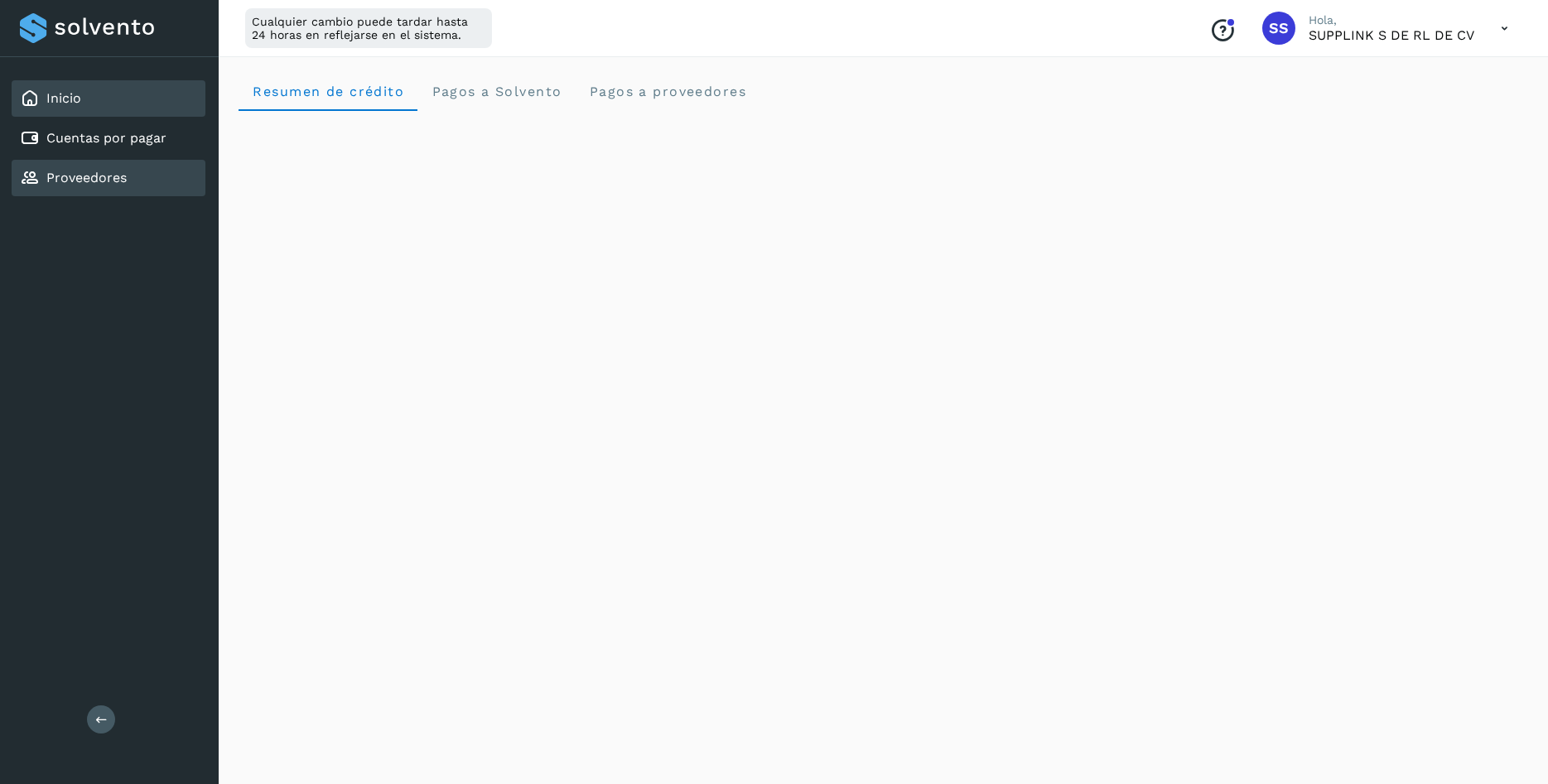 click on "Proveedores" at bounding box center (73, 178) 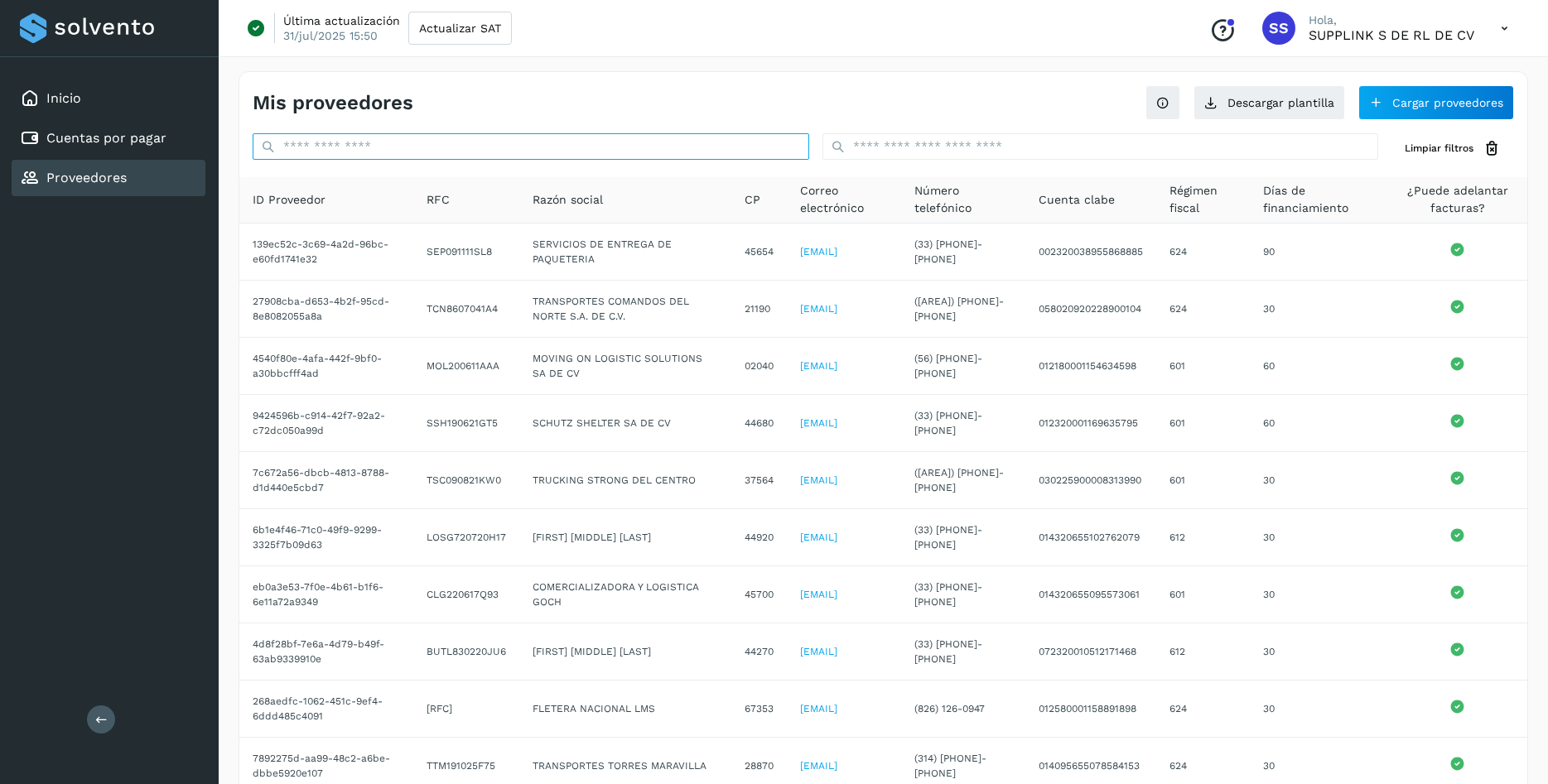 click at bounding box center (531, 147) 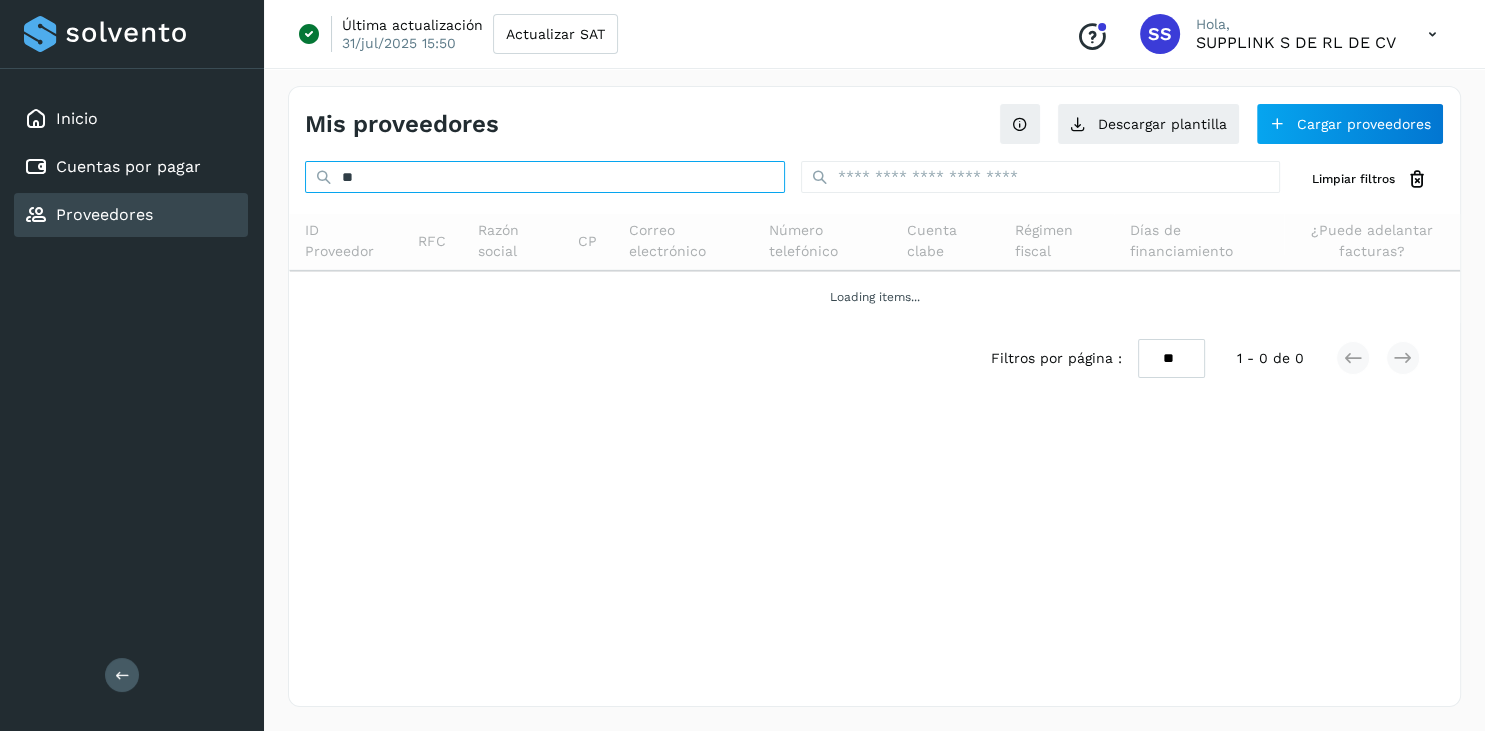 type on "*" 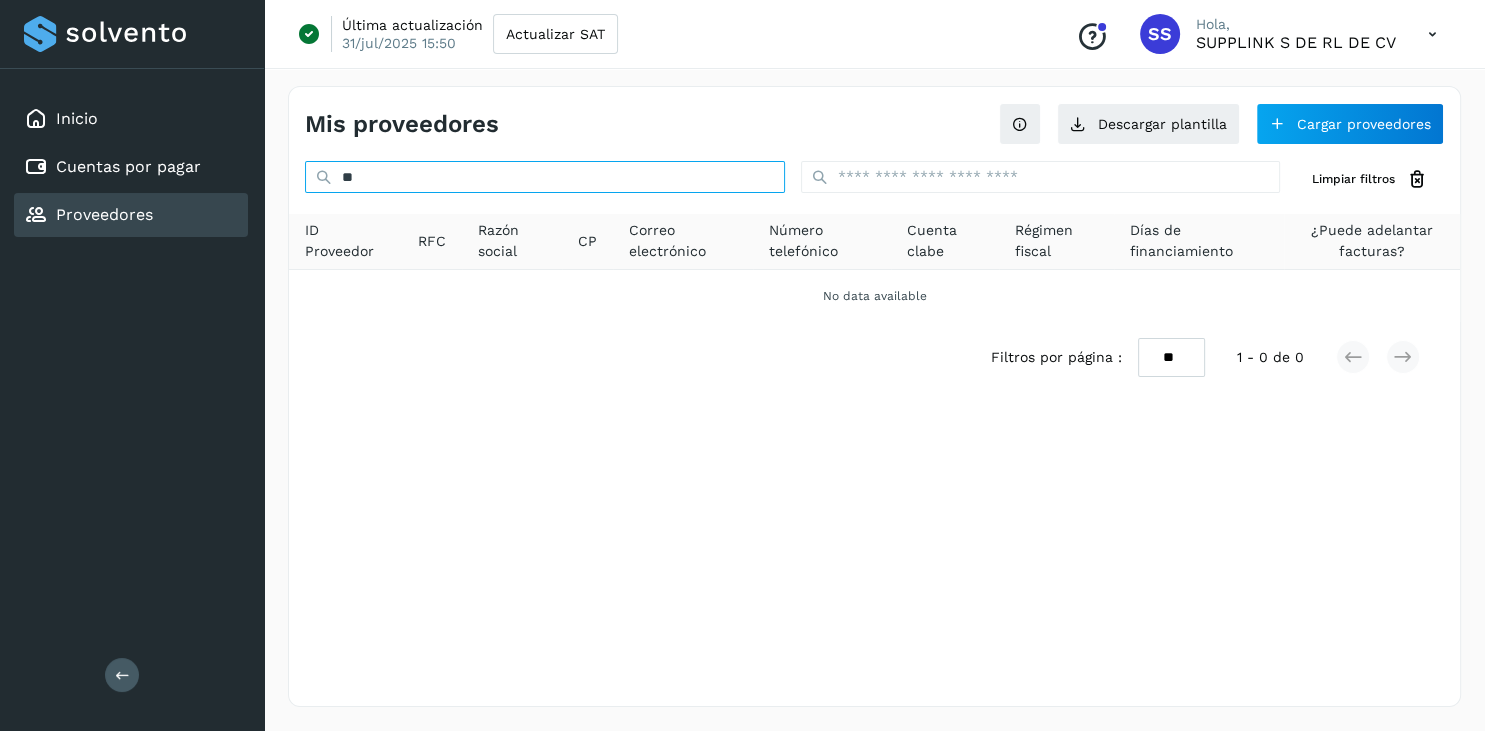 type on "*" 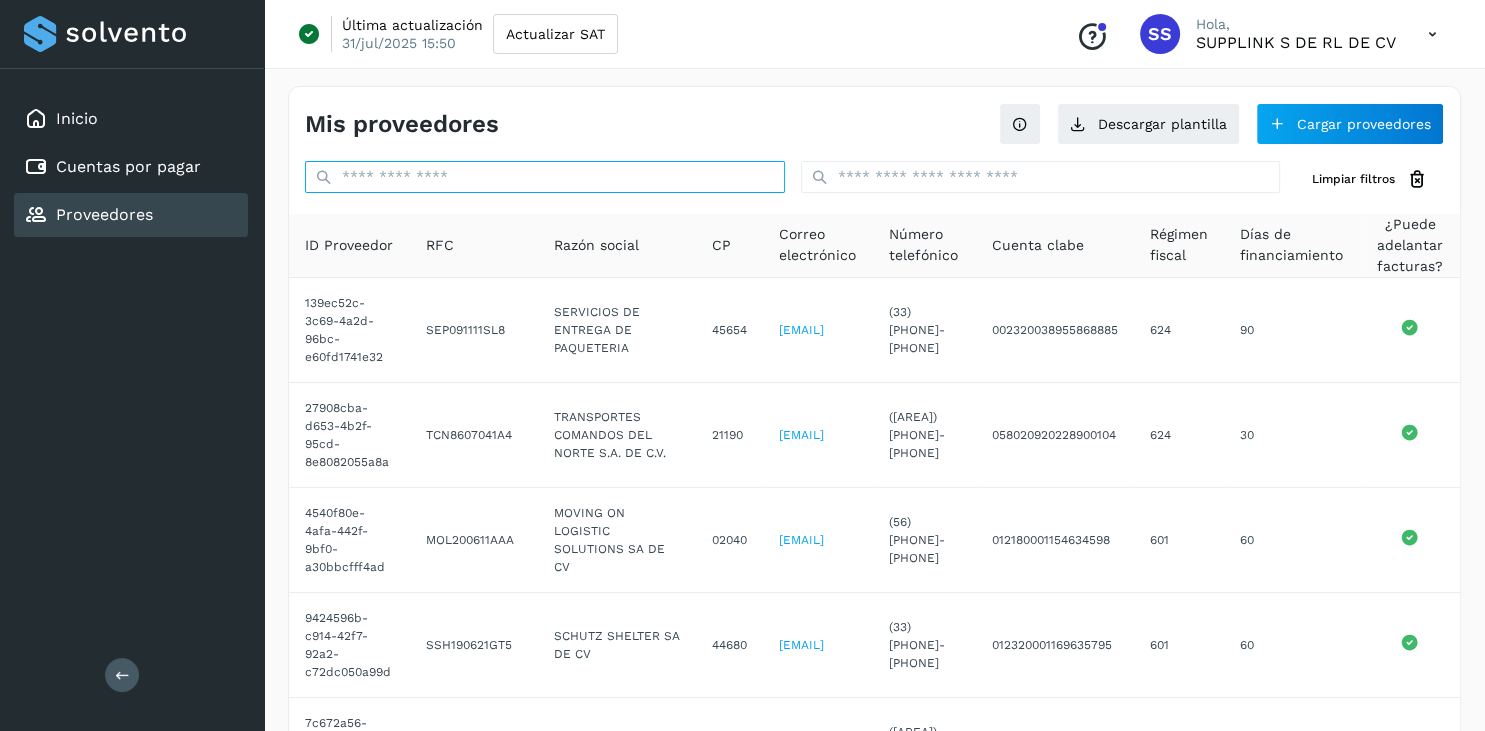 type 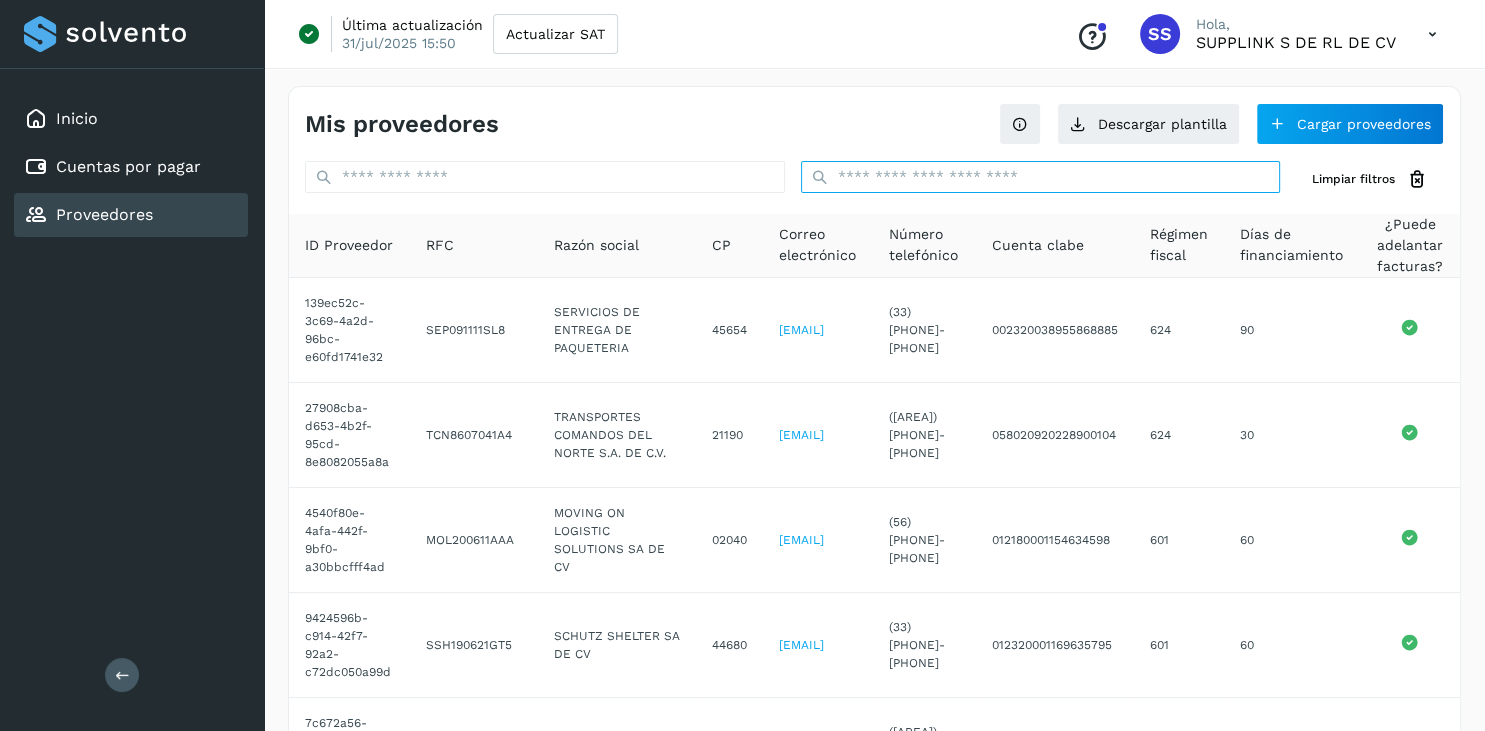 click at bounding box center [1041, 177] 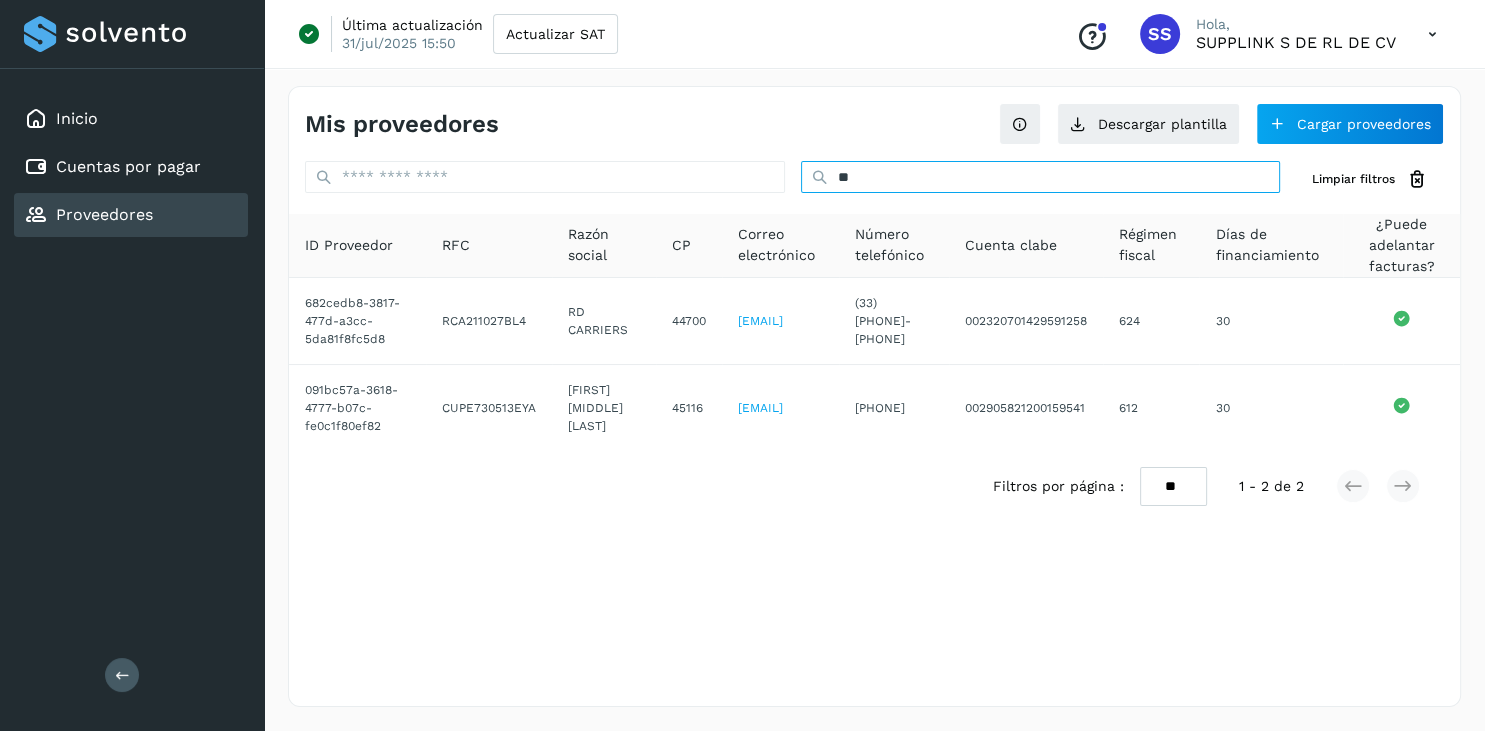 type on "*" 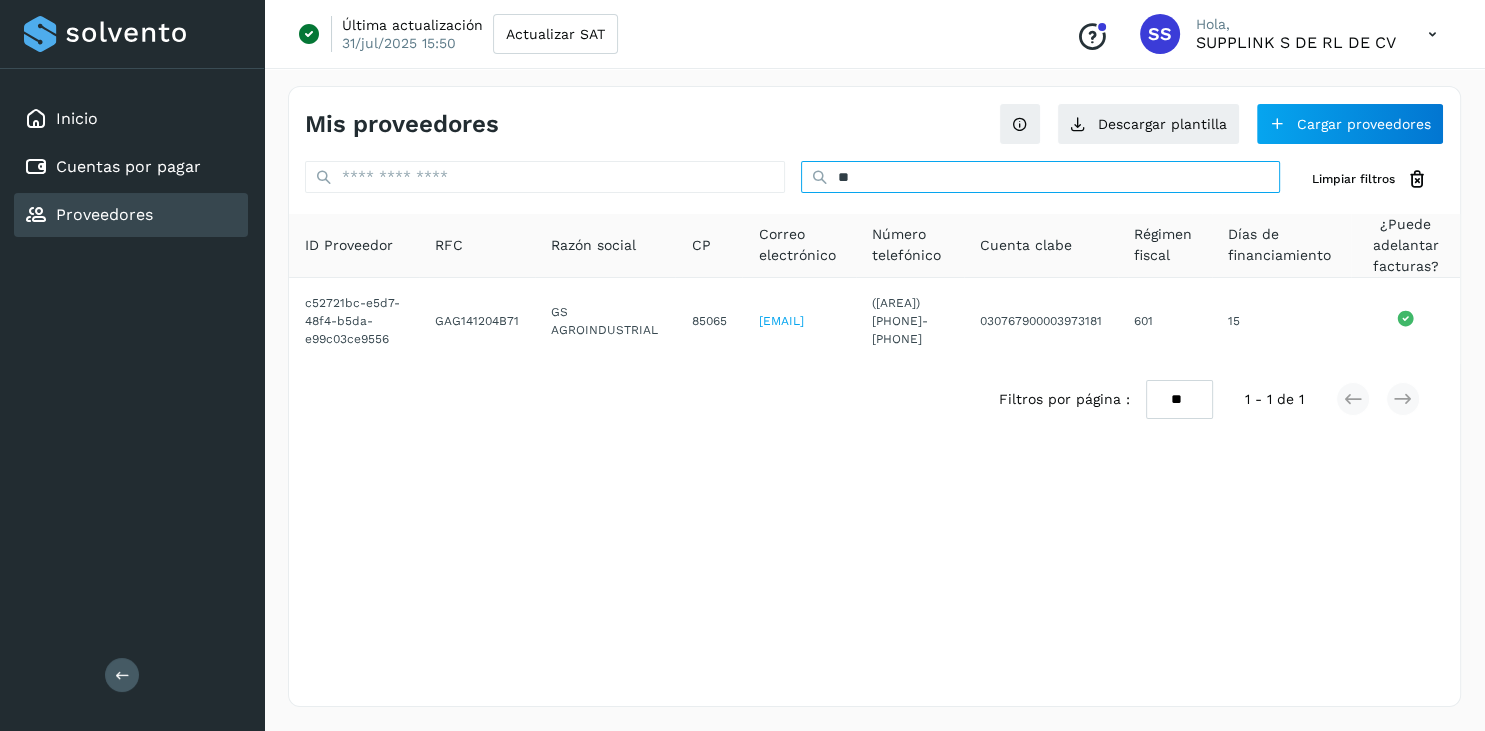 type on "*" 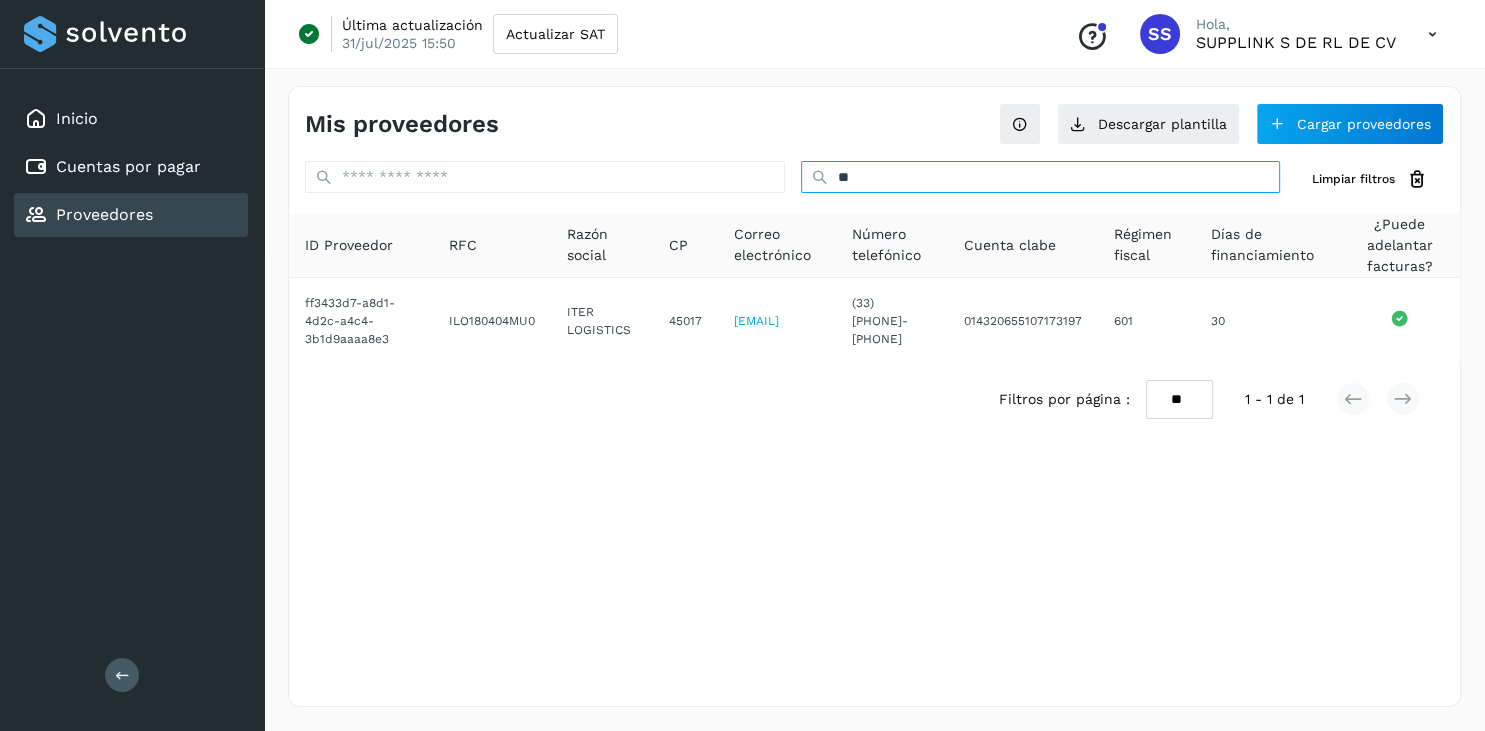 type on "*" 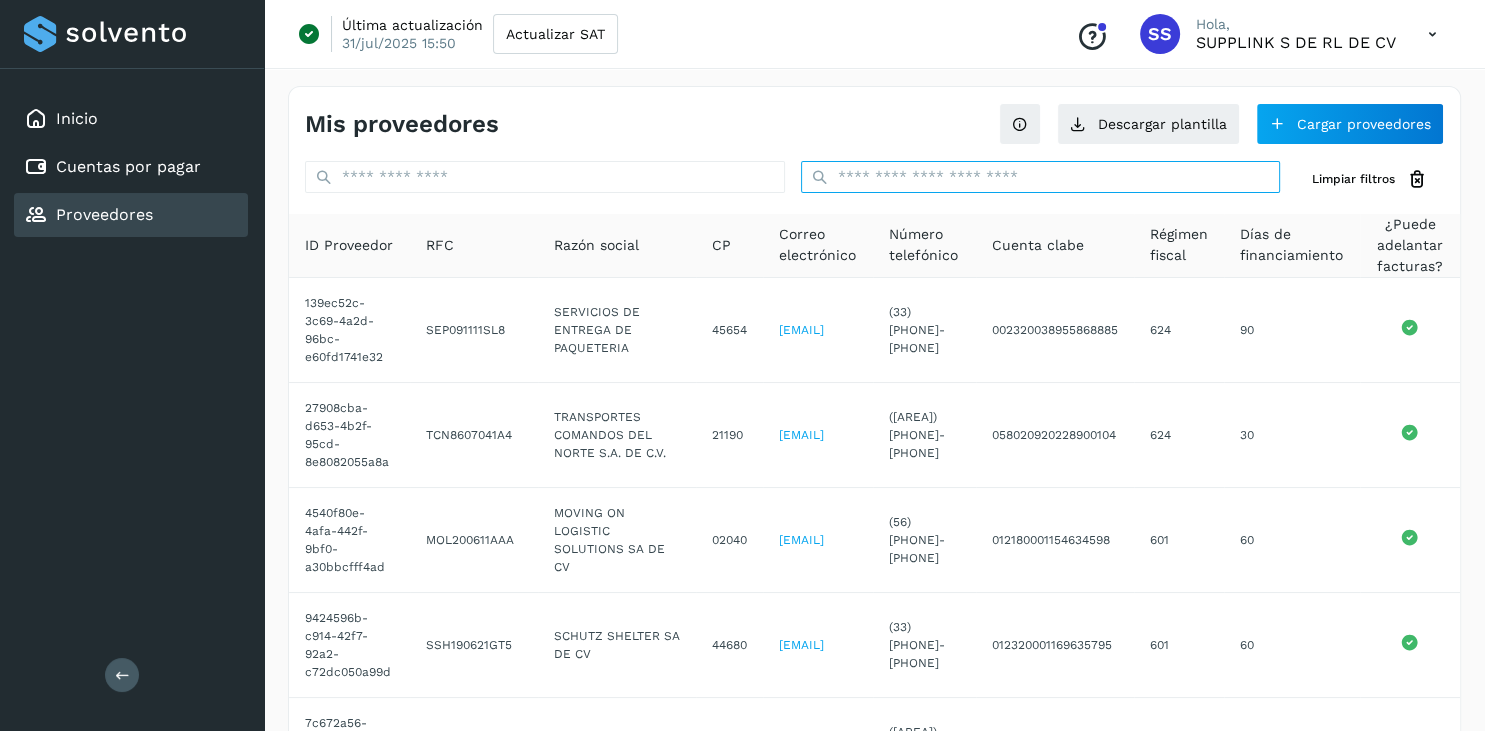 click at bounding box center (1041, 177) 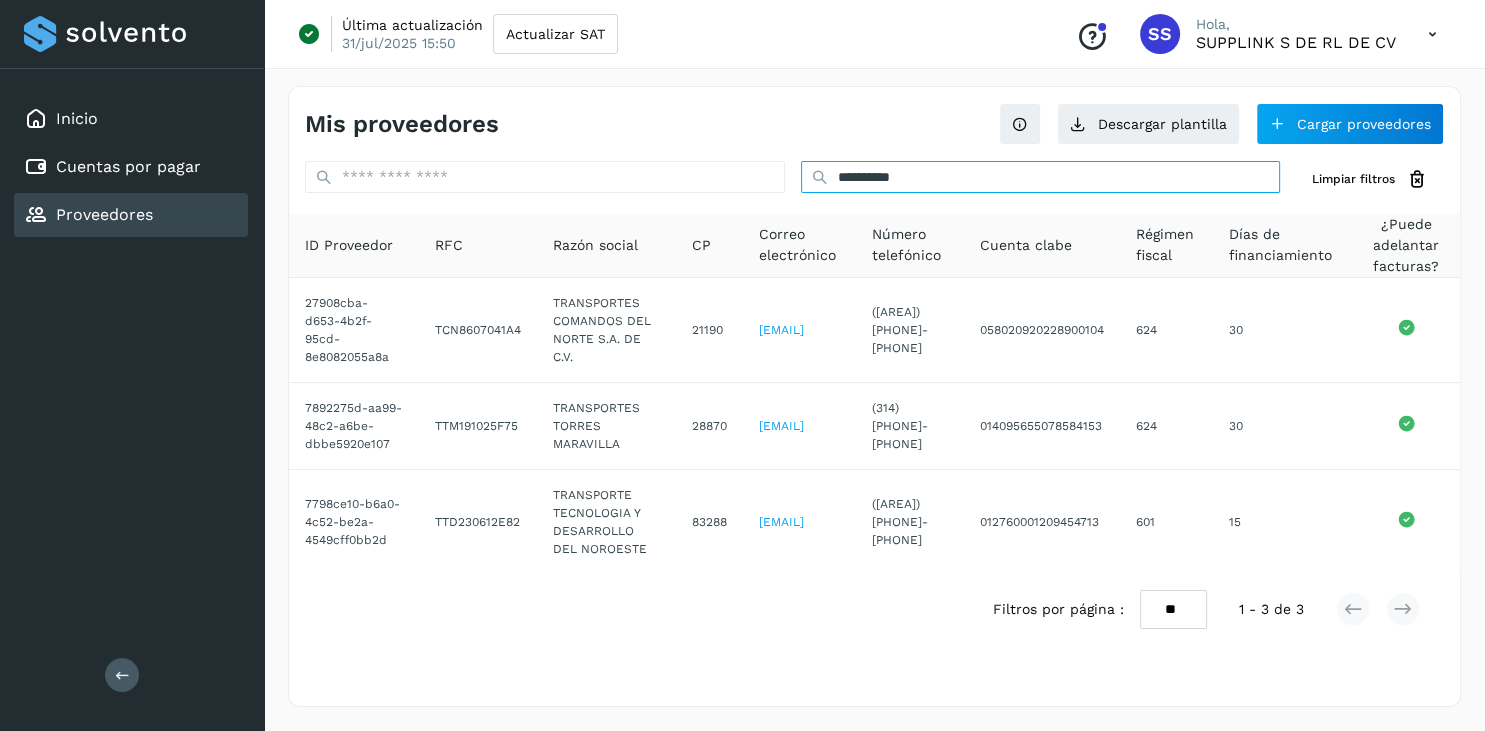 type on "**********" 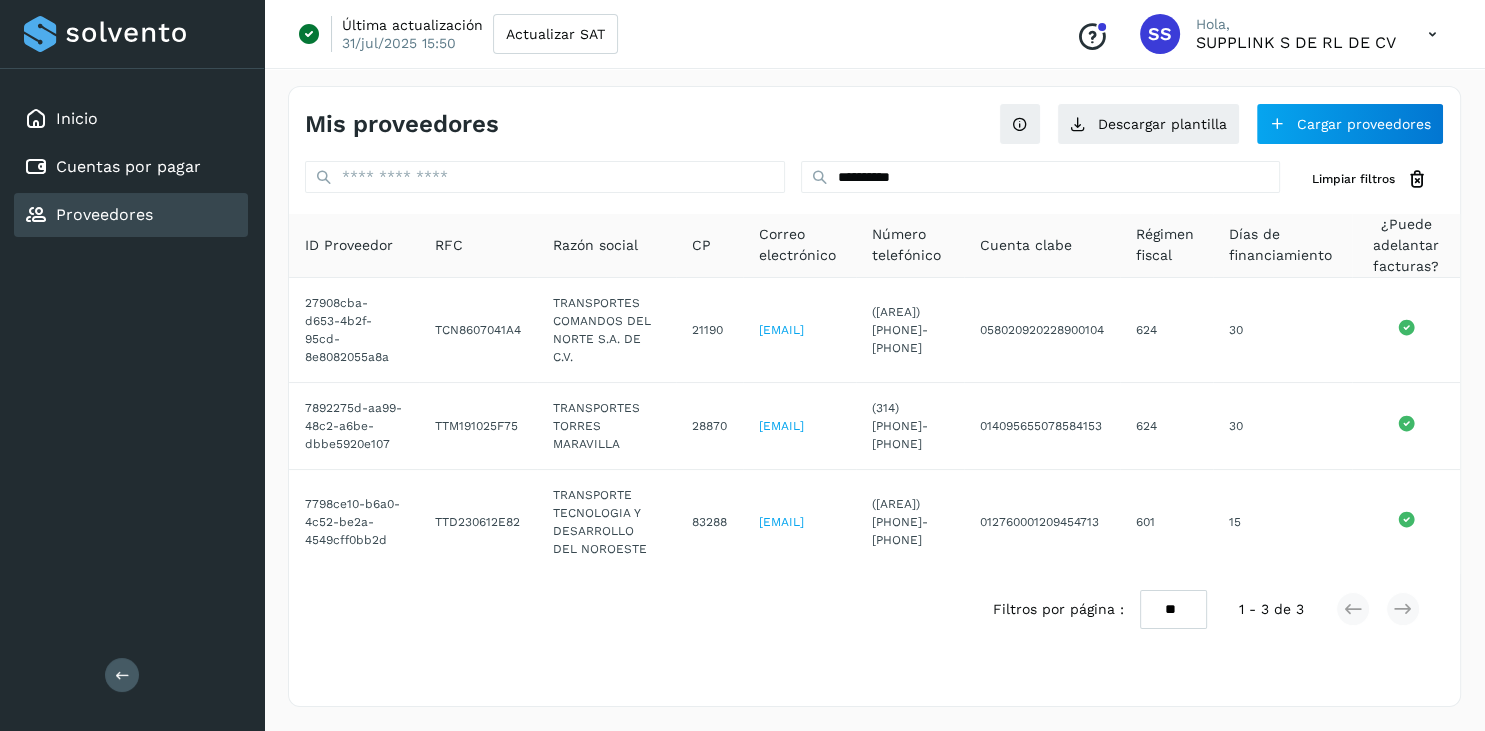 click on "Inicio Cuentas por pagar Proveedores Salir" at bounding box center (132, 365) 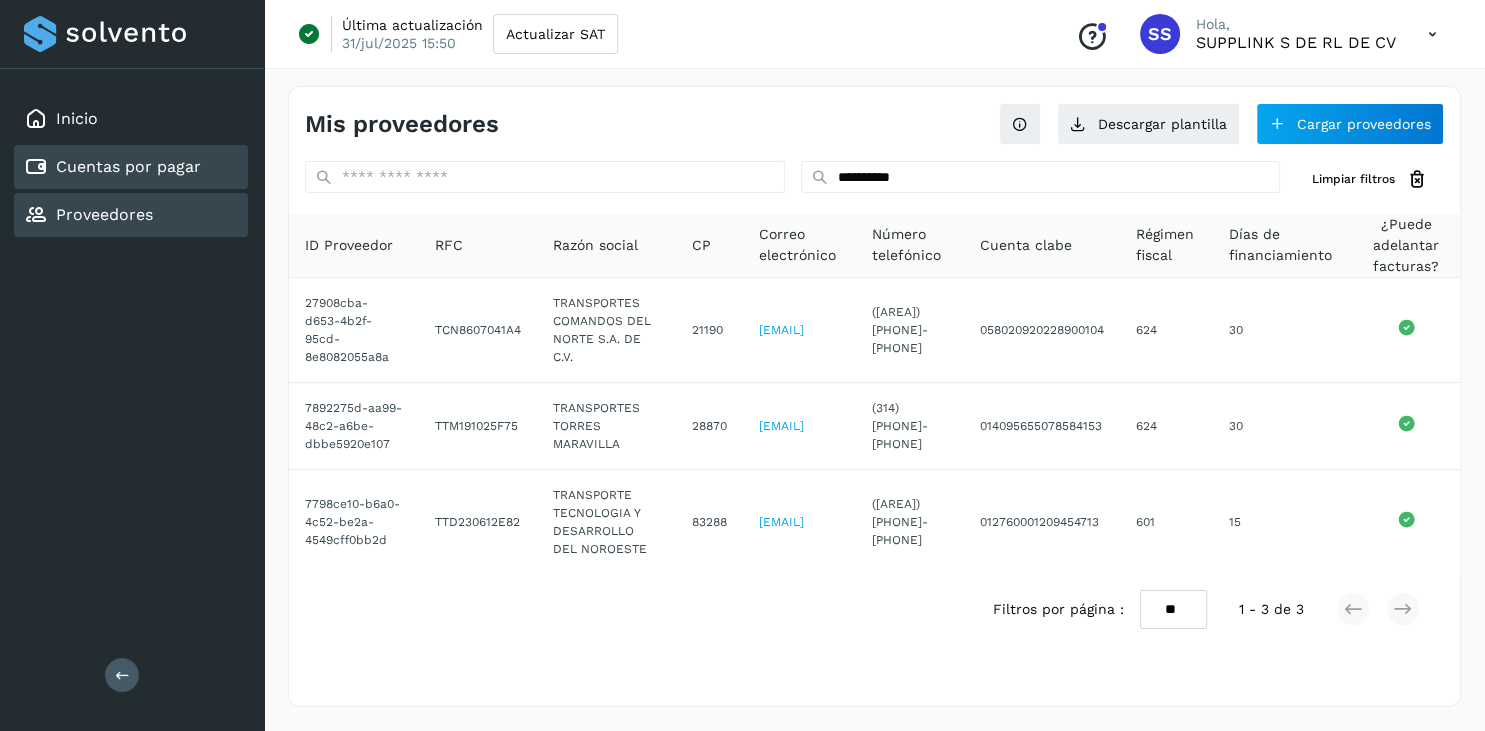click on "Cuentas por pagar" at bounding box center [128, 166] 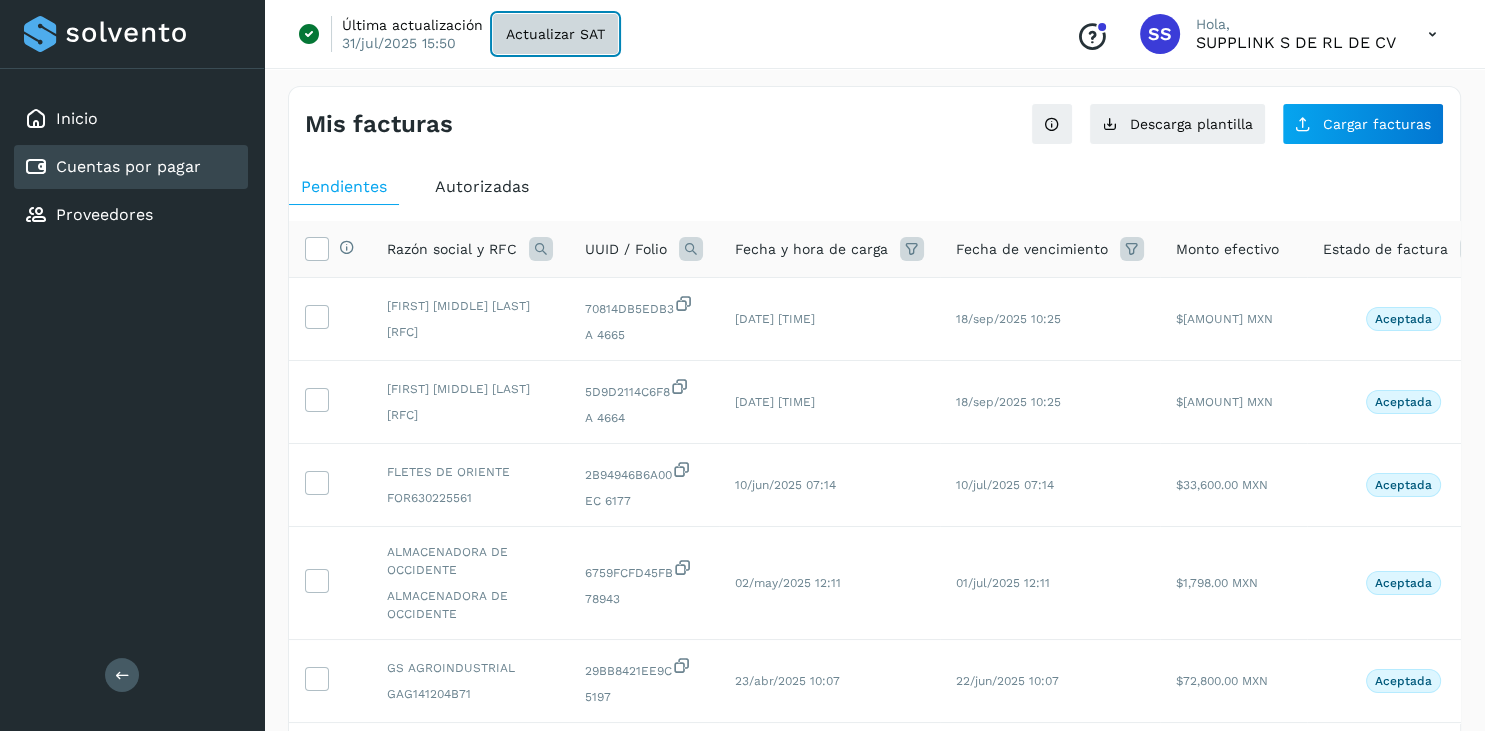 click on "Actualizar SAT" 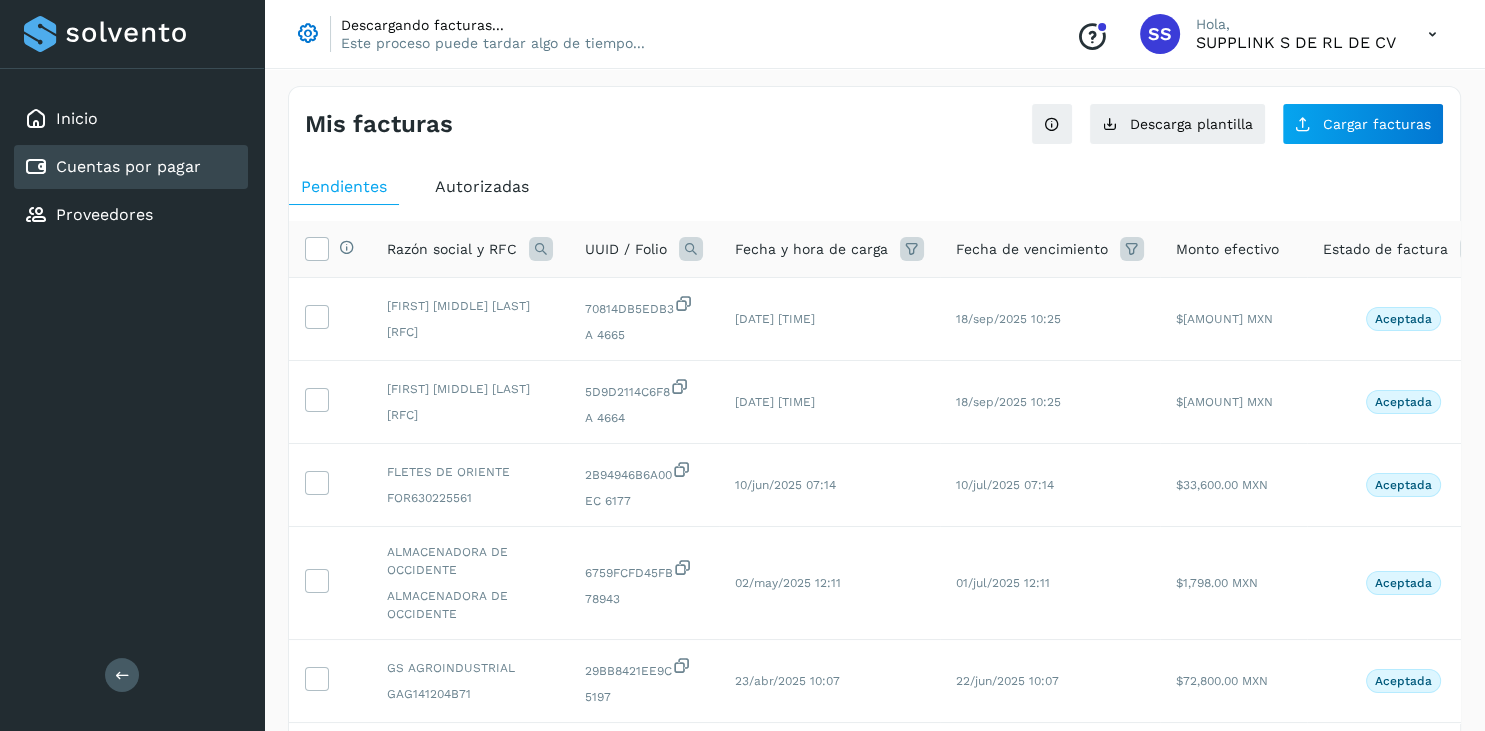 click at bounding box center (691, 249) 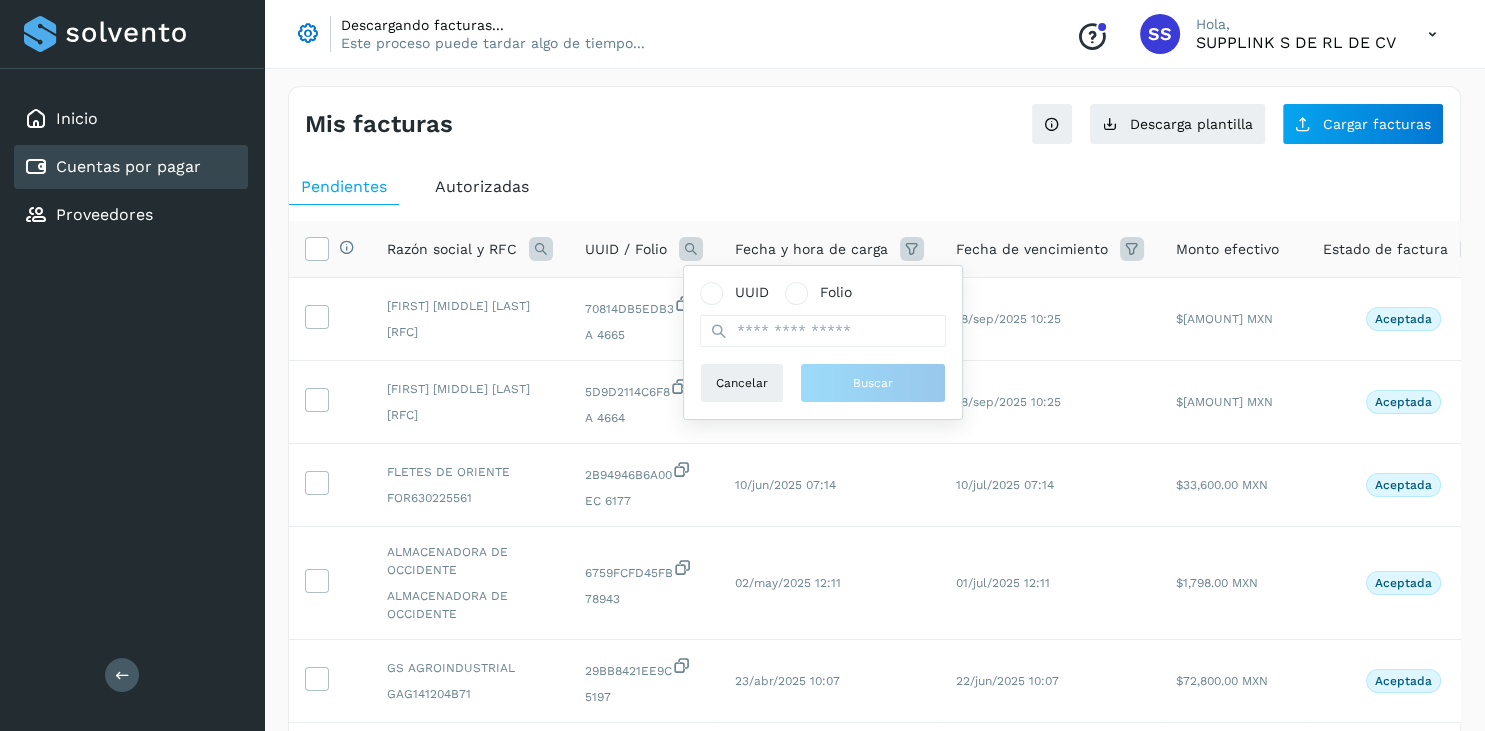 click at bounding box center [691, 249] 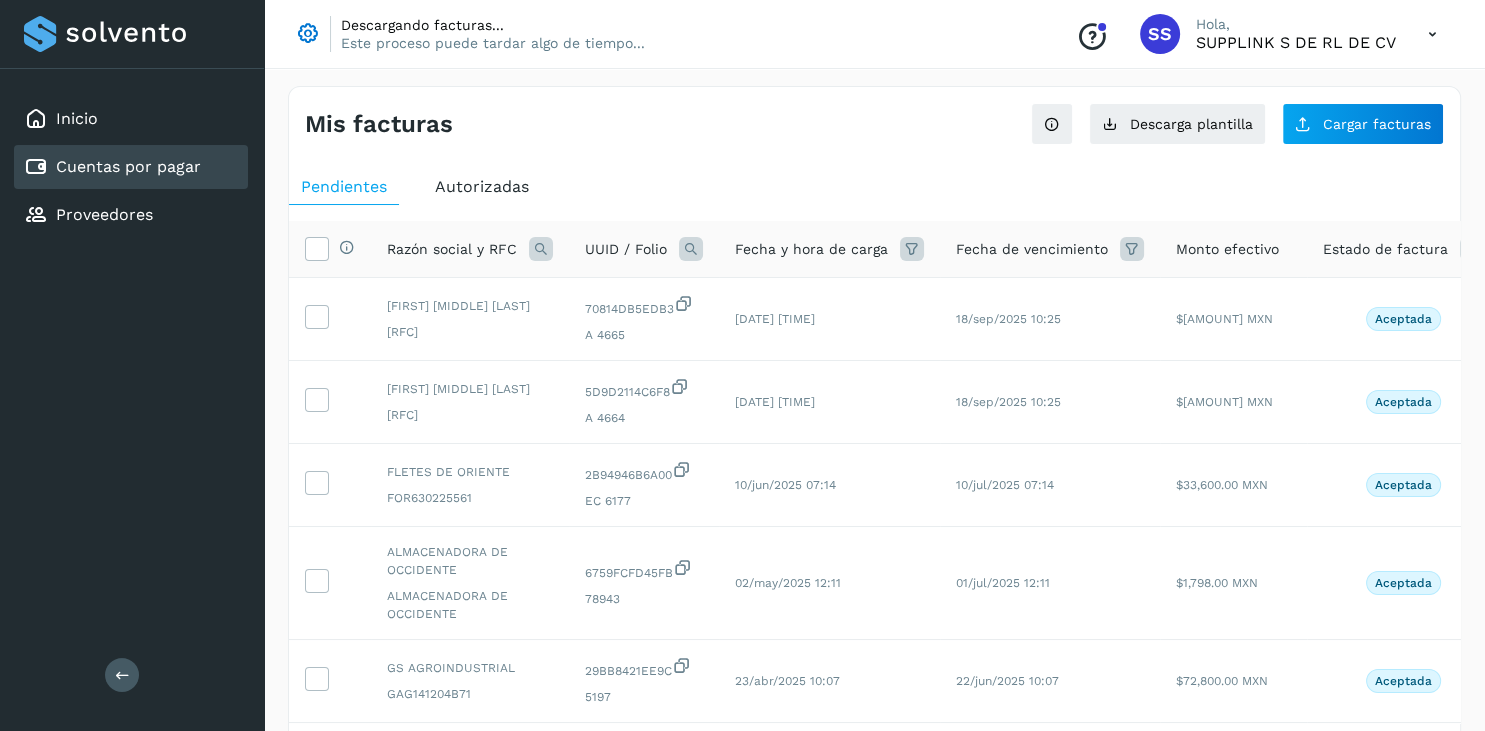 click at bounding box center [691, 249] 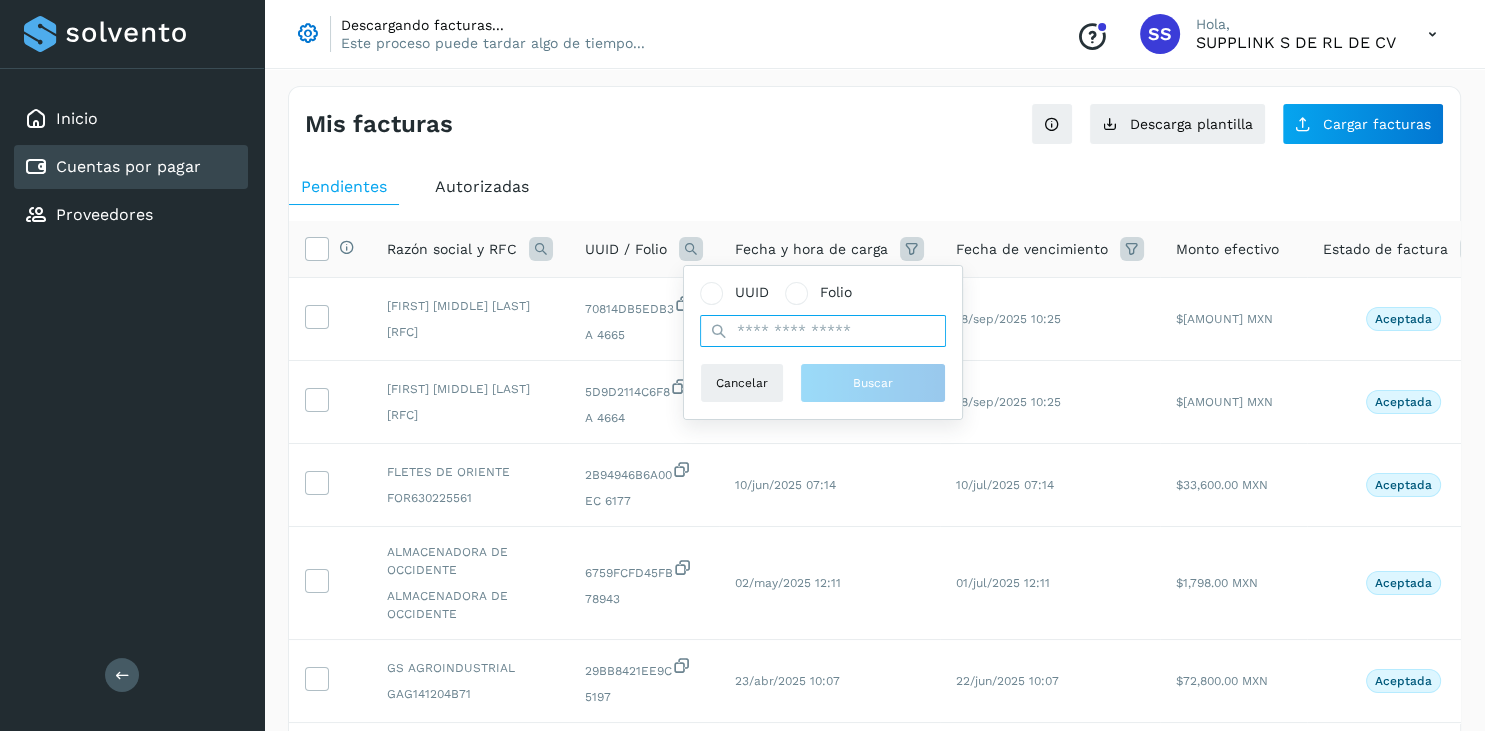 click at bounding box center [823, 331] 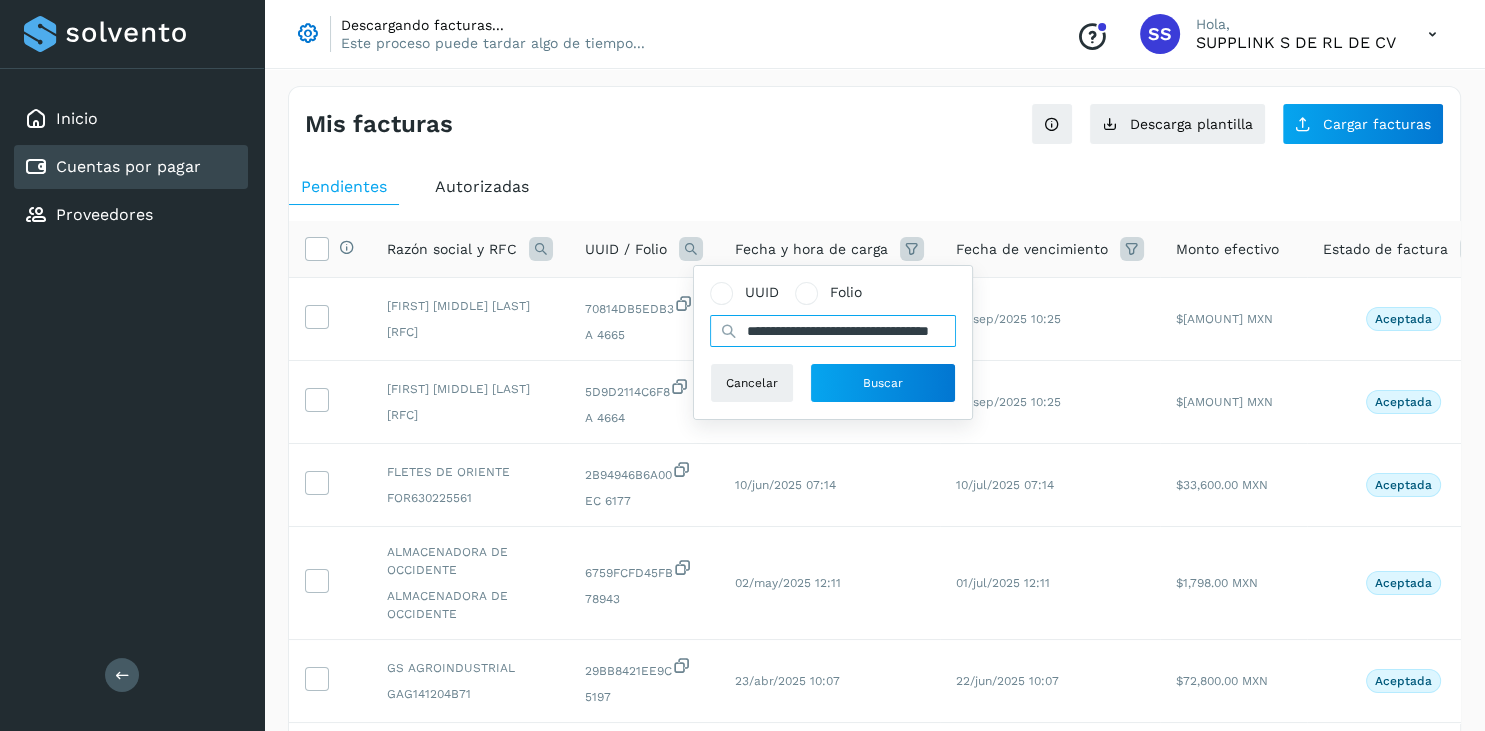 scroll, scrollTop: 0, scrollLeft: 96, axis: horizontal 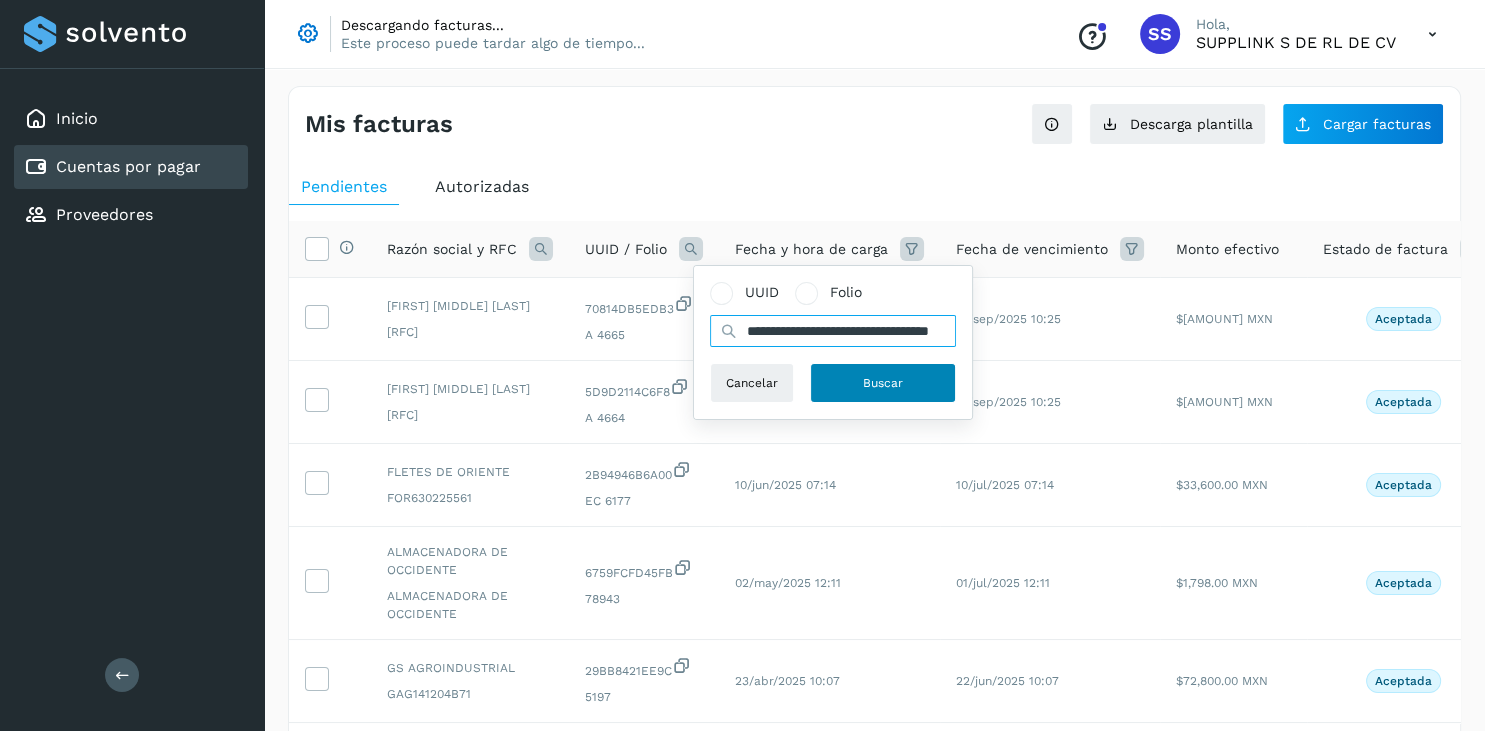 type on "**********" 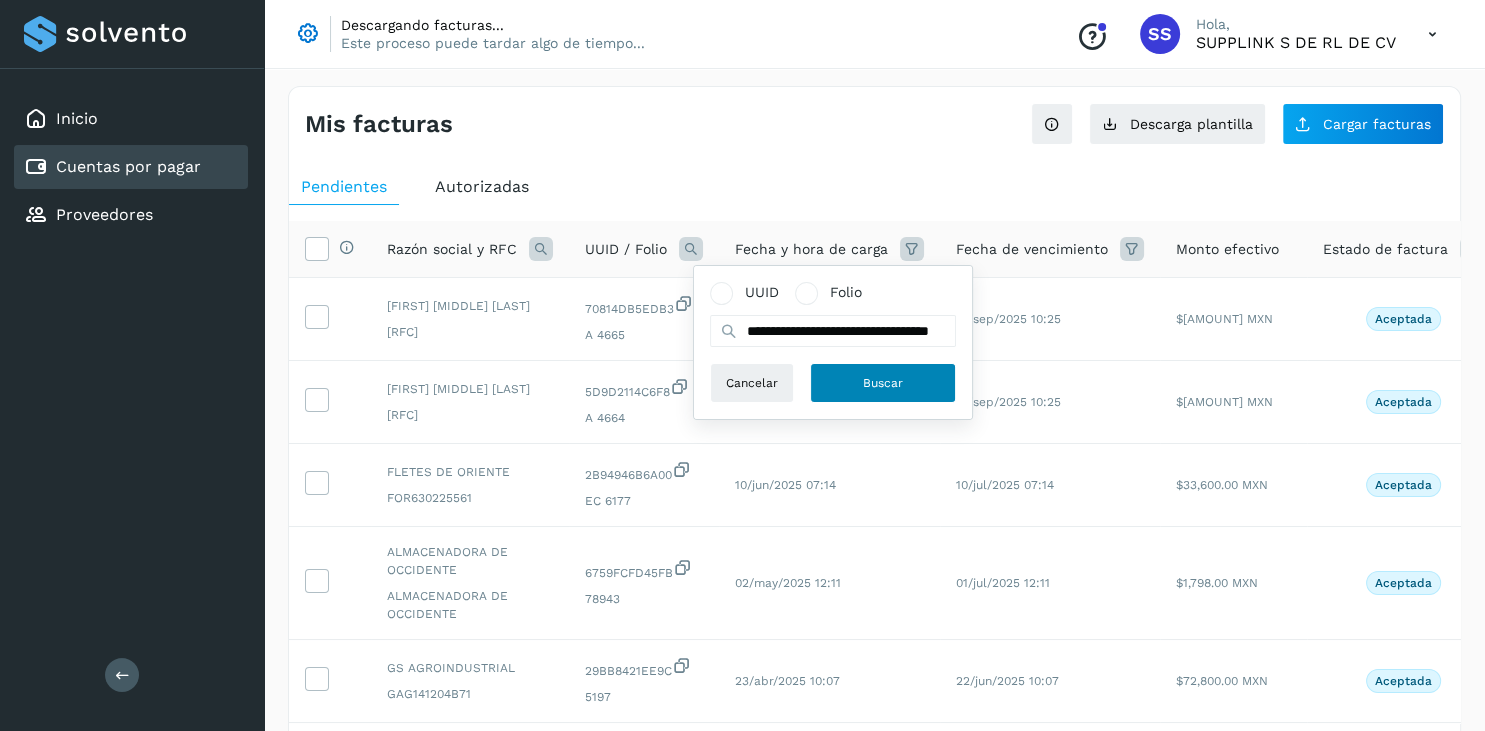 click on "Buscar" at bounding box center [883, 383] 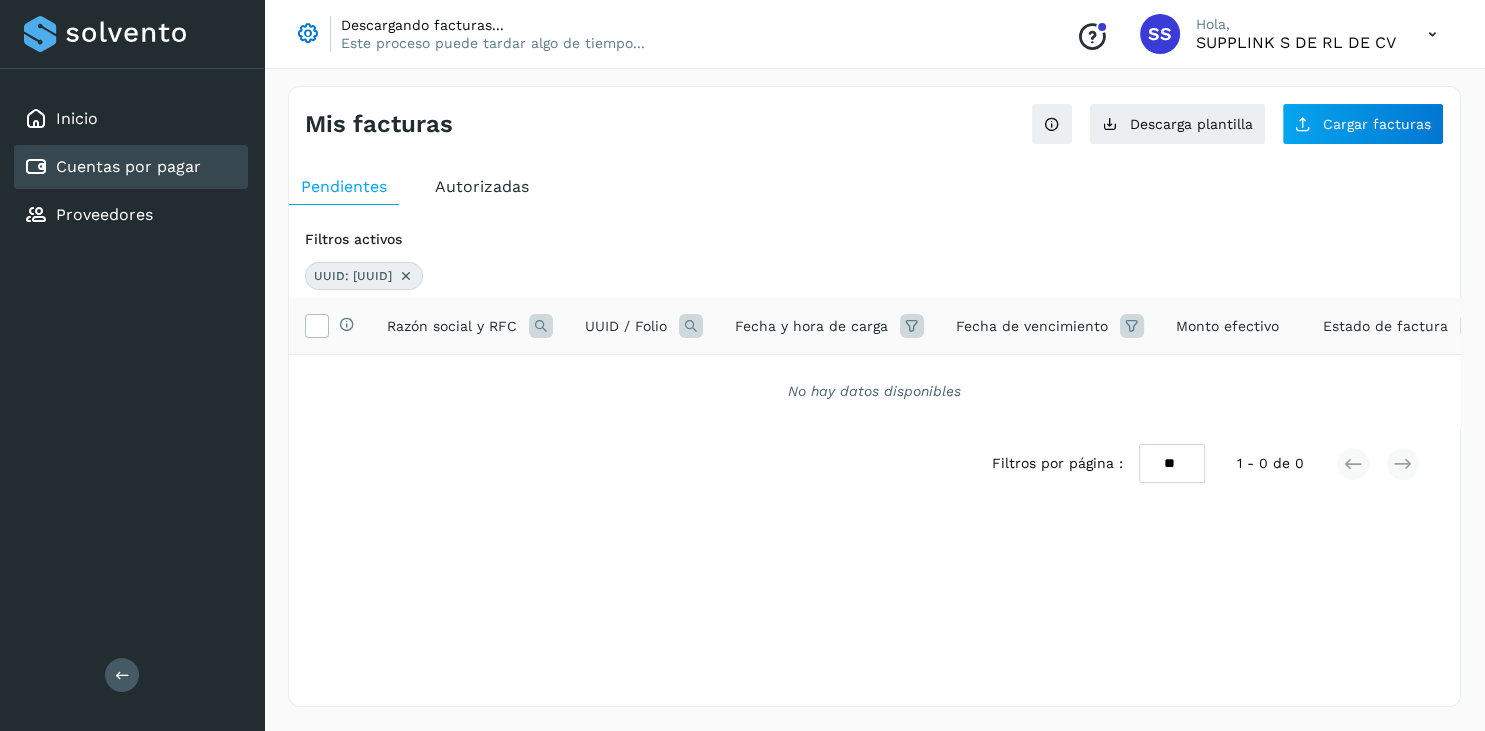 click at bounding box center [406, 276] 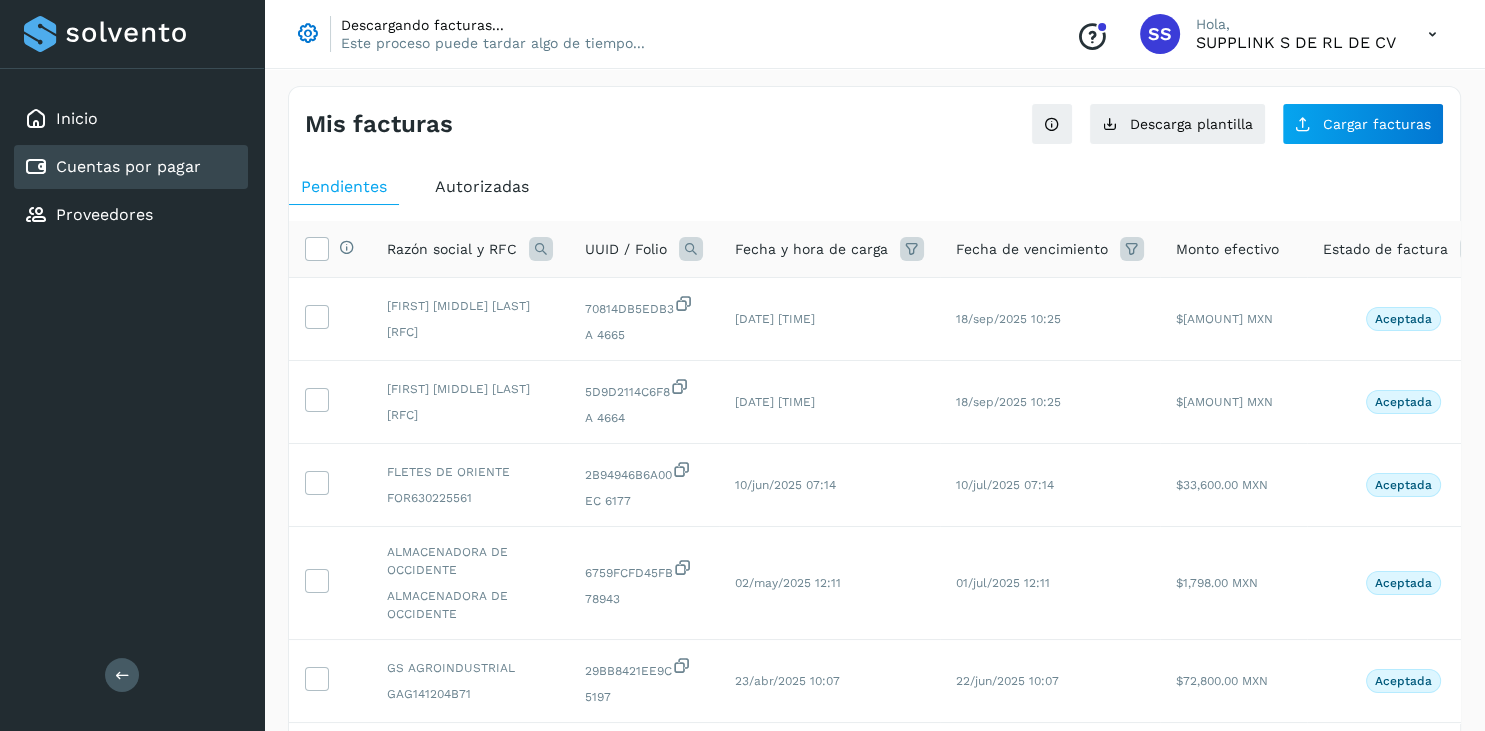 click on "UUID / Folio" 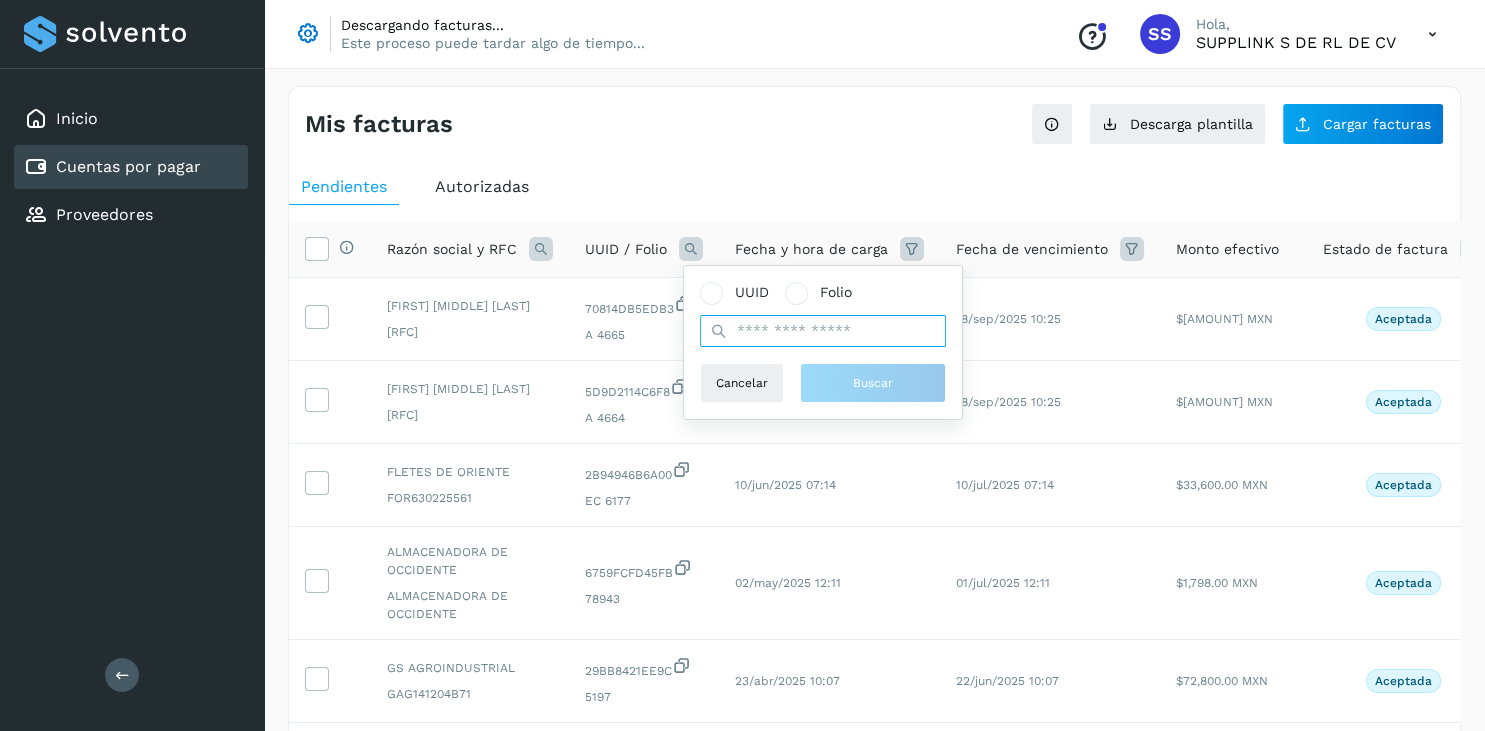 click at bounding box center (823, 331) 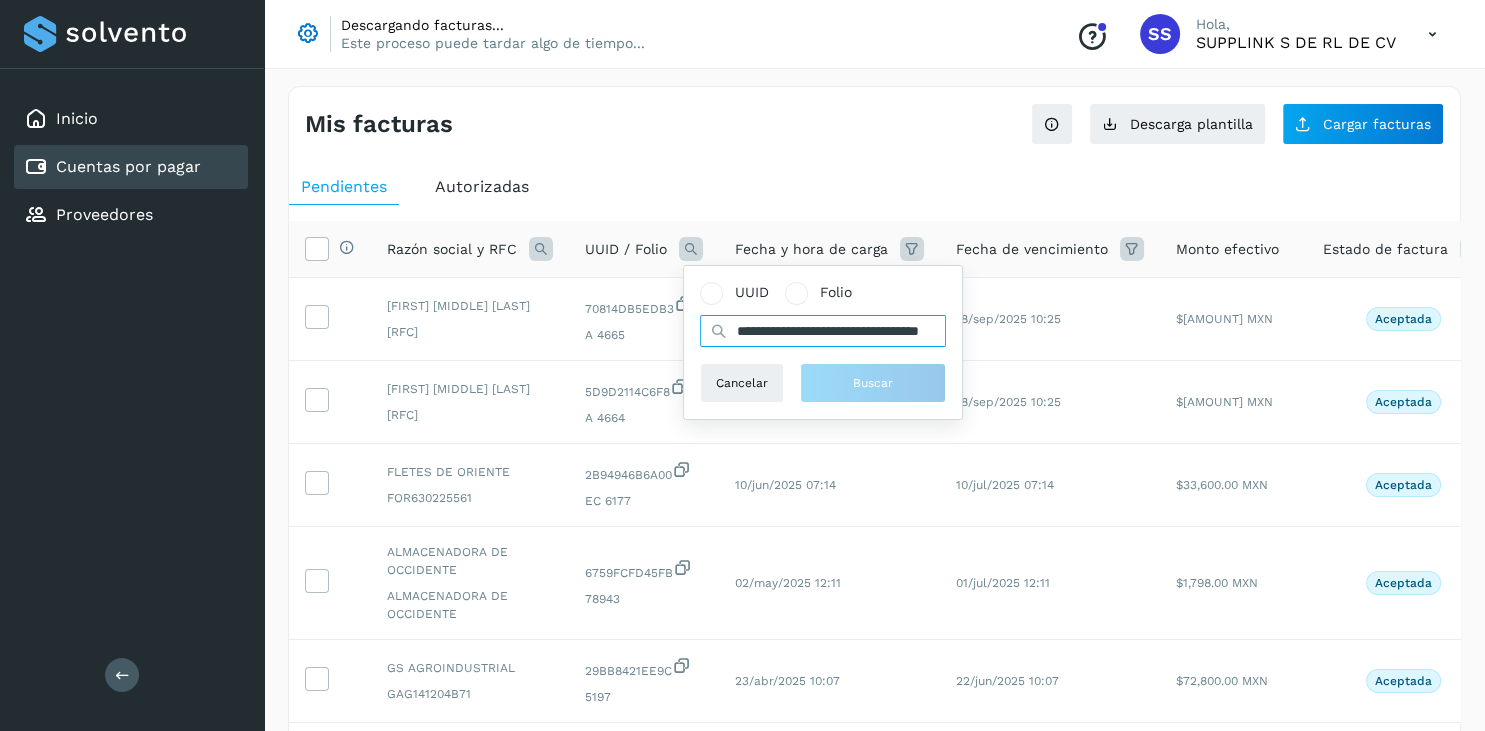 scroll, scrollTop: 0, scrollLeft: 96, axis: horizontal 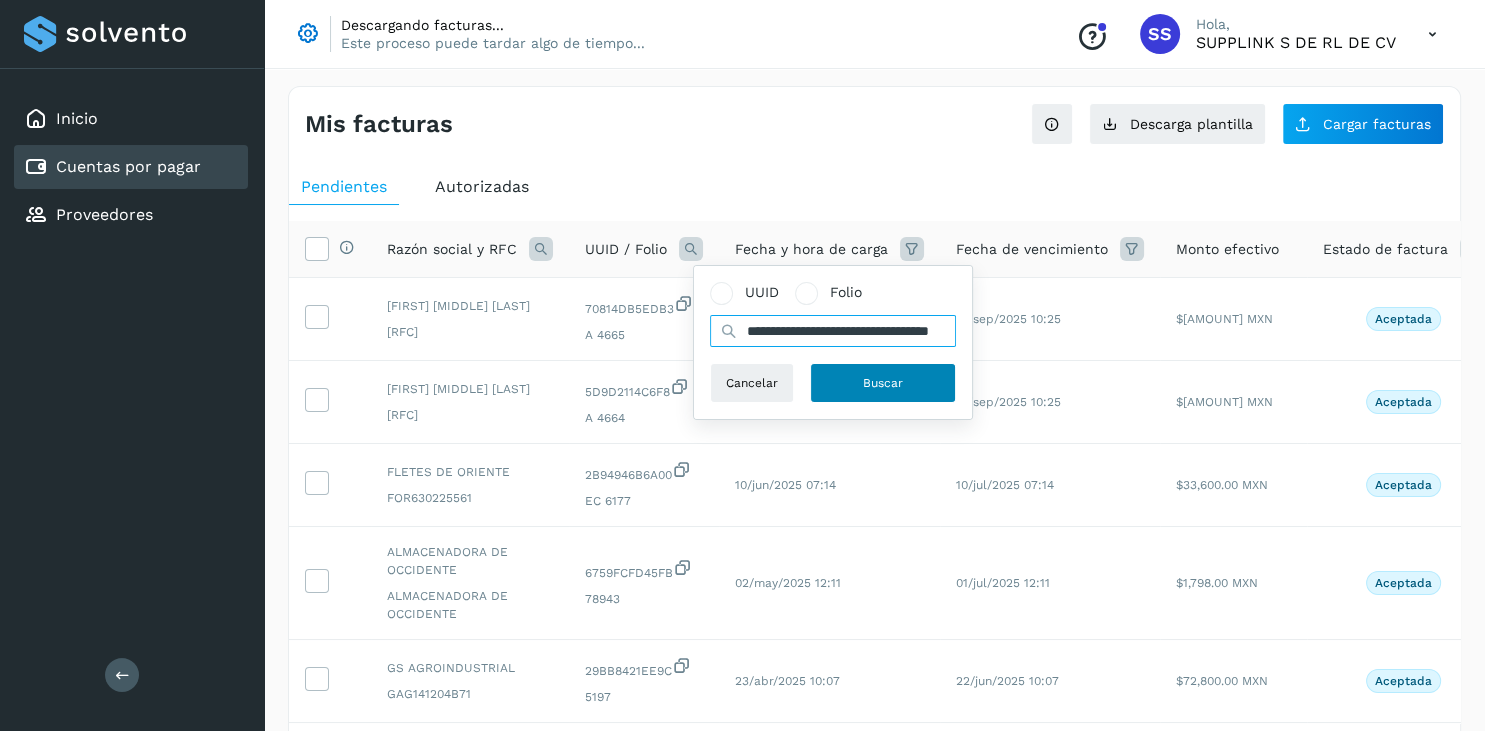 type on "**********" 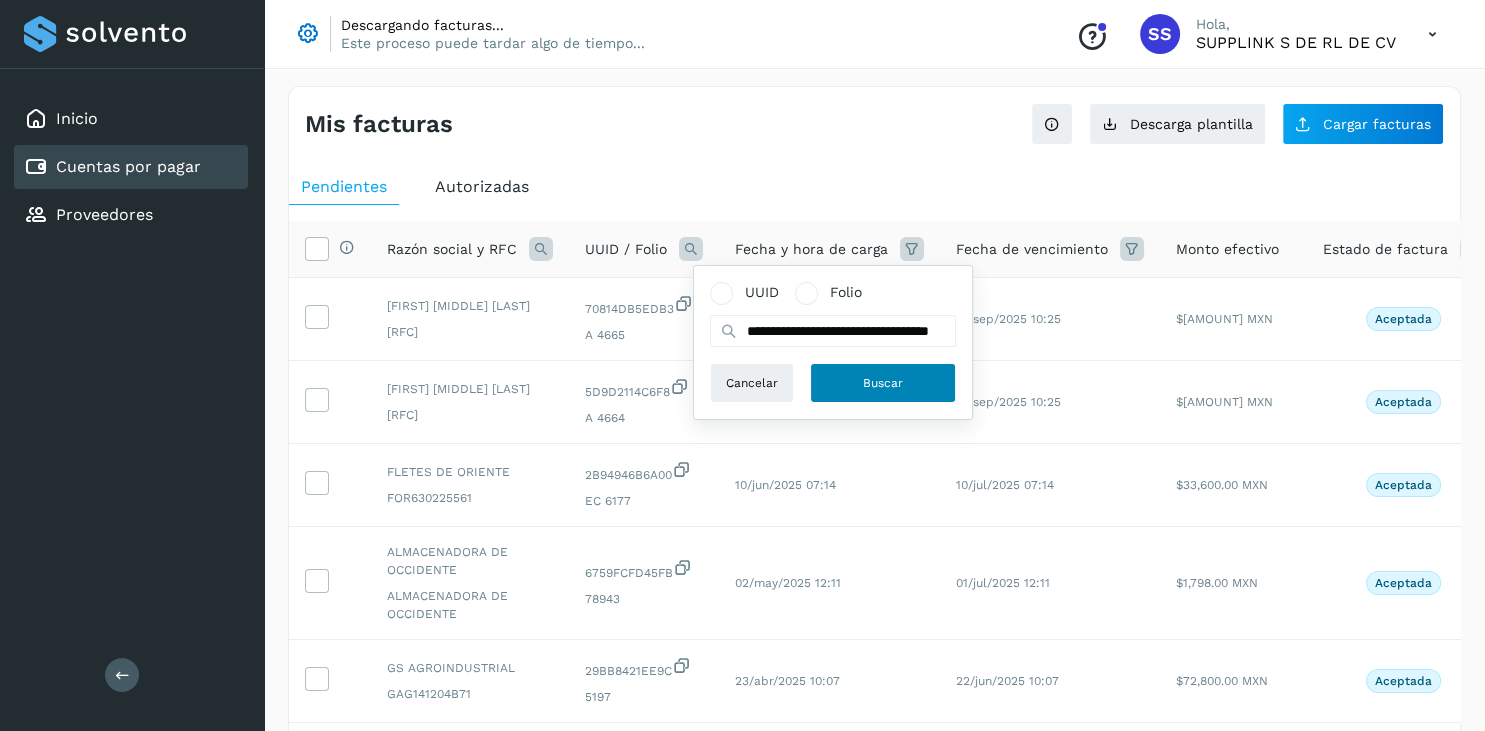 click on "Buscar" 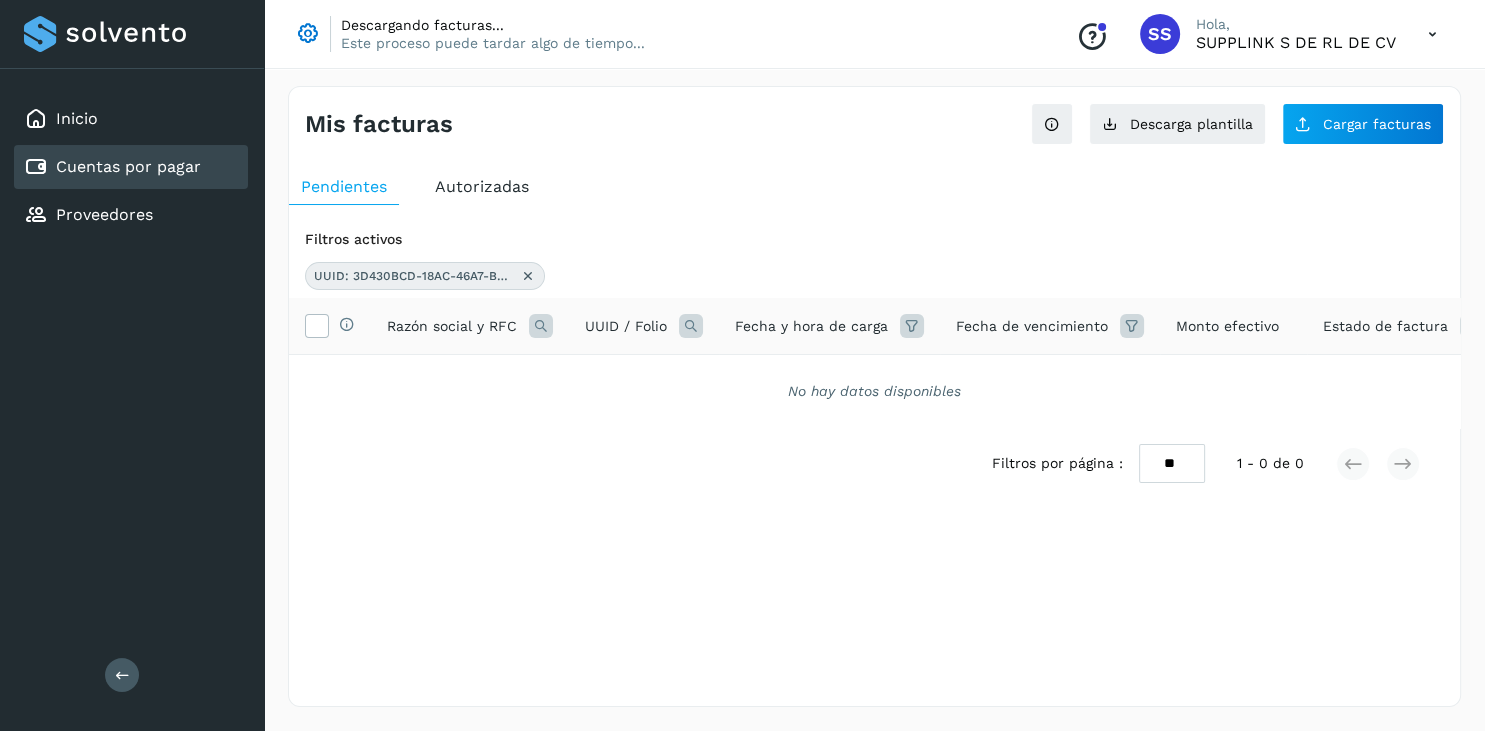 click at bounding box center [528, 276] 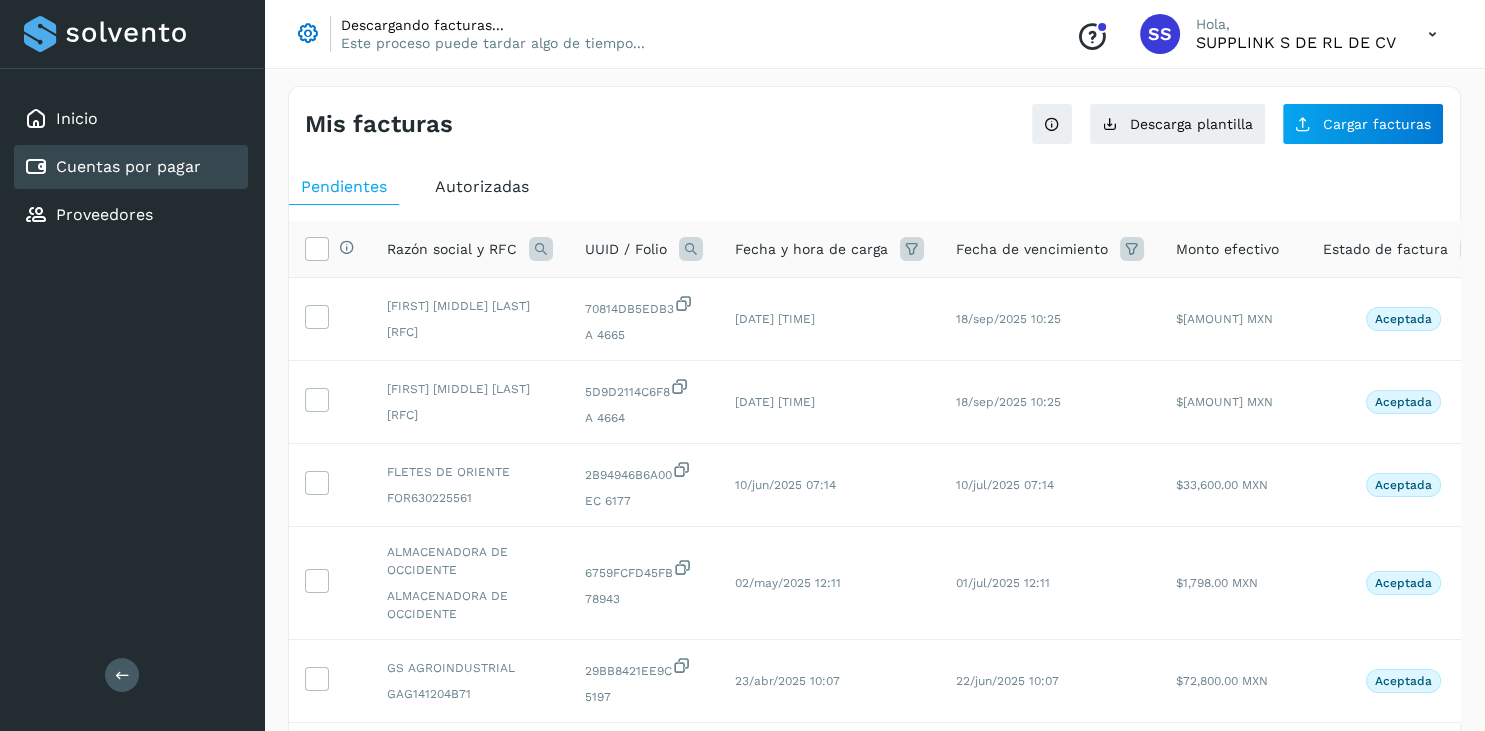 click at bounding box center [541, 249] 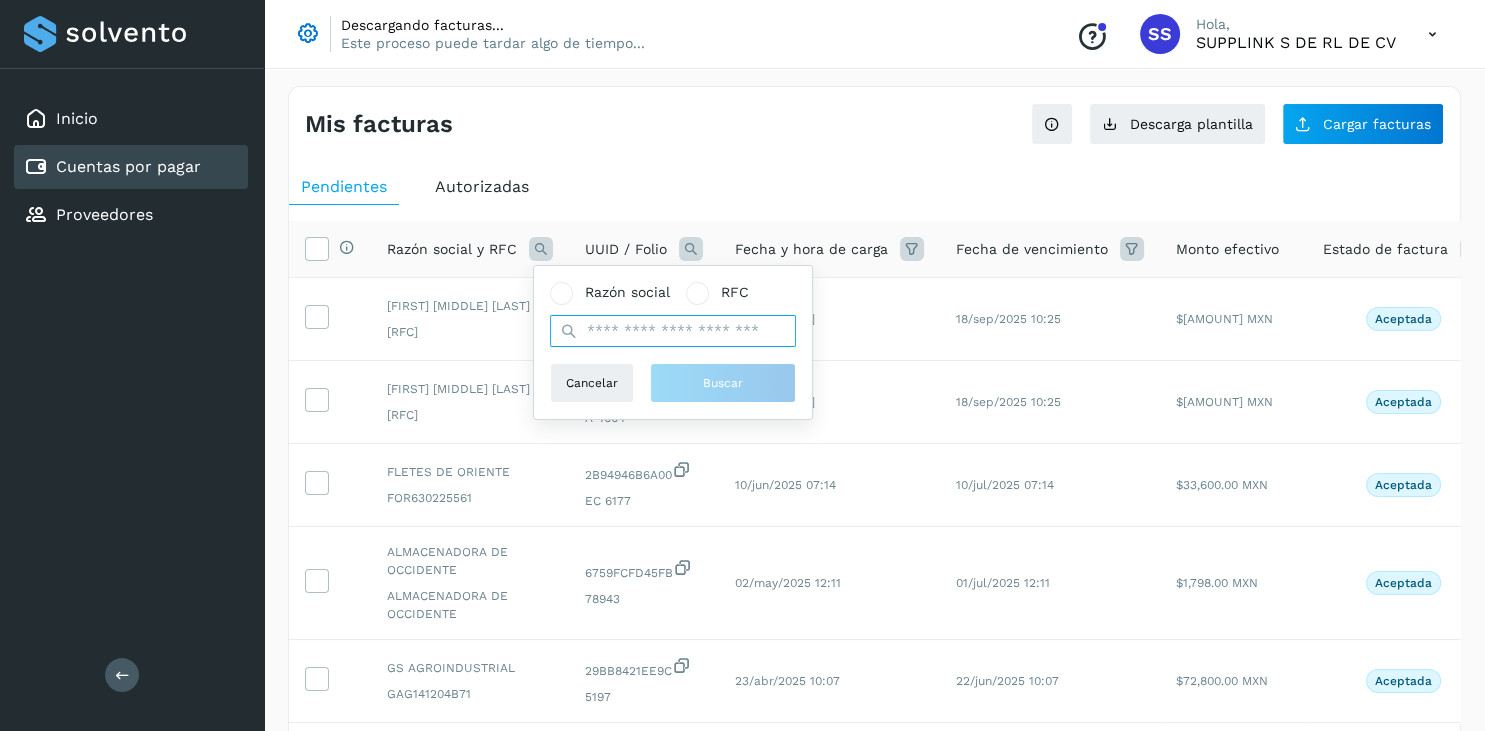 click at bounding box center [673, 331] 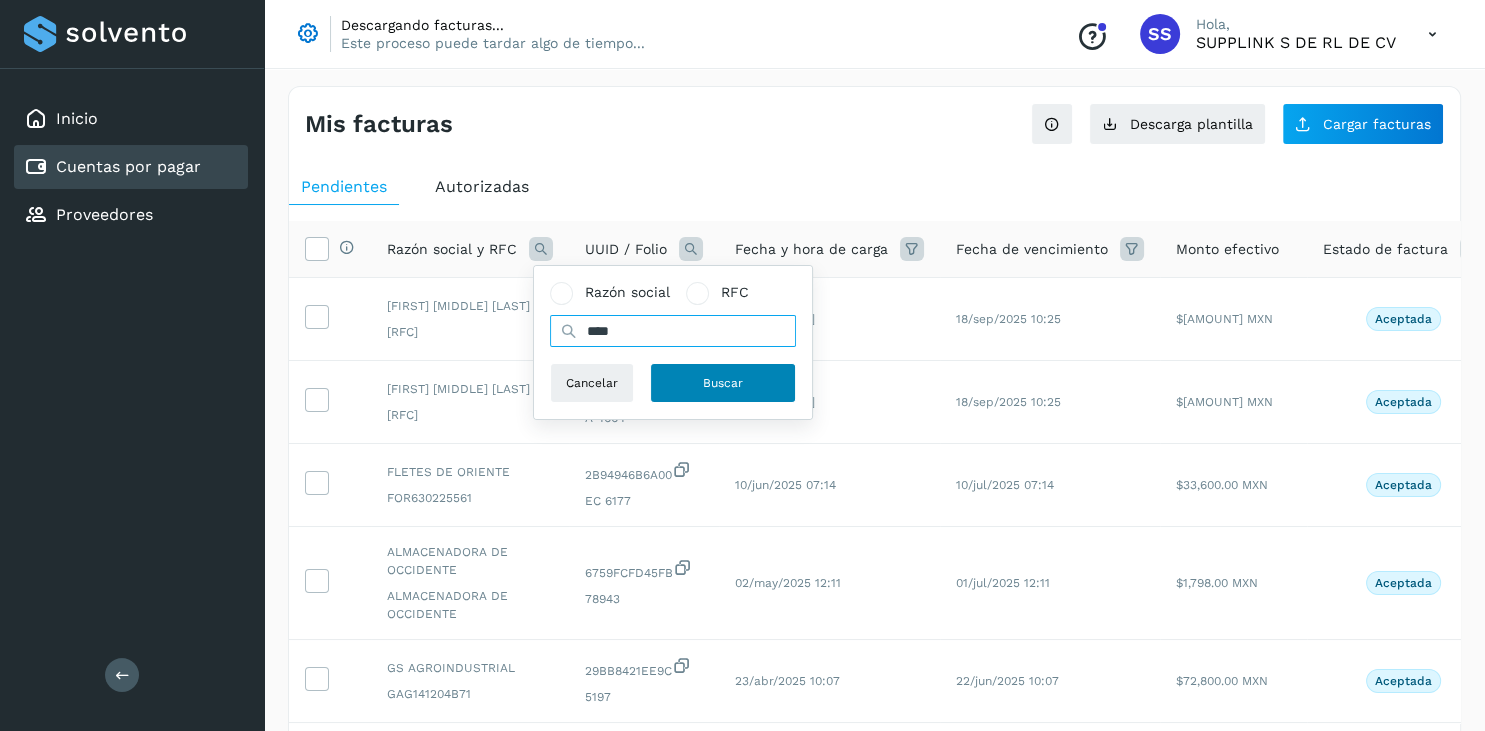 type on "****" 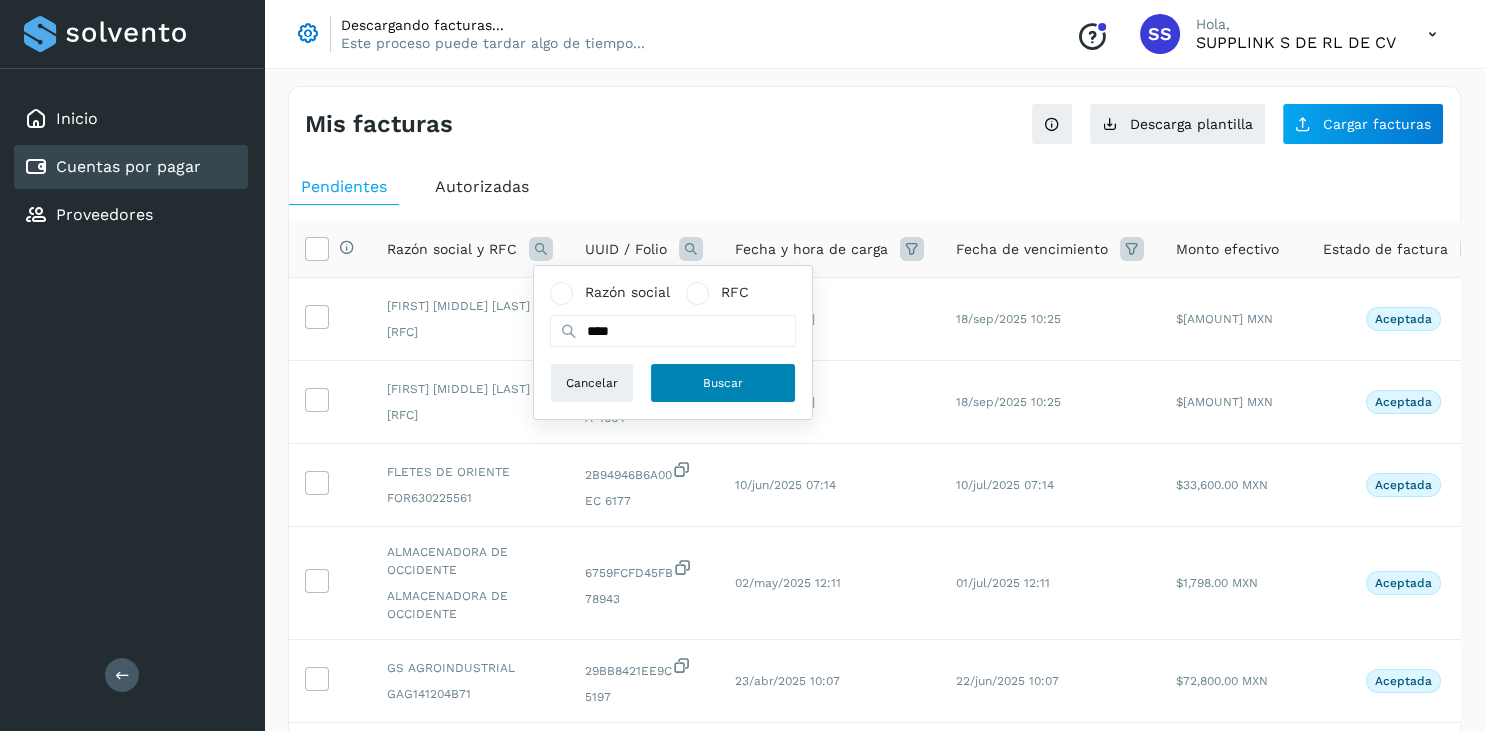 click on "Buscar" at bounding box center [723, 383] 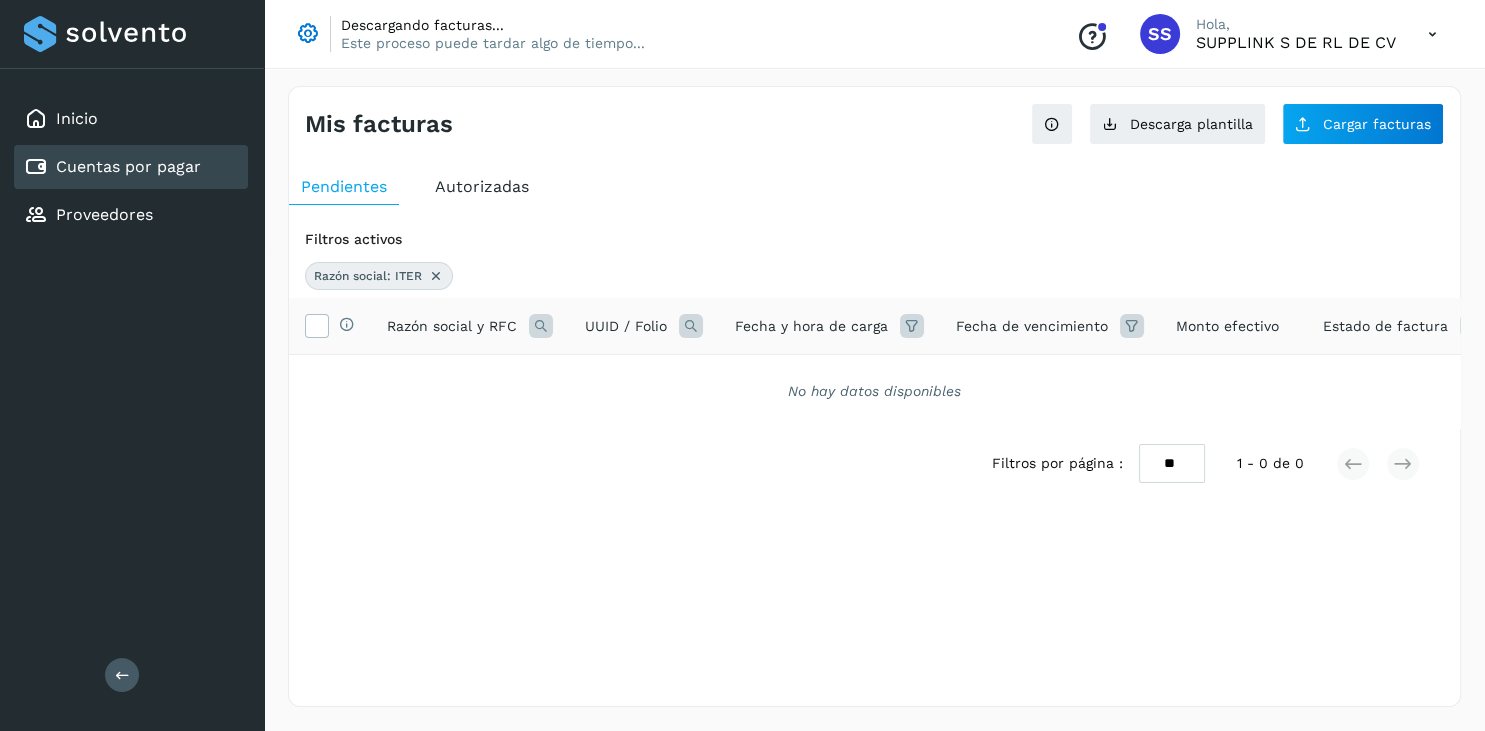 click at bounding box center (436, 276) 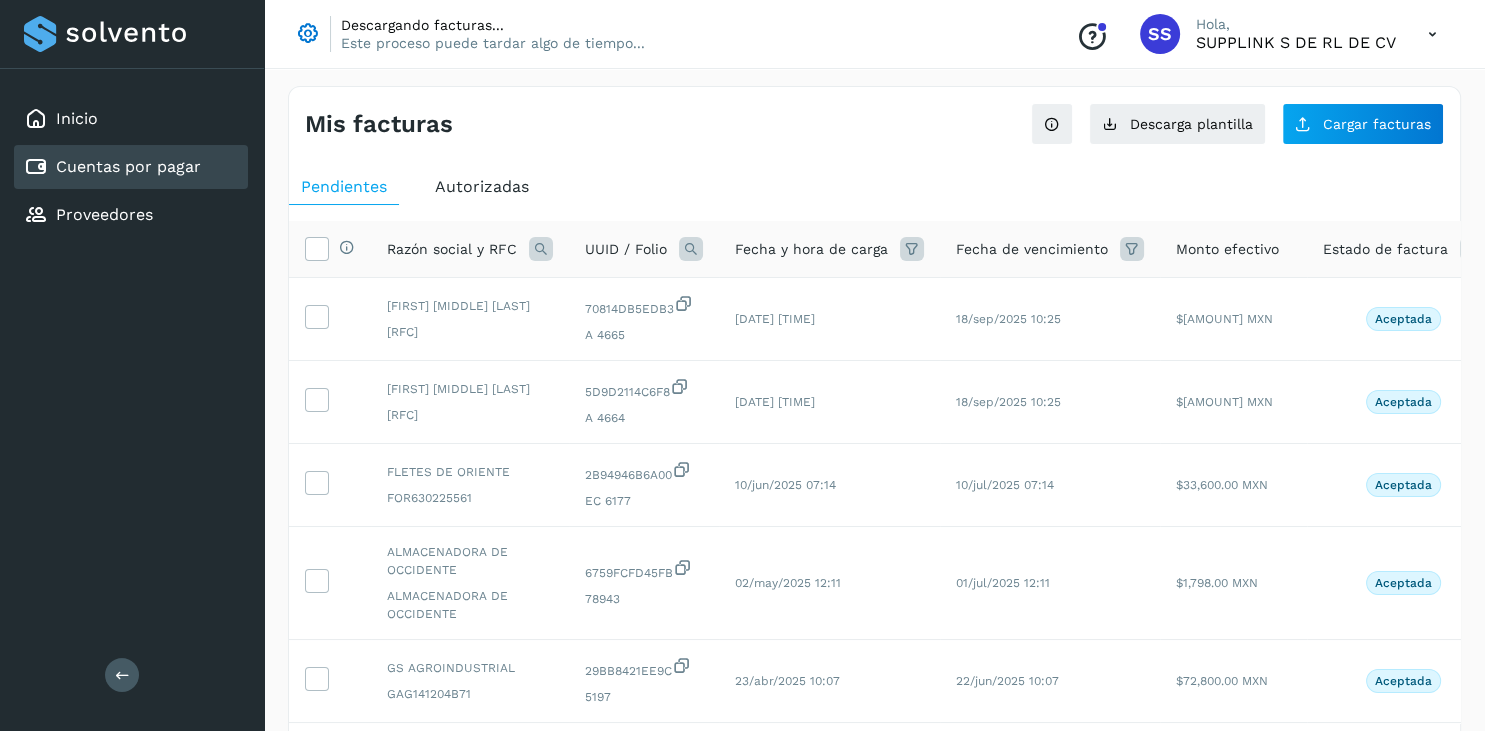 click at bounding box center [541, 249] 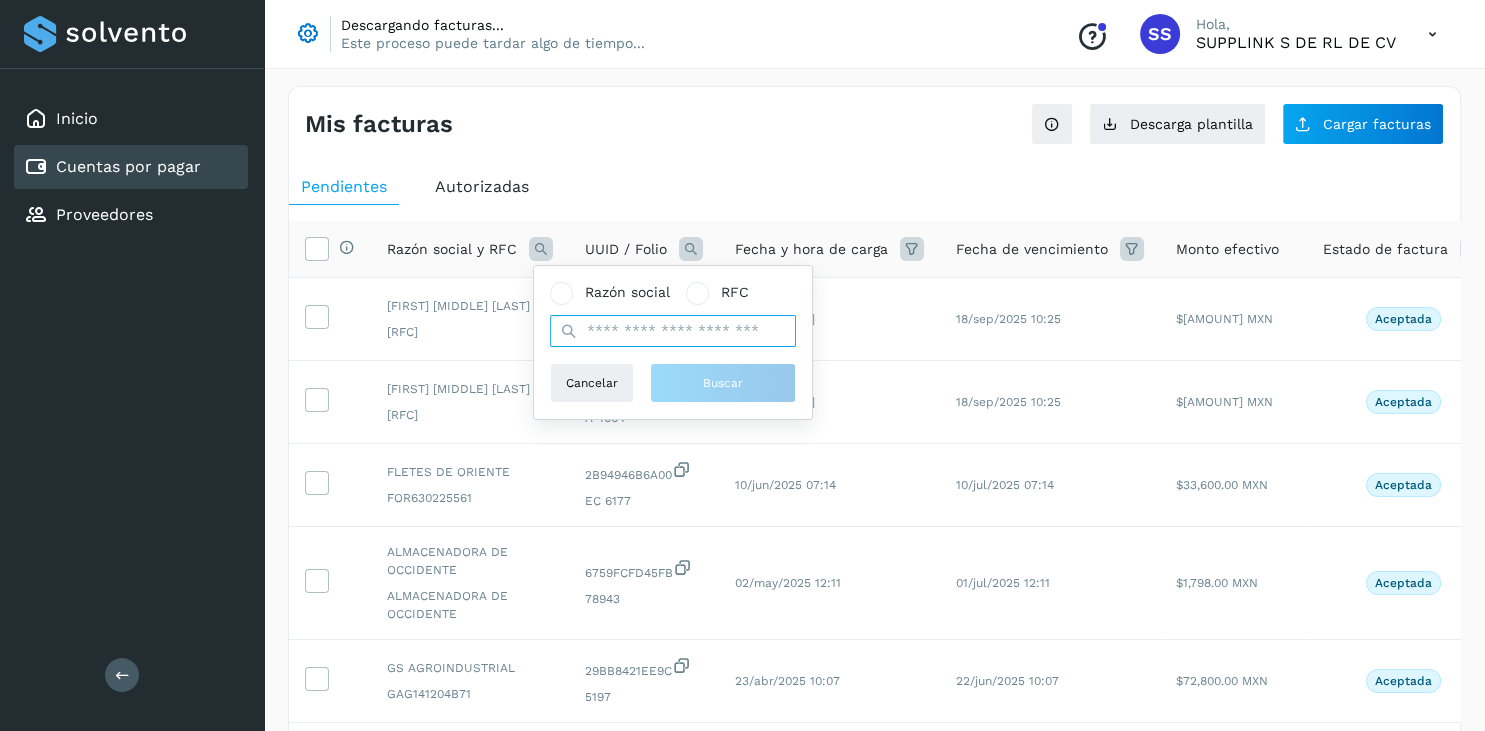 click at bounding box center (673, 331) 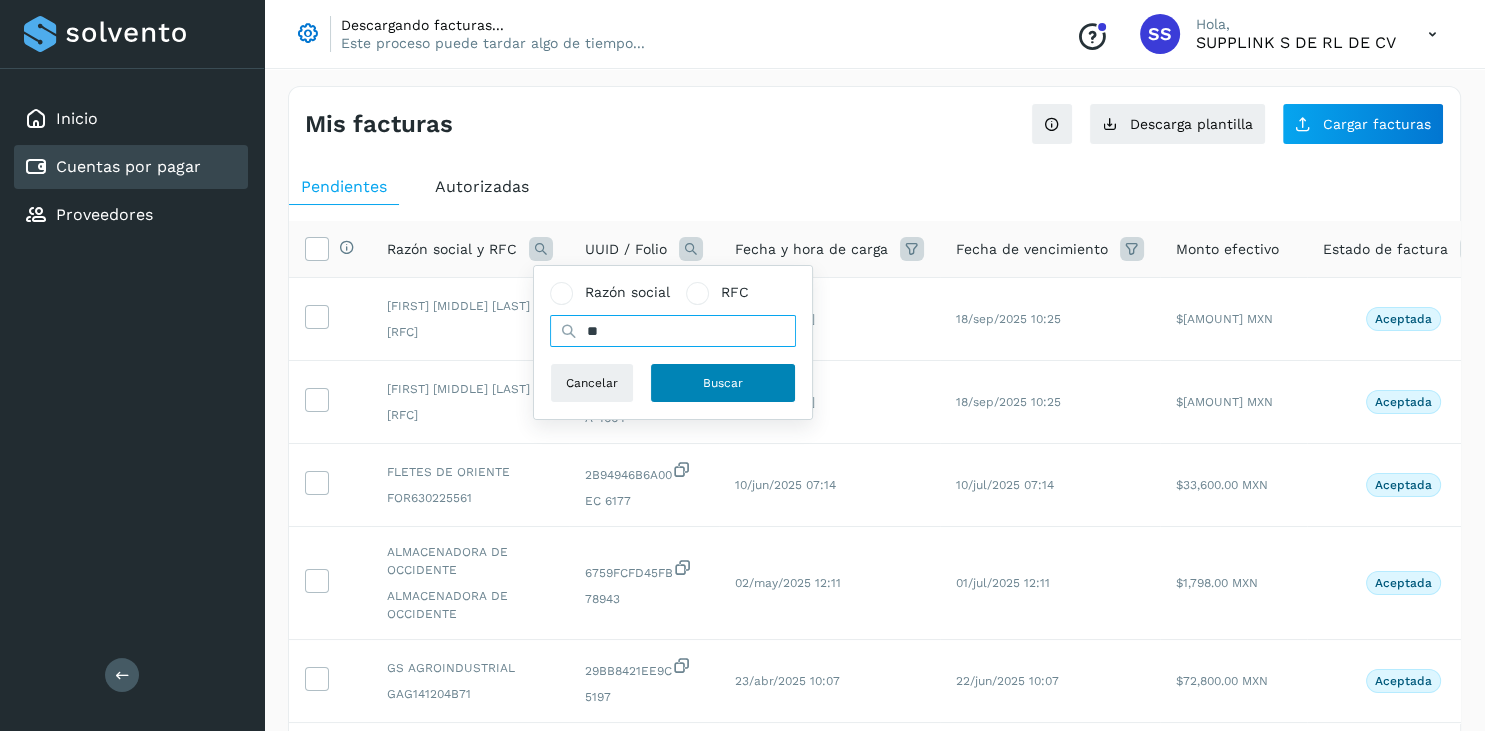 type on "**" 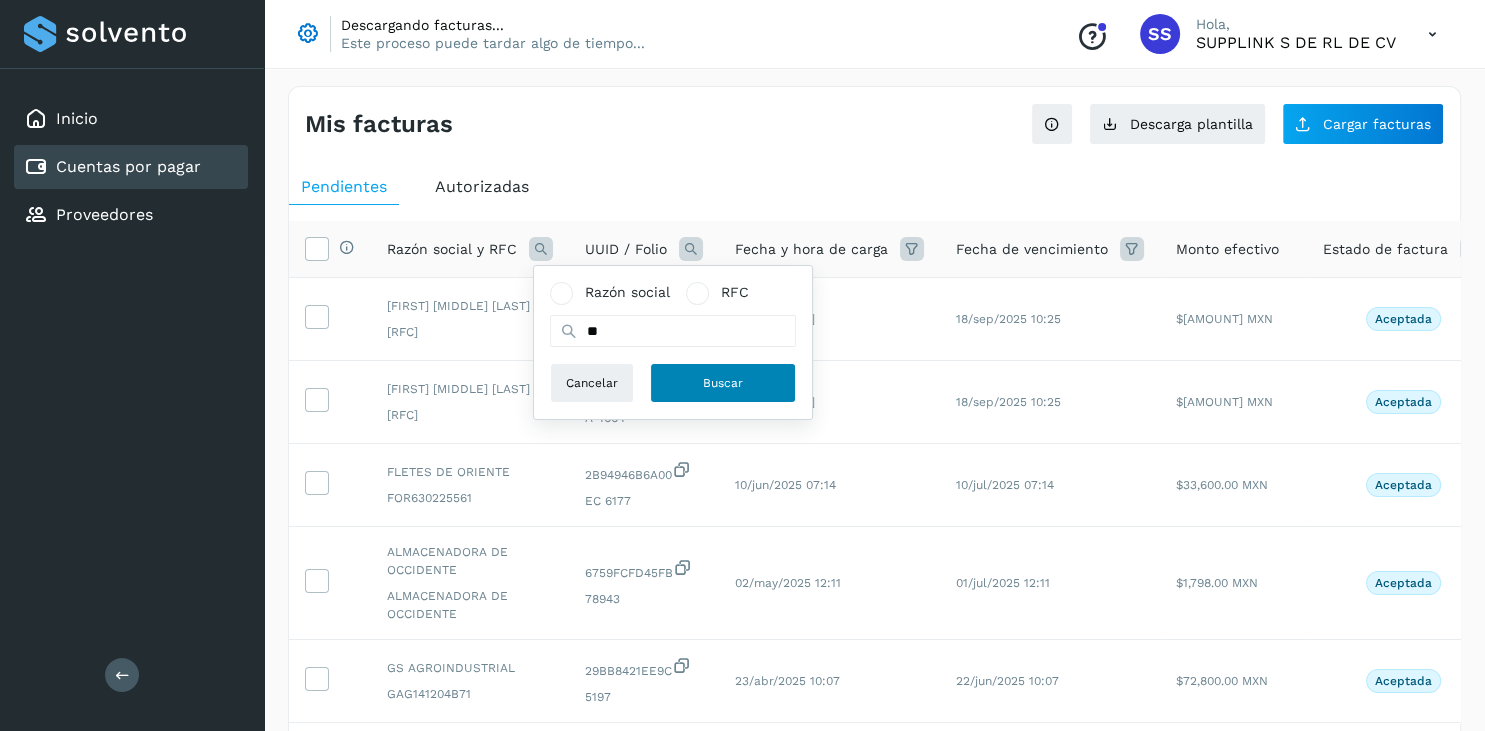 click on "Buscar" at bounding box center (723, 383) 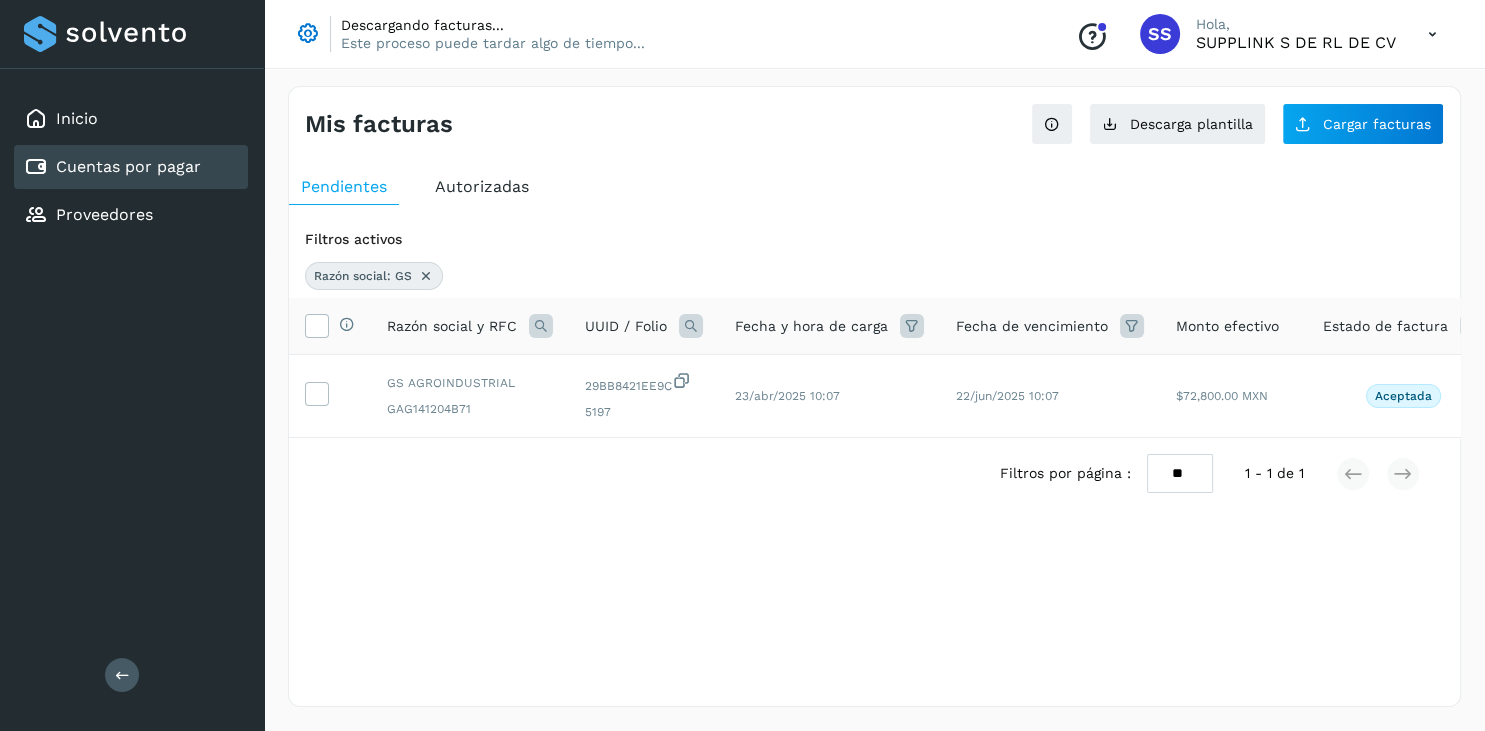 click at bounding box center (426, 276) 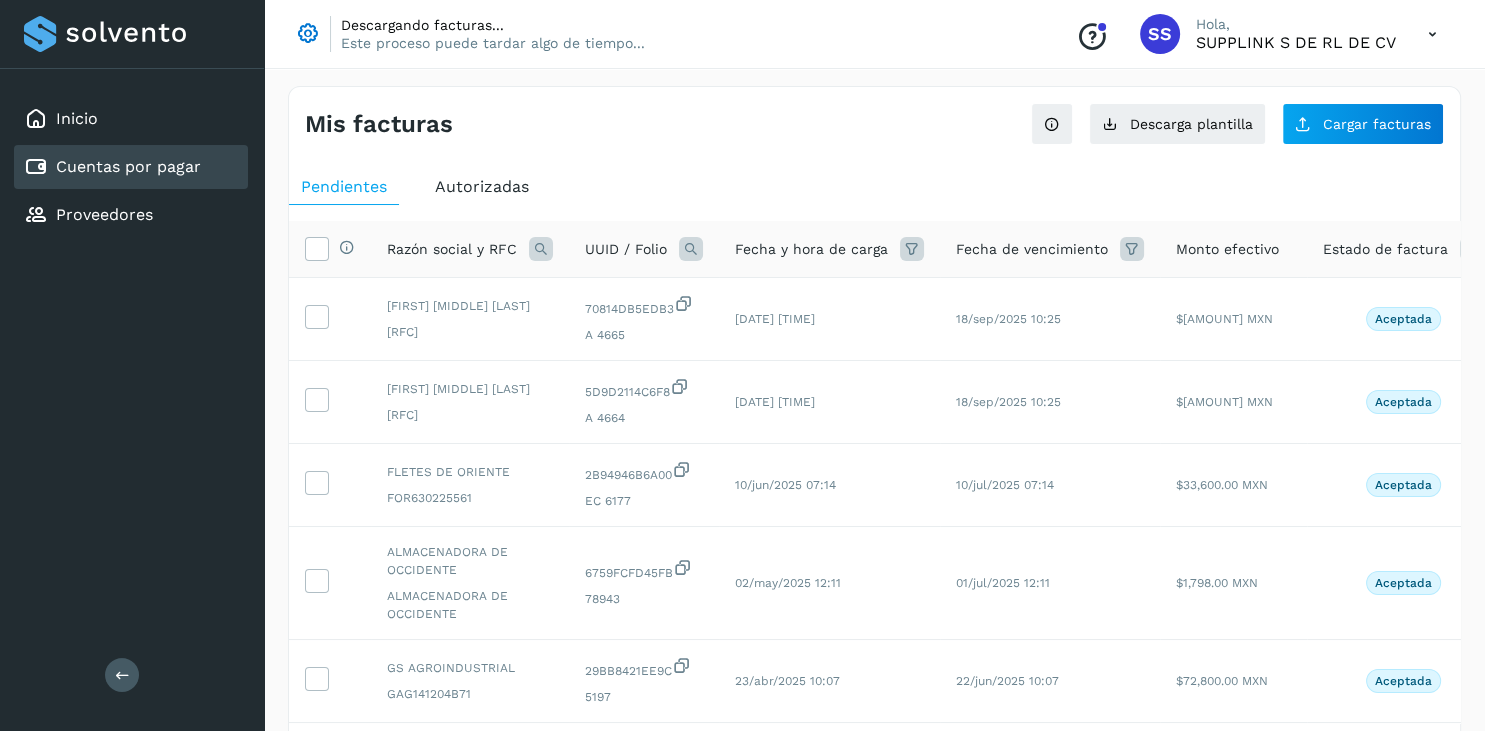 click at bounding box center [541, 249] 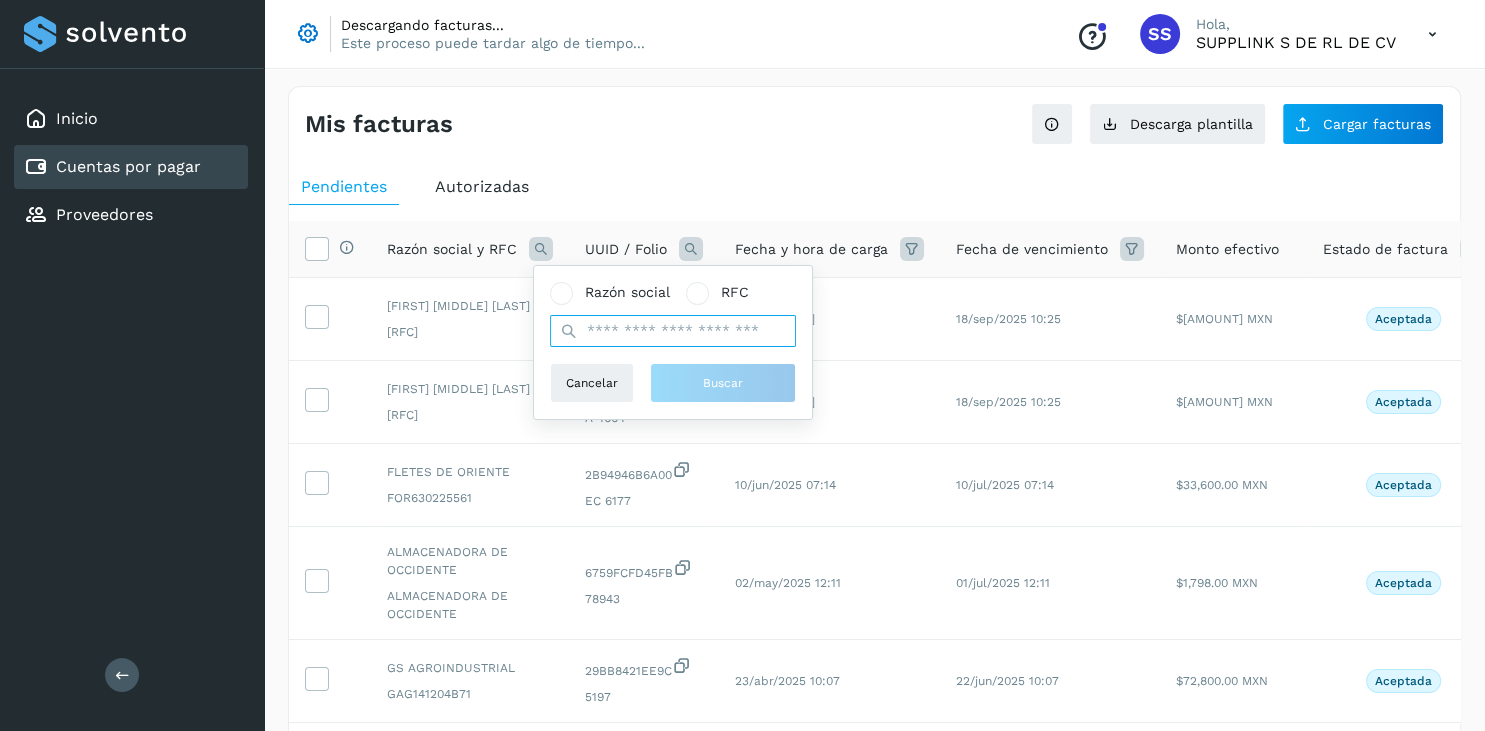 click at bounding box center (673, 331) 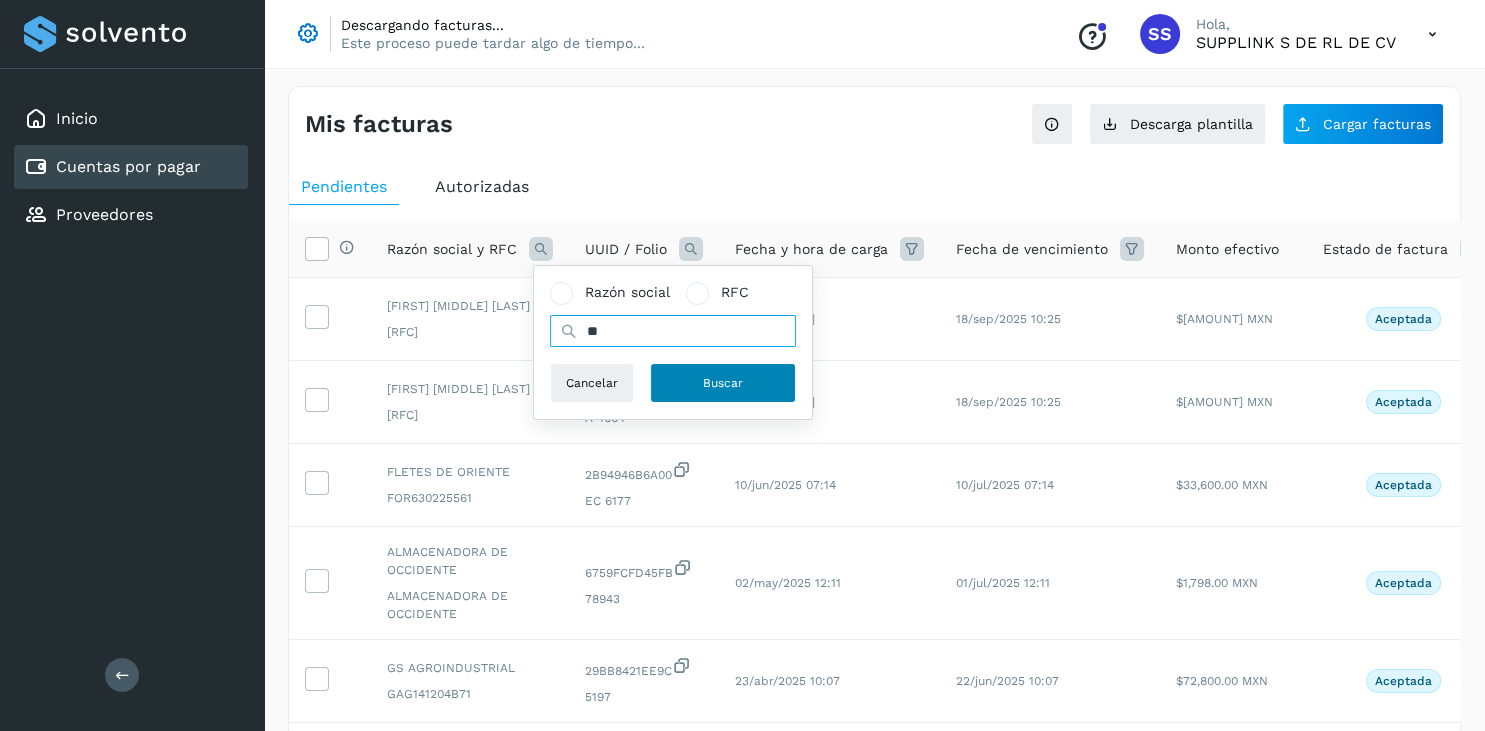type on "**" 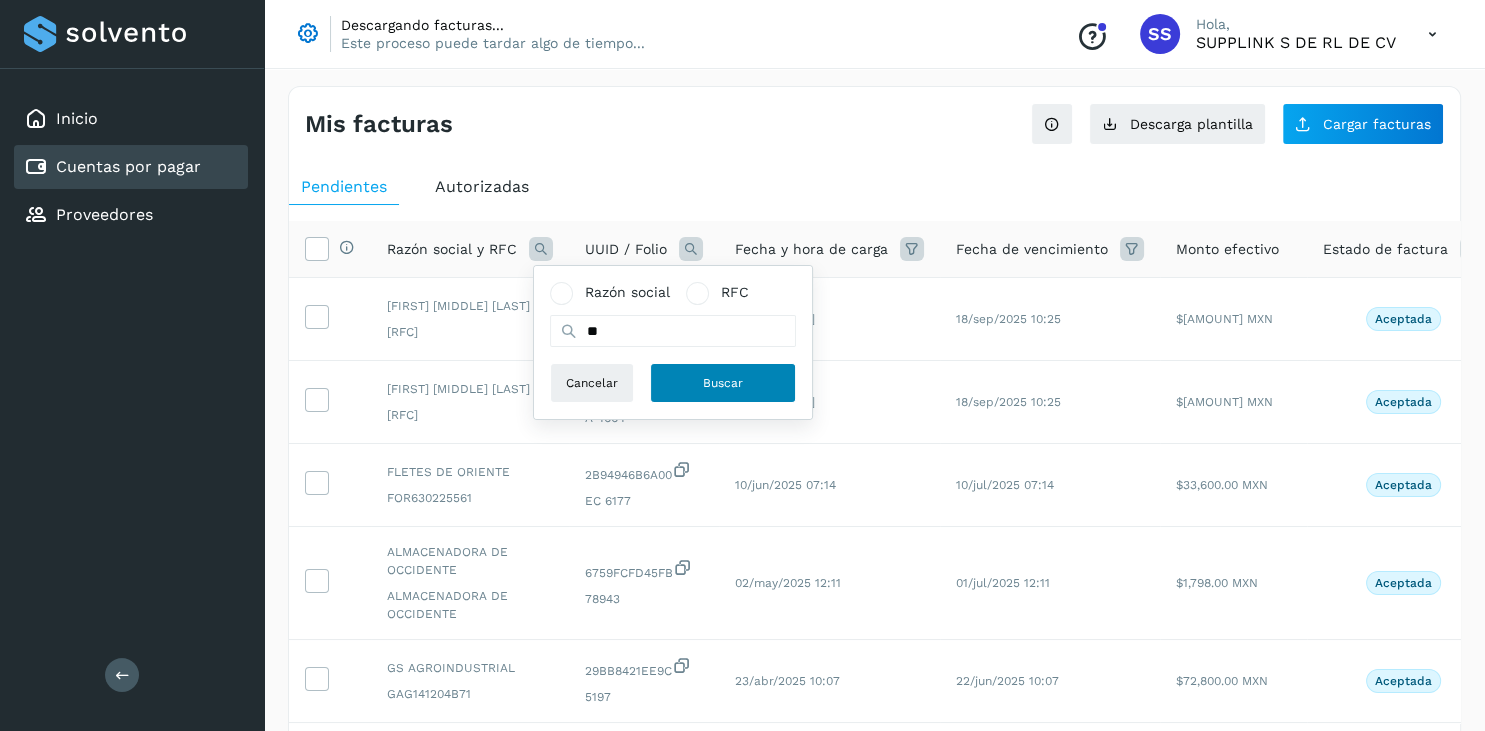 click on "Buscar" at bounding box center [723, 383] 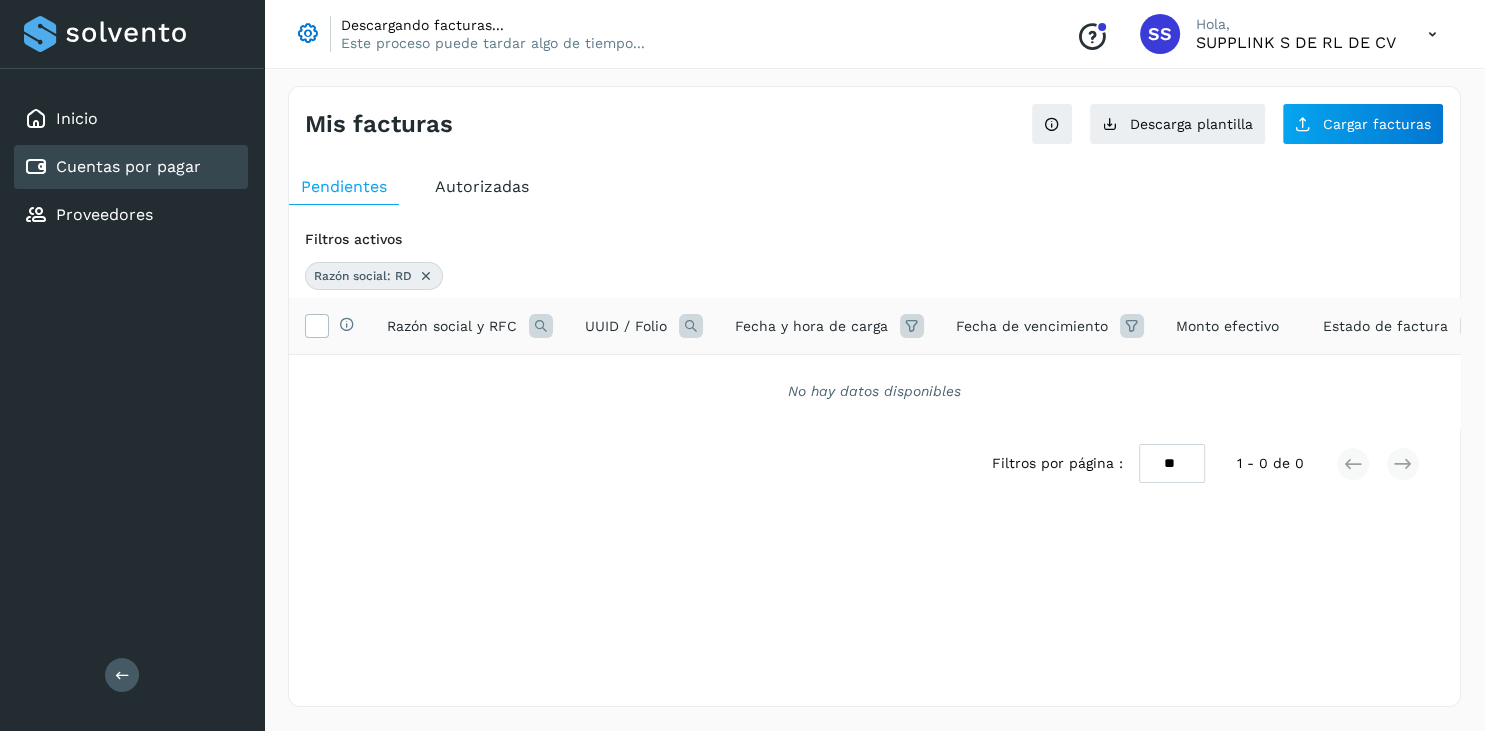 click at bounding box center [691, 326] 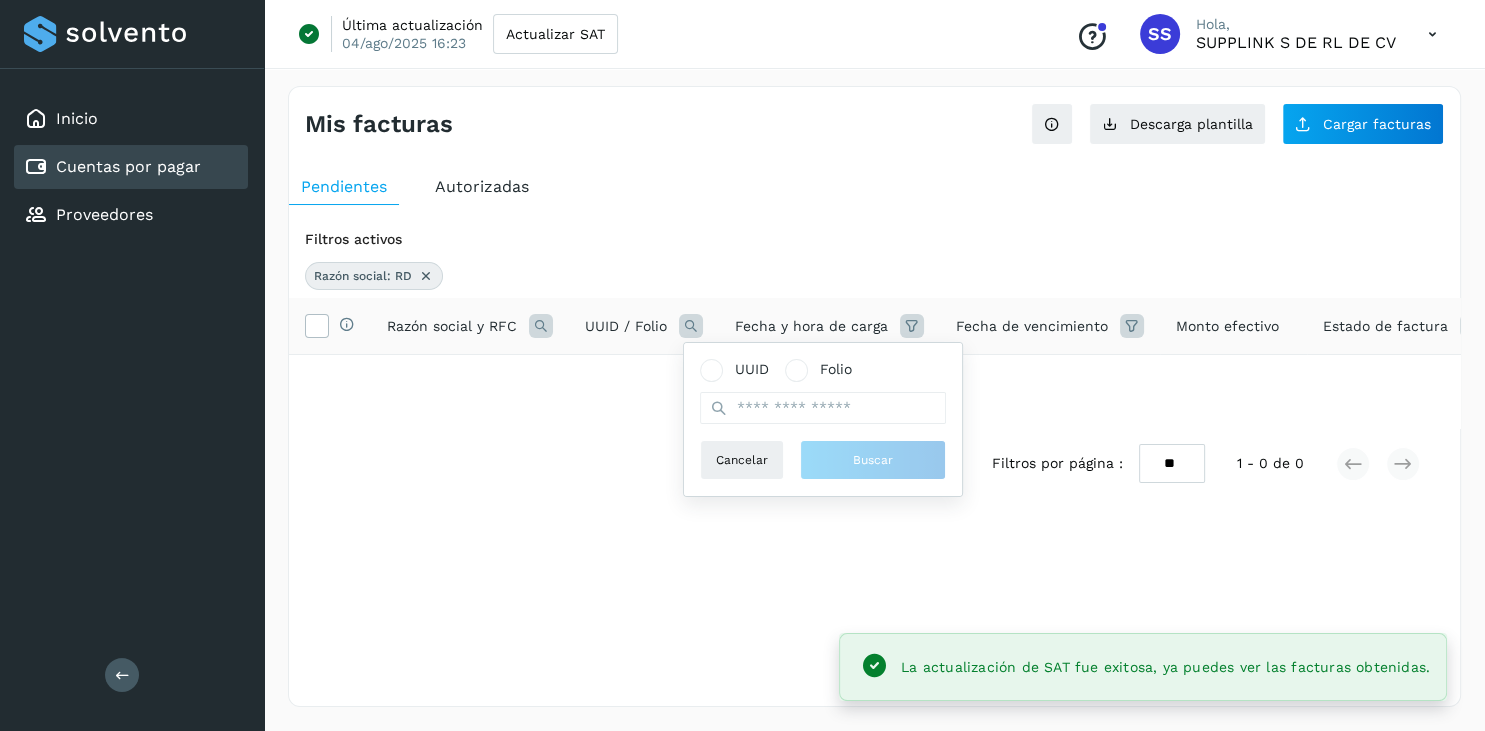 click at bounding box center (426, 276) 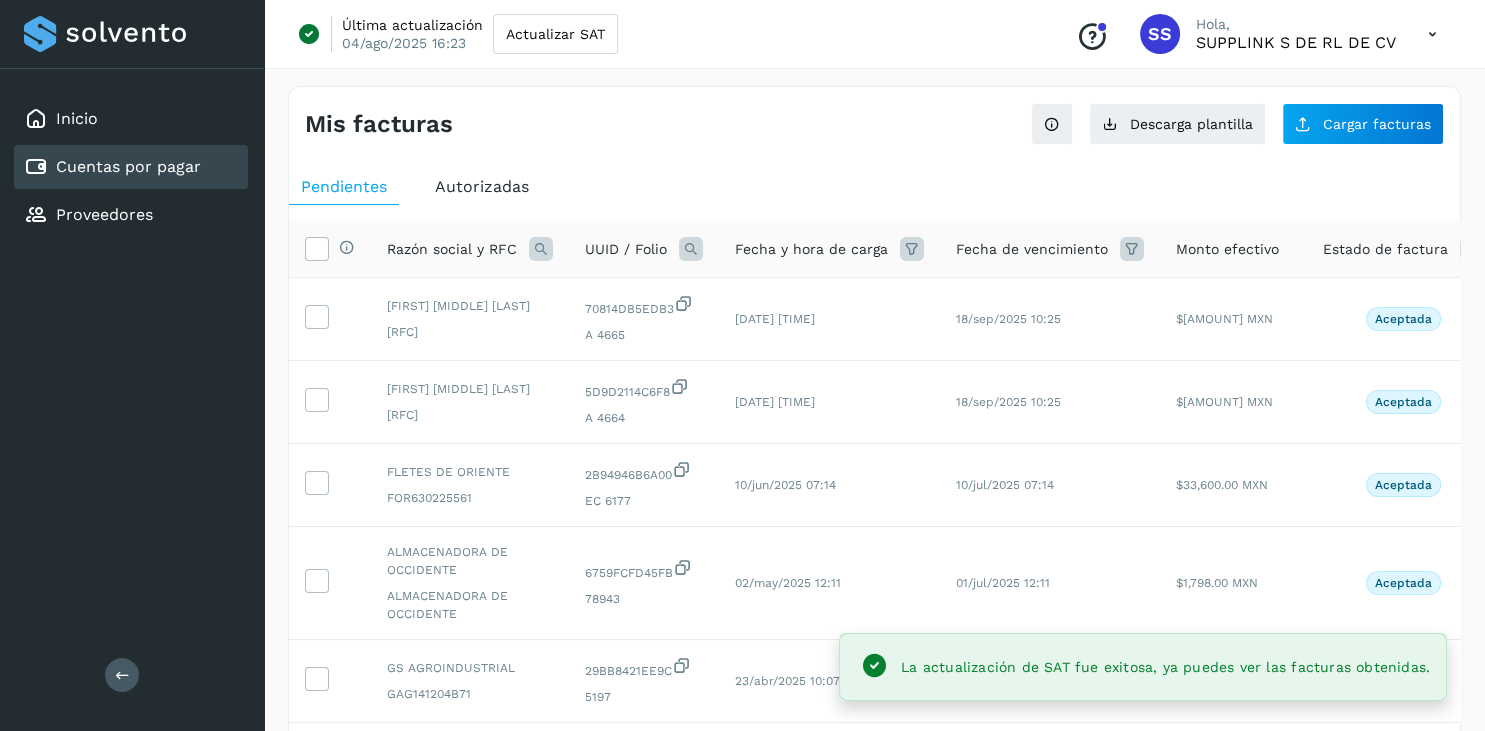 click at bounding box center (541, 249) 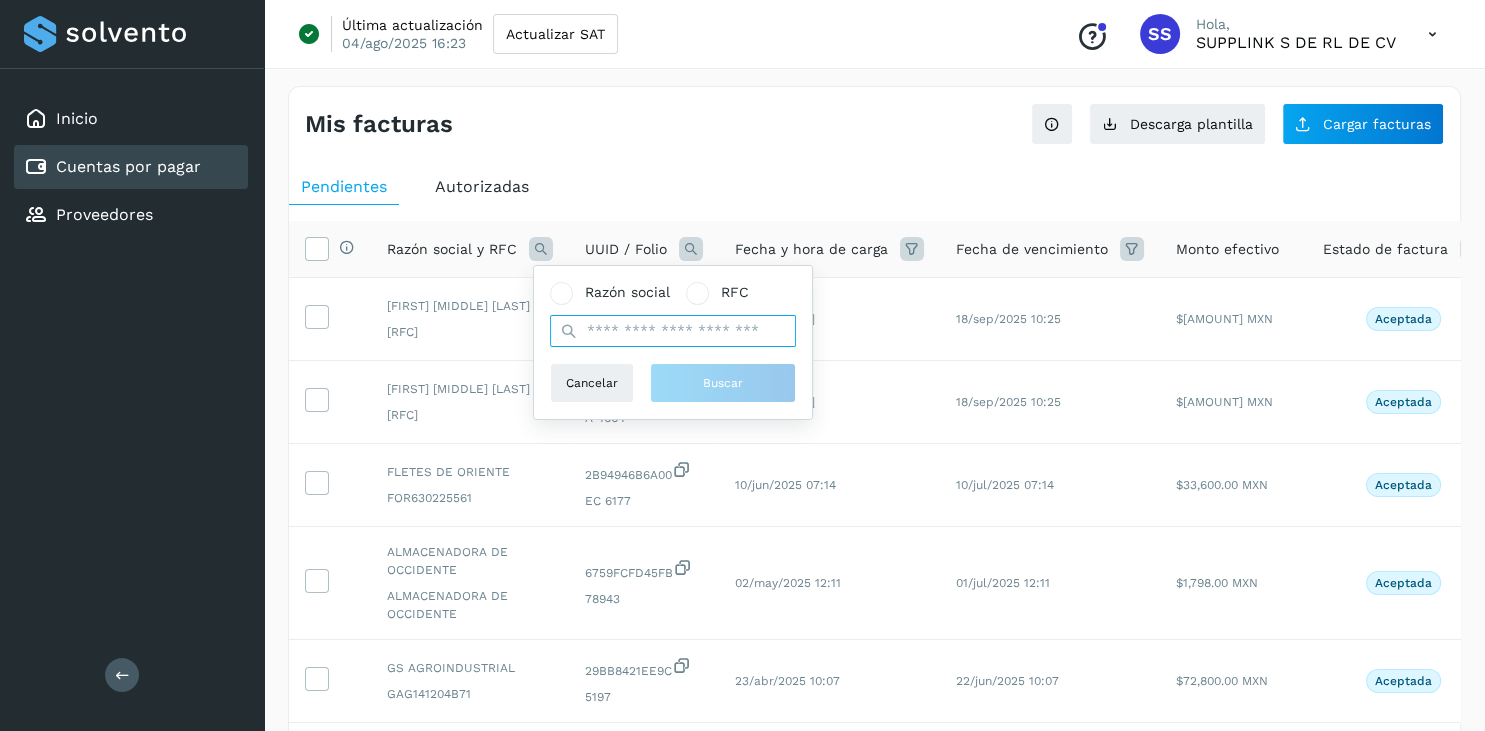 click at bounding box center [673, 331] 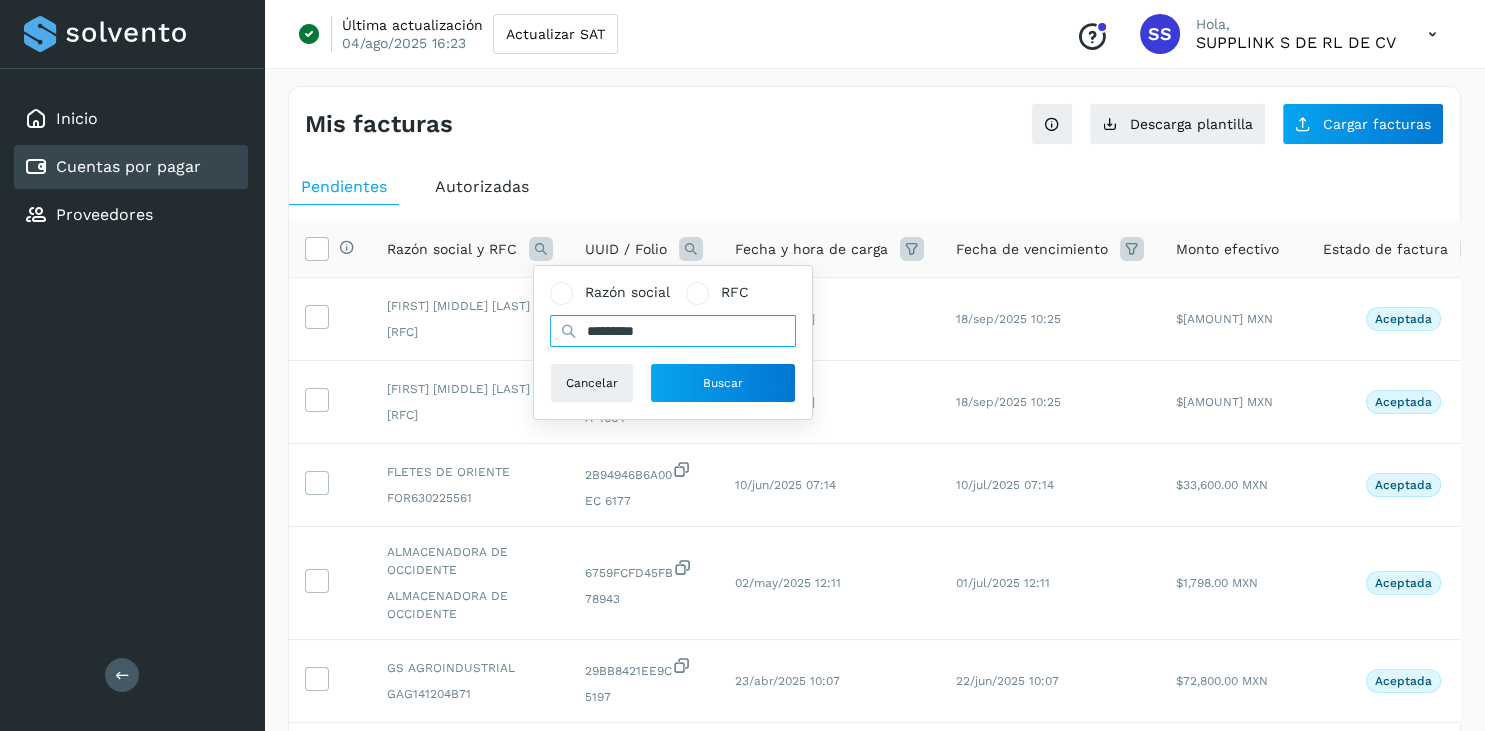type on "*********" 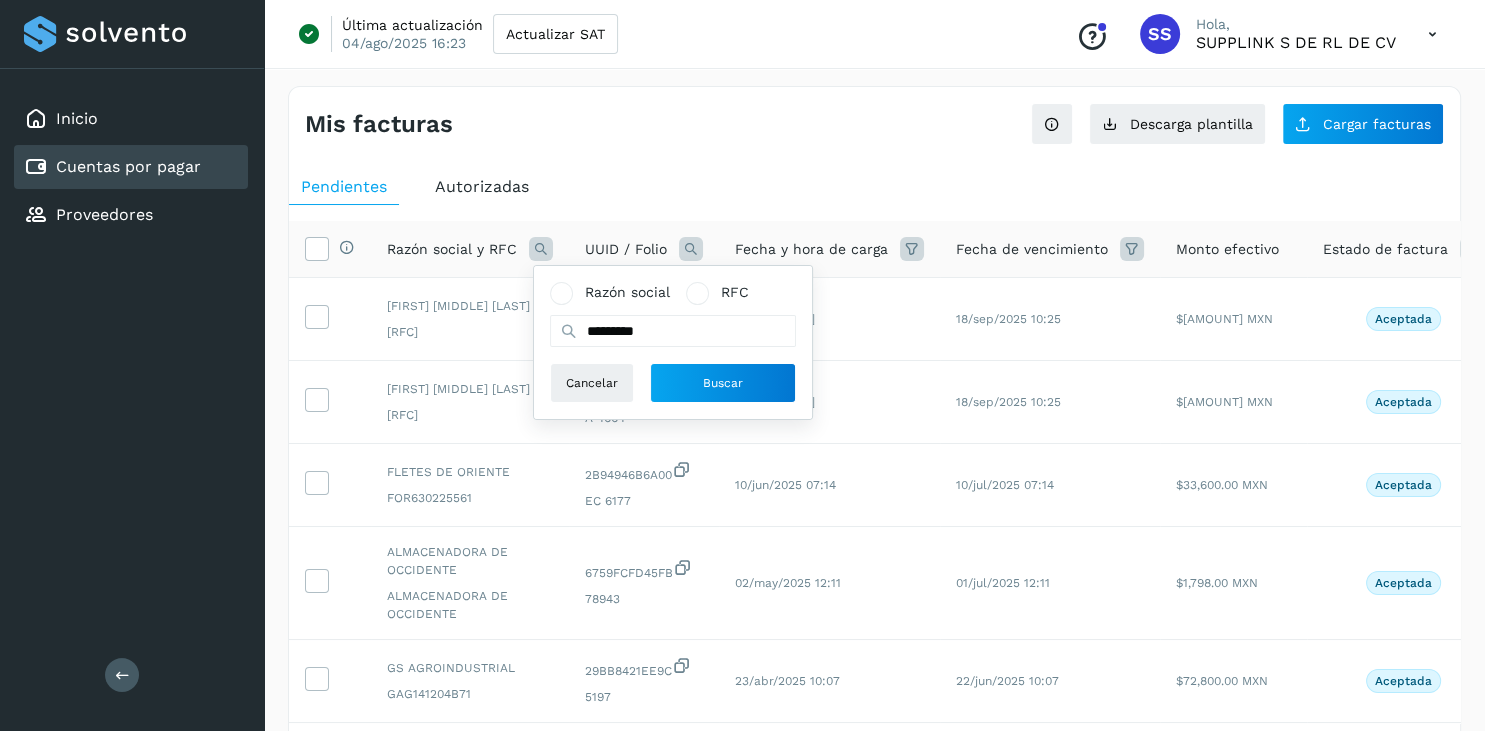 click on "Pendientes Autorizadas Selecciona todas las facturas disponibles para autorización Razón social y RFC Razón social RFC ********* Cancelar Buscar UUID / Folio Fecha y hora de carga Fecha de vencimiento Monto efectivo Estado de factura Acciones GILBERTO JIMENEZ ENRIQUEZ JIEG760204H52 70814DB5EDB3  A 4665 18/jul/2025 10:25 18/sep/2025 10:25 $1,580.99 MXN Aceptada GILBERTO JIMENEZ ENRIQUEZ JIEG760204H52 5D9D2114C6F8  A 4664 18/jul/2025 10:25 18/sep/2025 10:25 $1,580.99 MXN Aceptada FLETES DE ORIENTE FOR630225561 2B94946B6A00  EC 6177 10/jun/2025 07:14 10/jul/2025 07:14 $33,600.00 MXN Aceptada ALMACENADORA DE OCCIDENTE AOC060517LX5 6759FCFD45FB  78943 02/may/2025 12:11 01/jul/2025 12:11 $1,798.00 MXN Aceptada GS AGROINDUSTRIAL GAG141204B71 29BB8421EE9C  5197 23/abr/2025 10:07 22/jun/2025 10:07 $72,800.00 MXN Aceptada Selecciona todas las facturas disponibles para autorización Razón social y RFC Razón social RFC Cancelar Buscar Monto efectivo Estado de factura Acciones GILBERTO JIMENEZ ENRIQUEZ JIEG760204H52" at bounding box center (874, 514) 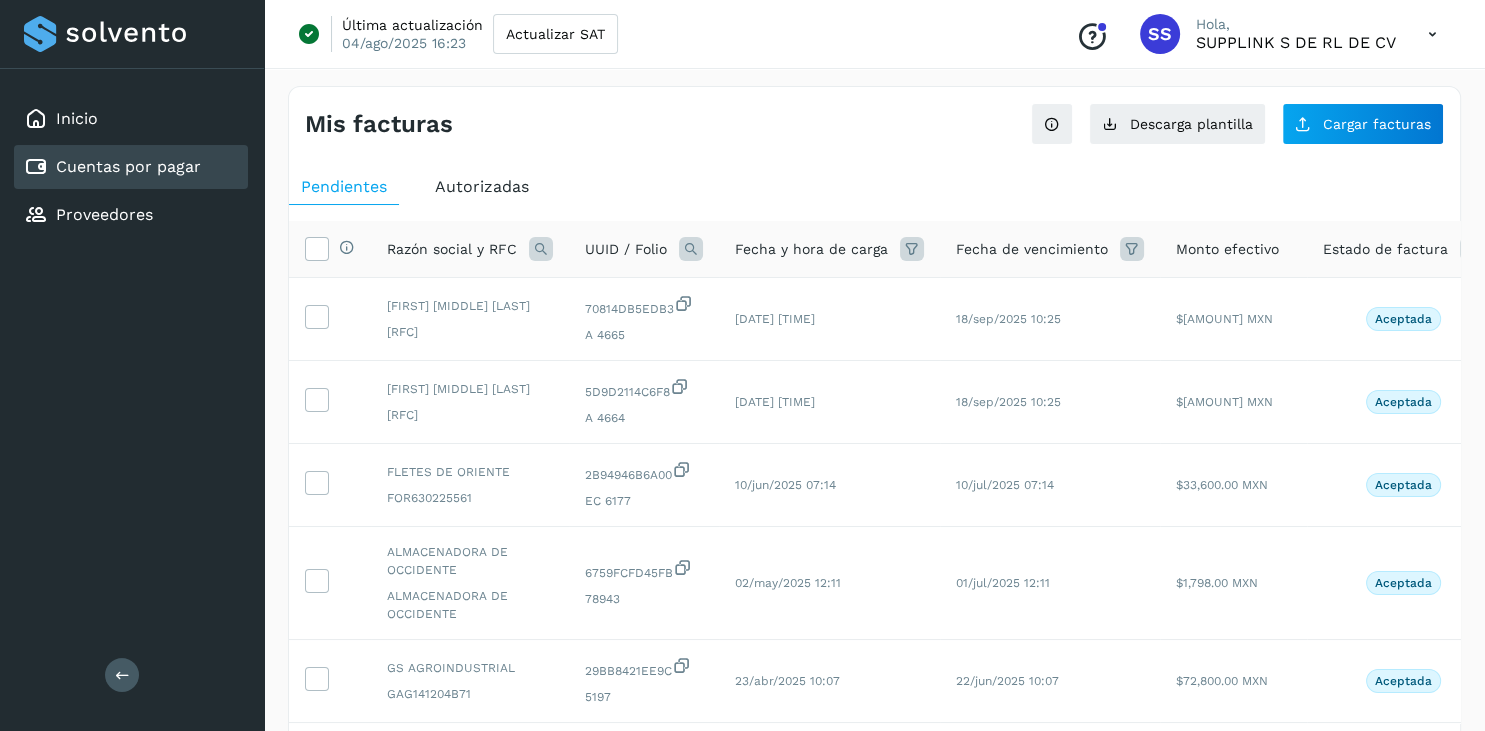 click on "Mis facturas" at bounding box center [590, 124] 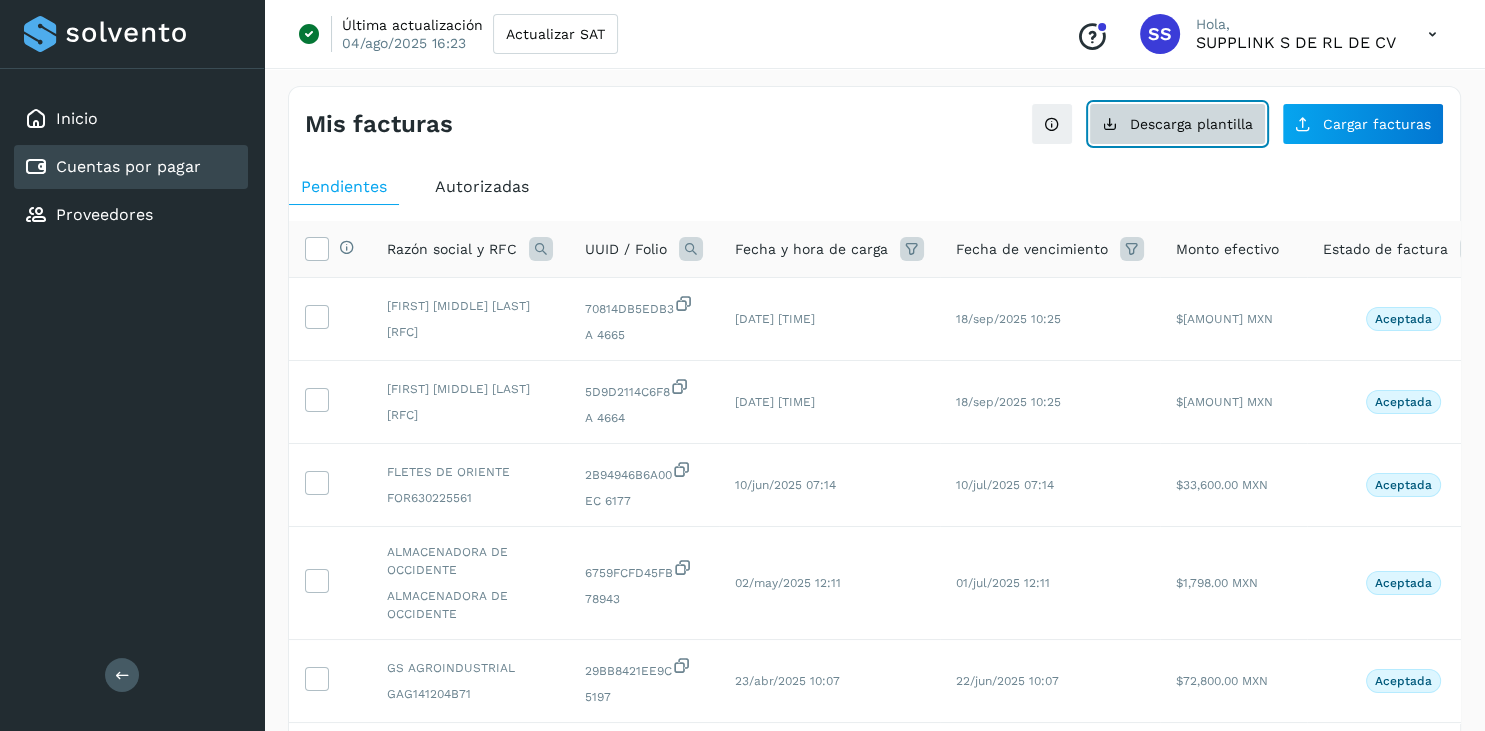 click on "Descarga plantilla" 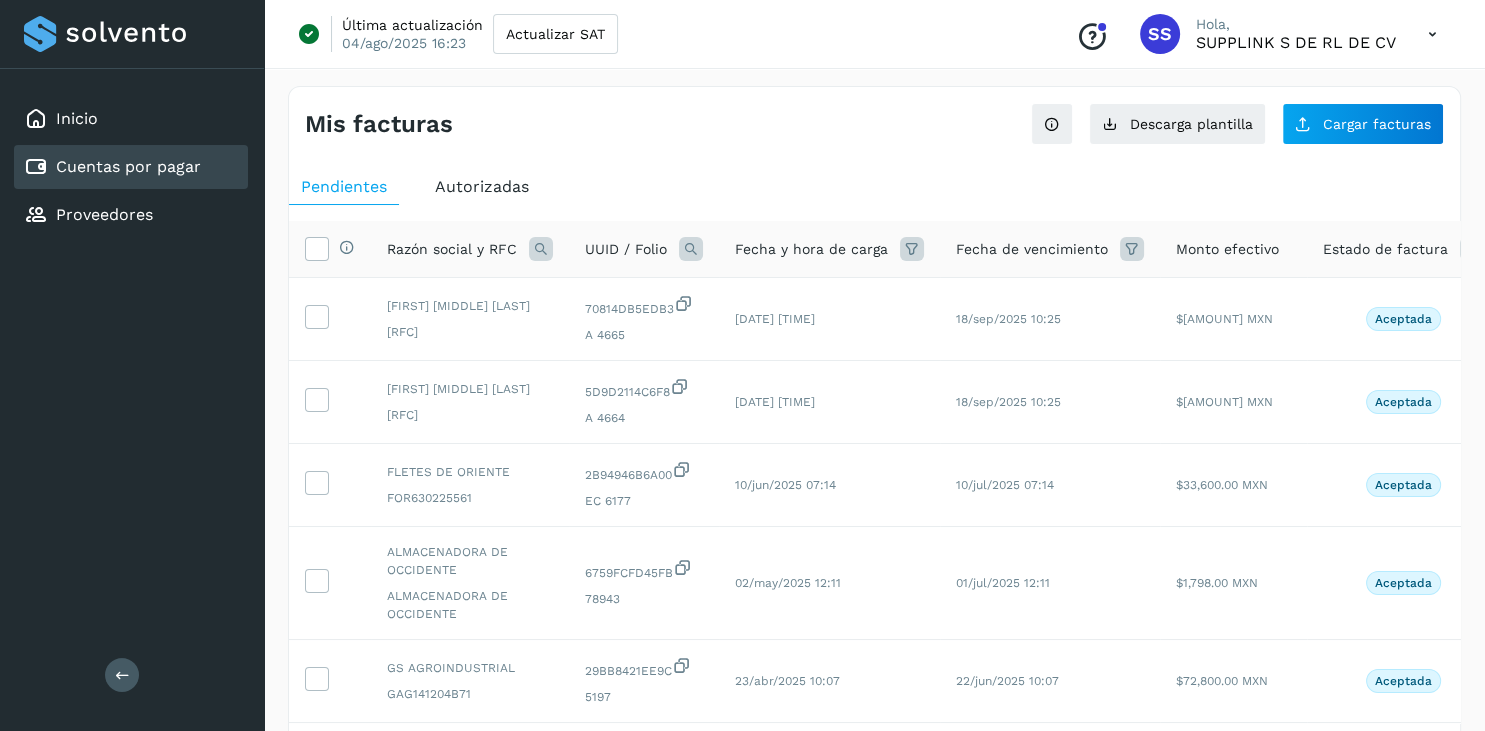 click on "Pendientes Autorizadas Selecciona todas las facturas disponibles para autorización Razón social y RFC UUID / Folio Fecha y hora de carga Fecha de vencimiento Monto efectivo Estado de factura Acciones GILBERTO JIMENEZ ENRIQUEZ JIEG760204H52 70814DB5EDB3  A 4665 18/jul/2025 10:25 18/sep/2025 10:25 $1,580.99 MXN Aceptada GILBERTO JIMENEZ ENRIQUEZ JIEG760204H52 5D9D2114C6F8  A 4664 18/jul/2025 10:25 18/sep/2025 10:25 $1,580.99 MXN Aceptada FLETES DE ORIENTE FOR630225561 2B94946B6A00  EC 6177 10/jun/2025 07:14 10/jul/2025 07:14 $33,600.00 MXN Aceptada ALMACENADORA DE OCCIDENTE AOC060517LX5 6759FCFD45FB  78943 02/may/2025 12:11 01/jul/2025 12:11 $1,798.00 MXN Aceptada GS AGROINDUSTRIAL GAG141204B71 29BB8421EE9C  5197 23/abr/2025 10:07 22/jun/2025 10:07 $72,800.00 MXN Aceptada Selecciona todas las facturas disponibles para autorización Razón social y RFC Monto efectivo Estado de factura Acciones GILBERTO JIMENEZ ENRIQUEZ JIEG760204H52 $1,580.99 MXN Aceptada GILBERTO JIMENEZ ENRIQUEZ JIEG760204H52 $1,580.99 MXN" at bounding box center [874, 514] 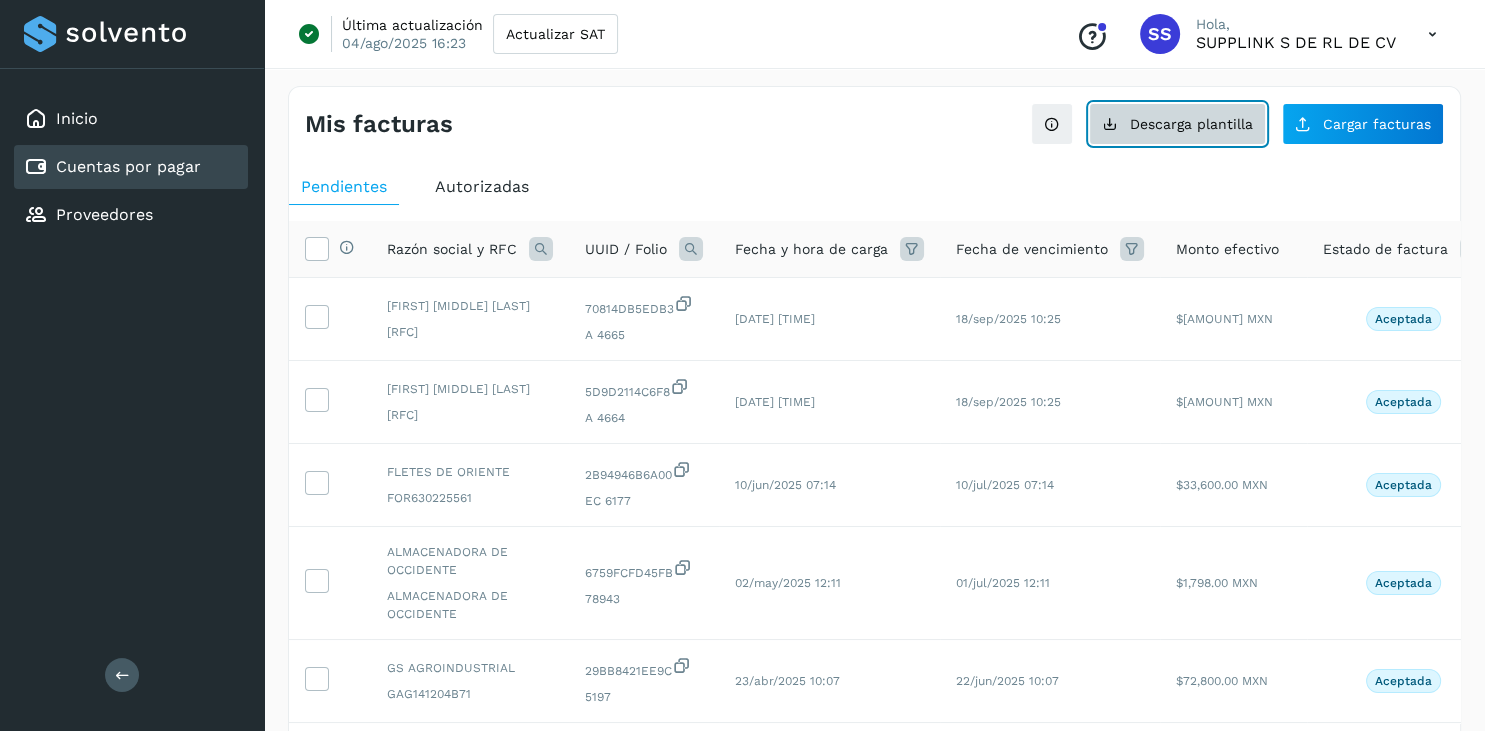 click on "Descarga plantilla" 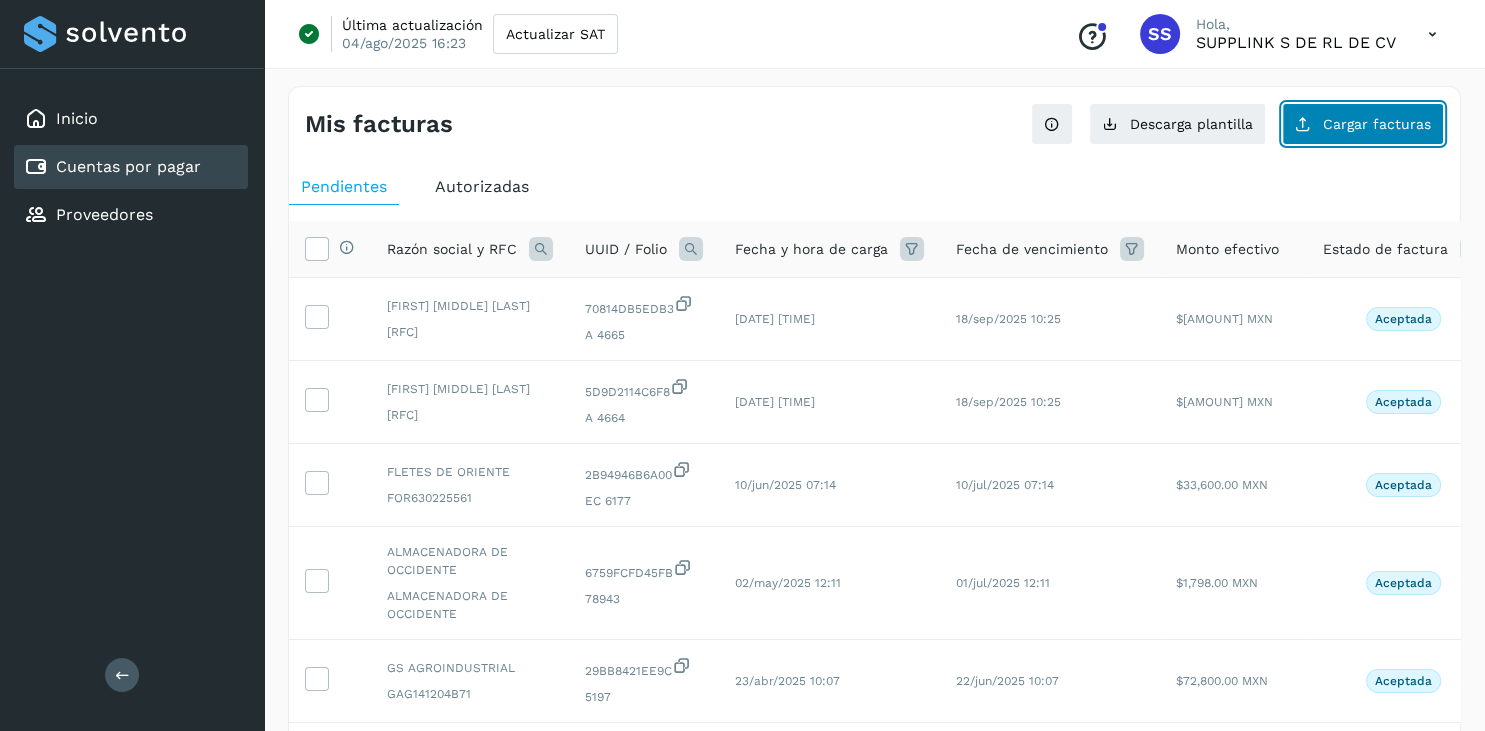 click on "Cargar facturas" 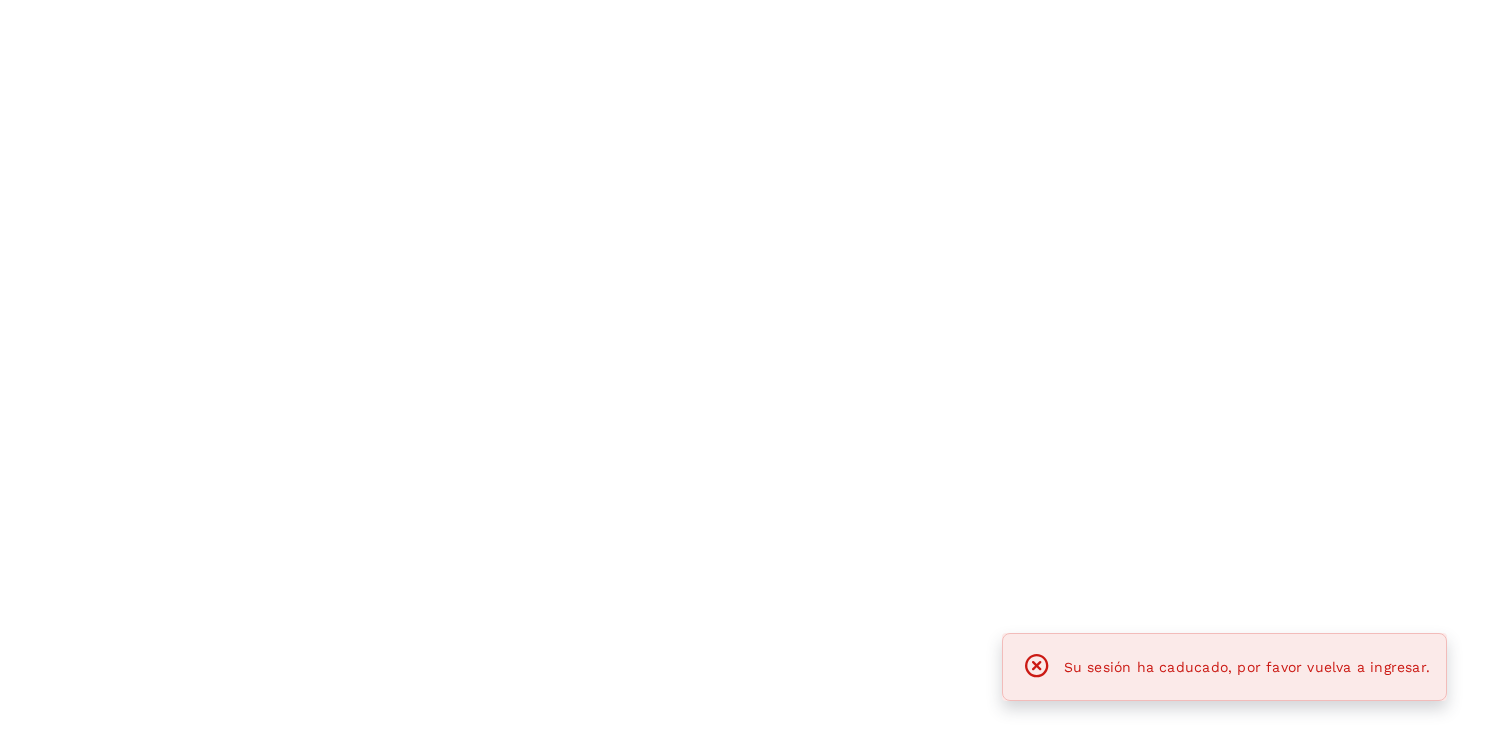 scroll, scrollTop: 0, scrollLeft: 0, axis: both 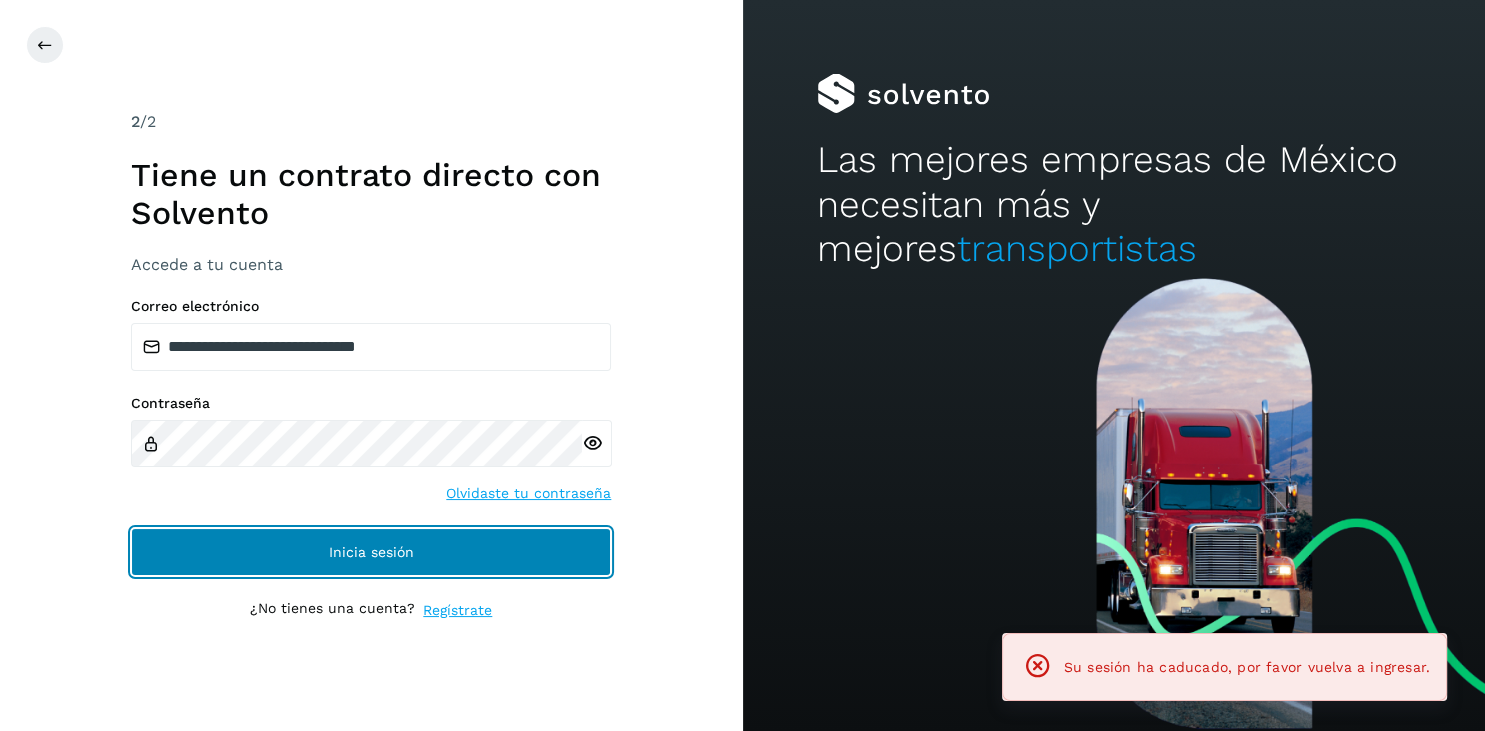 click on "Inicia sesión" at bounding box center [371, 552] 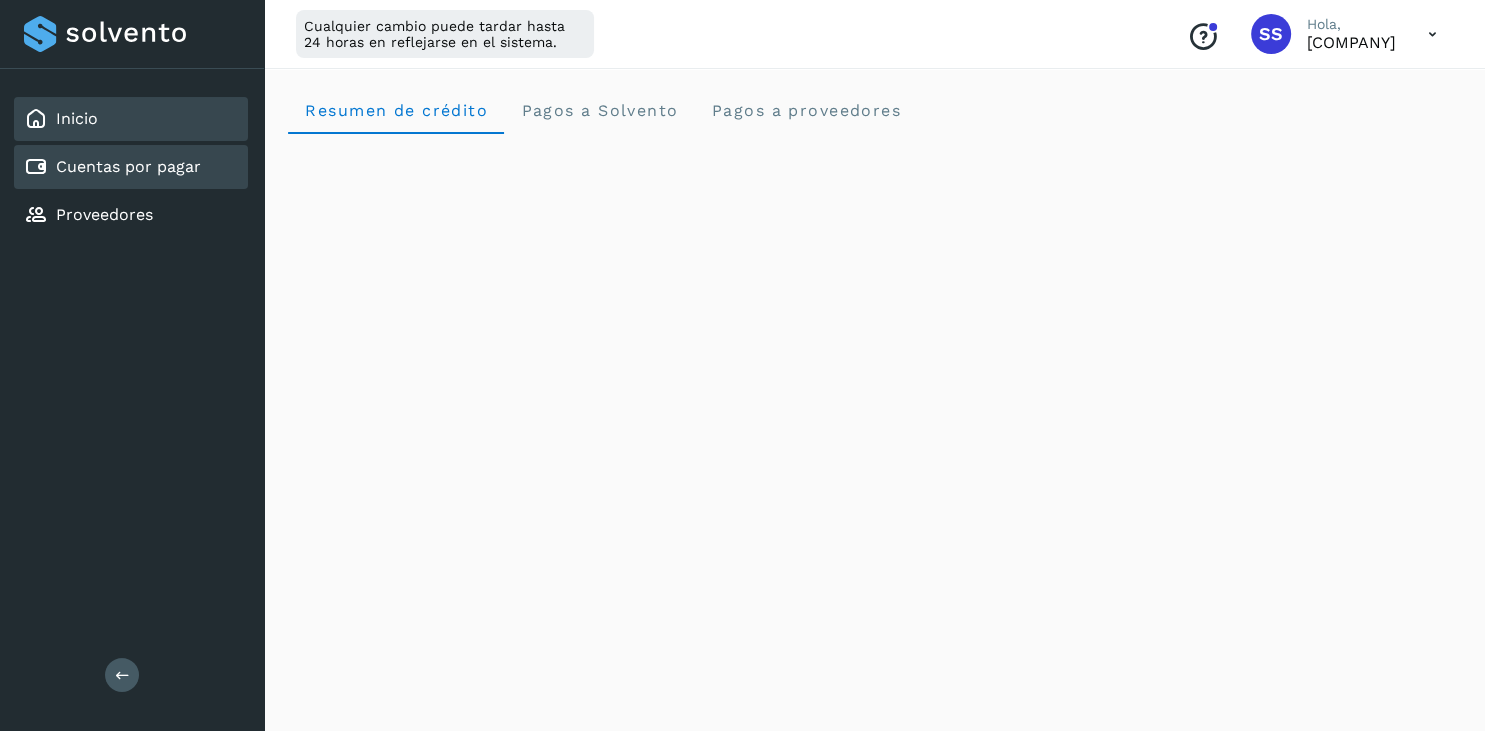 click on "Cuentas por pagar" at bounding box center [128, 166] 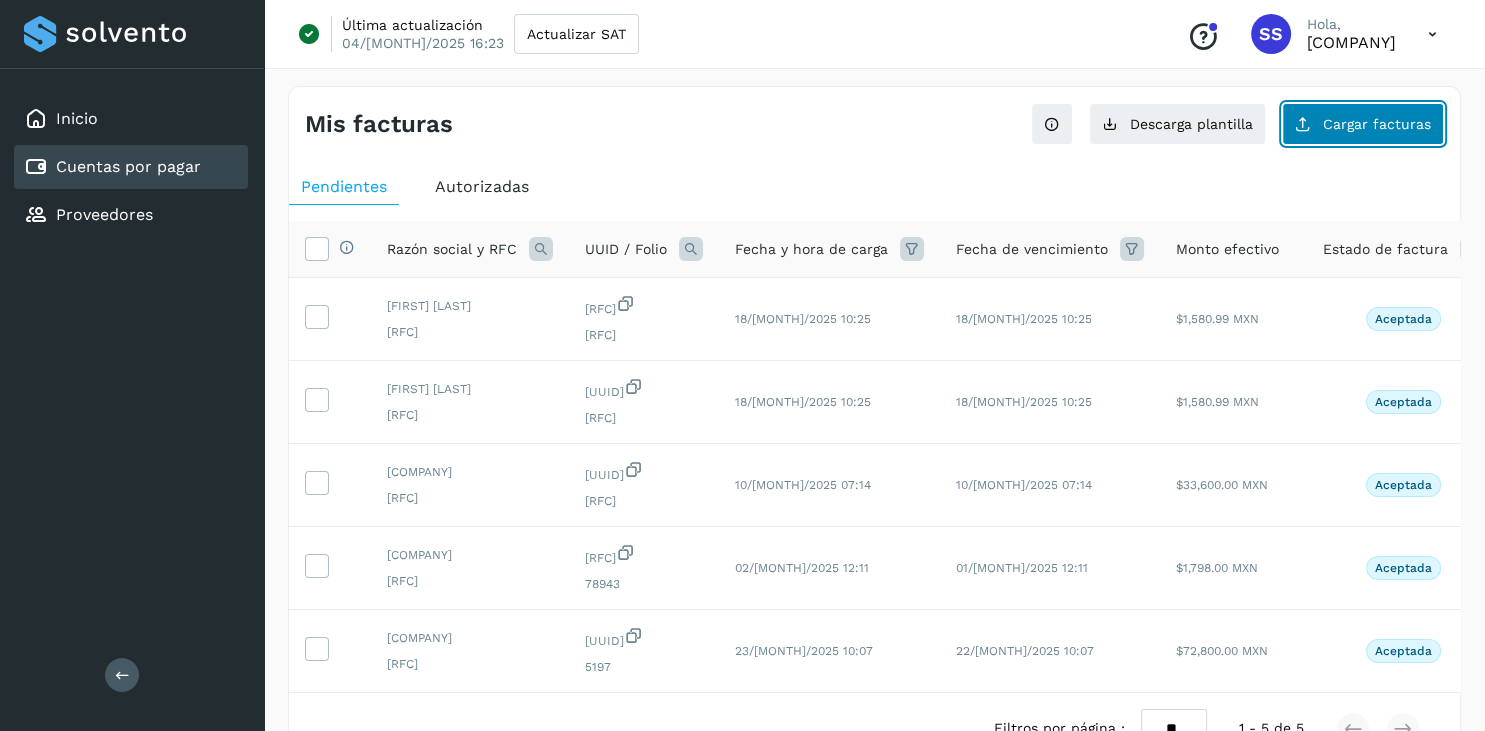 click on "Cargar facturas" 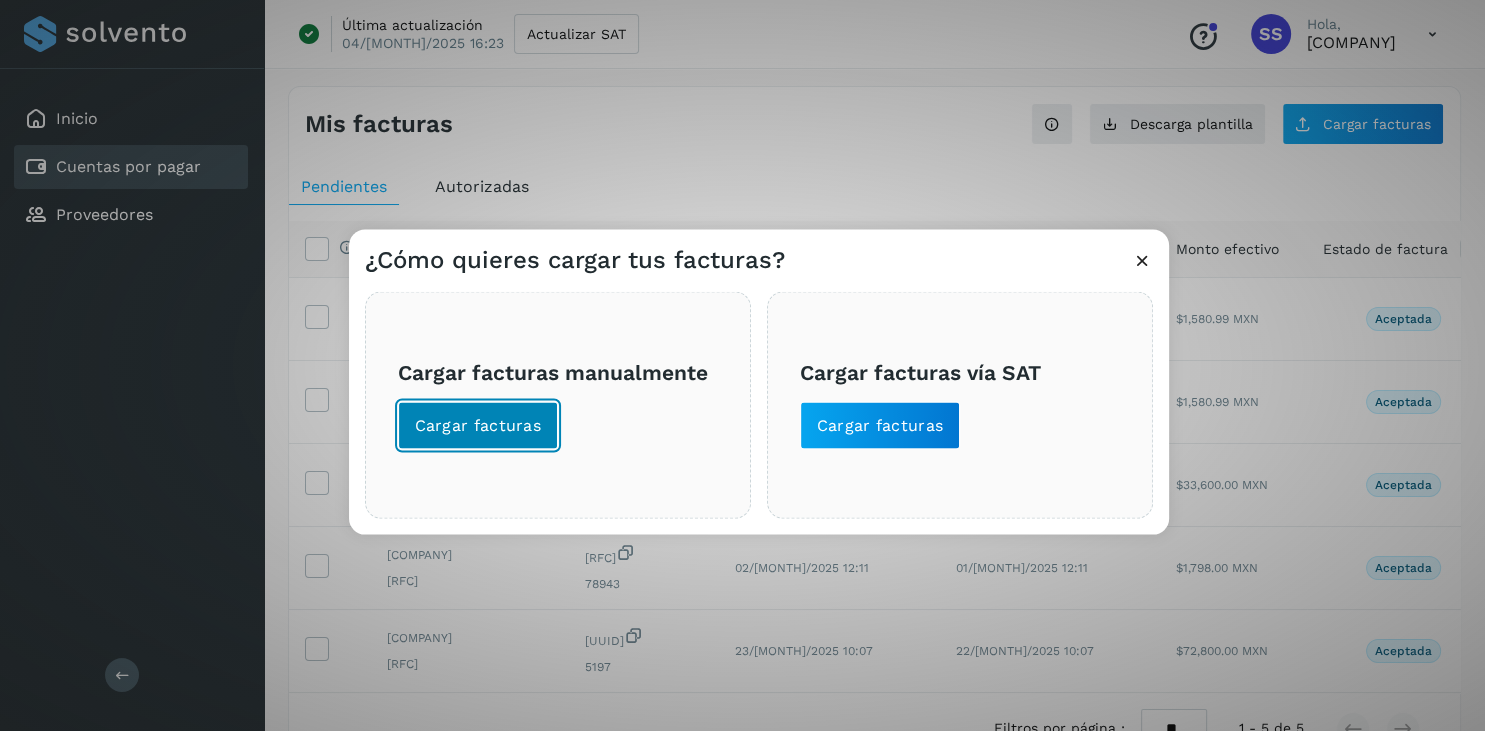 click on "Cargar facturas" 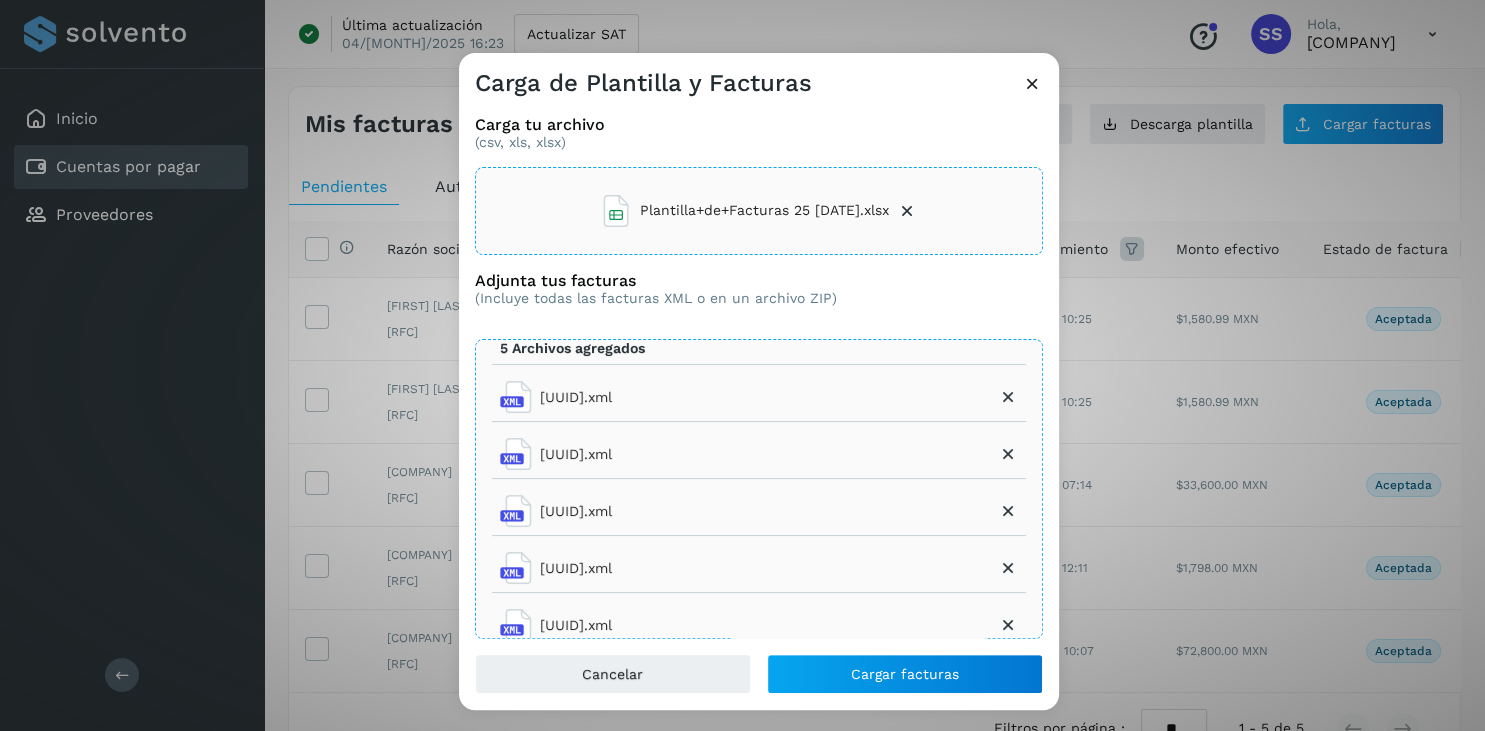 scroll, scrollTop: 34, scrollLeft: 0, axis: vertical 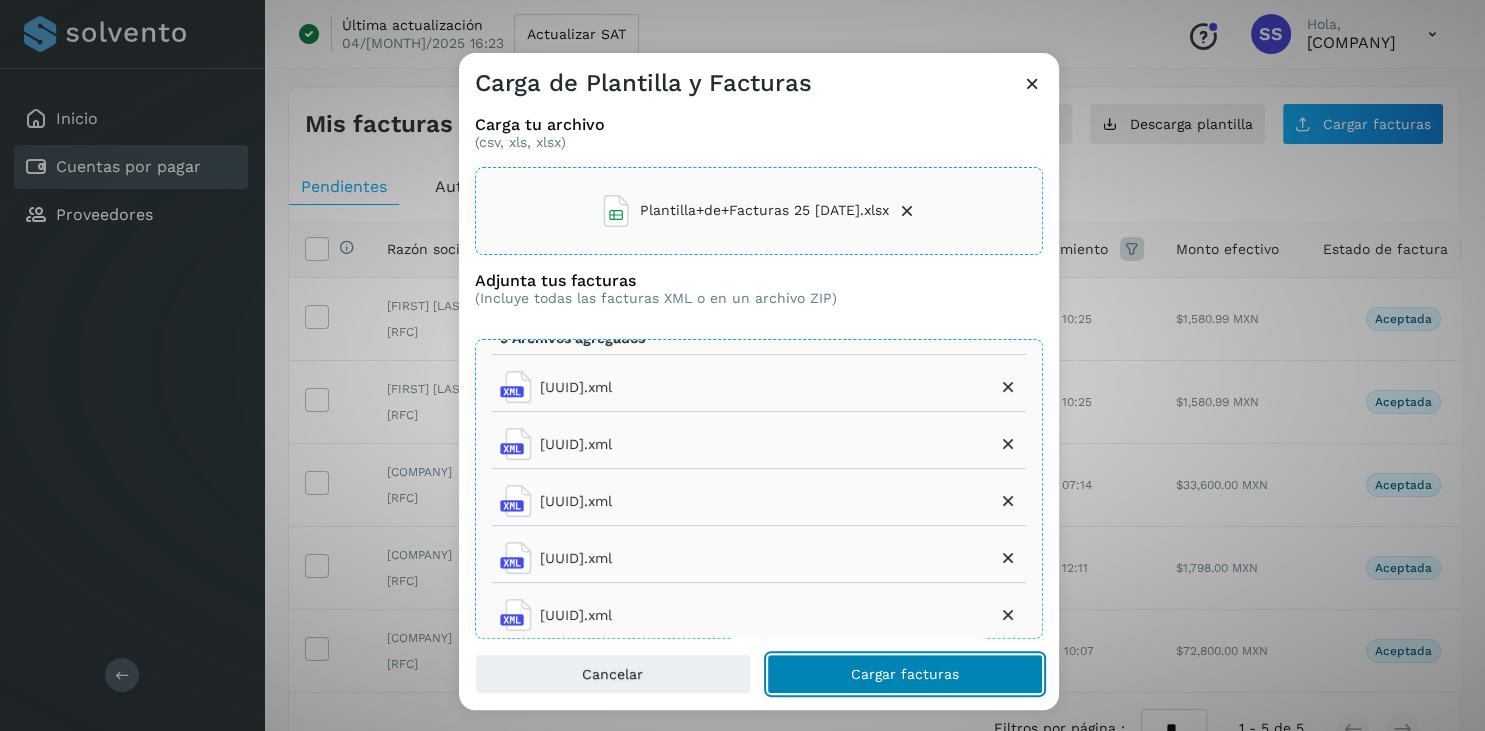 click on "Cargar facturas" 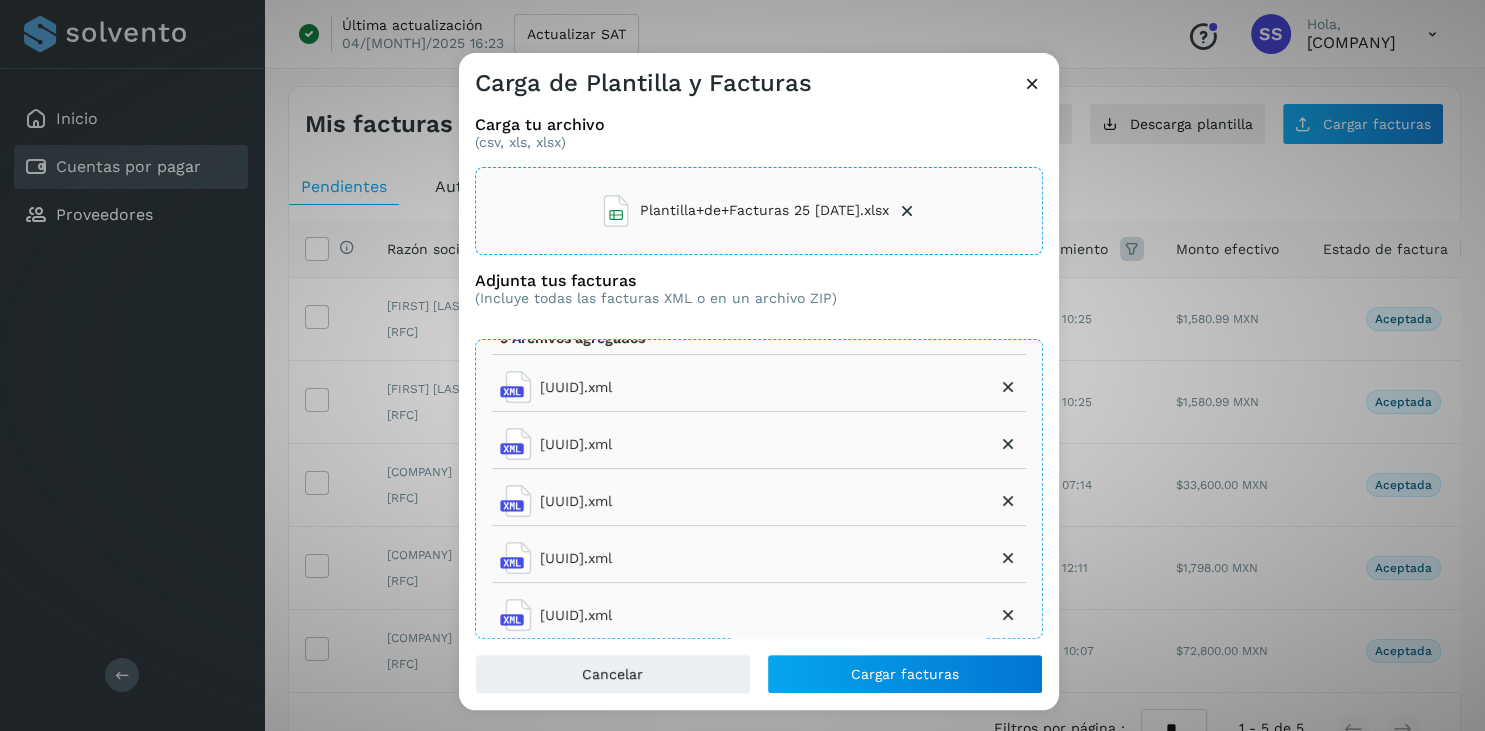 scroll, scrollTop: 15, scrollLeft: 0, axis: vertical 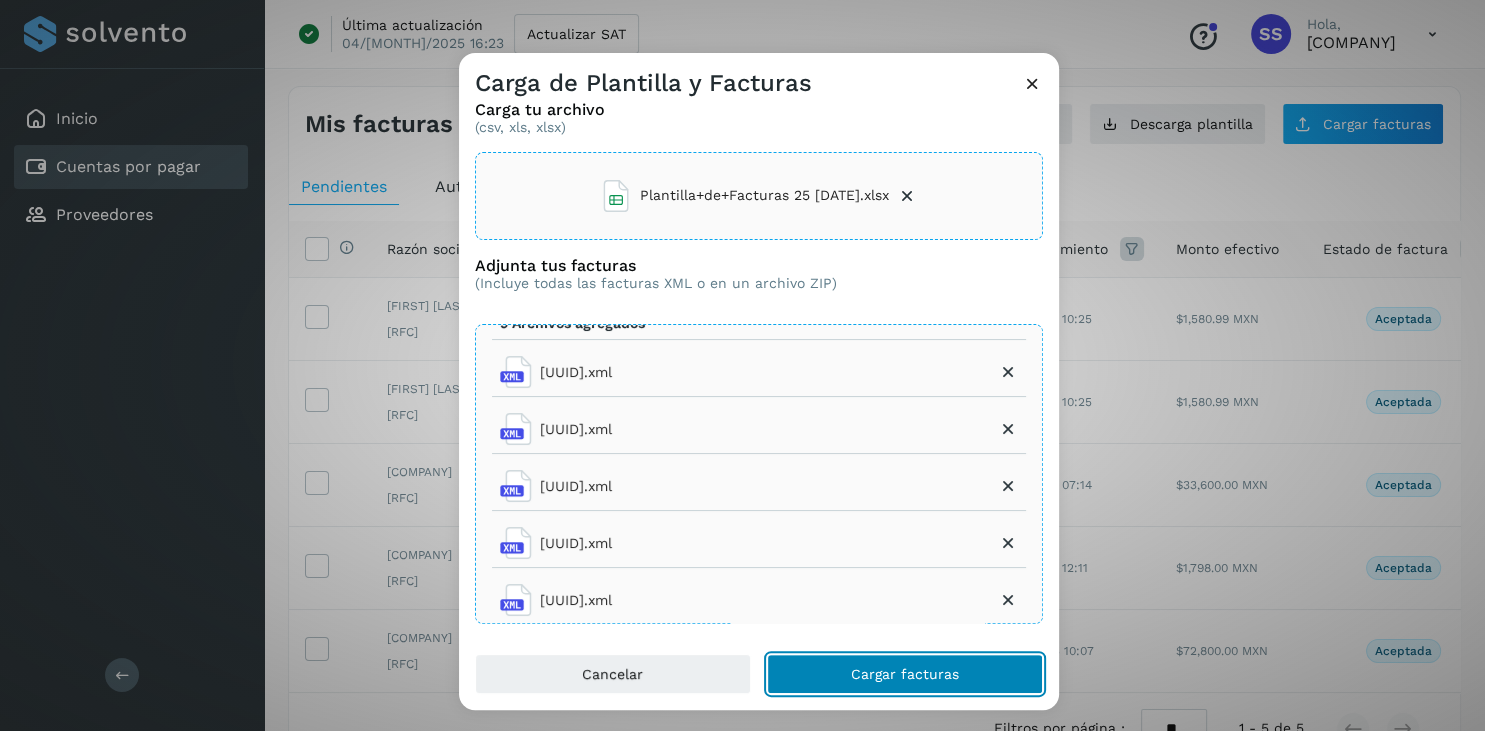 click on "Cargar facturas" 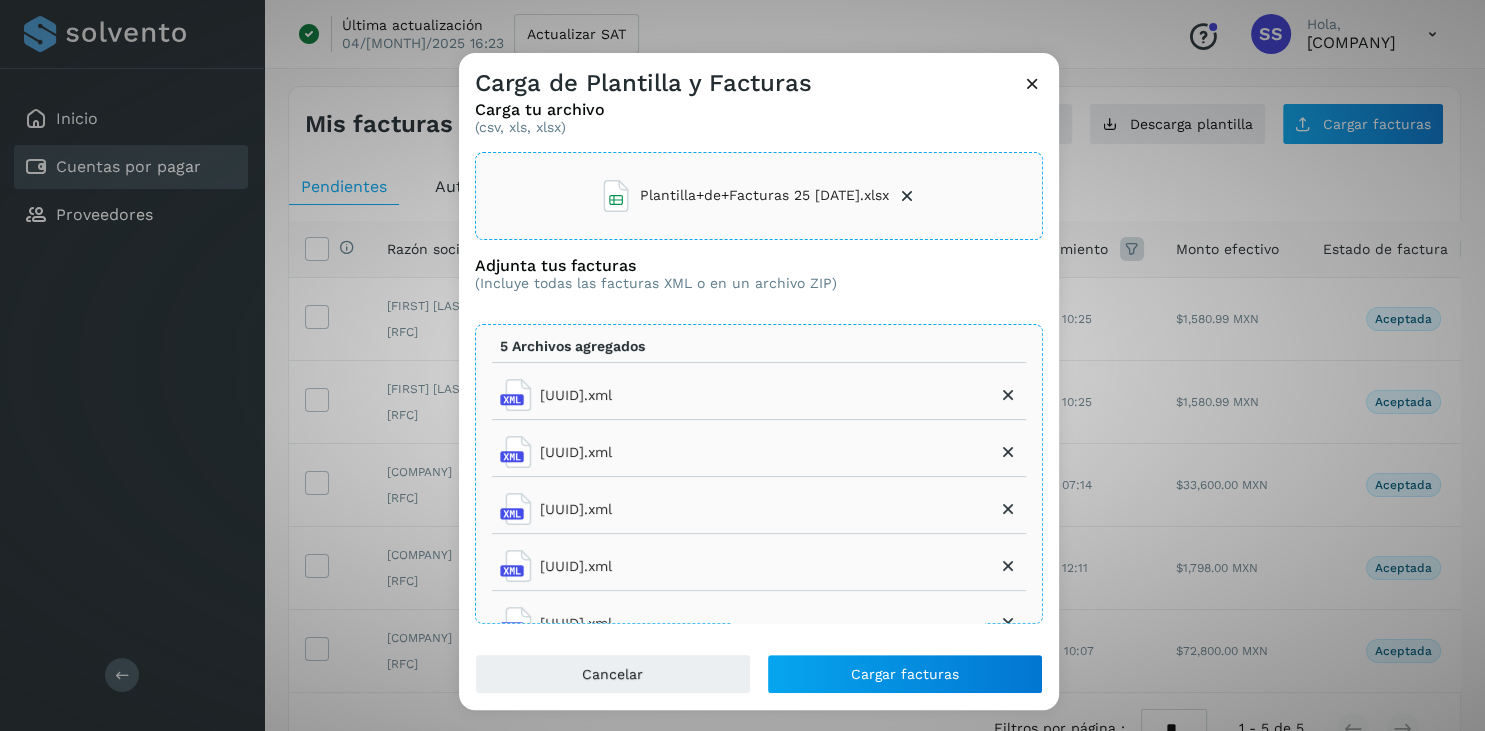 scroll, scrollTop: 0, scrollLeft: 0, axis: both 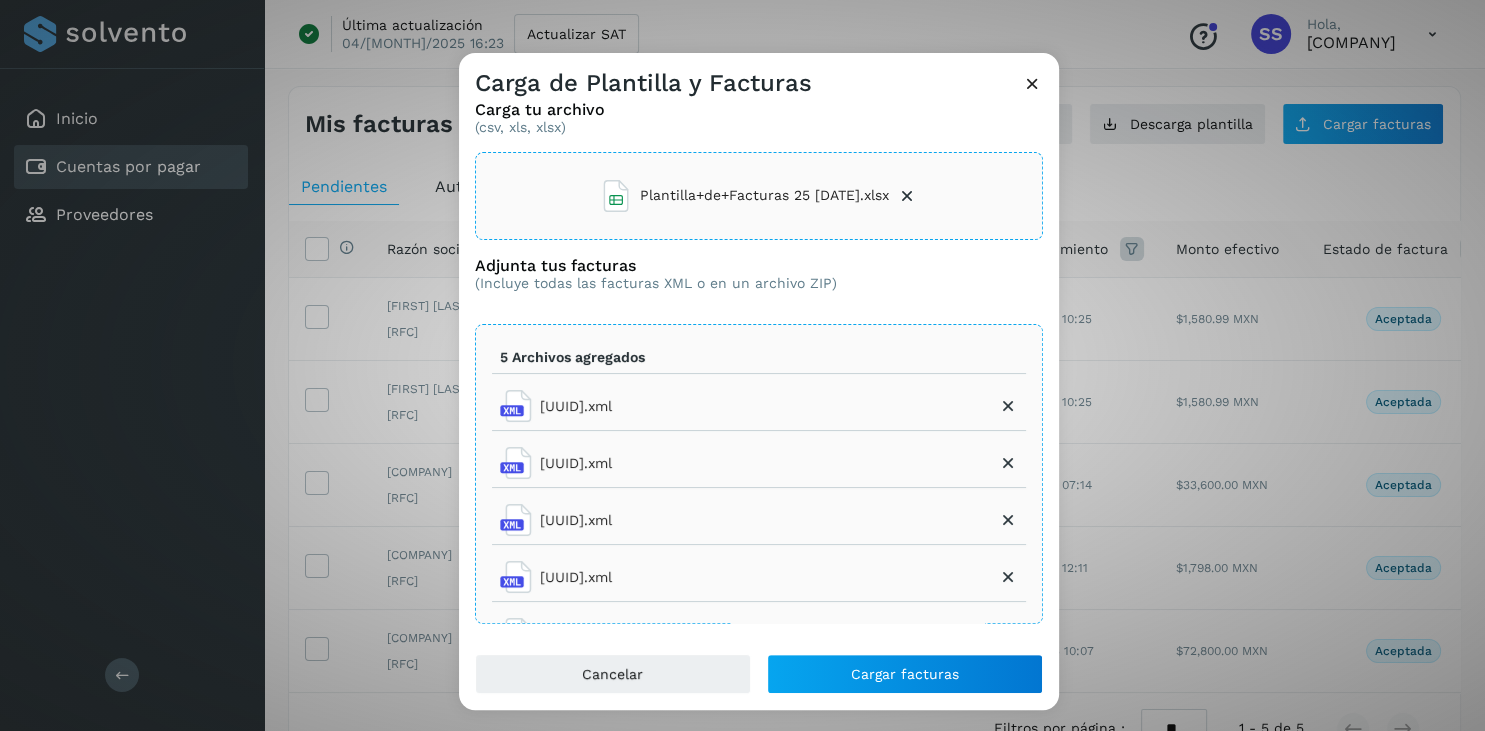 click at bounding box center [1008, 406] 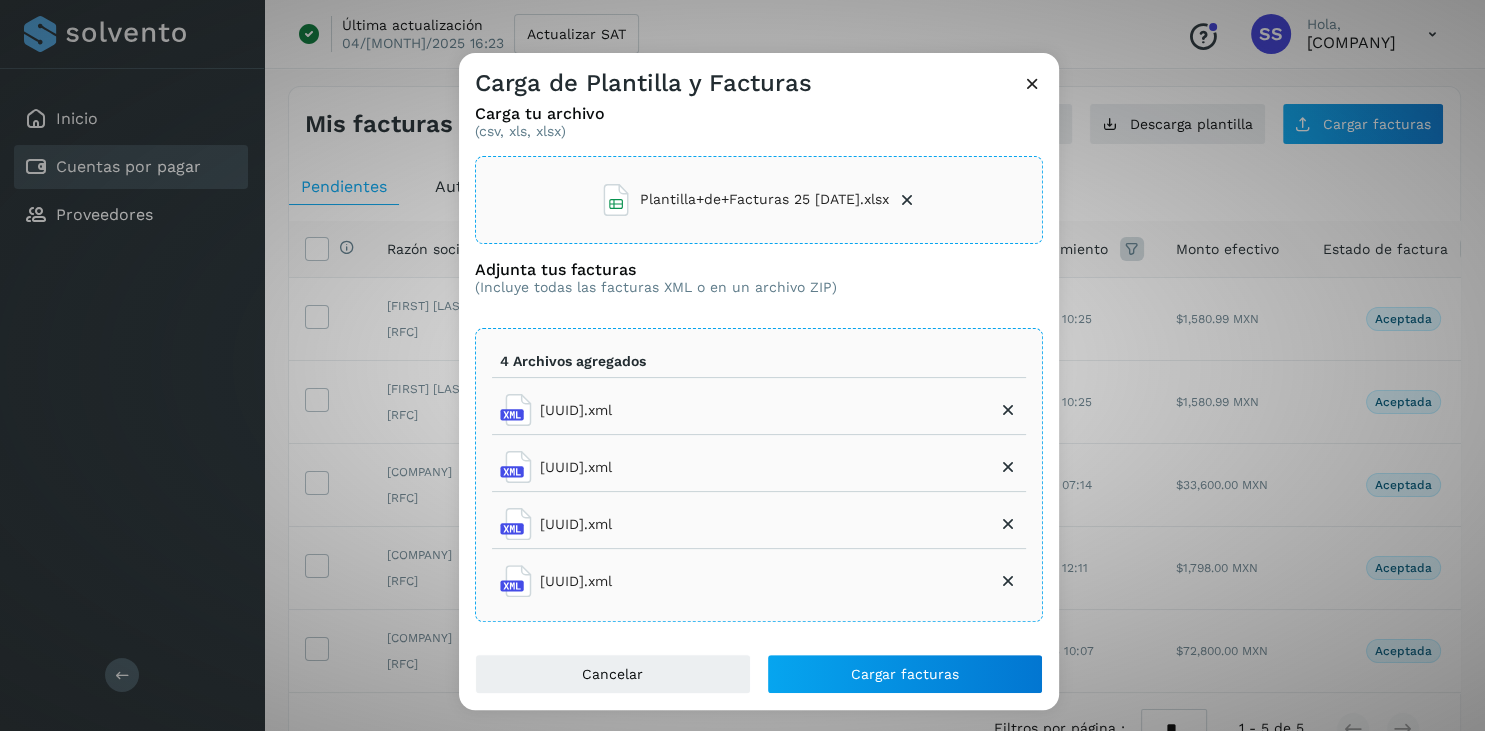 scroll, scrollTop: 8, scrollLeft: 0, axis: vertical 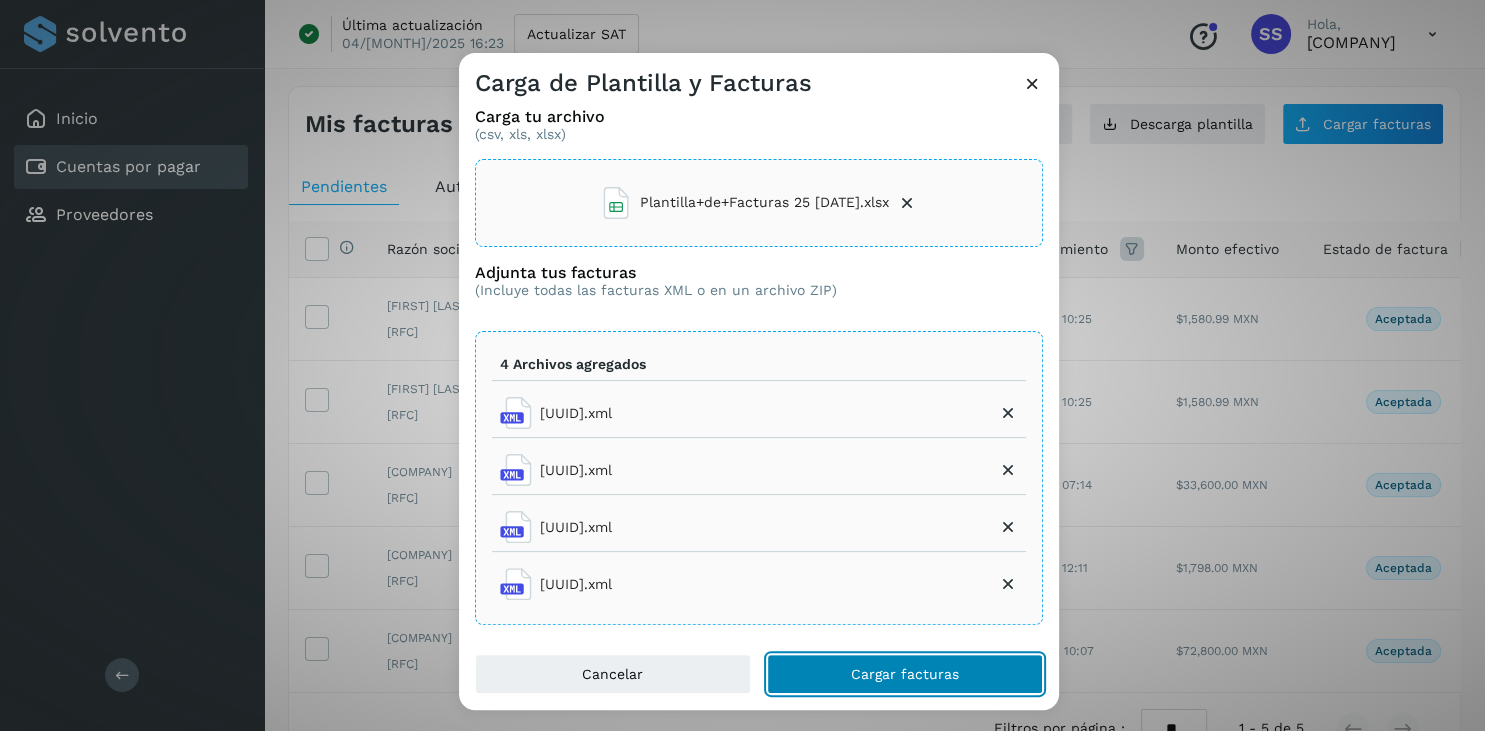 click on "Cargar facturas" 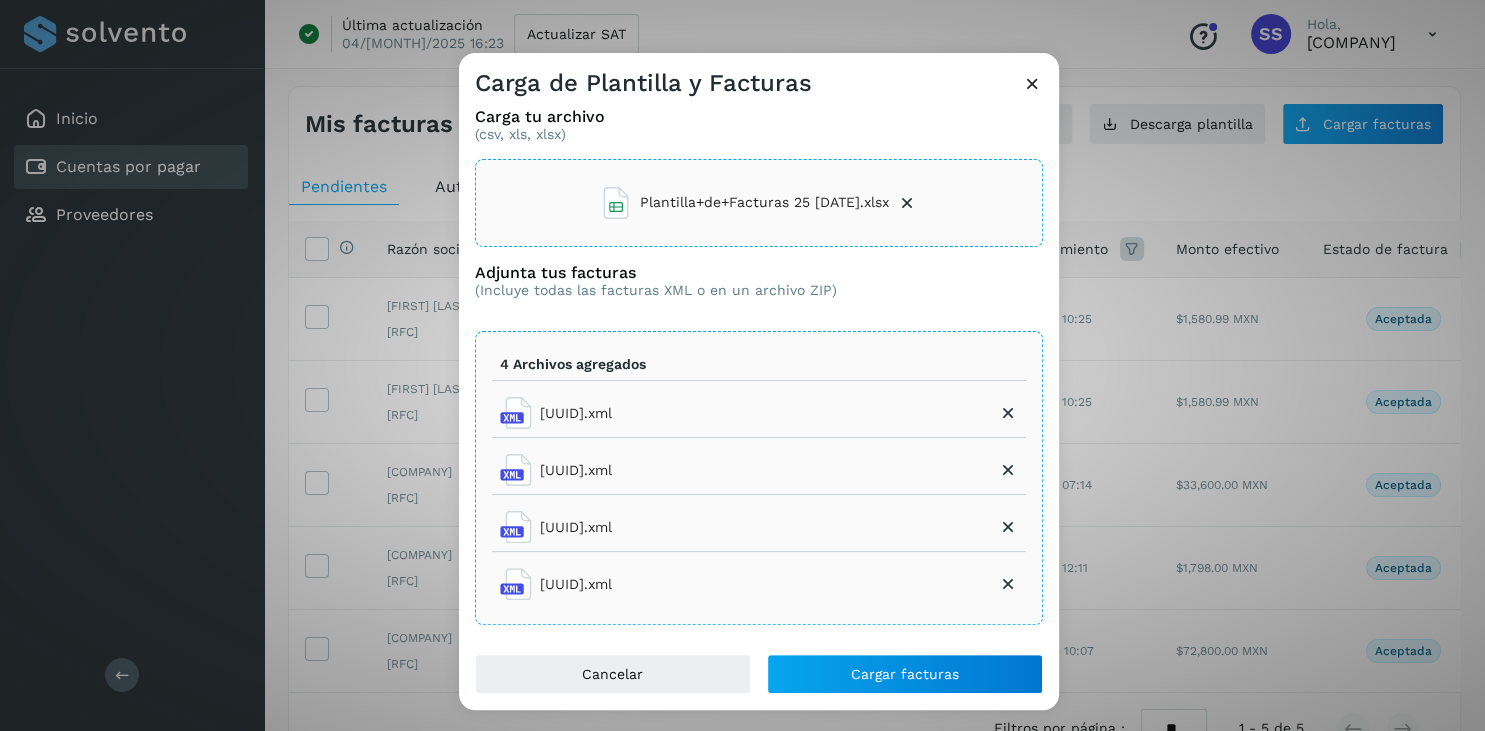 click at bounding box center [907, 203] 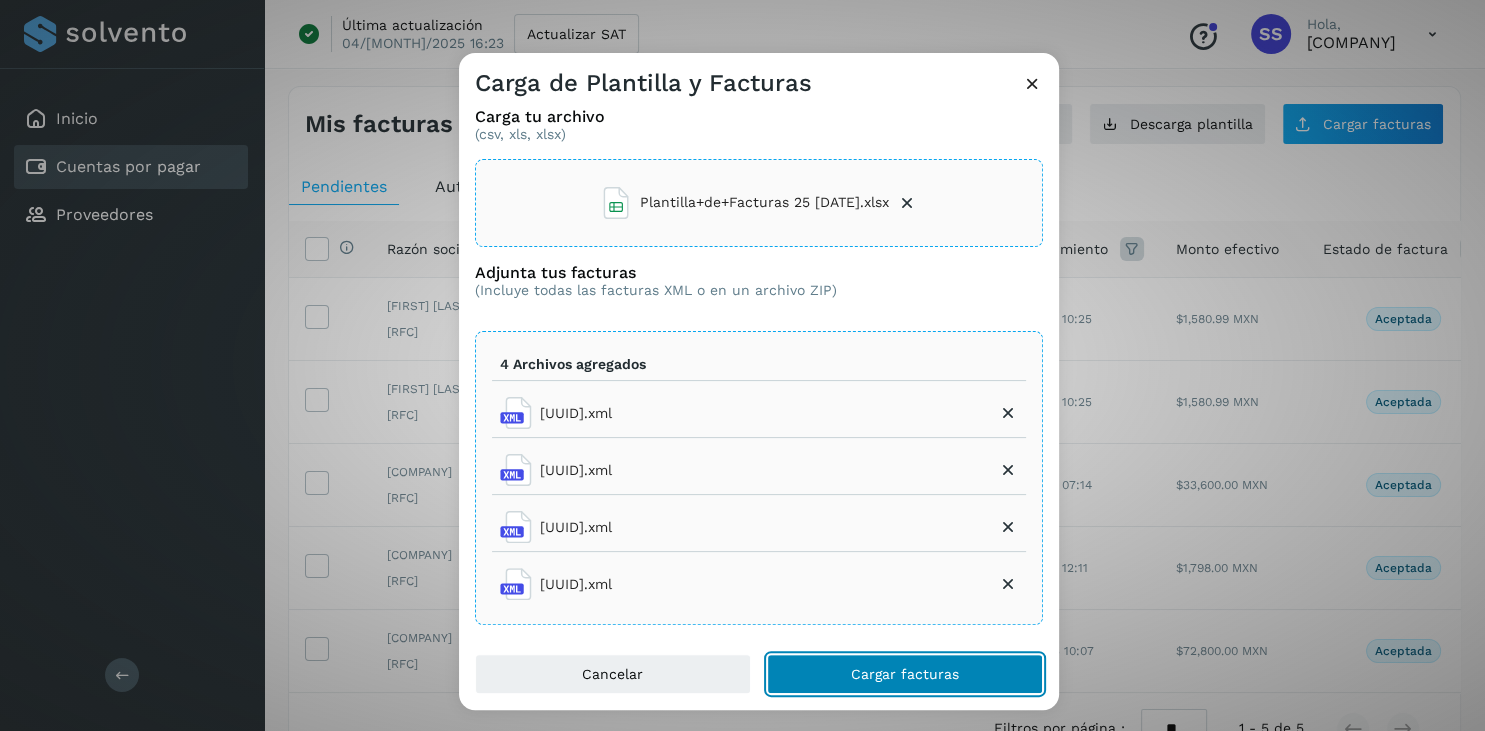 click on "Cargar facturas" 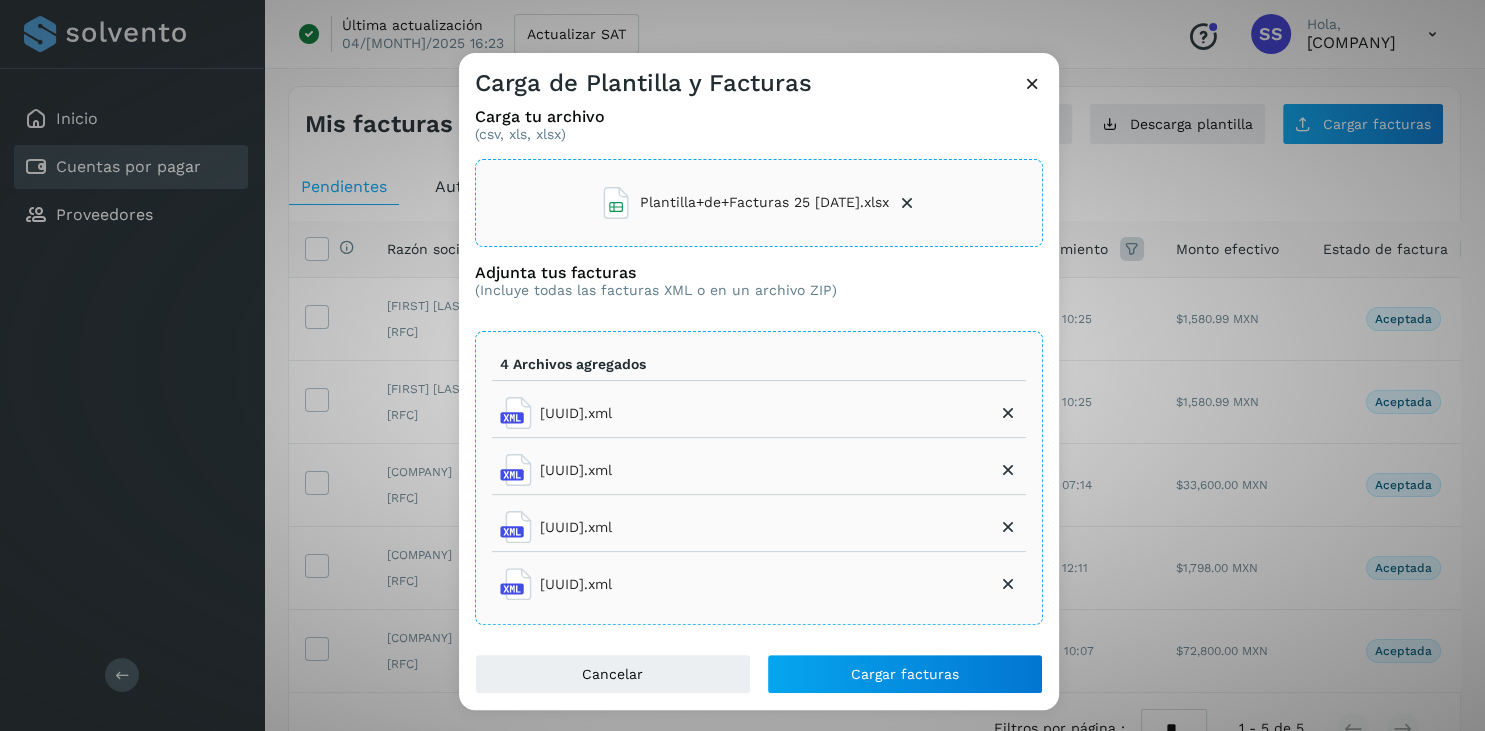 click at bounding box center (1008, 470) 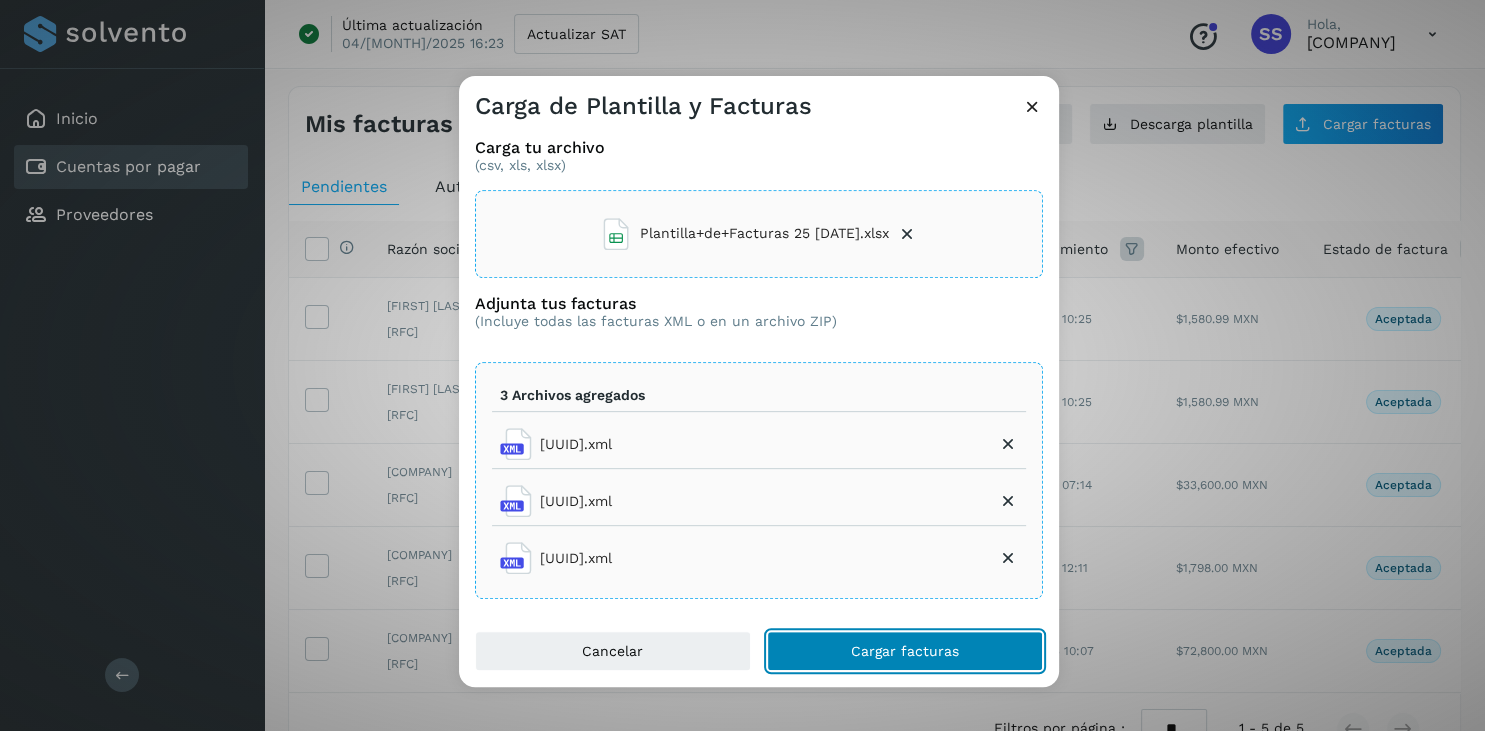 click on "Cargar facturas" 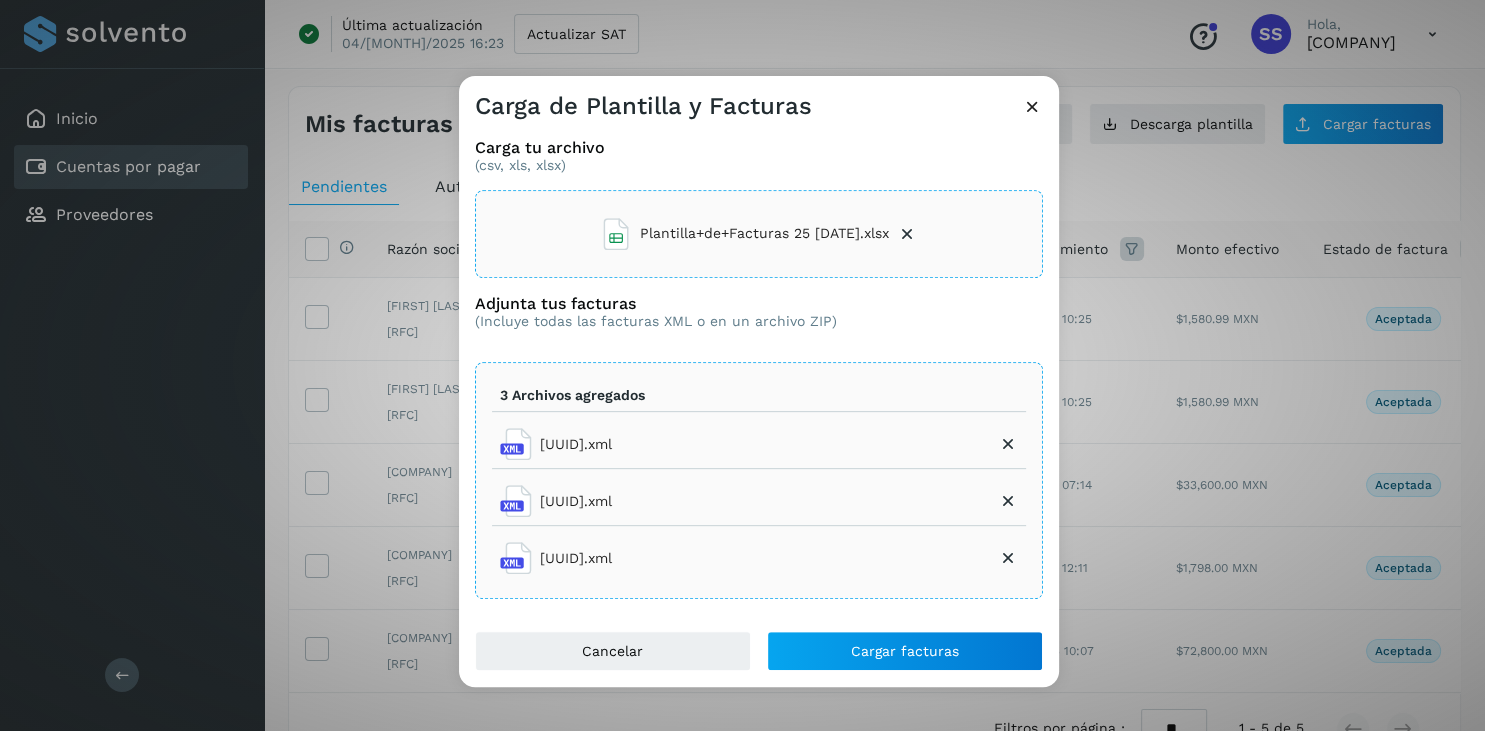 click at bounding box center [907, 234] 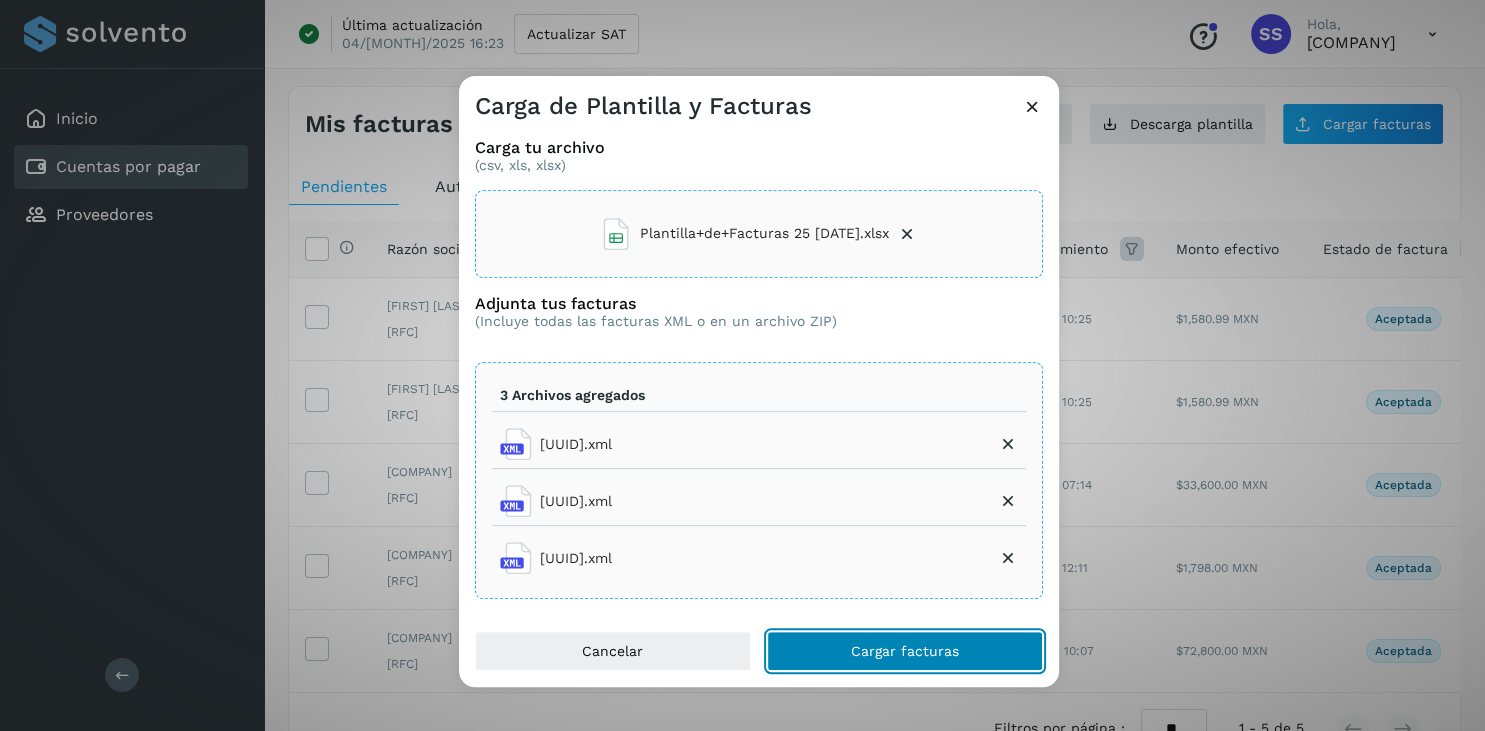 click on "Cargar facturas" 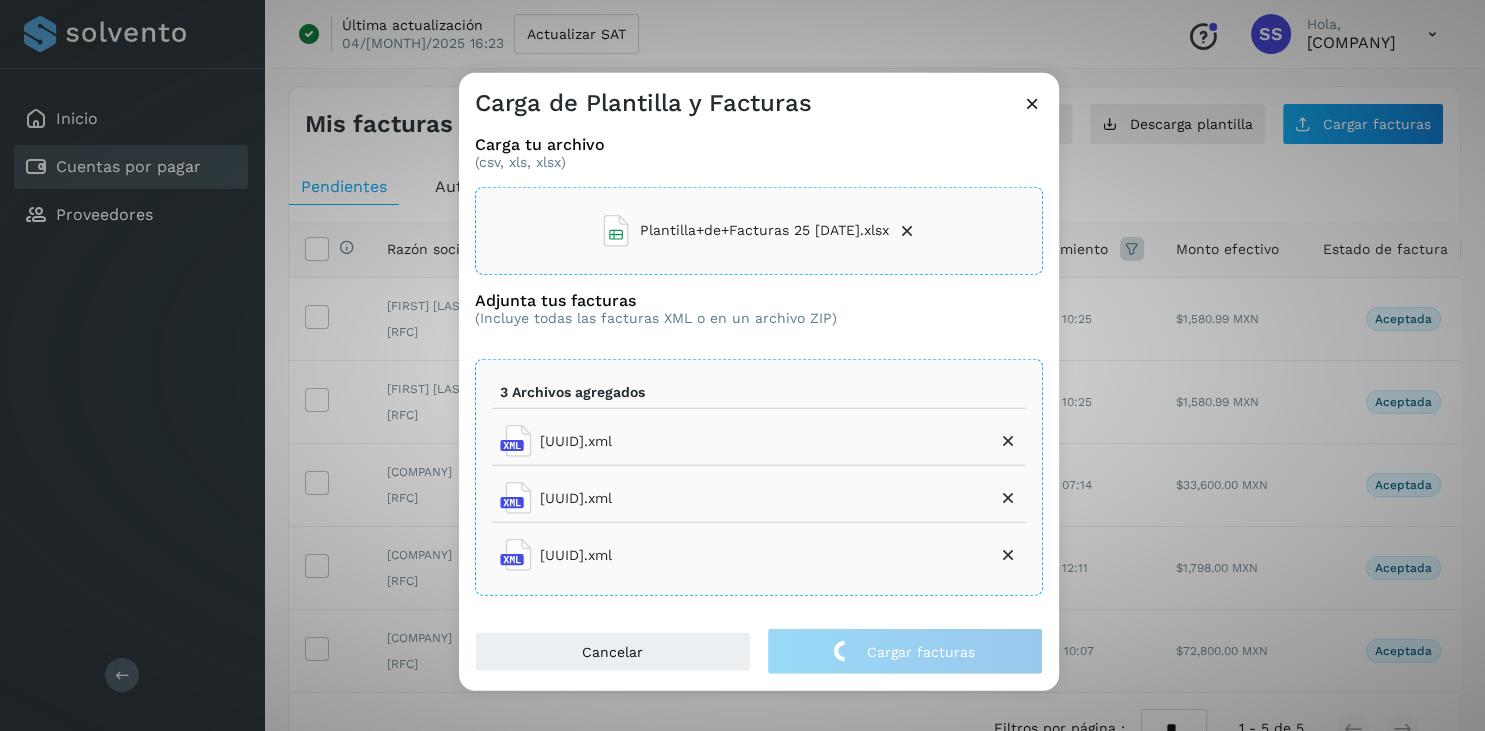 click at bounding box center (1008, 498) 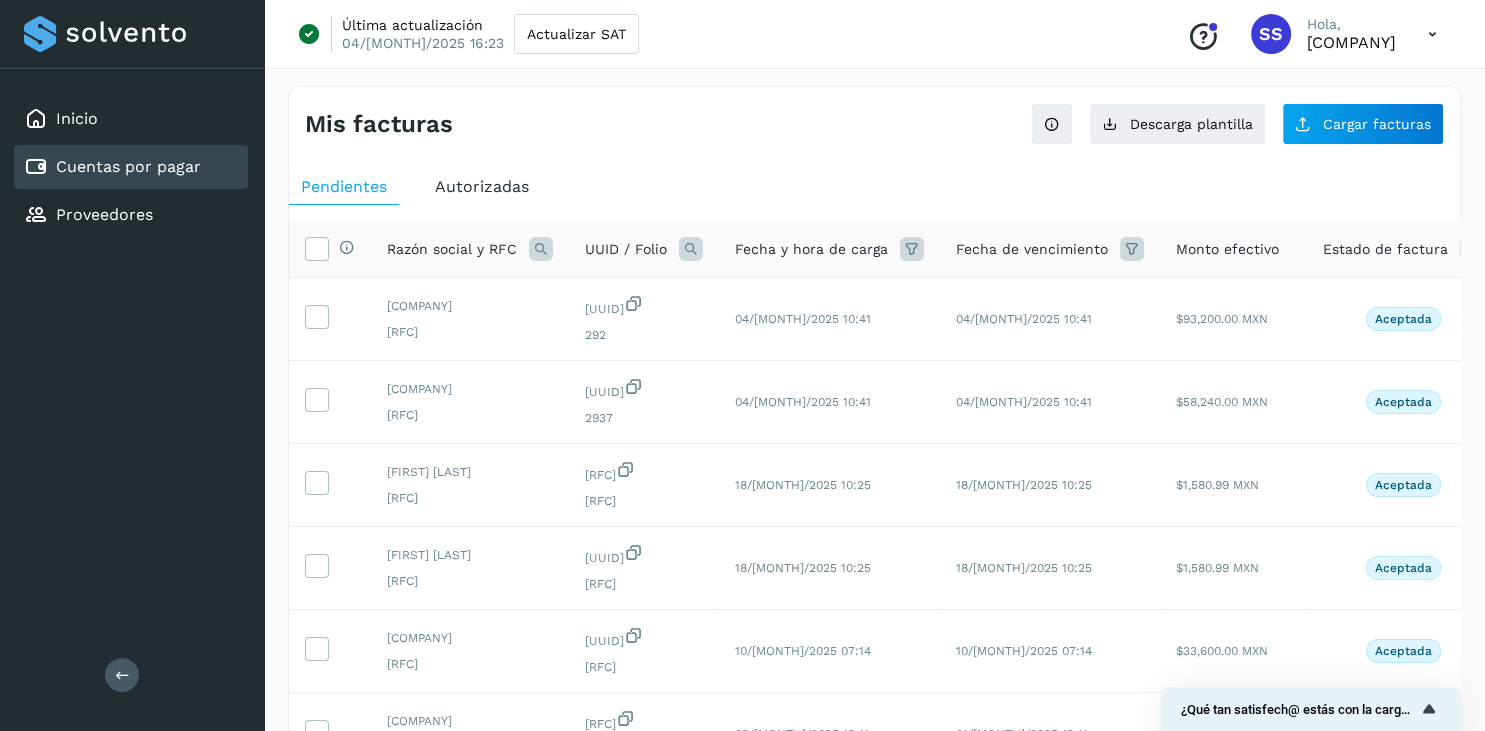 click at bounding box center [691, 249] 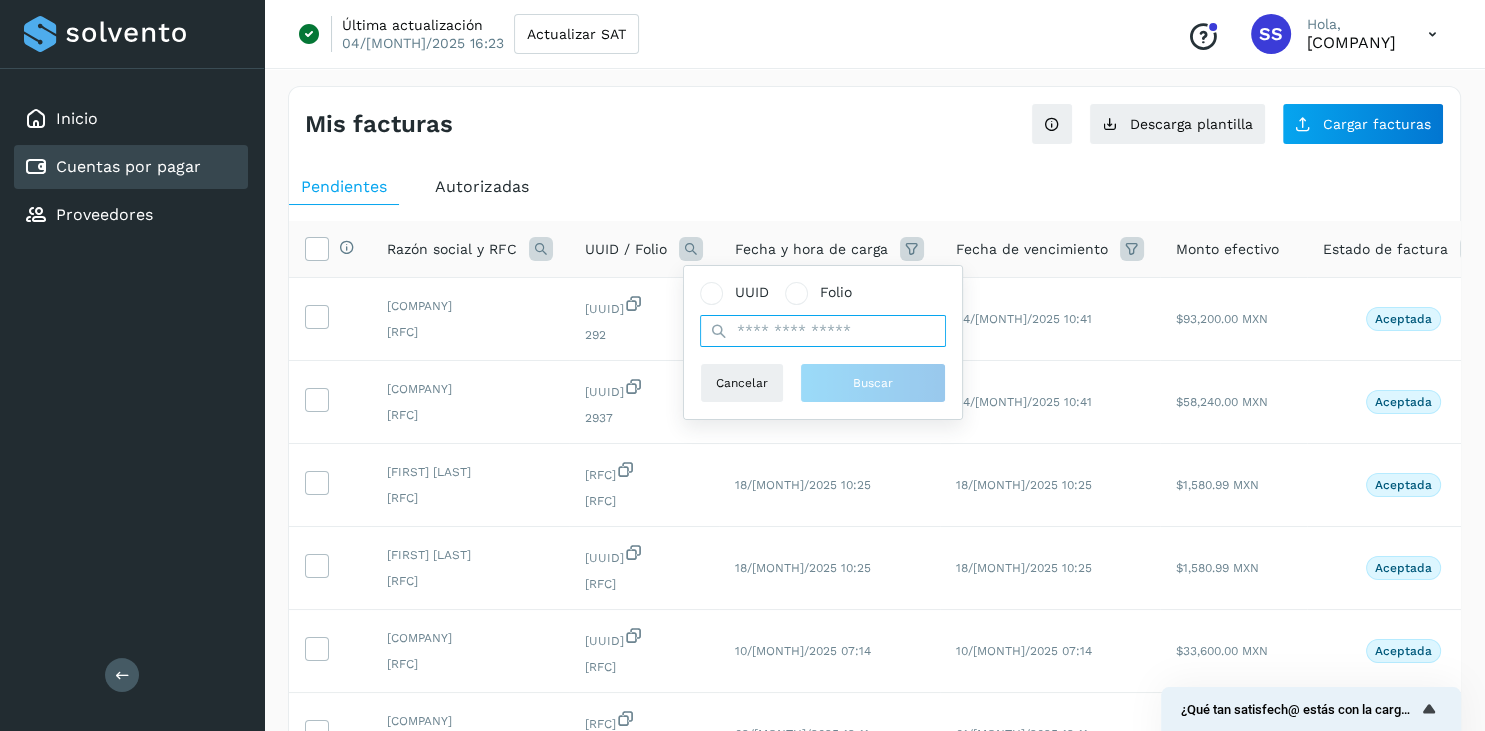 click at bounding box center (823, 331) 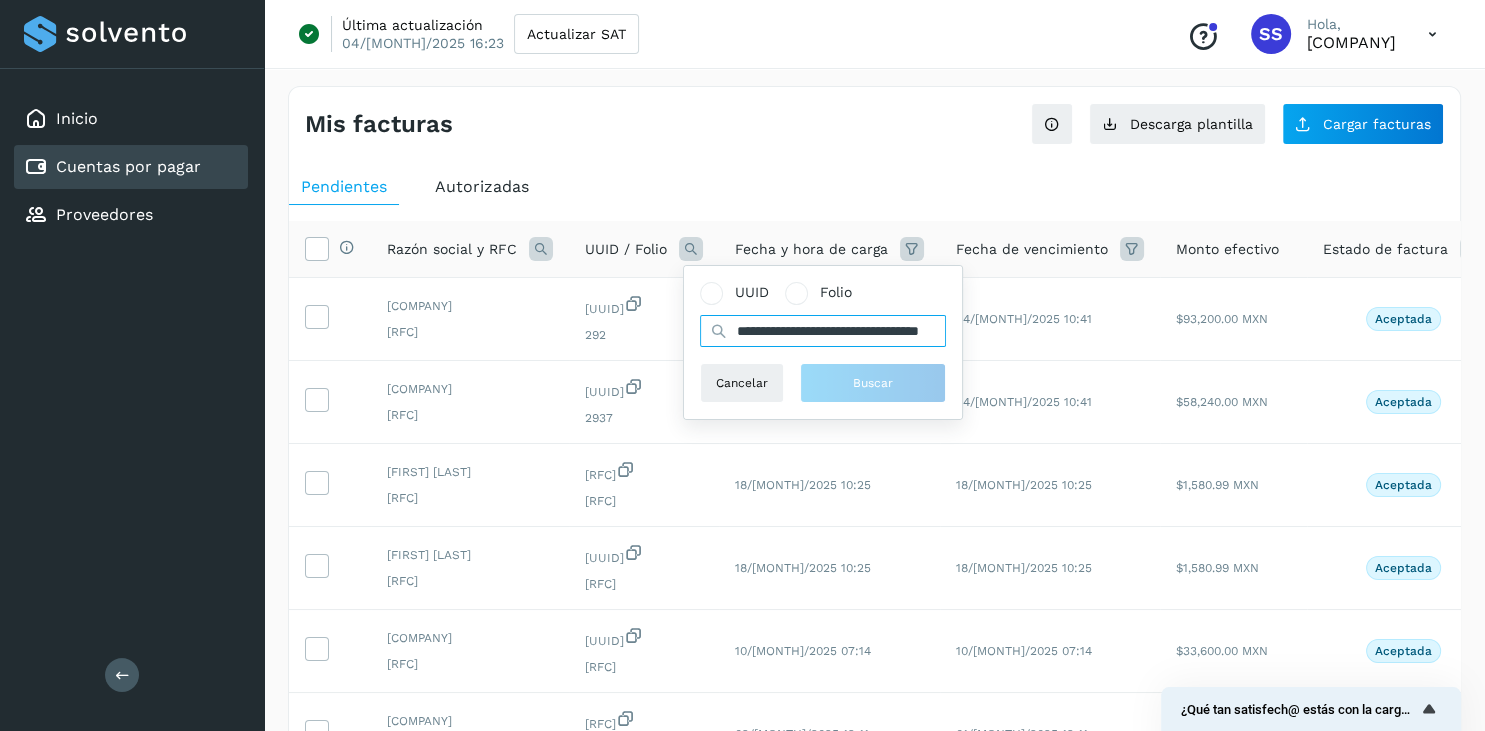 scroll, scrollTop: 0, scrollLeft: 96, axis: horizontal 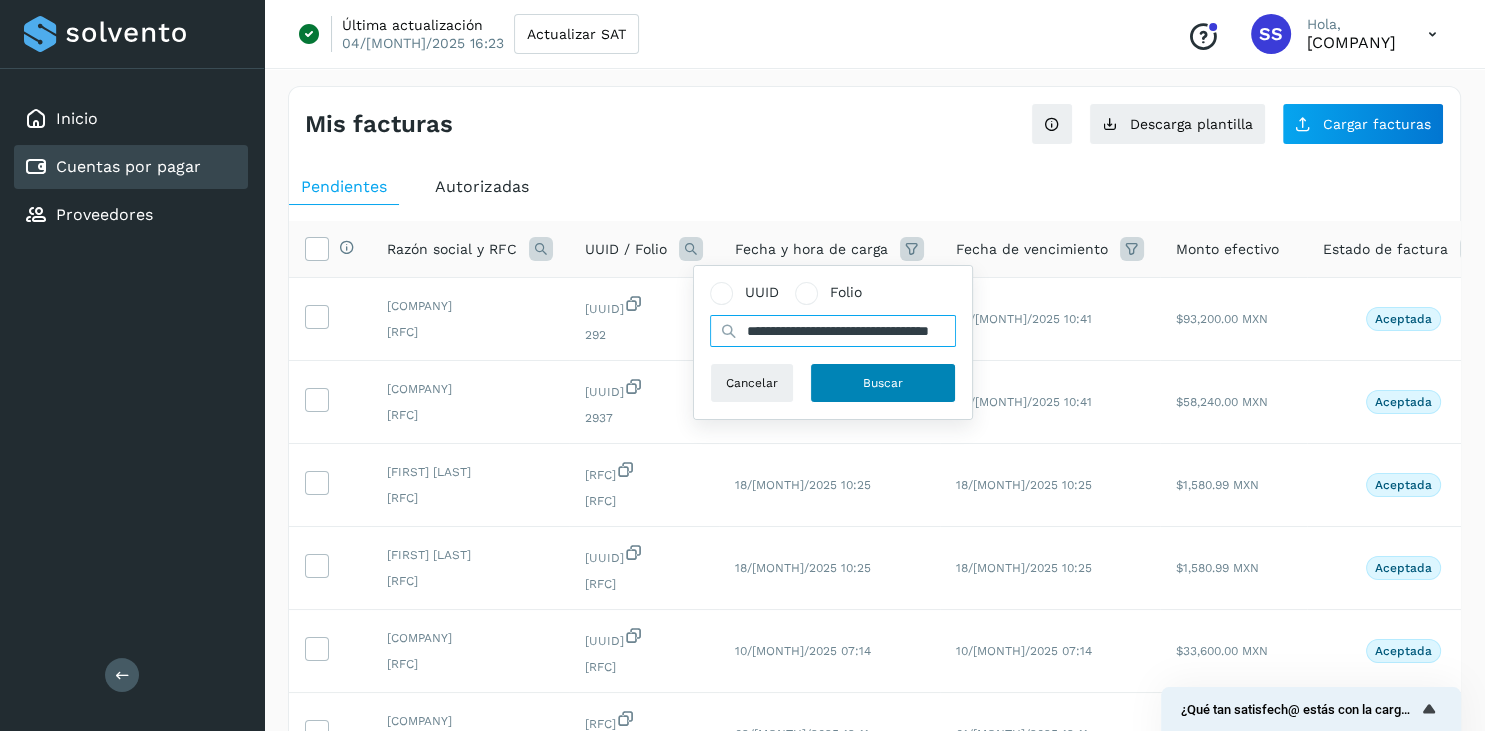 type on "**********" 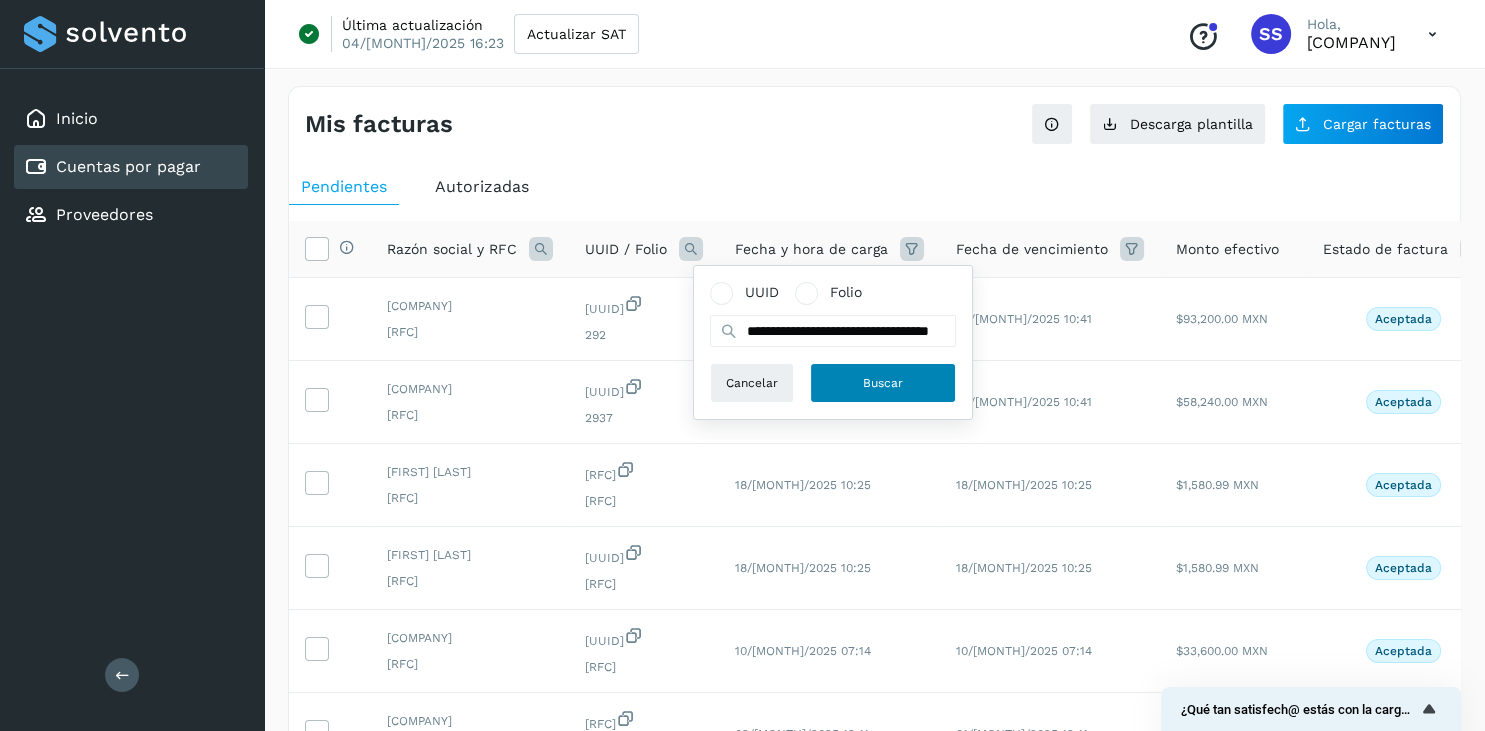 click on "Buscar" at bounding box center [883, 383] 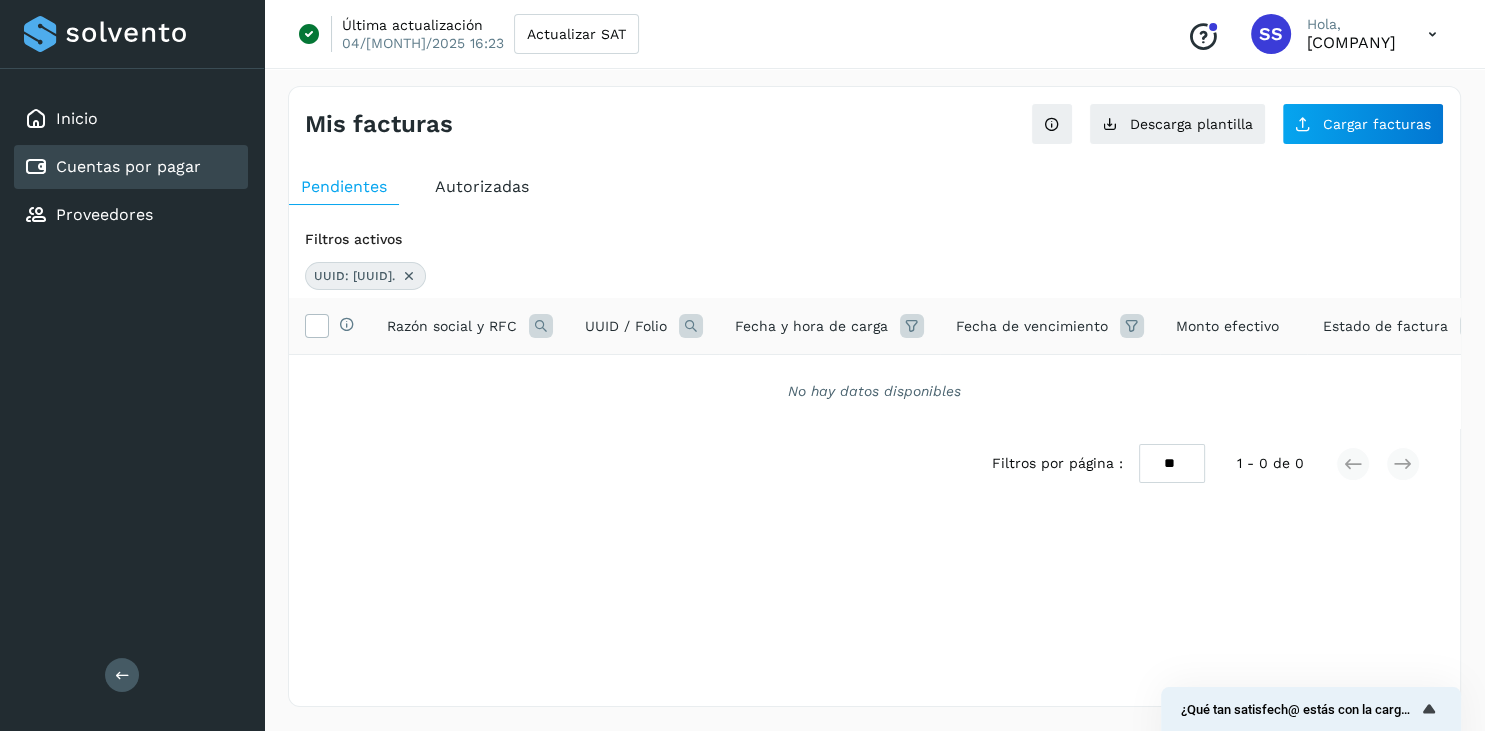 click at bounding box center (409, 276) 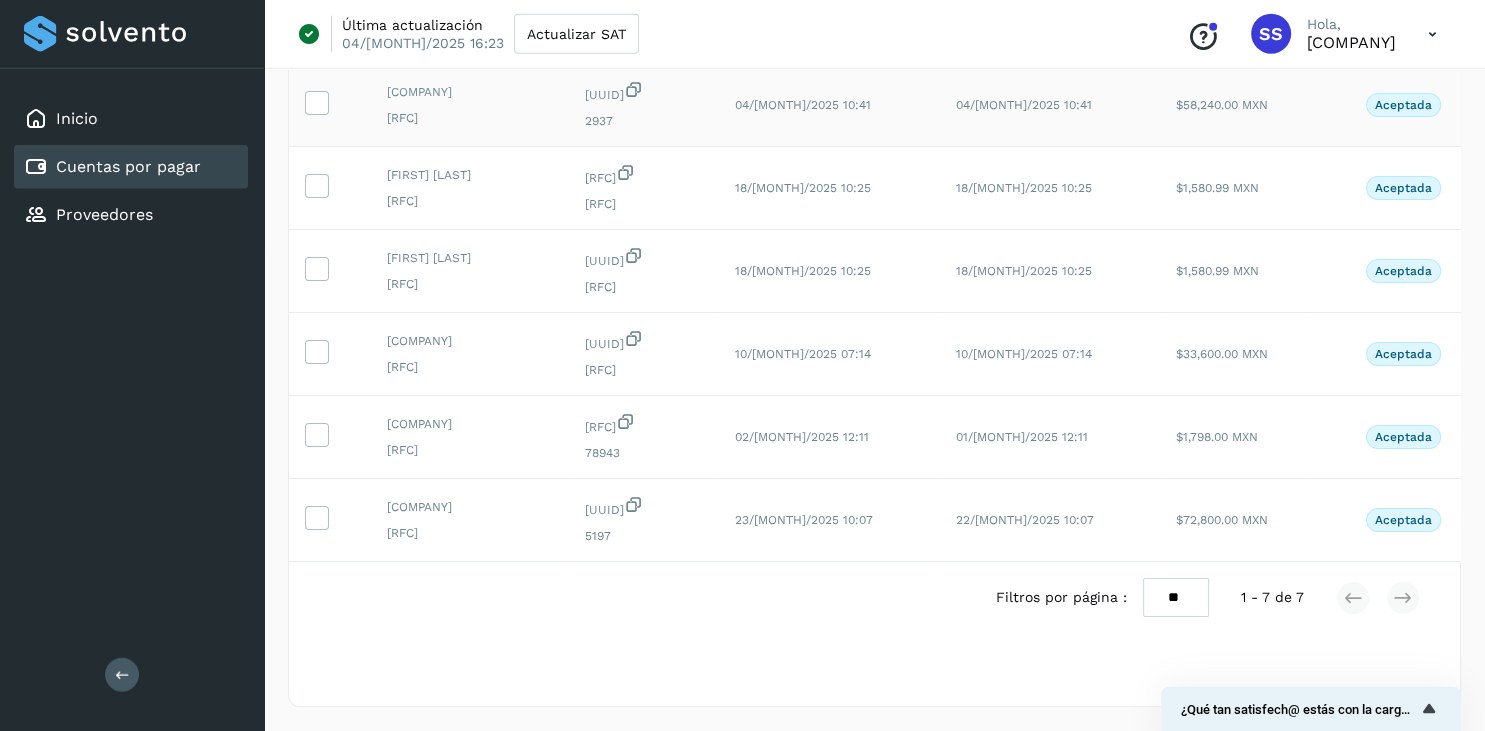 scroll, scrollTop: 361, scrollLeft: 0, axis: vertical 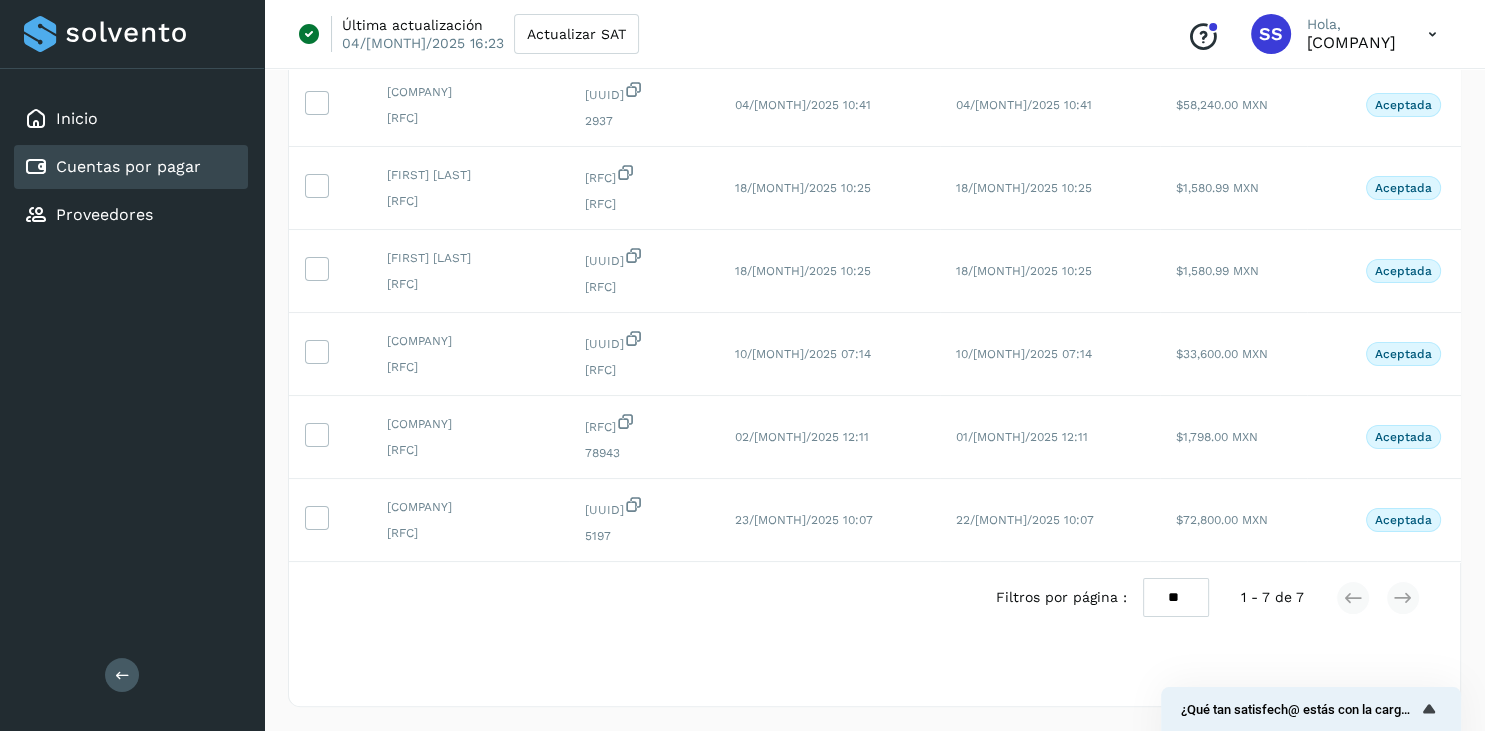 click on "** ** **" at bounding box center (1176, 597) 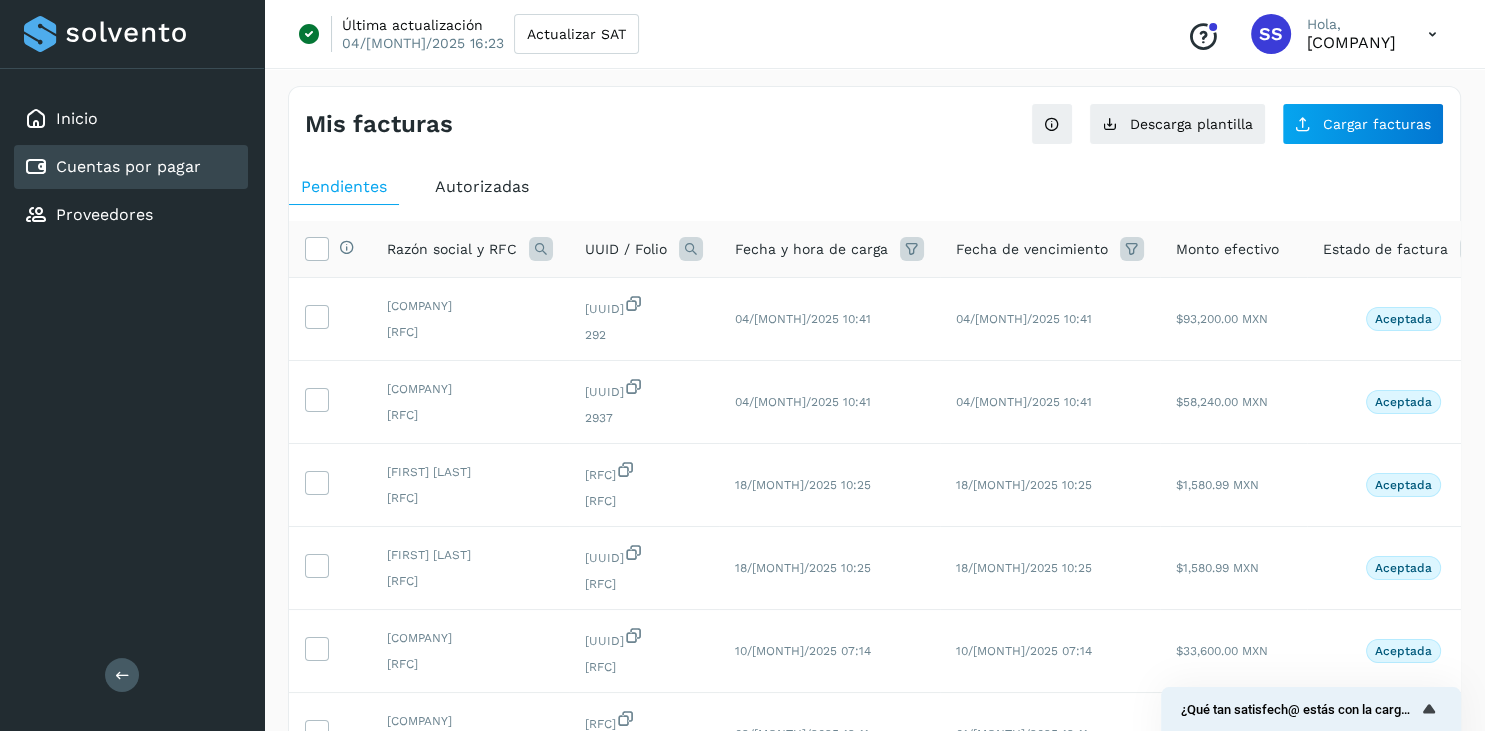 click at bounding box center (541, 249) 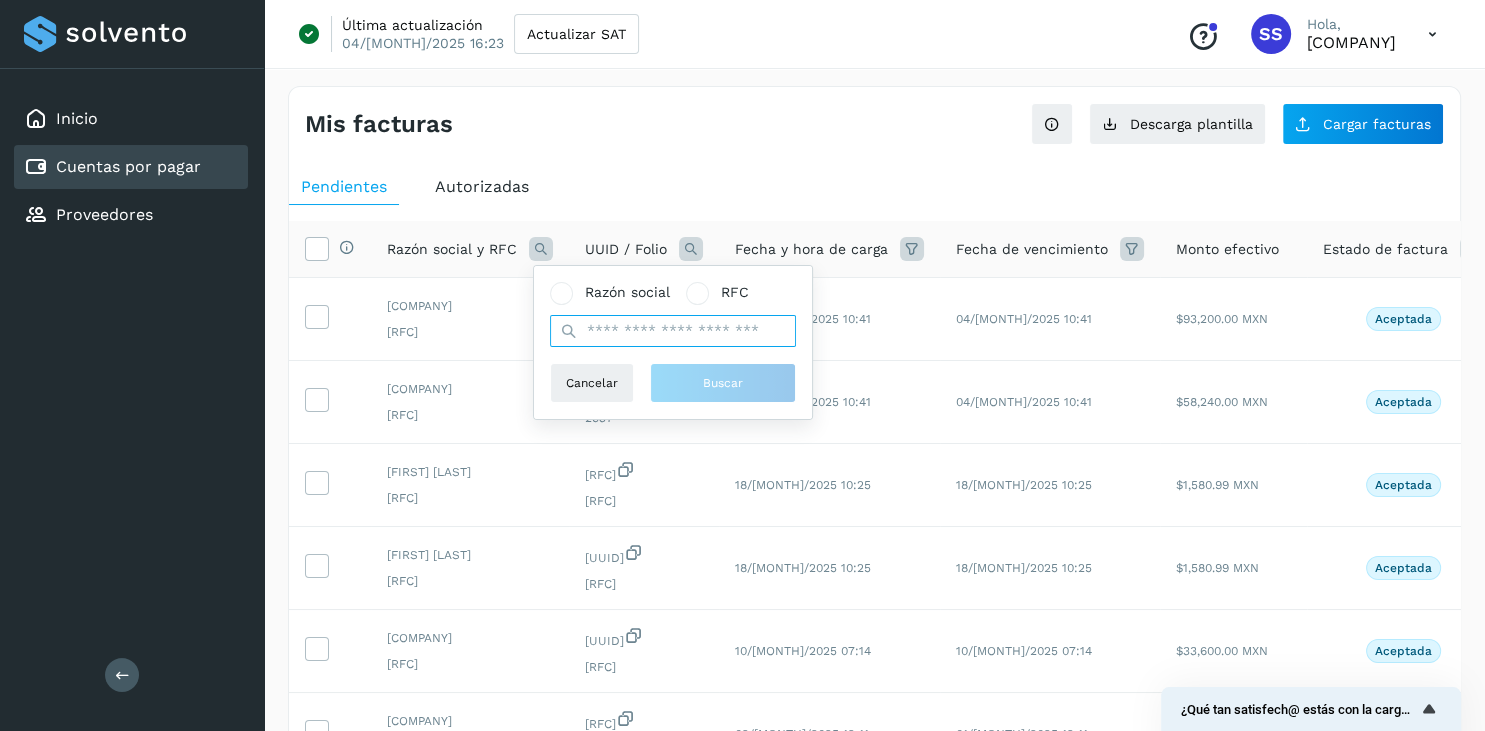 click at bounding box center (673, 331) 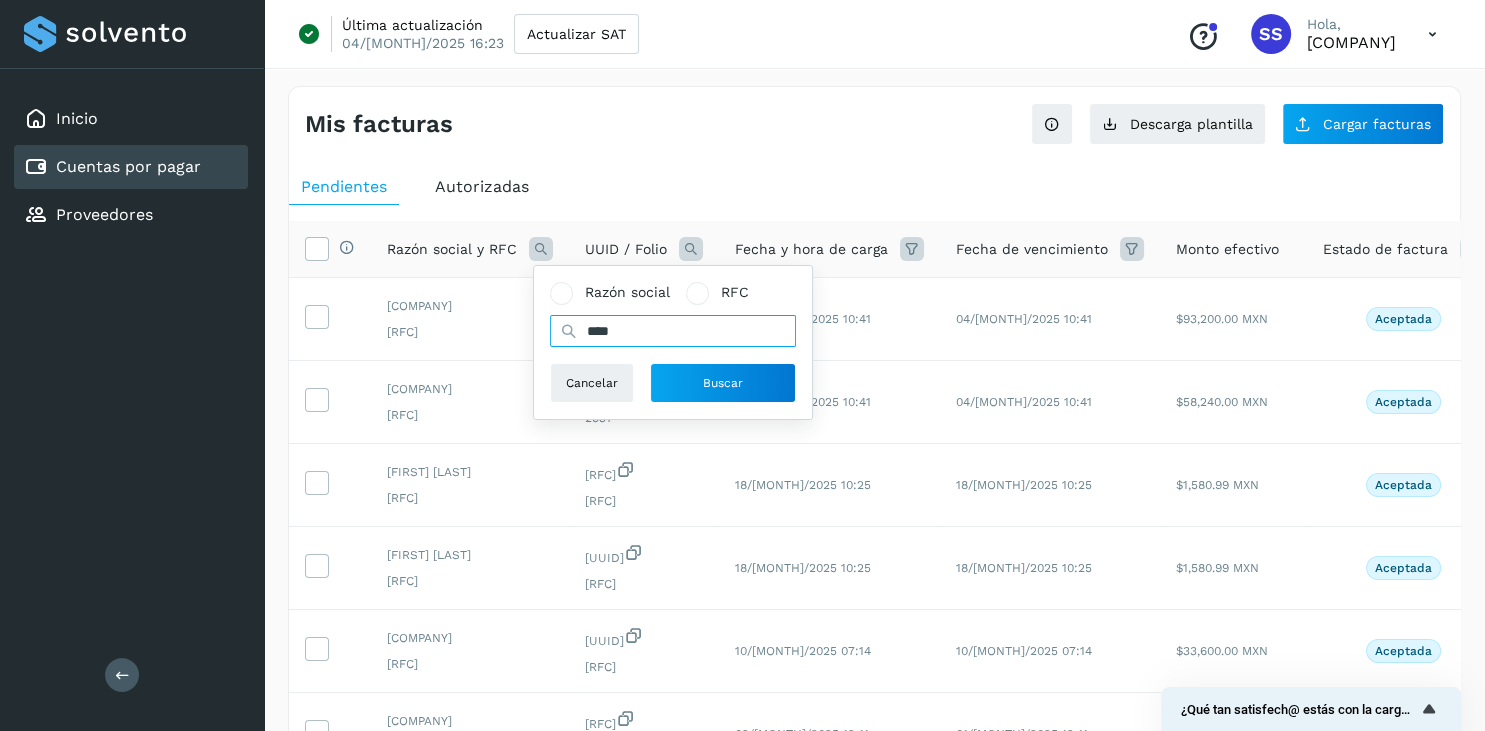 type on "****" 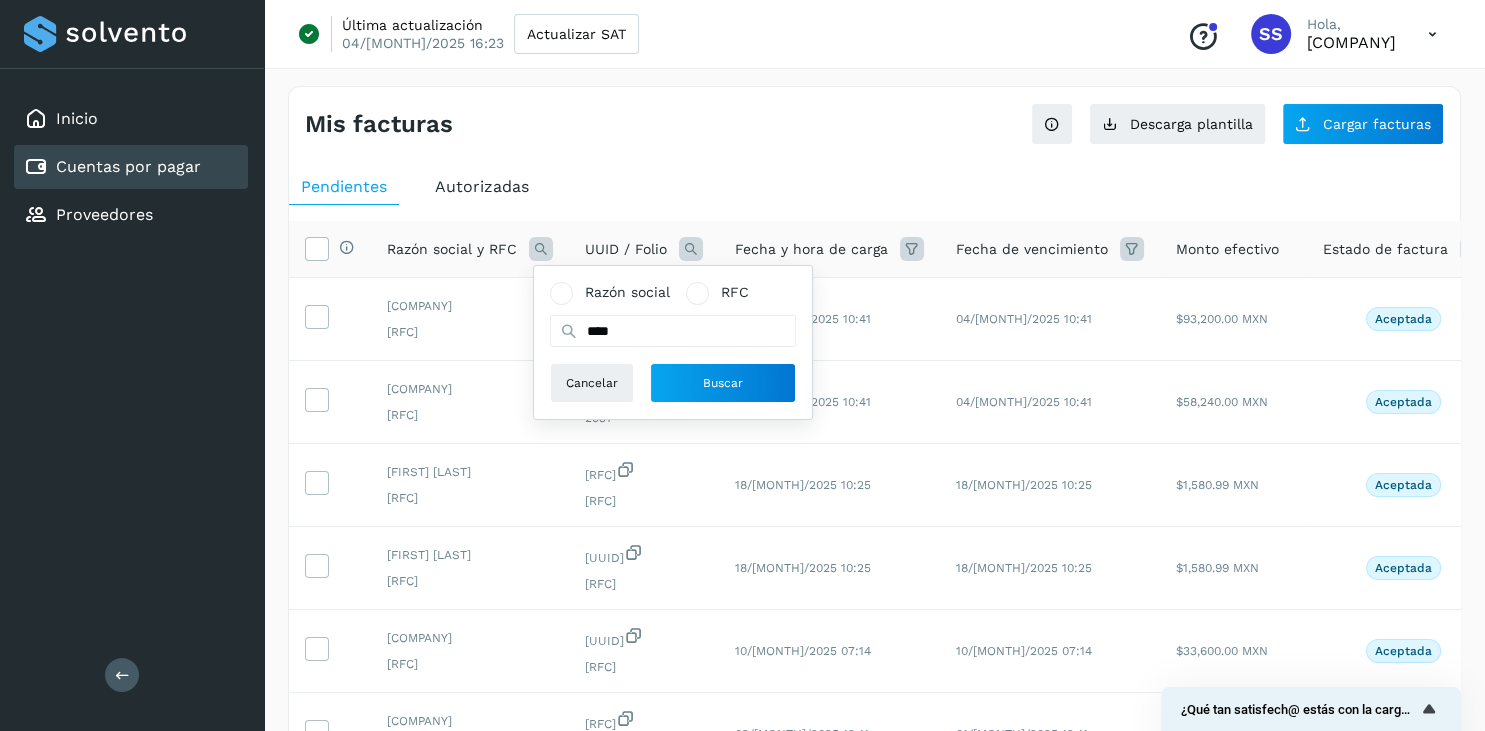 click on "Razón social RFC **** Cancelar Buscar" at bounding box center (673, 342) 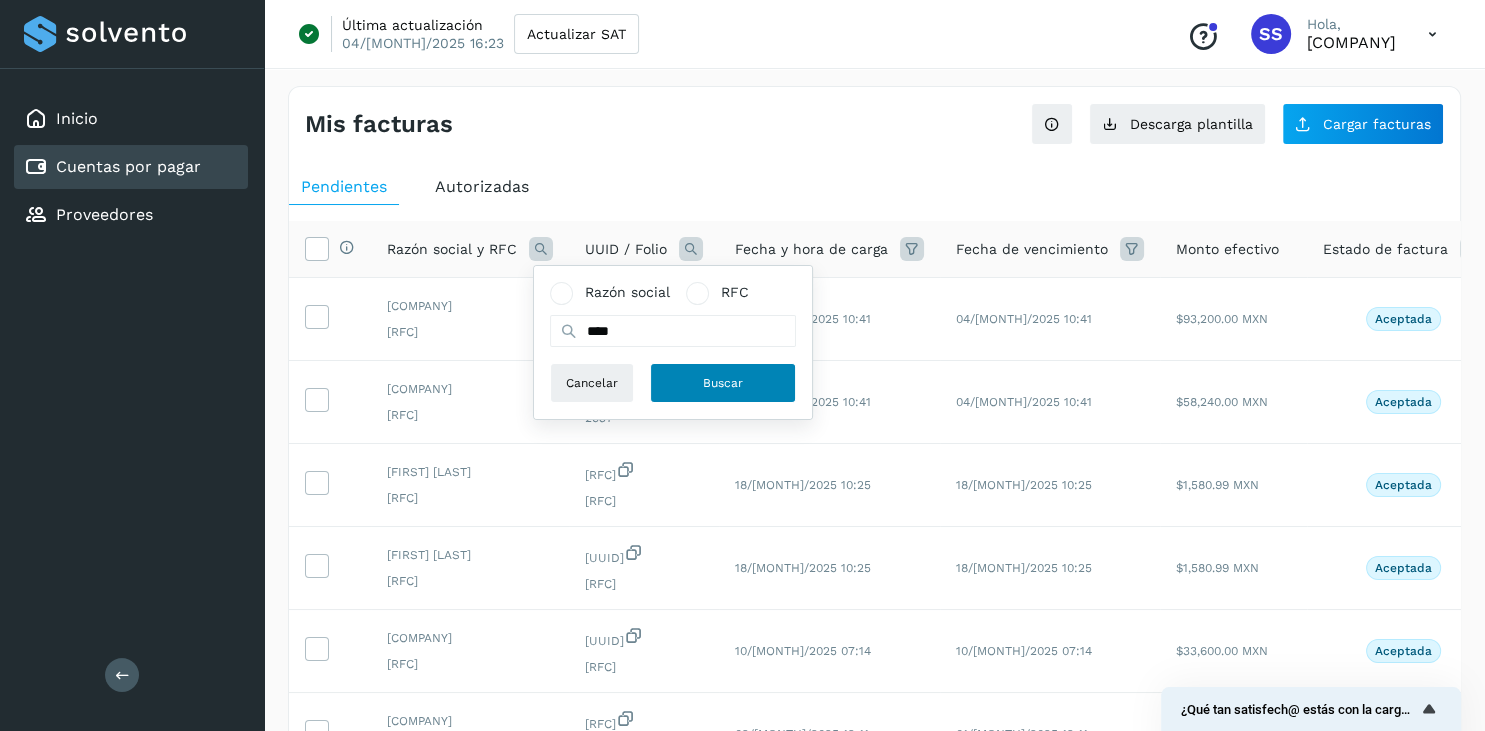 click on "Buscar" 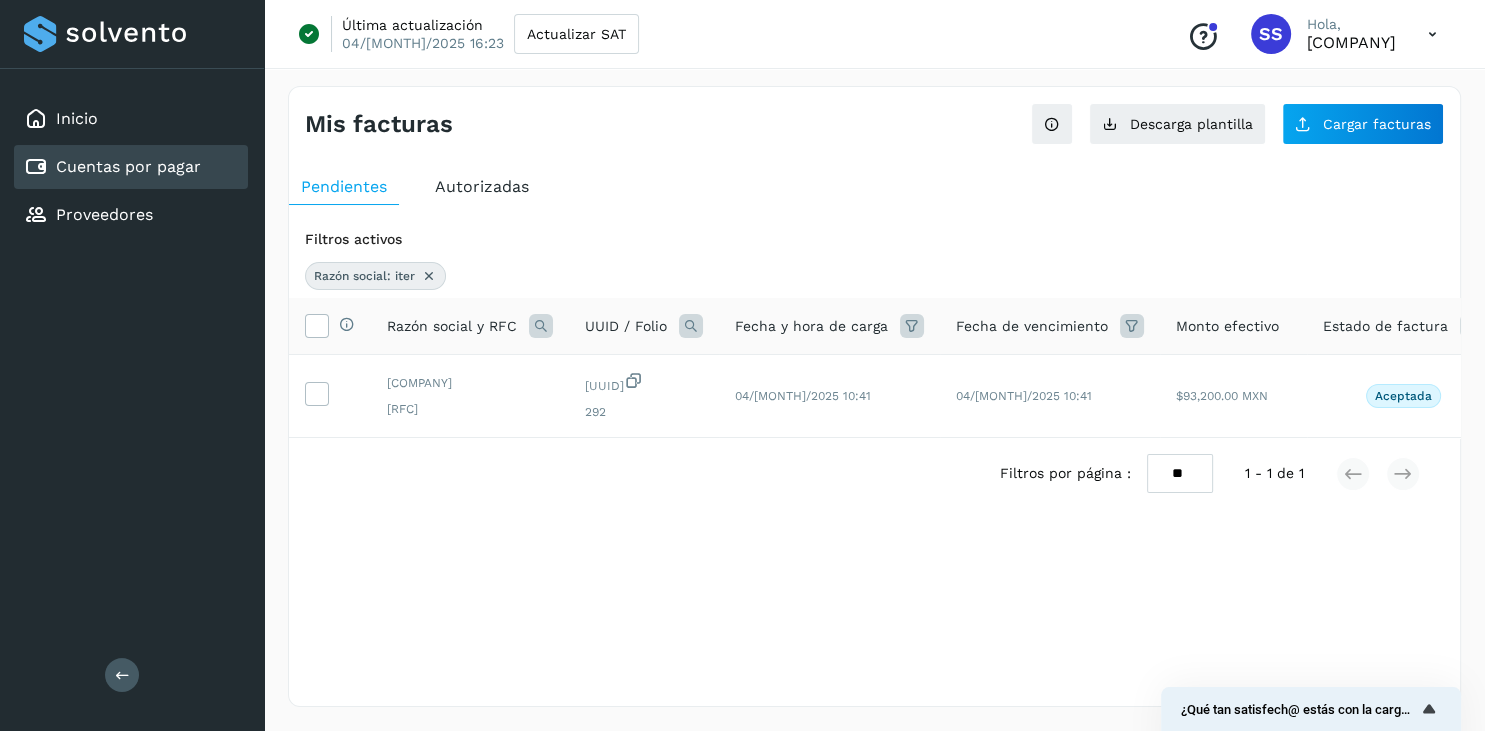 click at bounding box center (429, 276) 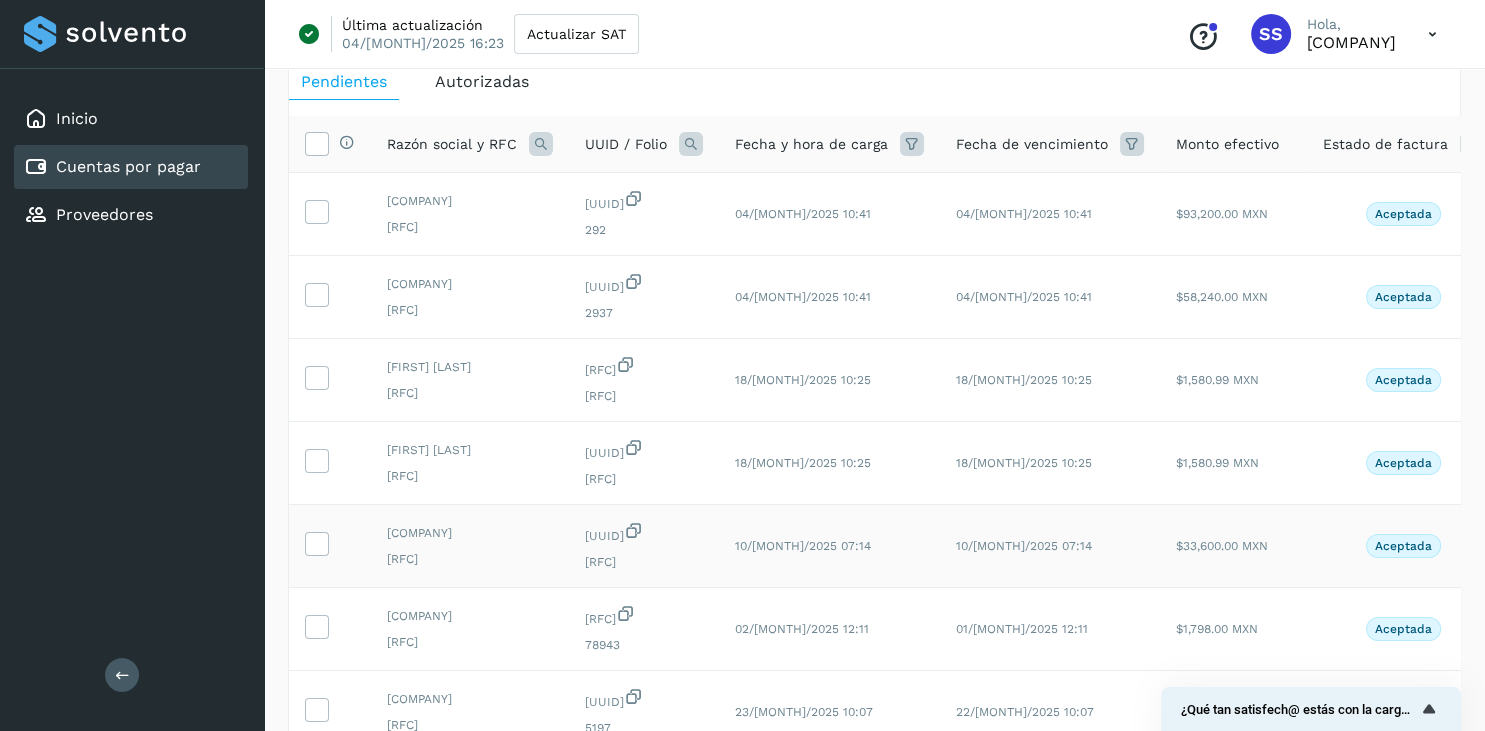 scroll, scrollTop: 44, scrollLeft: 0, axis: vertical 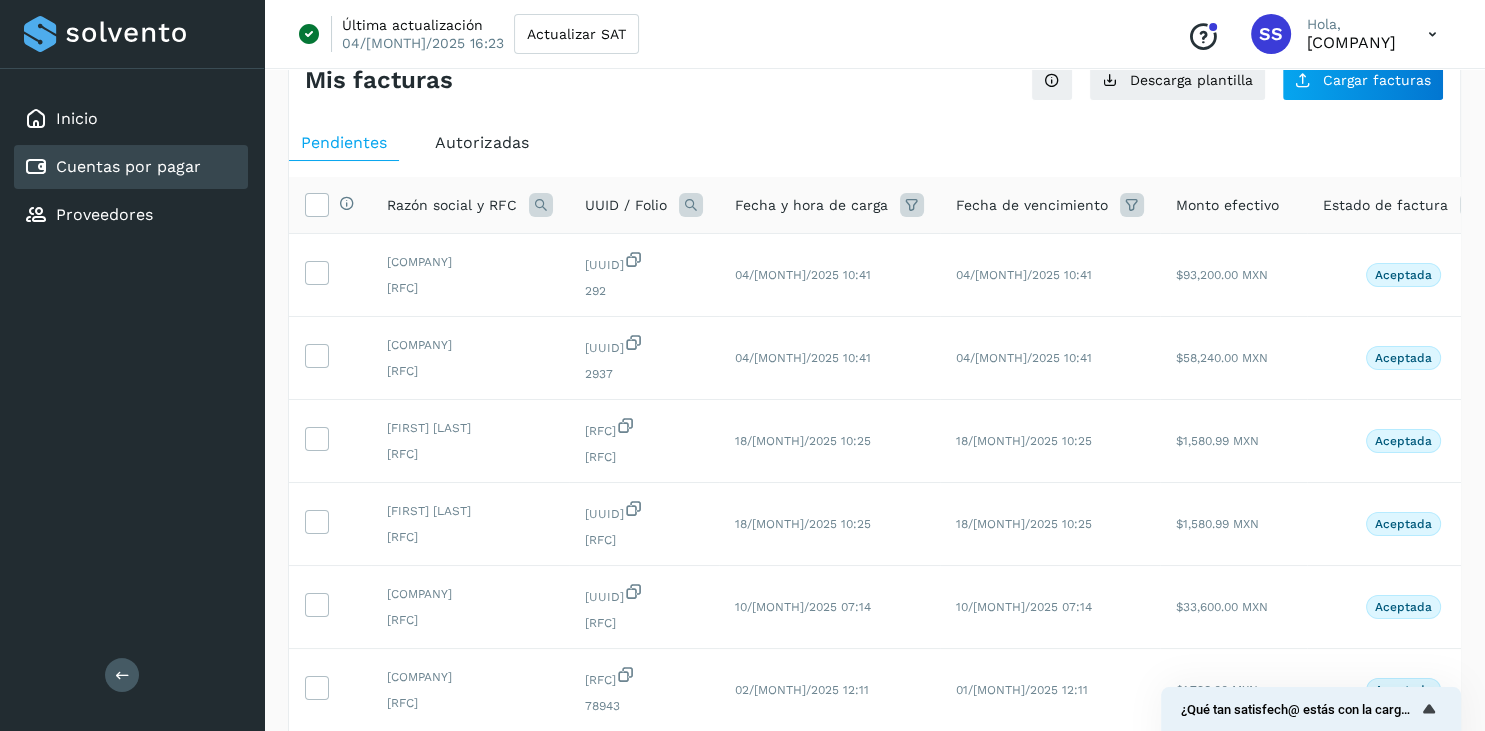 click on "Autorizadas" at bounding box center [482, 142] 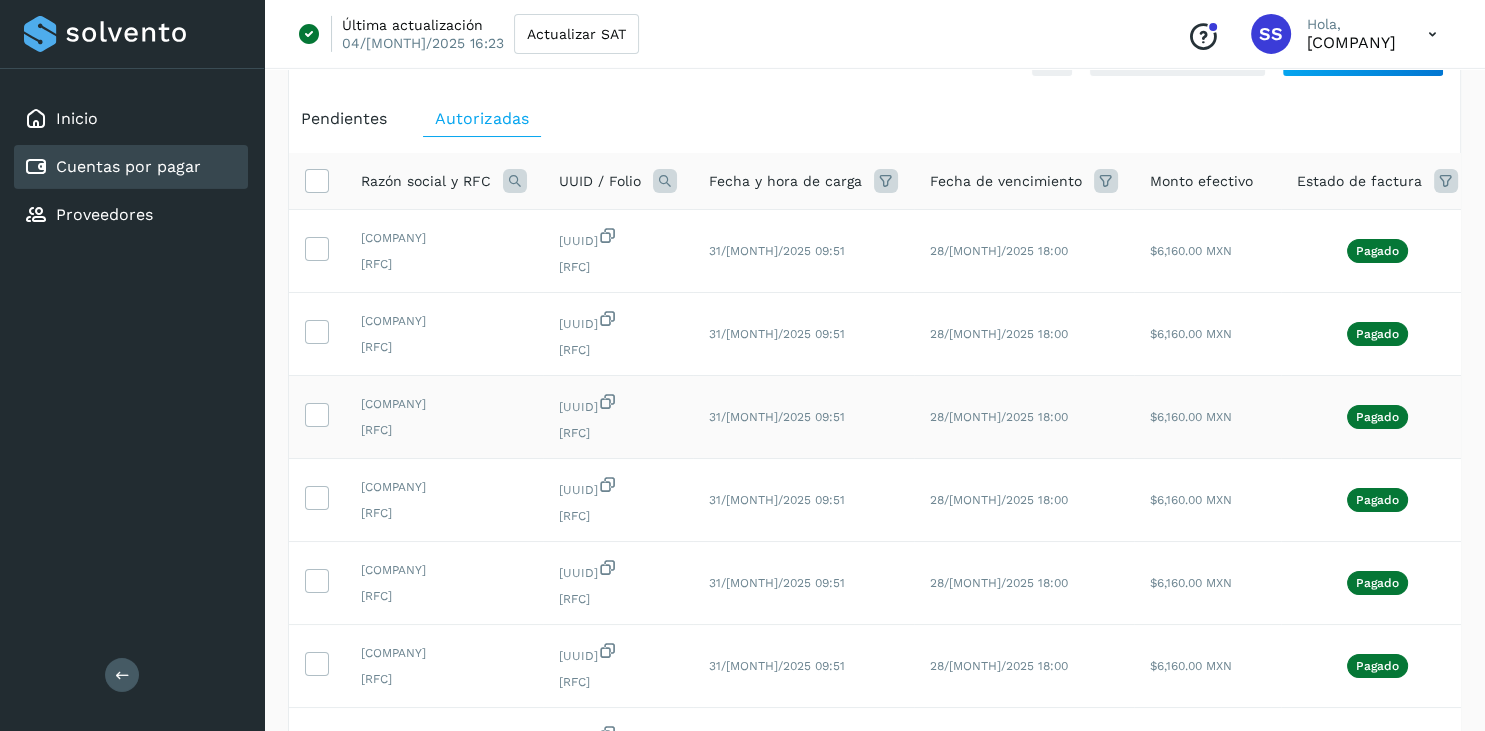 scroll, scrollTop: 0, scrollLeft: 0, axis: both 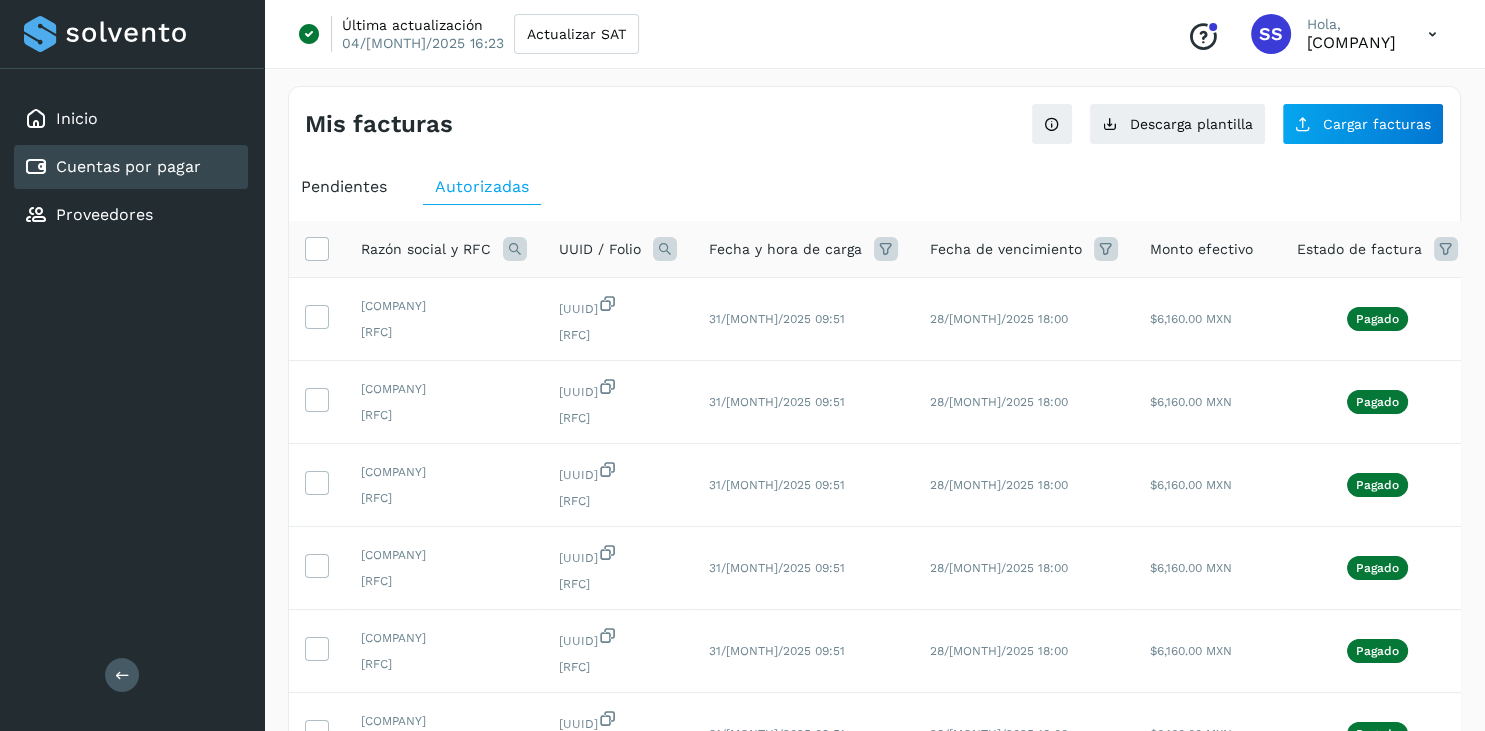 click on "Pendientes" at bounding box center [344, 186] 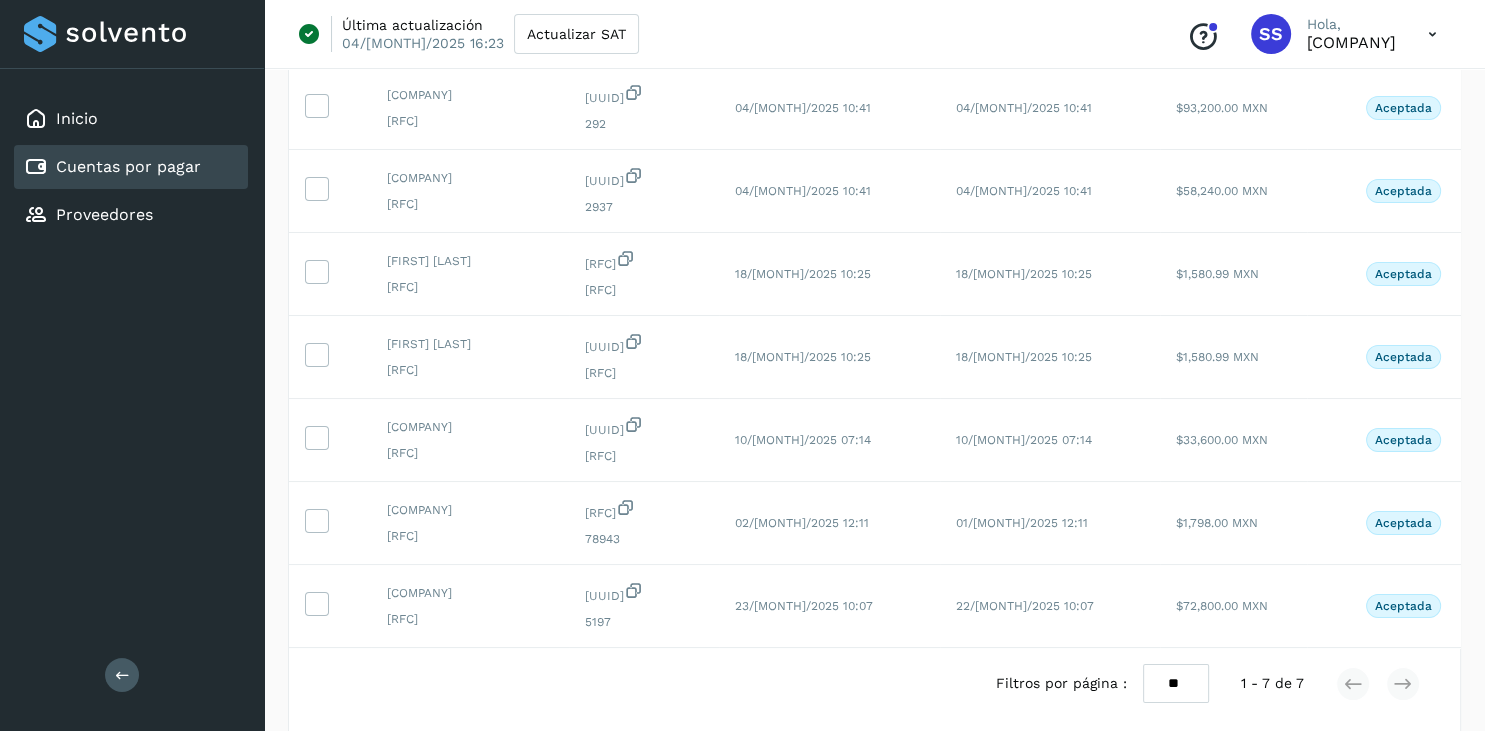 scroll, scrollTop: 361, scrollLeft: 0, axis: vertical 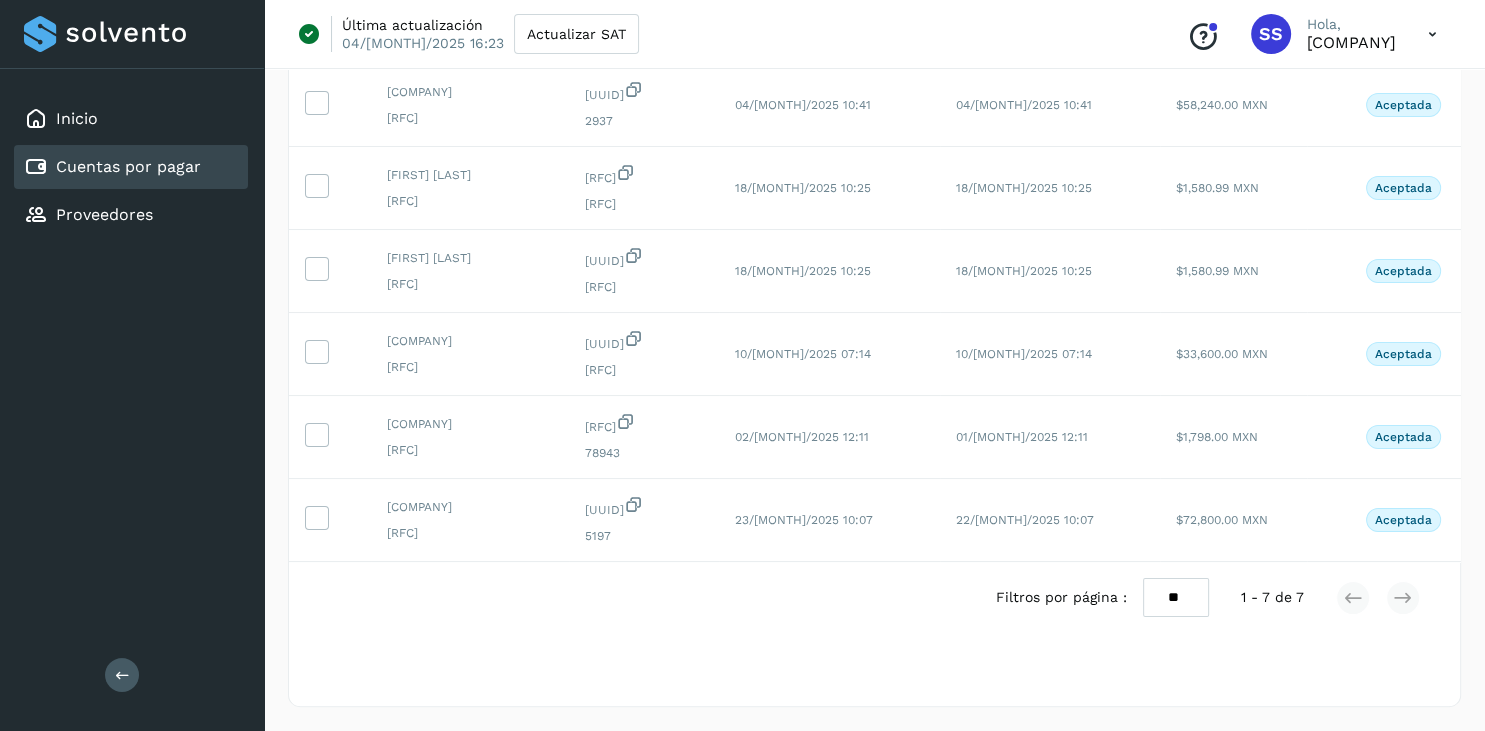 click on "** ** **" at bounding box center (1176, 597) 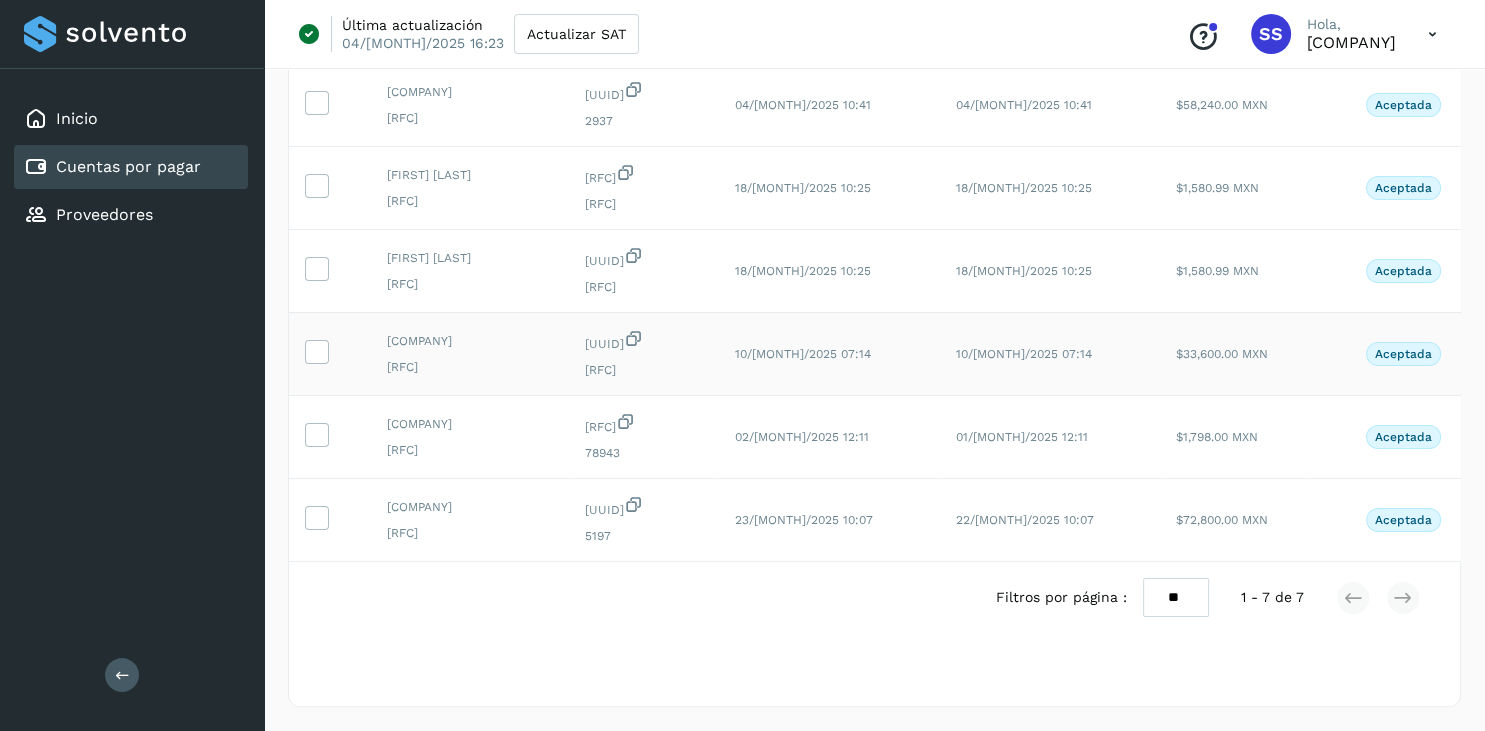 scroll, scrollTop: 361, scrollLeft: 0, axis: vertical 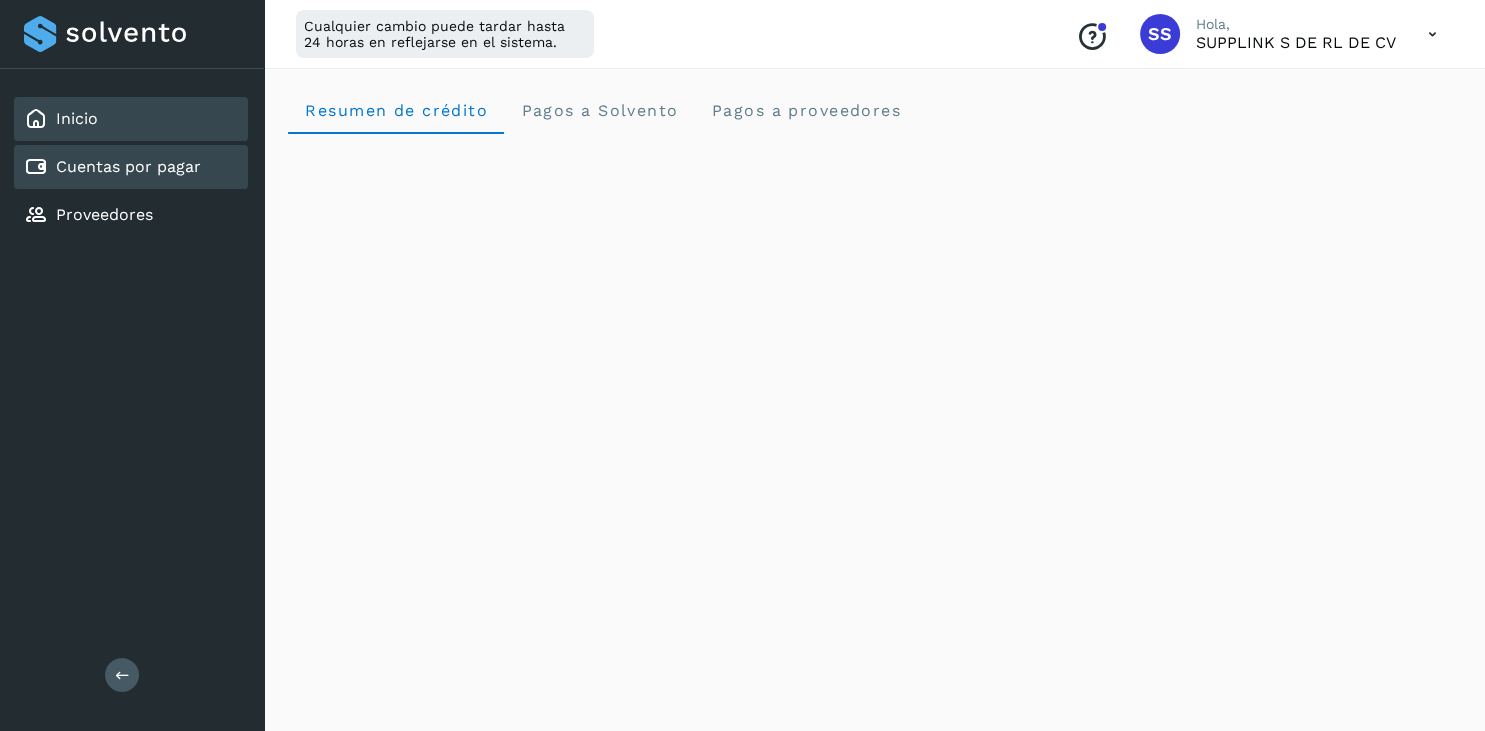 click on "Cuentas por pagar" 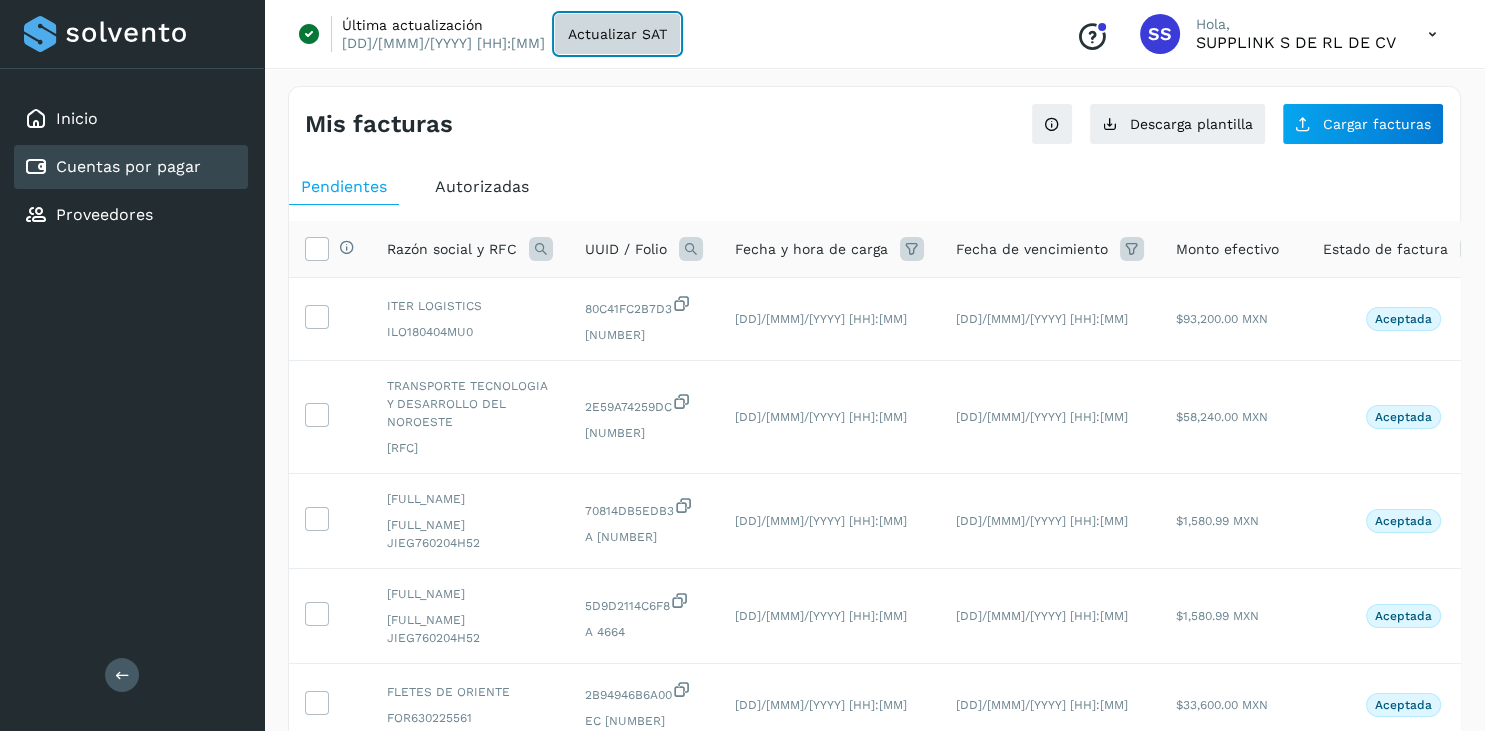 click on "Actualizar SAT" at bounding box center [617, 34] 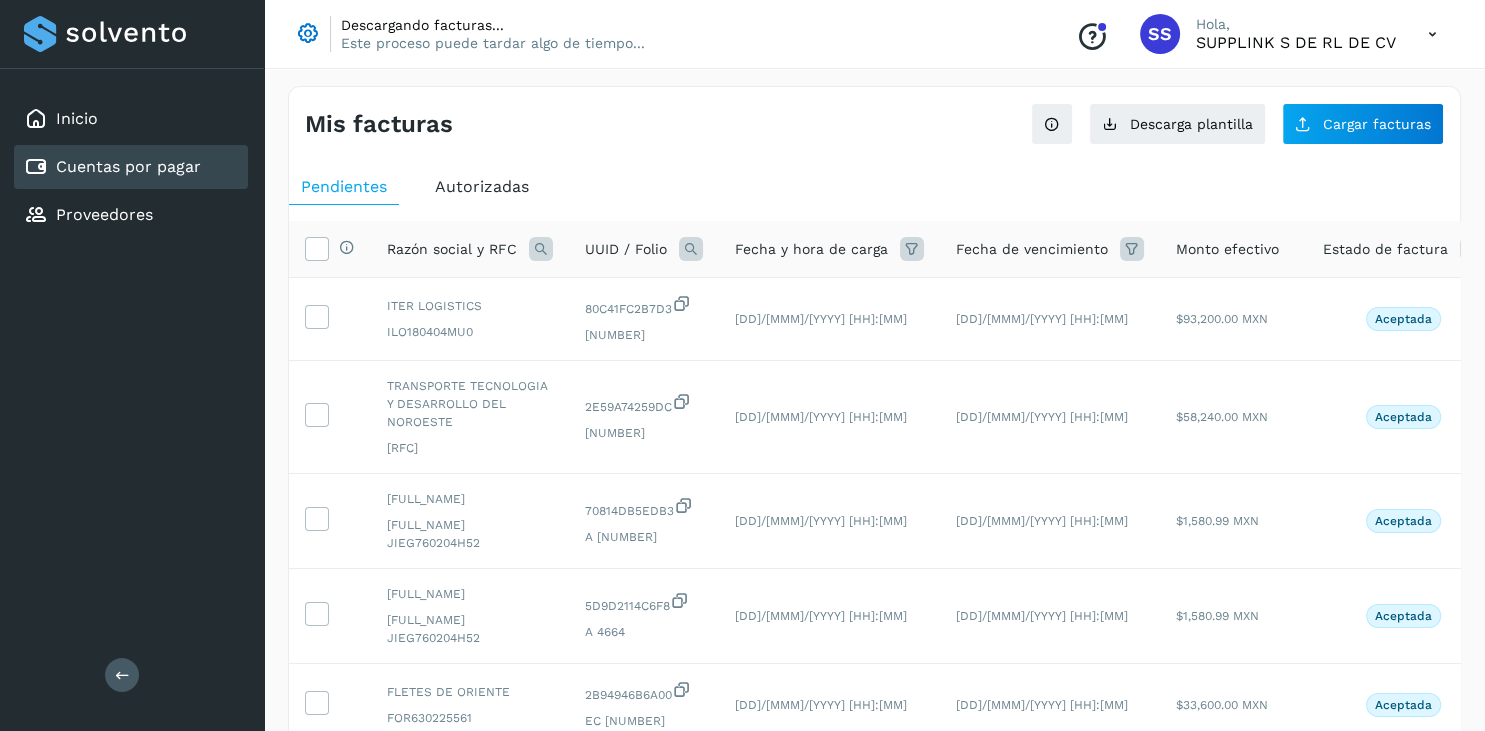 click at bounding box center [691, 249] 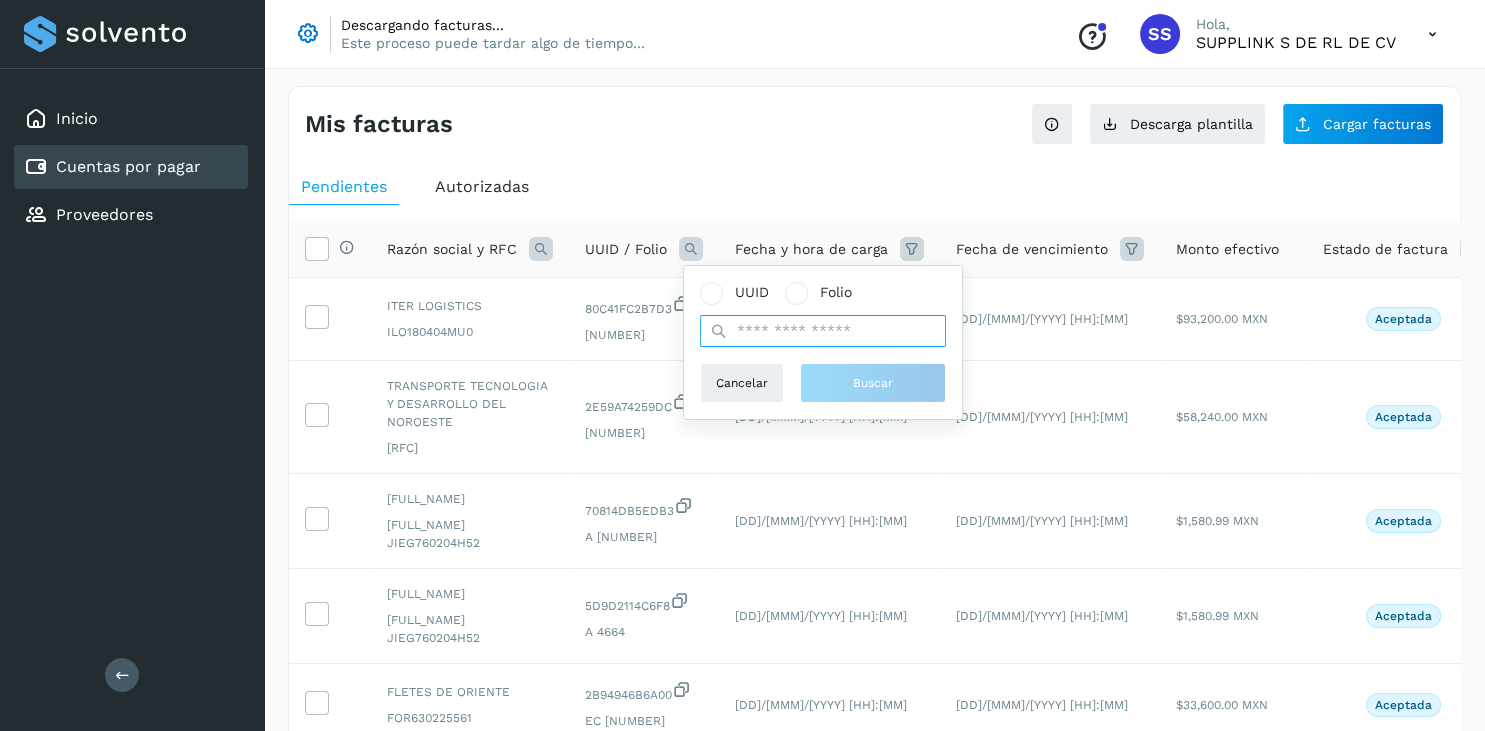 click at bounding box center [823, 331] 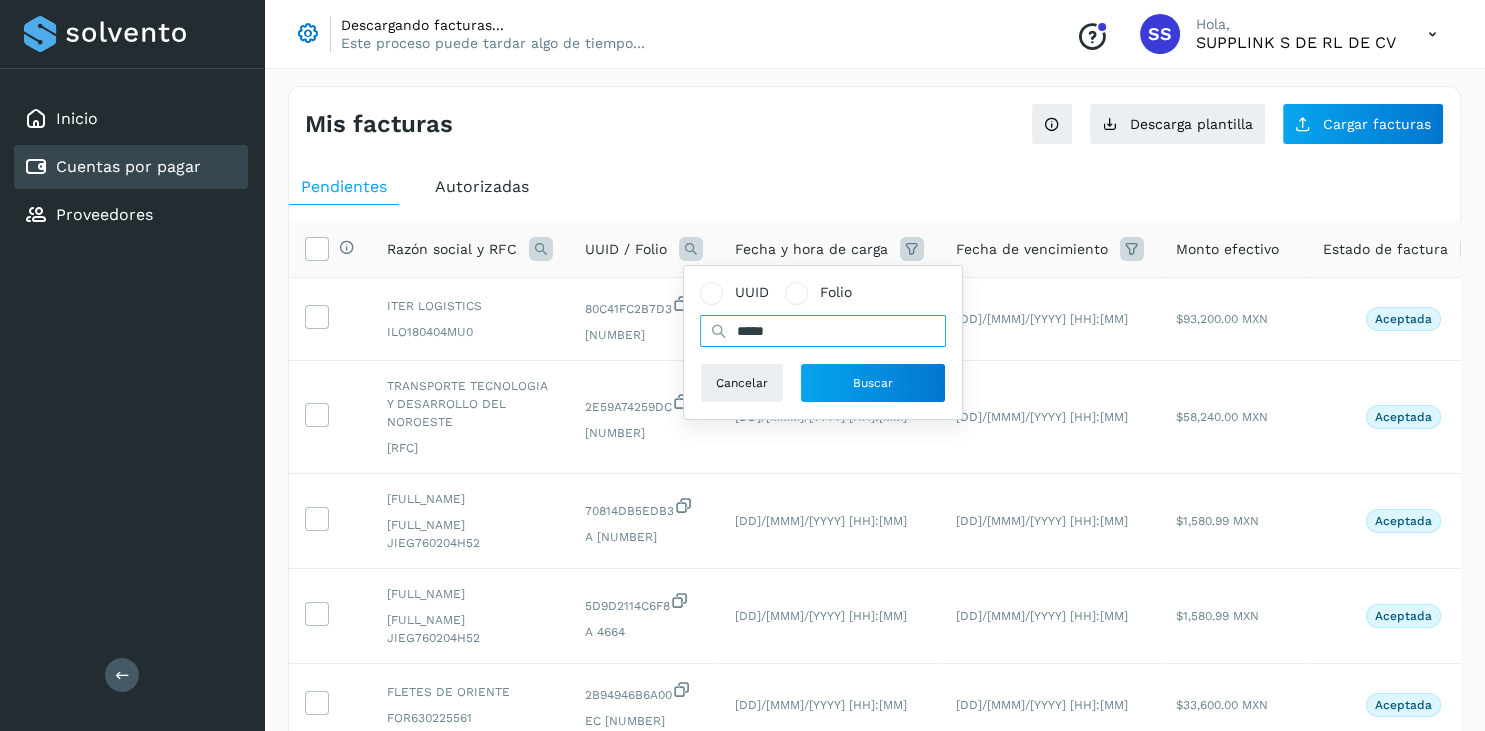 type on "*****" 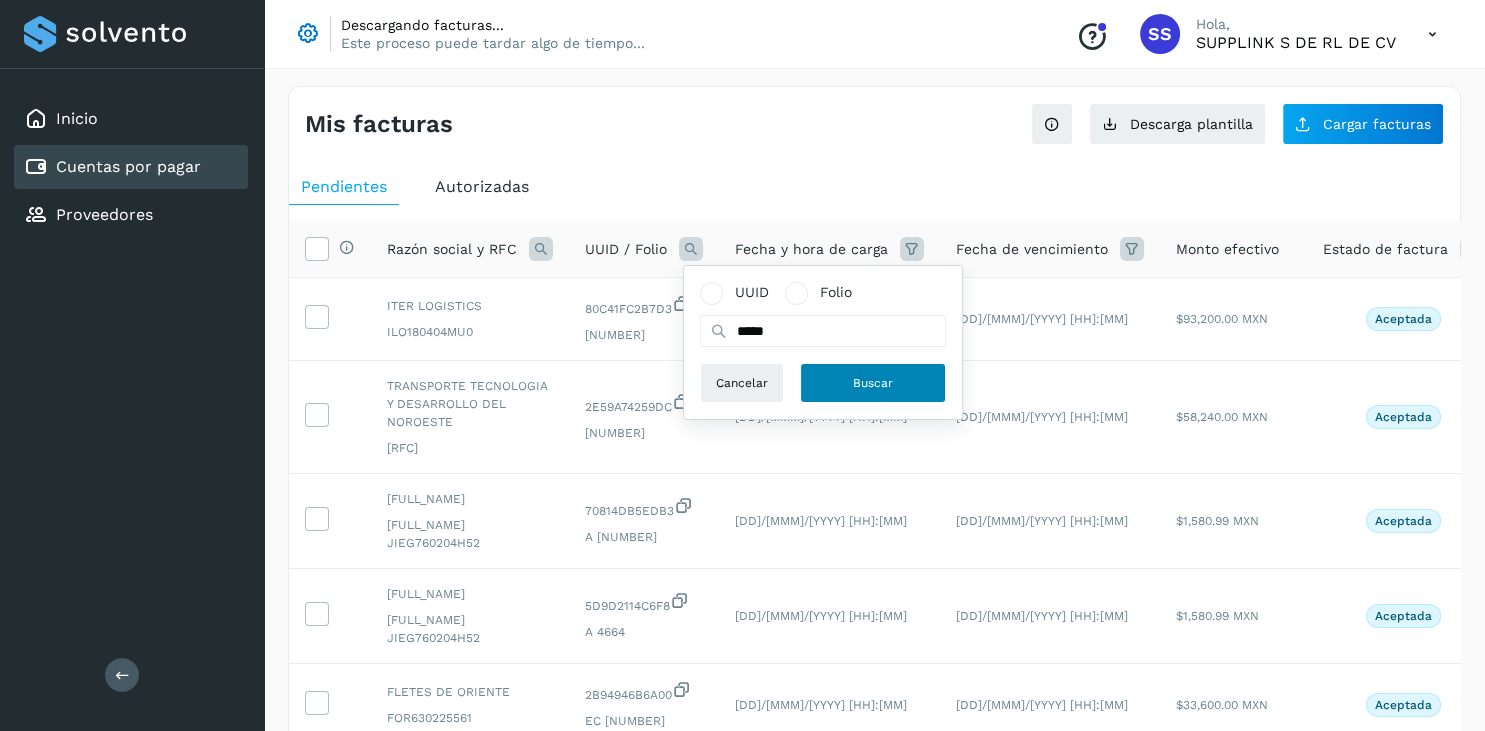click on "Buscar" at bounding box center (873, 383) 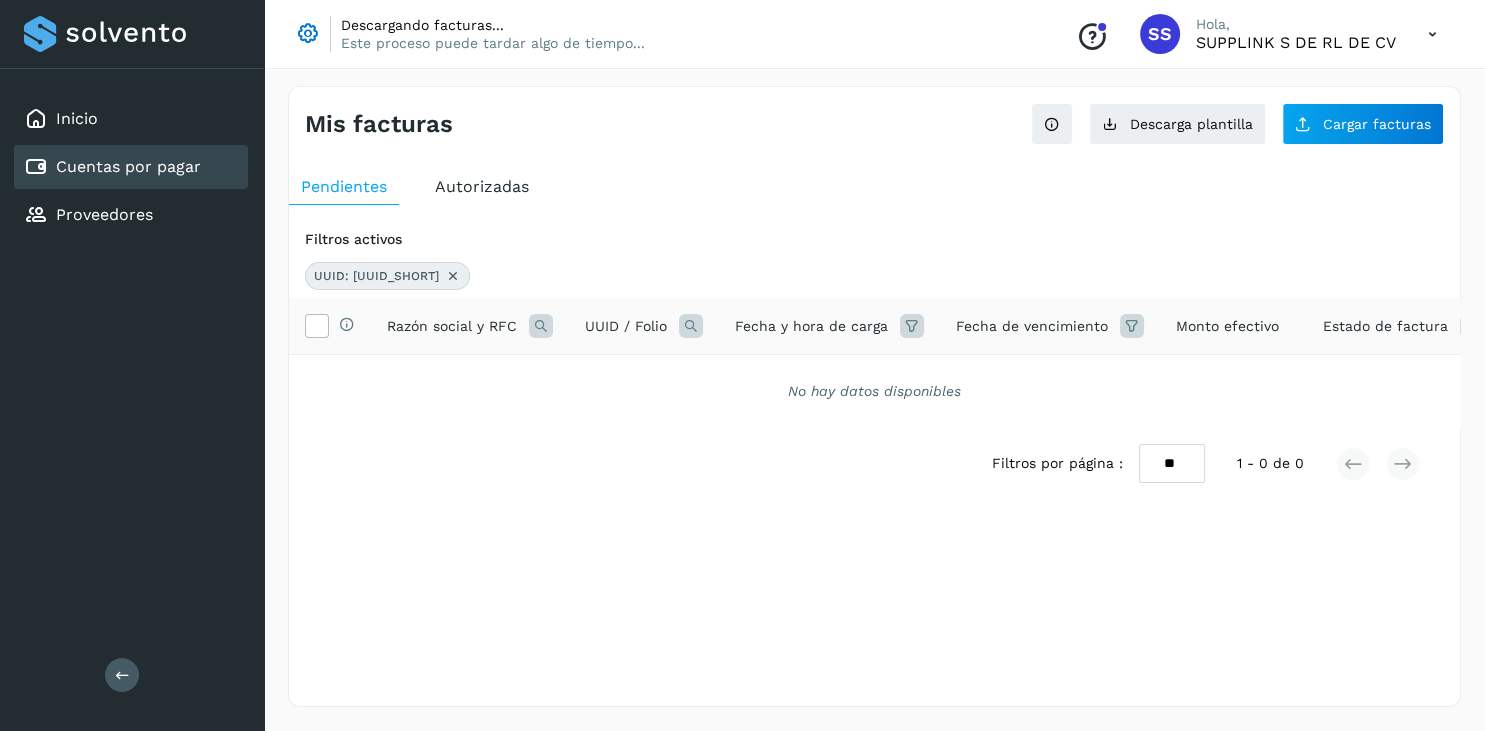 click at bounding box center (453, 276) 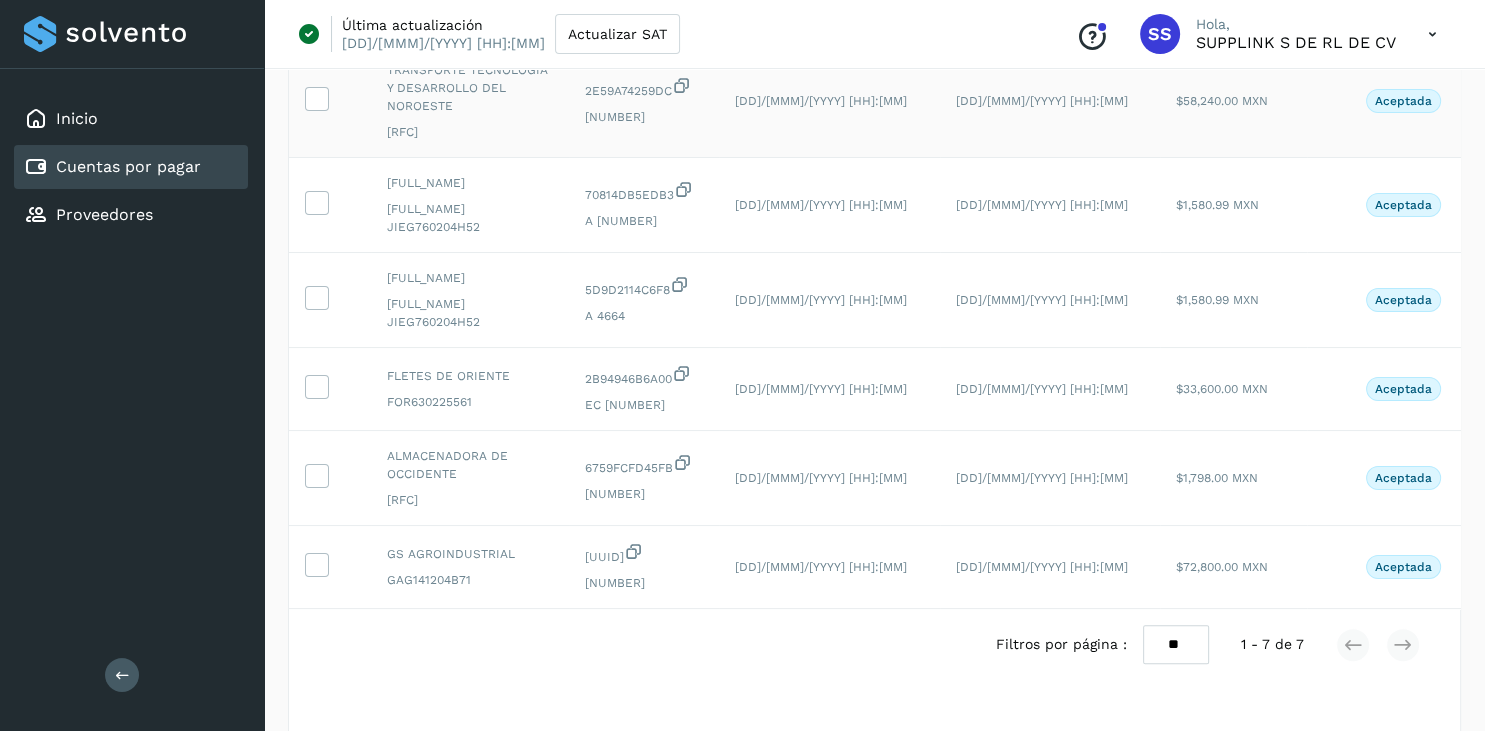 scroll, scrollTop: 0, scrollLeft: 0, axis: both 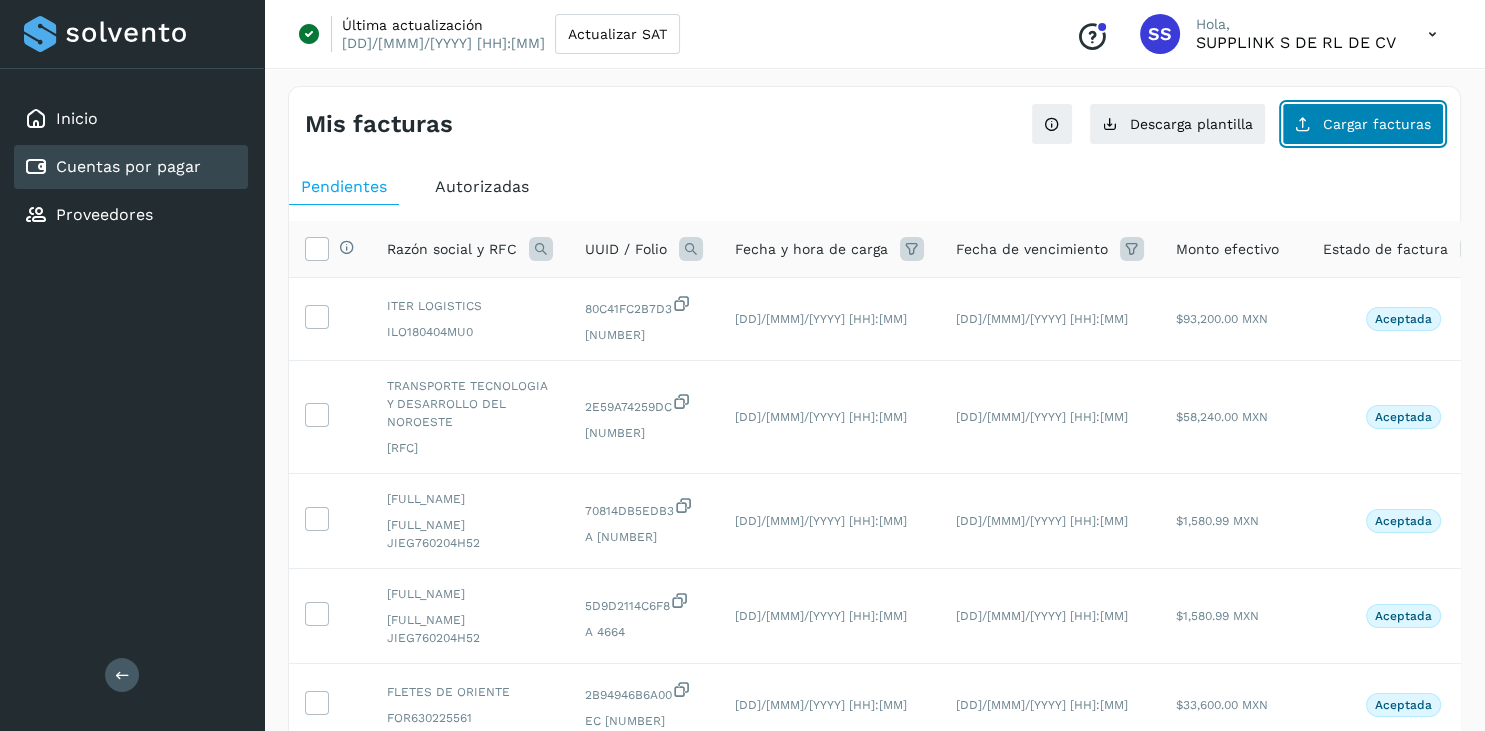 click on "Cargar facturas" 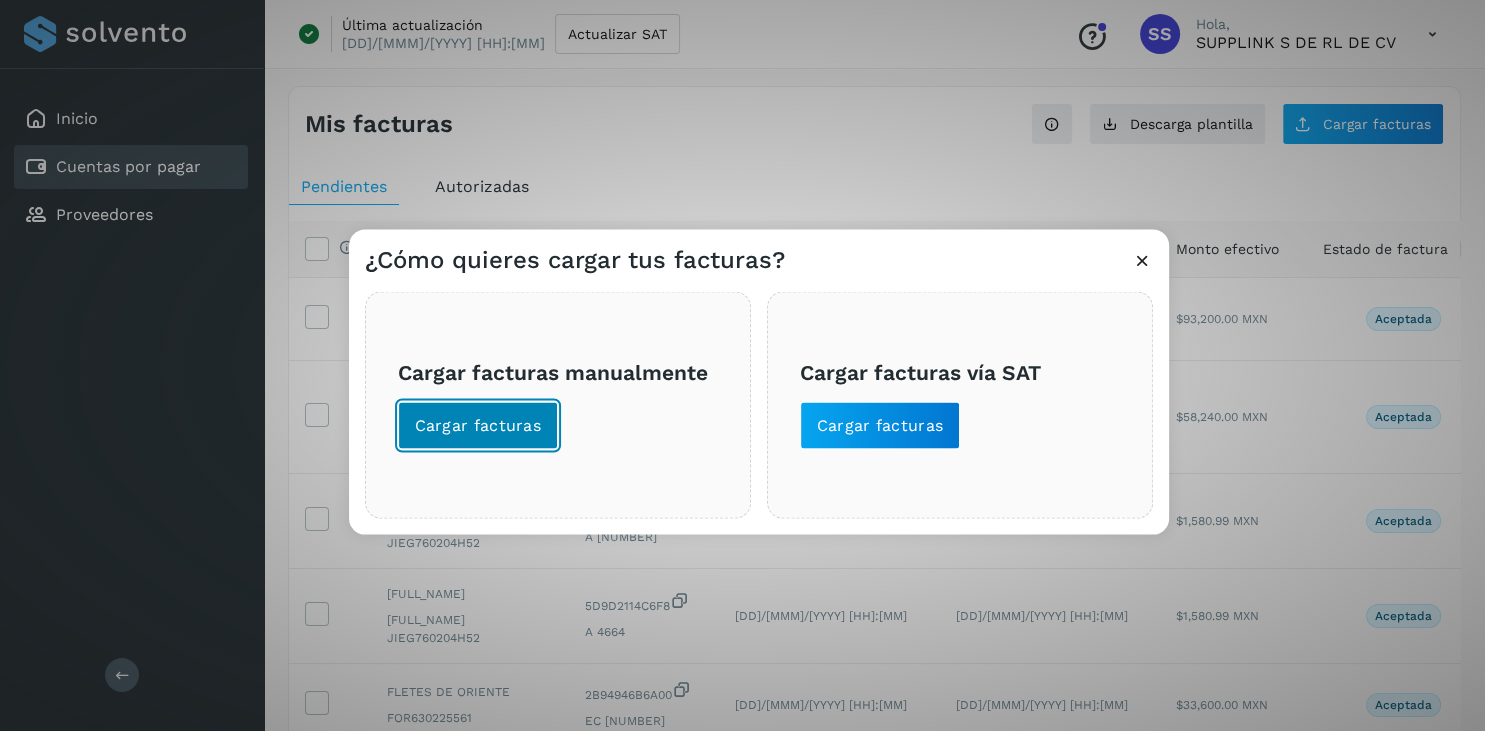 click on "Cargar facturas" at bounding box center [478, 425] 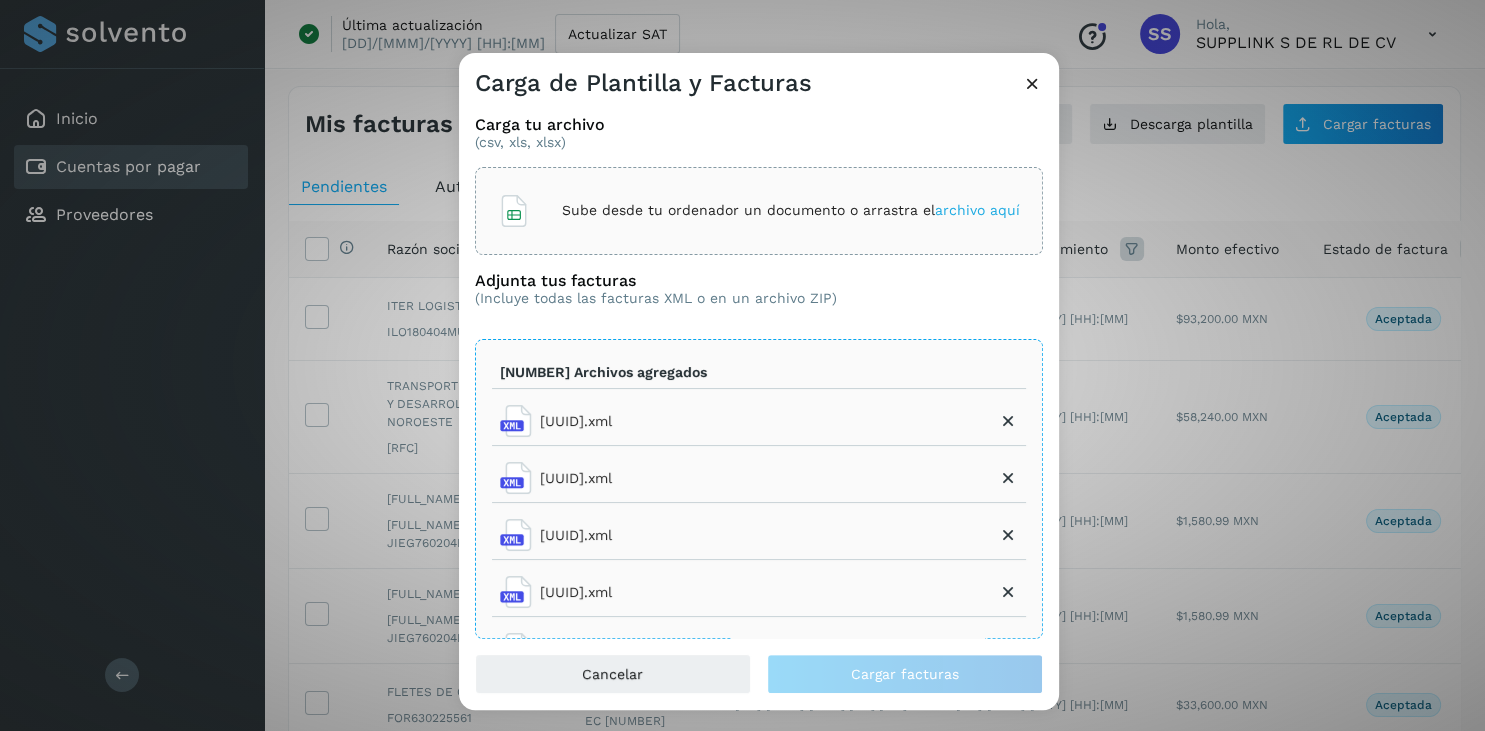 click on "Sube desde tu ordenador un documento o arrastra el  archivo aquí" 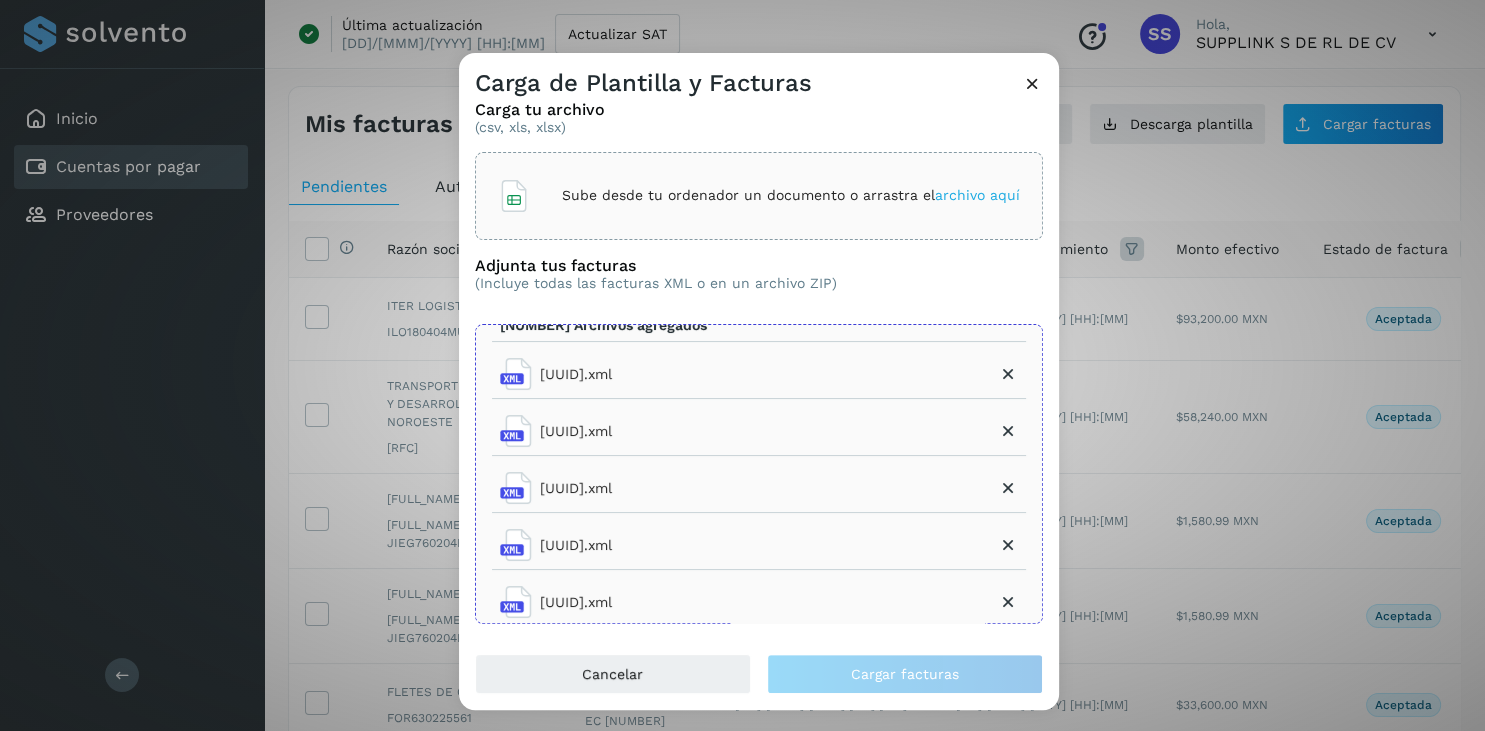 scroll, scrollTop: 16, scrollLeft: 0, axis: vertical 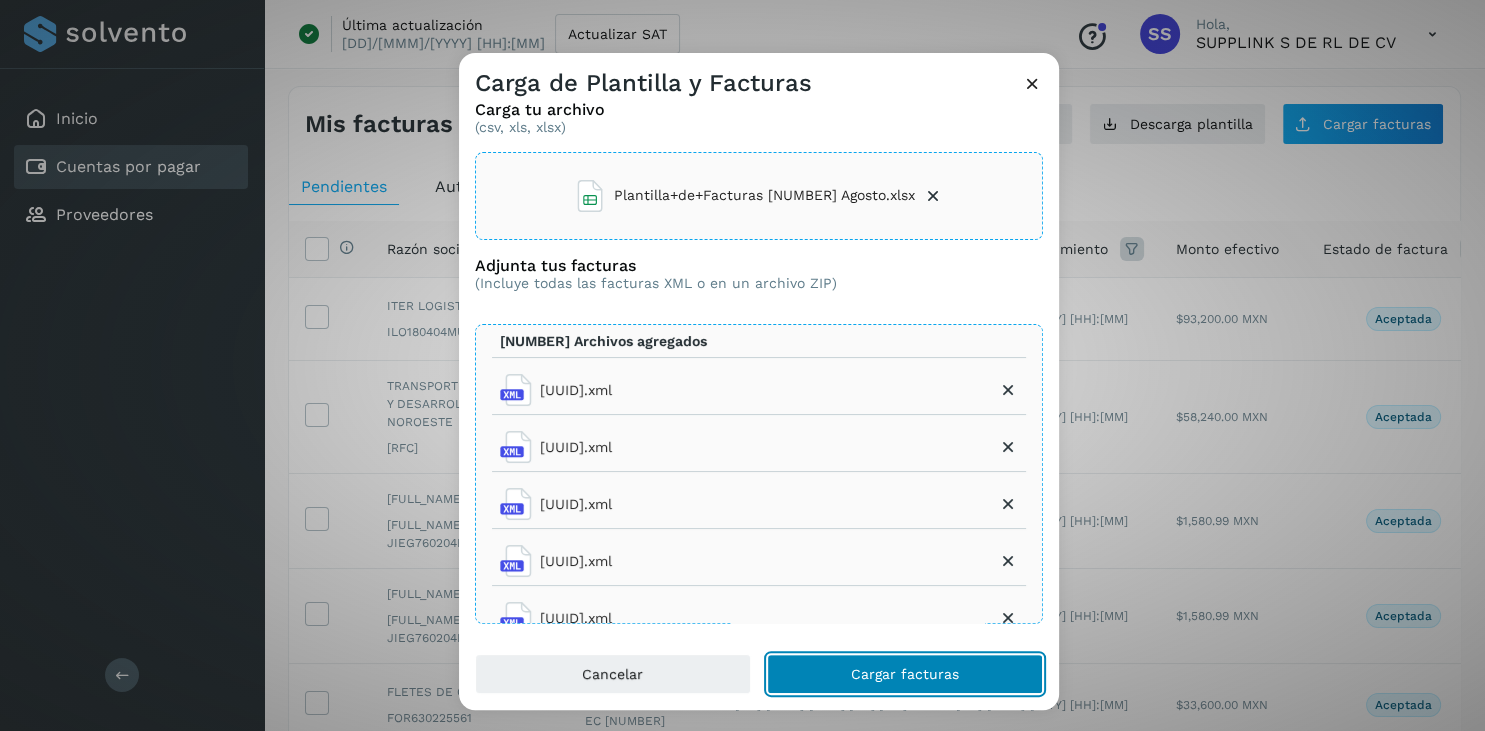click on "Cargar facturas" 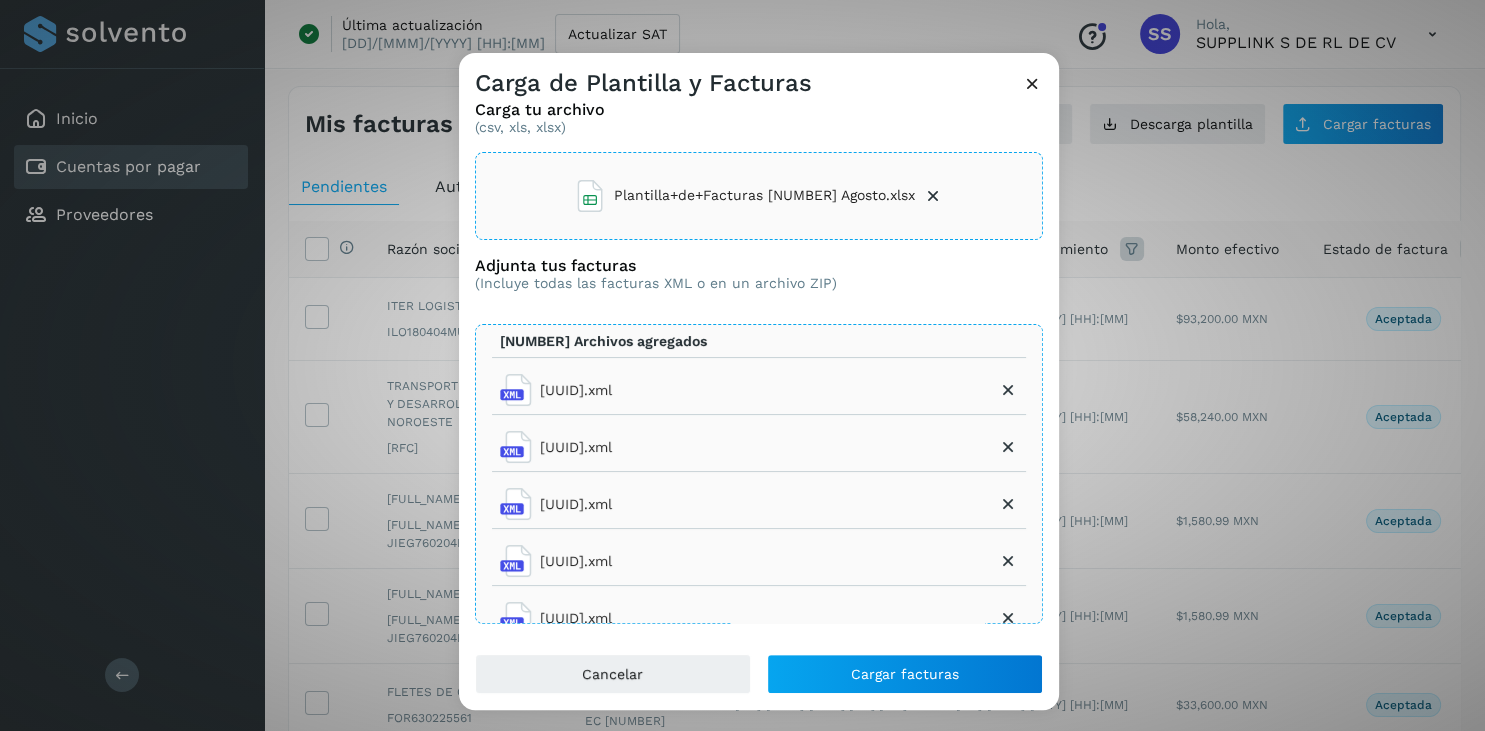click at bounding box center [933, 196] 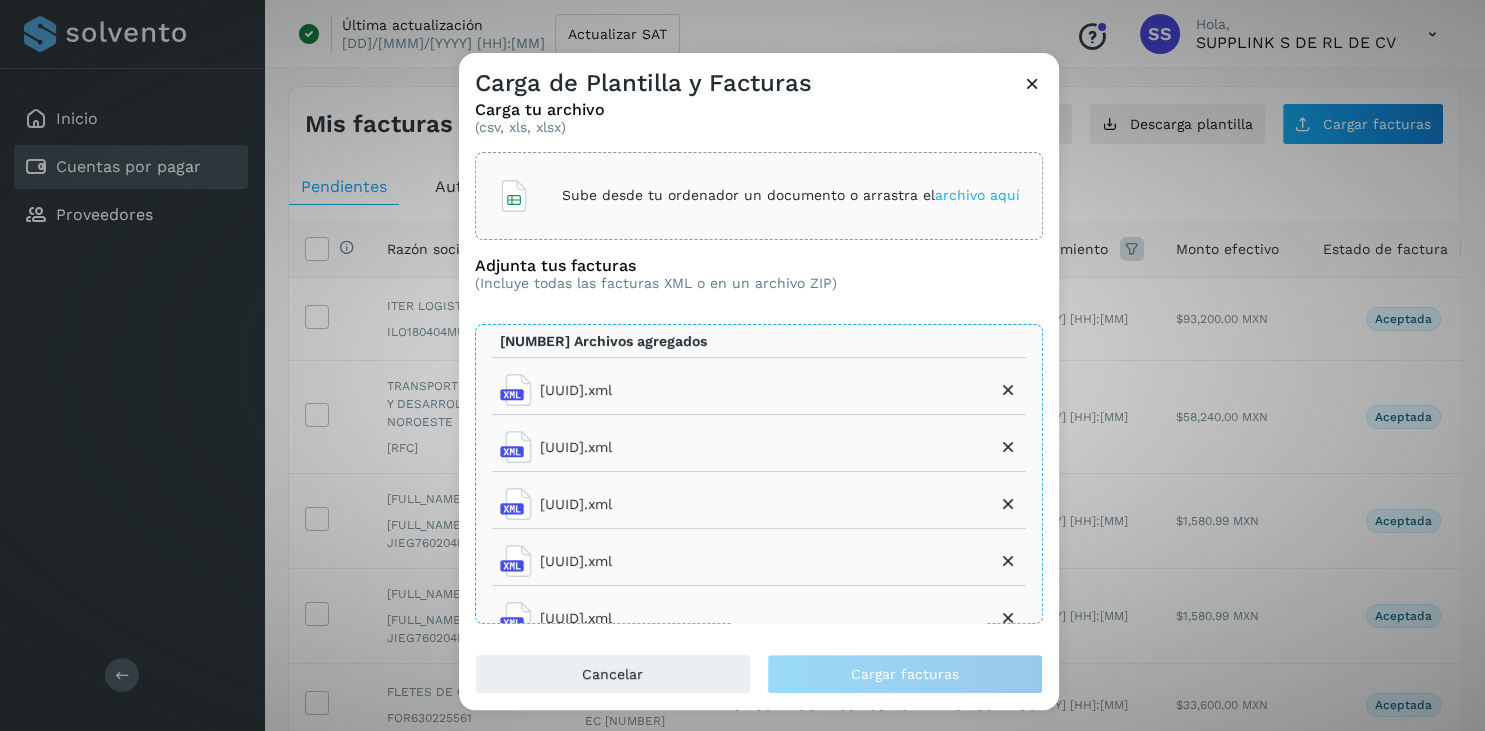 click at bounding box center (1008, 390) 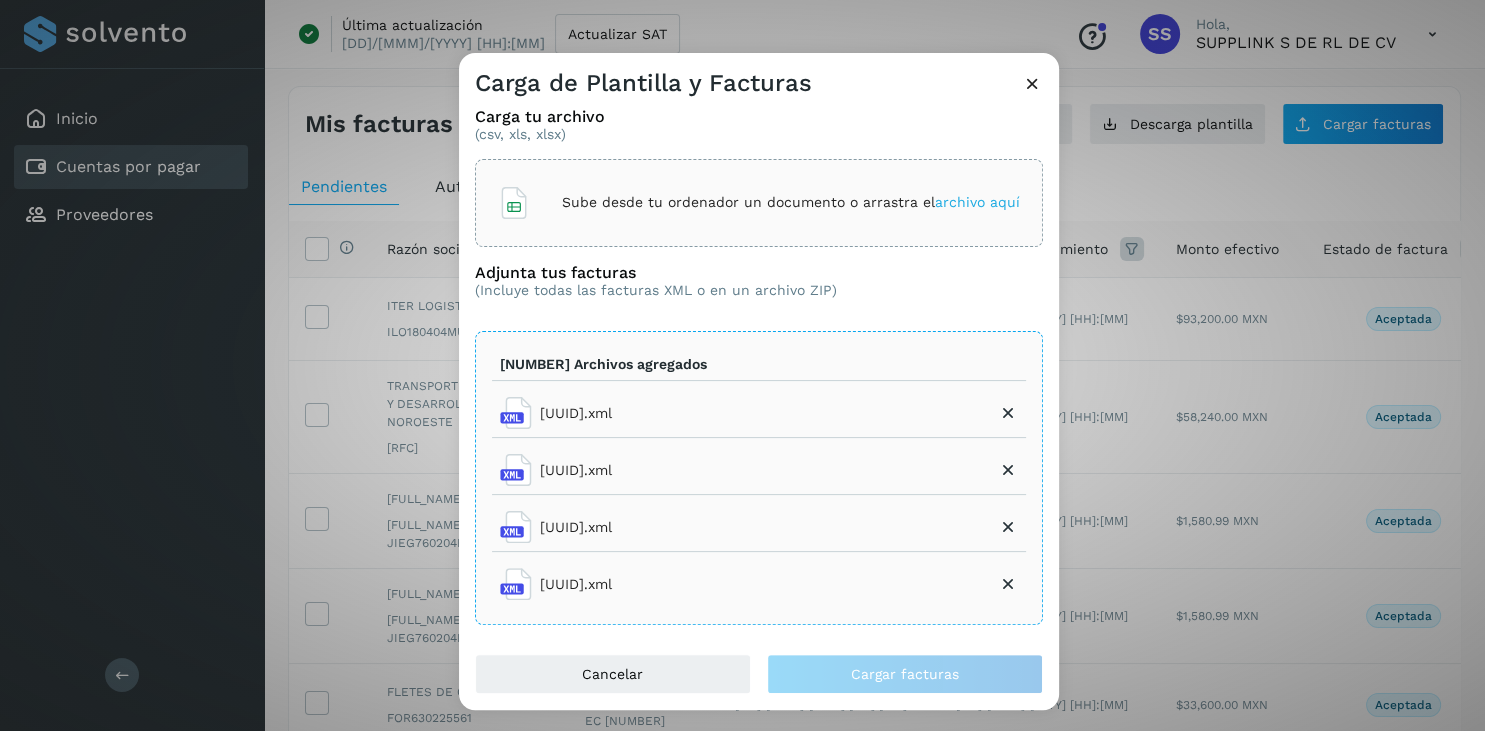 click at bounding box center [1008, 413] 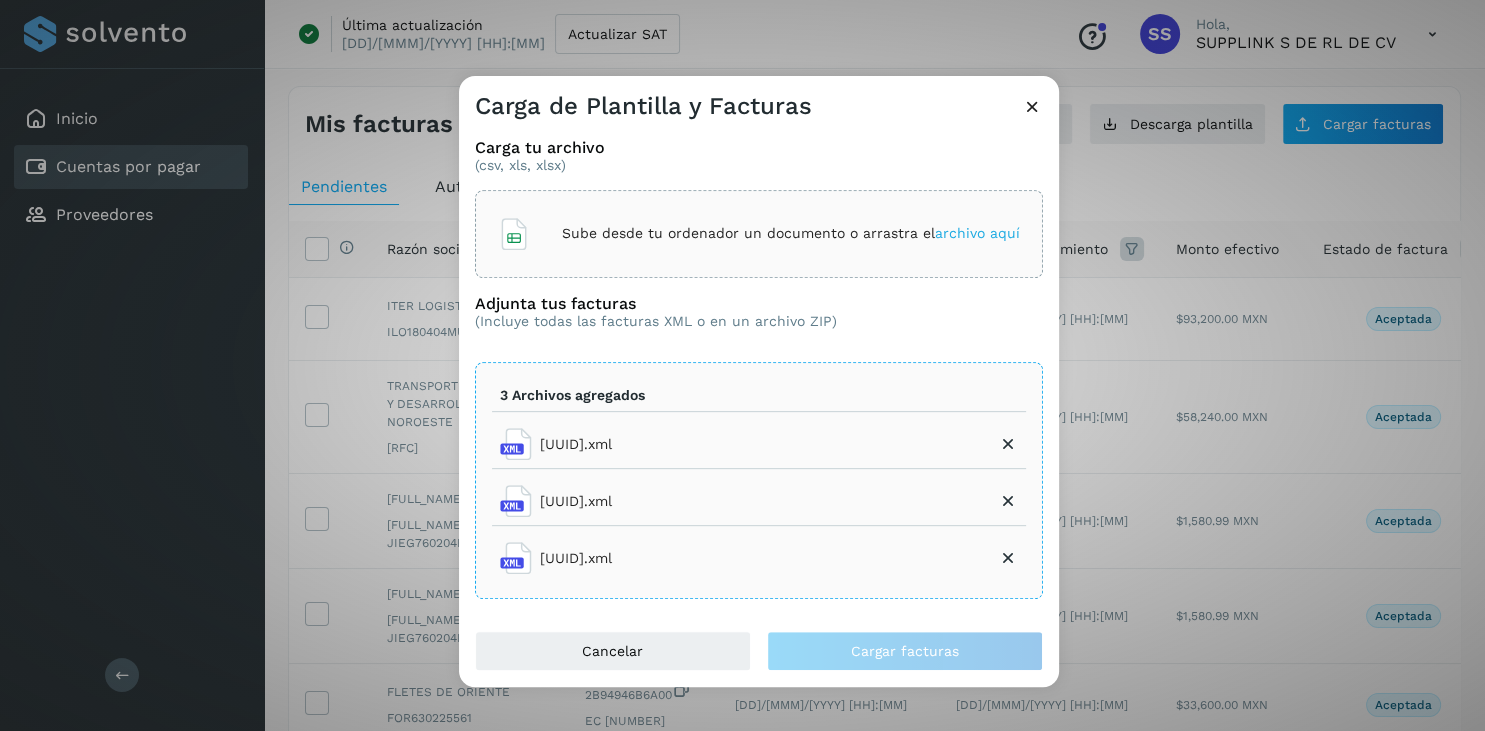 click at bounding box center (1008, 444) 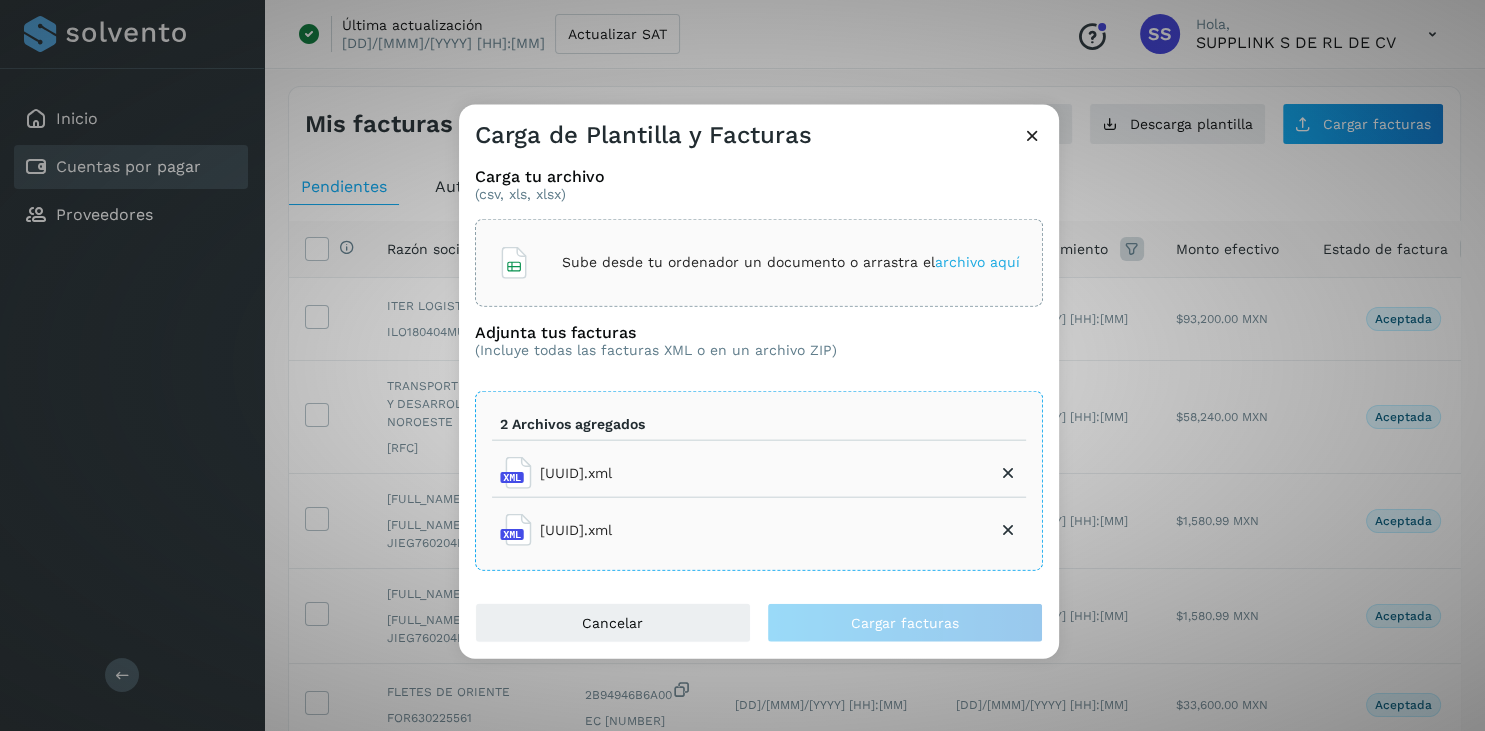 click on "D0DB781D-E961-474F-9DB8-D142B90A14BD.xml" 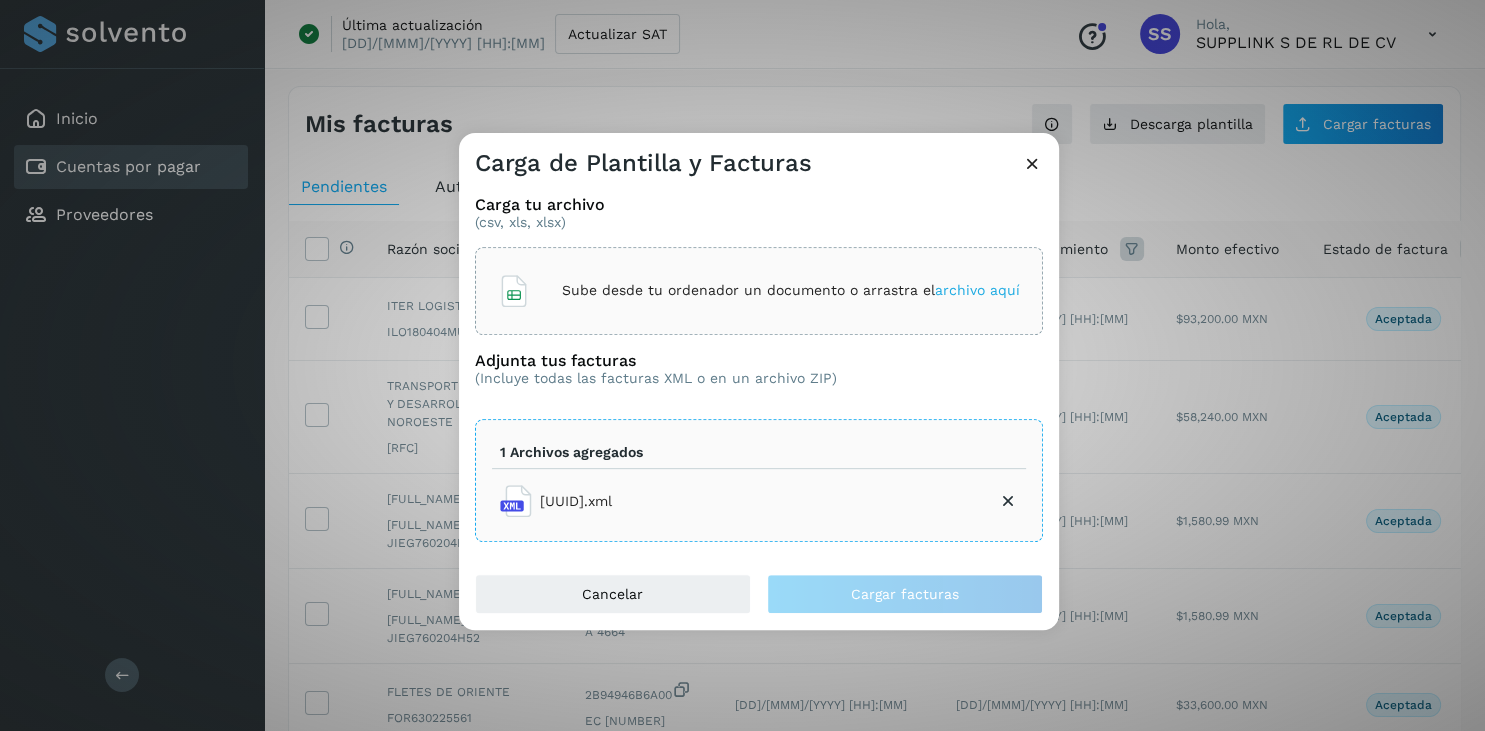 click at bounding box center (1008, 501) 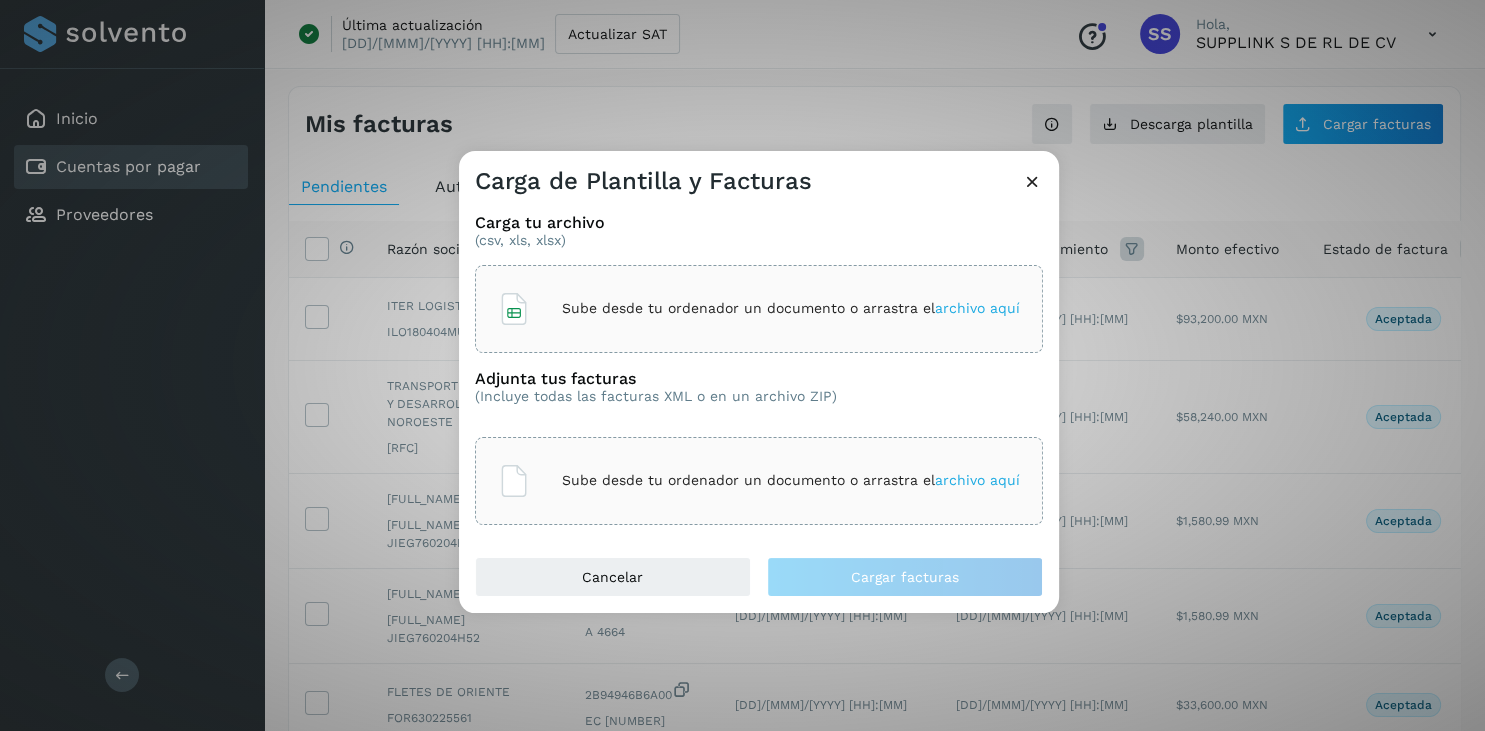 click on "Sube desde tu ordenador un documento o arrastra el  archivo aquí" at bounding box center [791, 308] 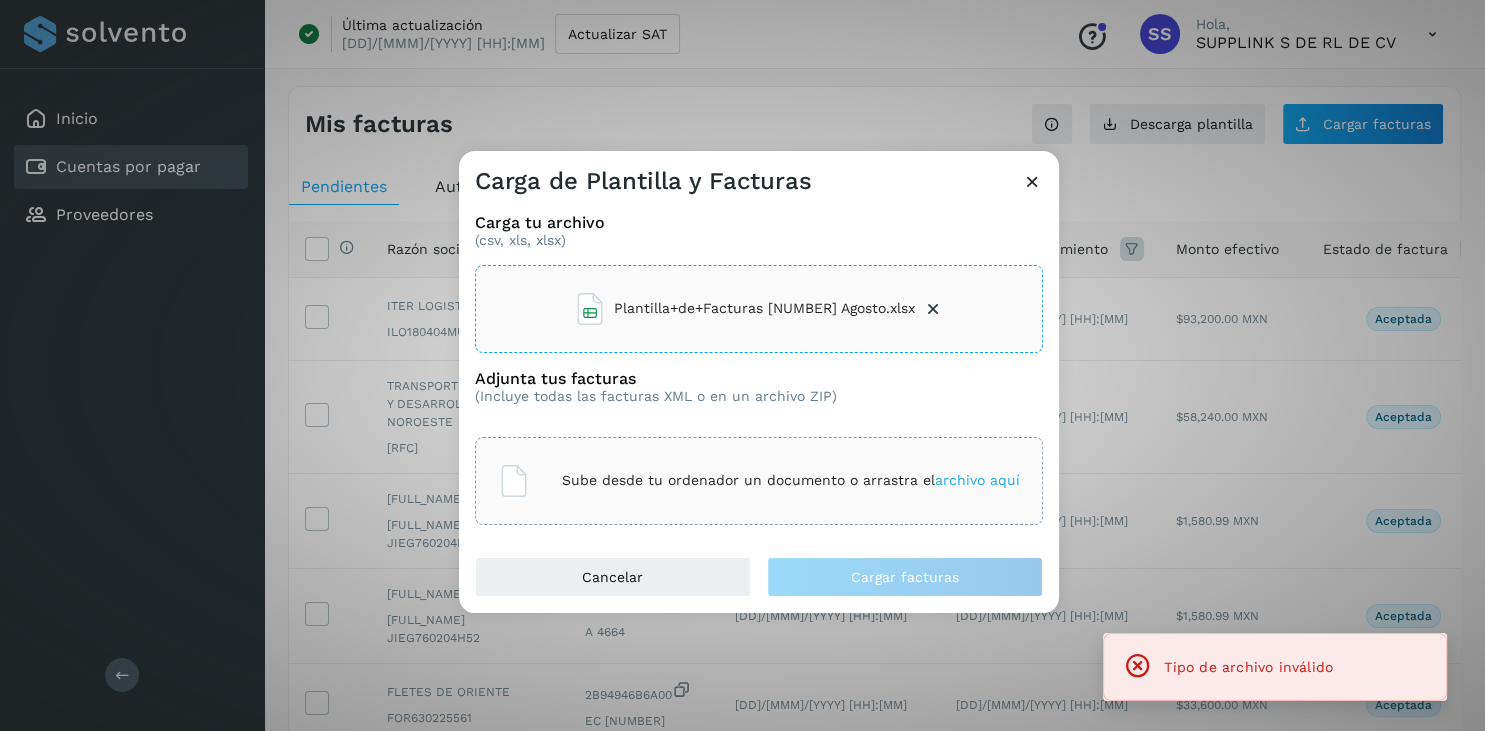 click on "Sube desde tu ordenador un documento o arrastra el  archivo aquí" 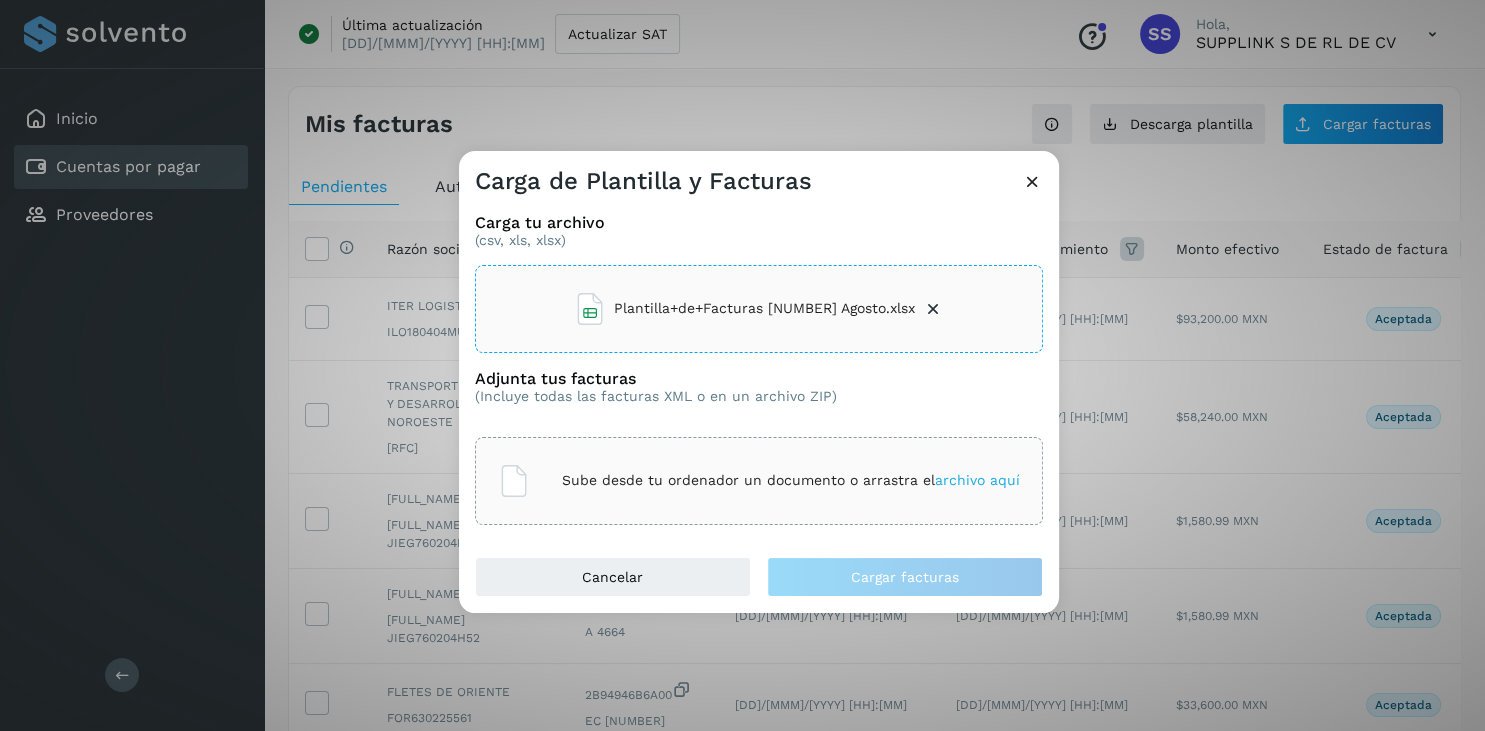 click on "Sube desde tu ordenador un documento o arrastra el  archivo aquí" at bounding box center (791, 480) 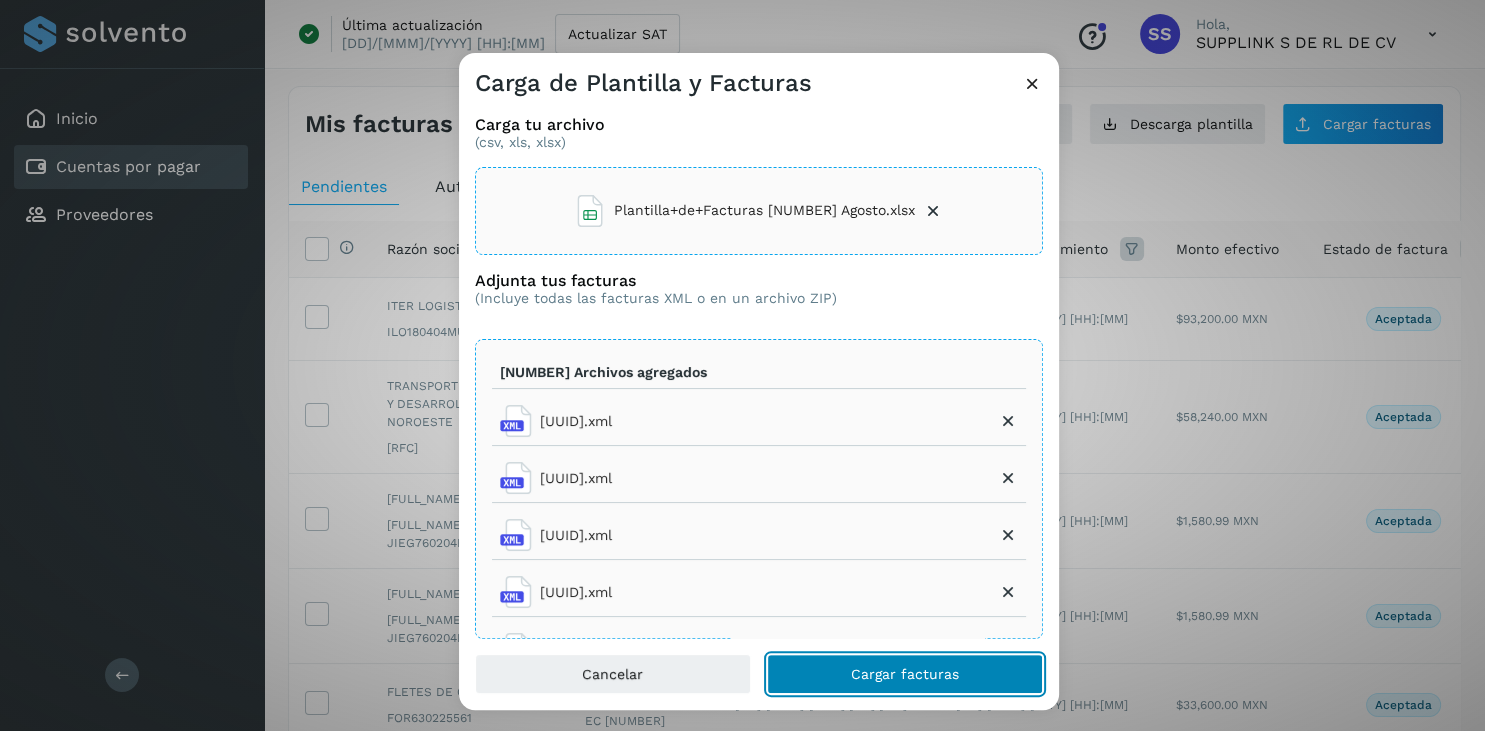 click on "Cargar facturas" 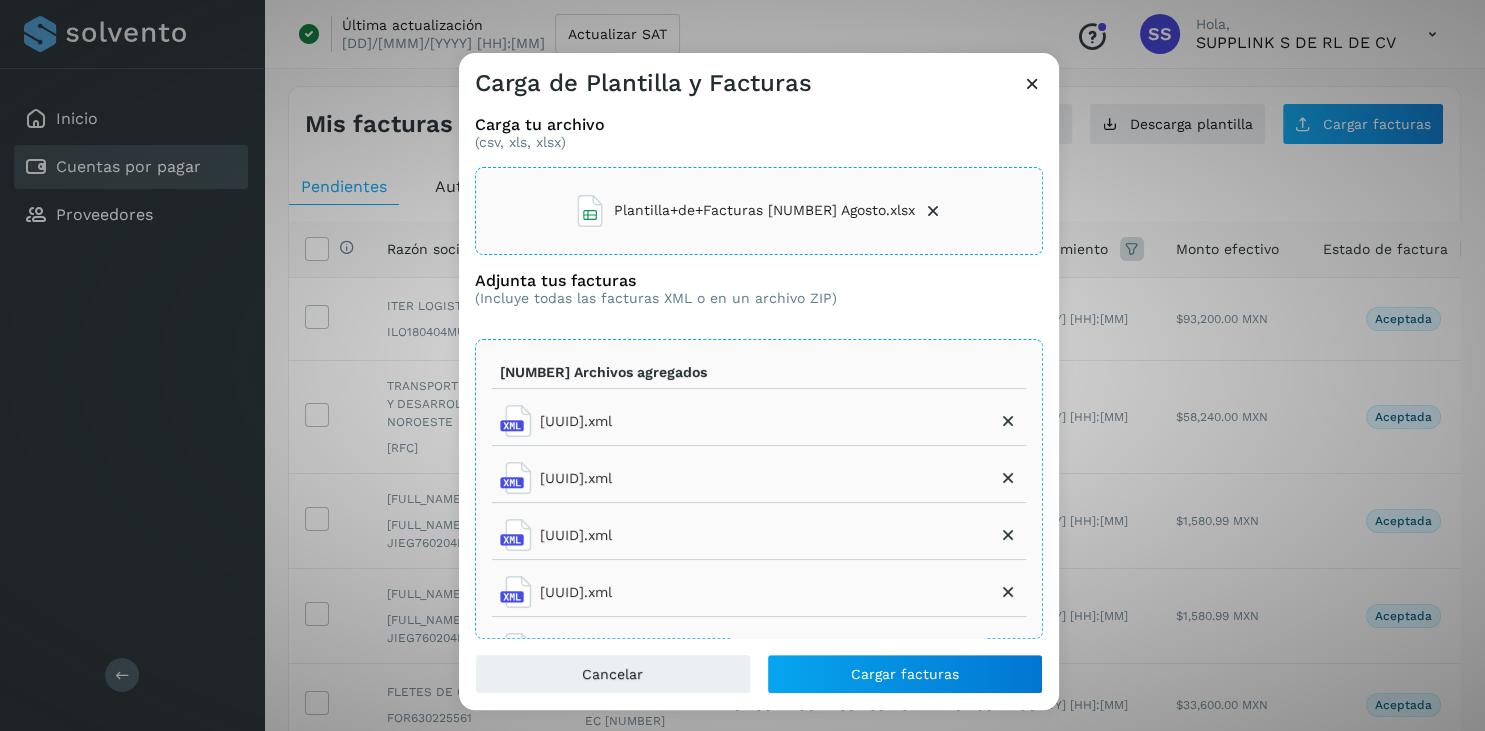 click at bounding box center (1008, 421) 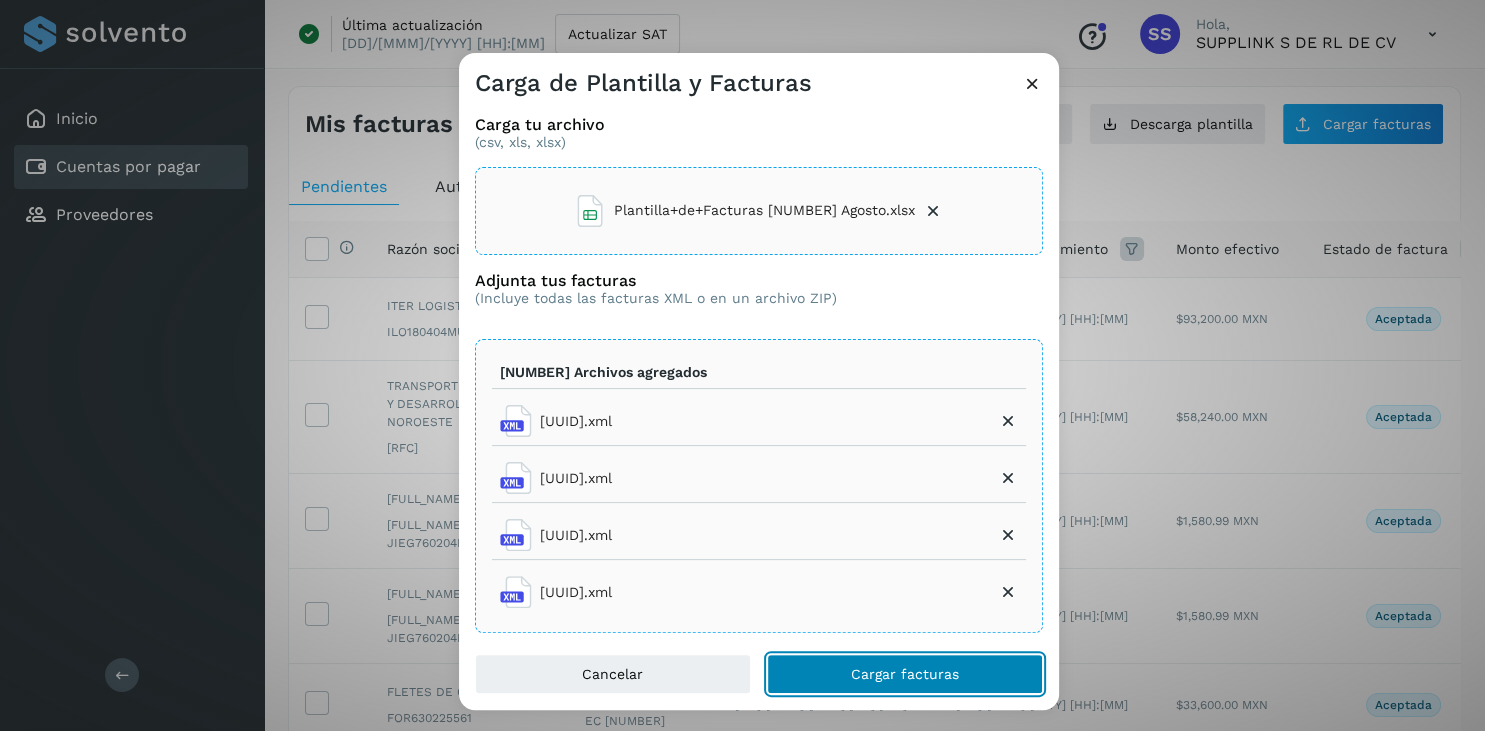 click on "Cargar facturas" 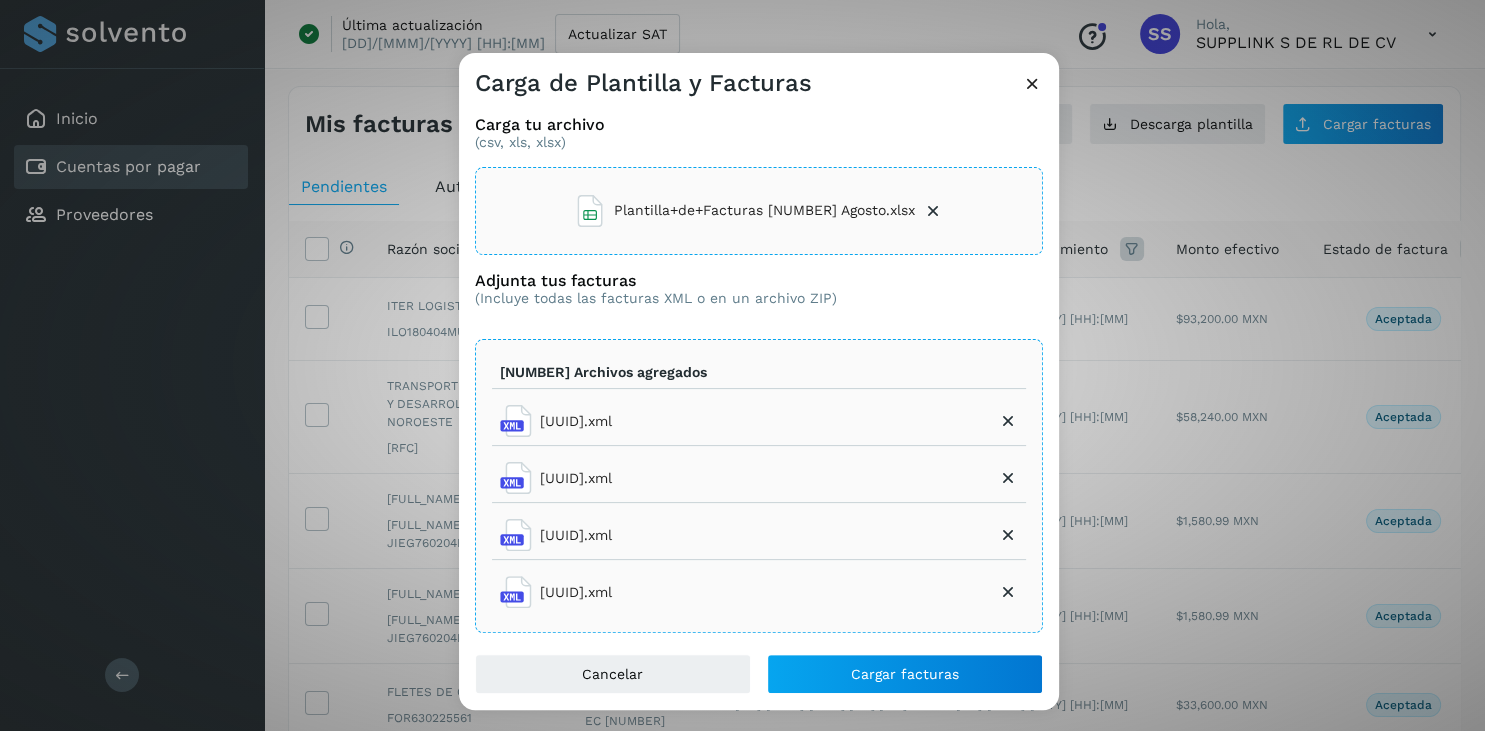 click at bounding box center (933, 211) 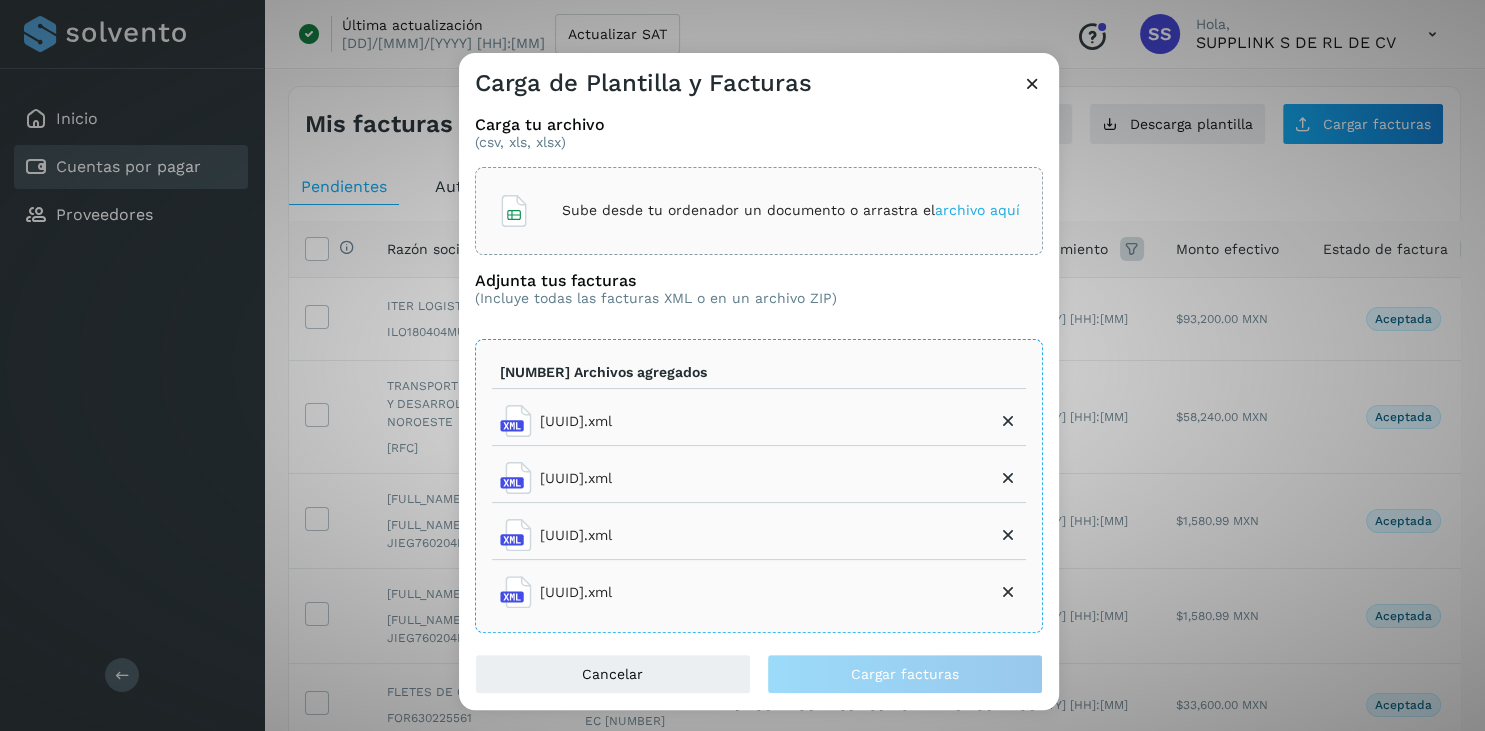 click on "archivo aquí" at bounding box center [977, 210] 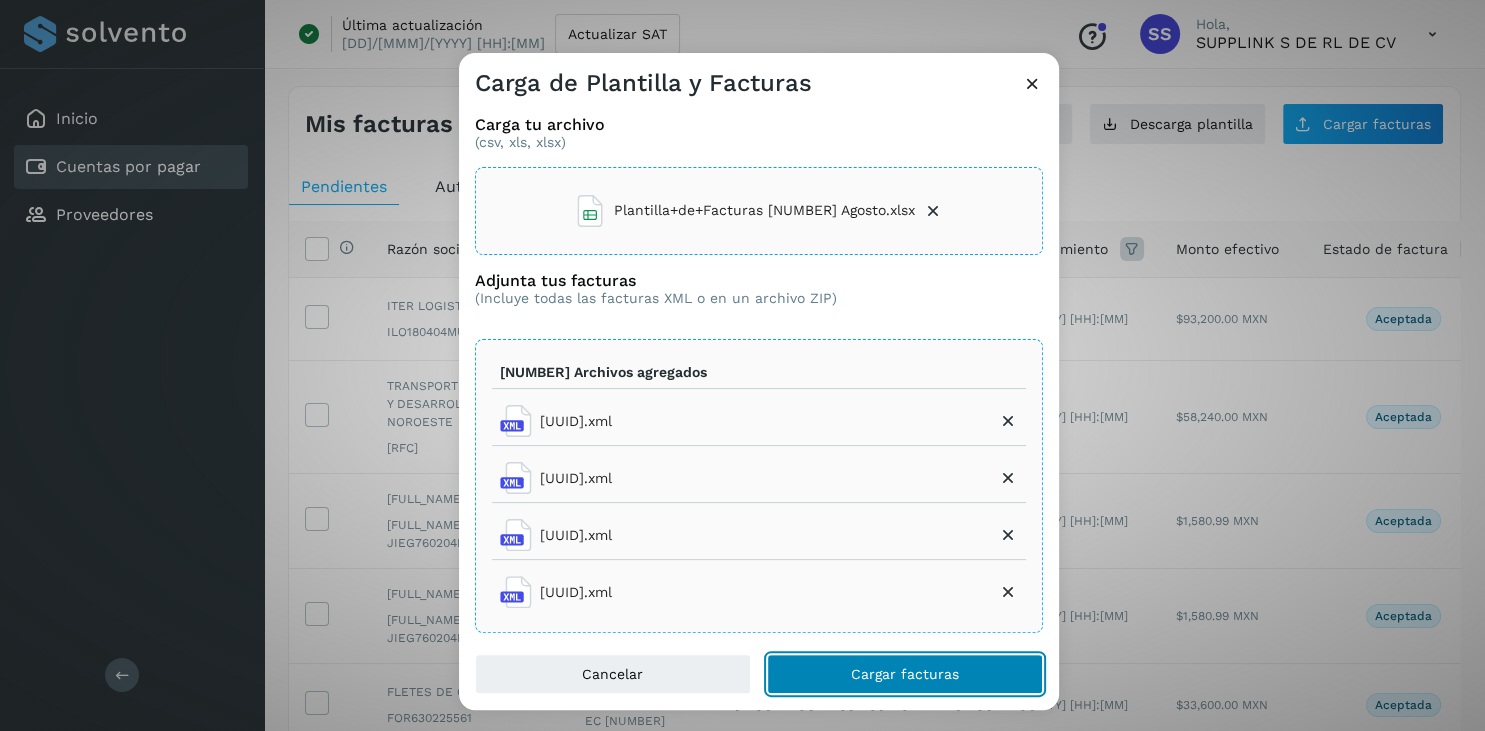 click on "Cargar facturas" 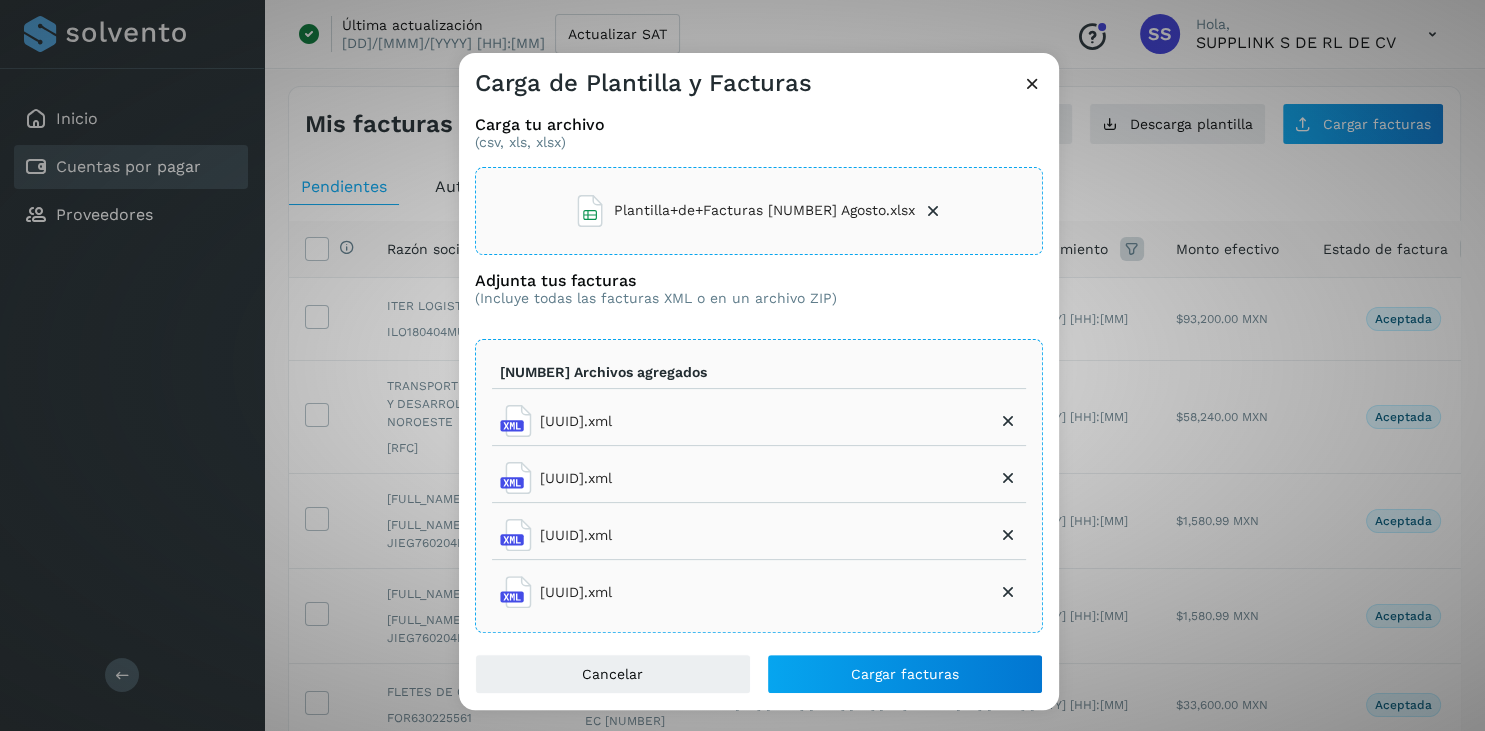 click at bounding box center [1008, 592] 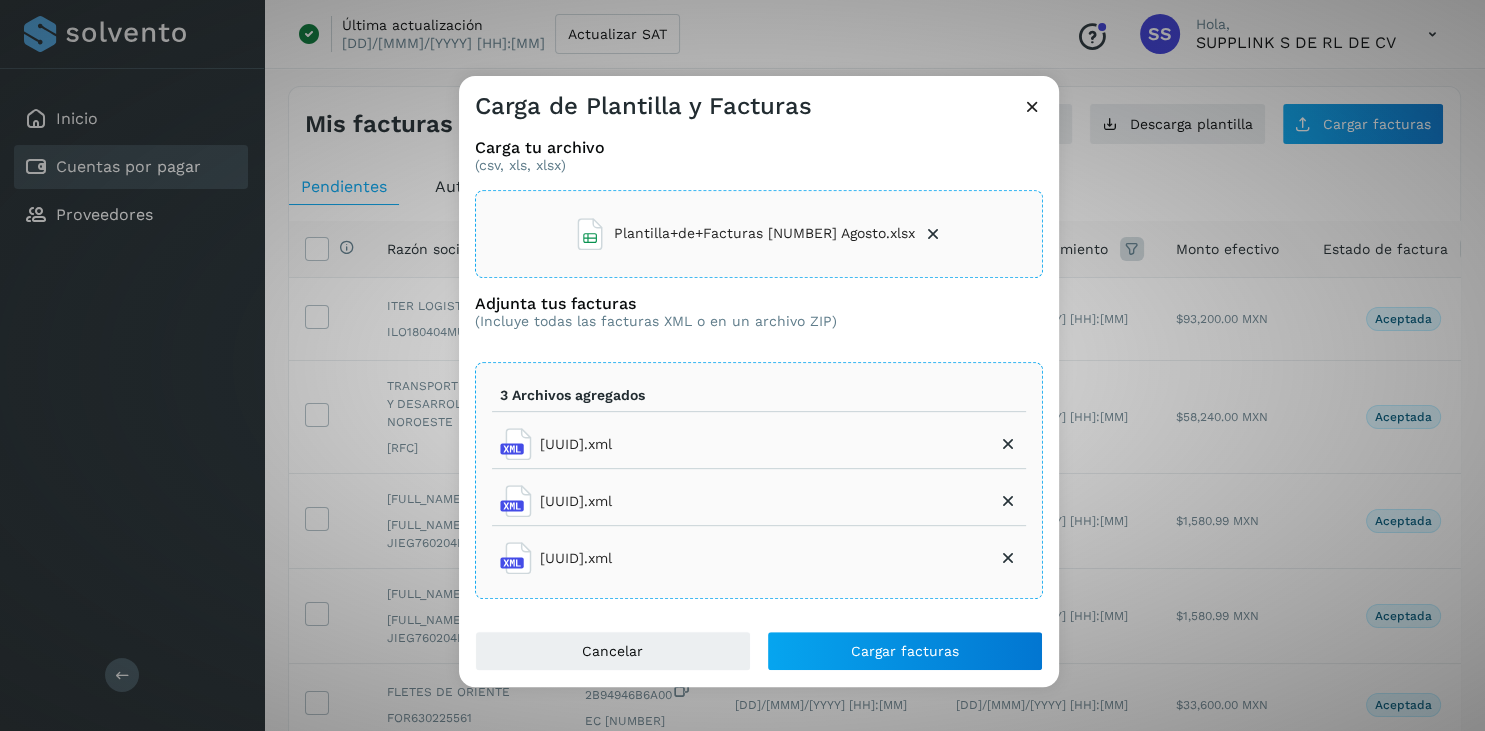 click at bounding box center (933, 234) 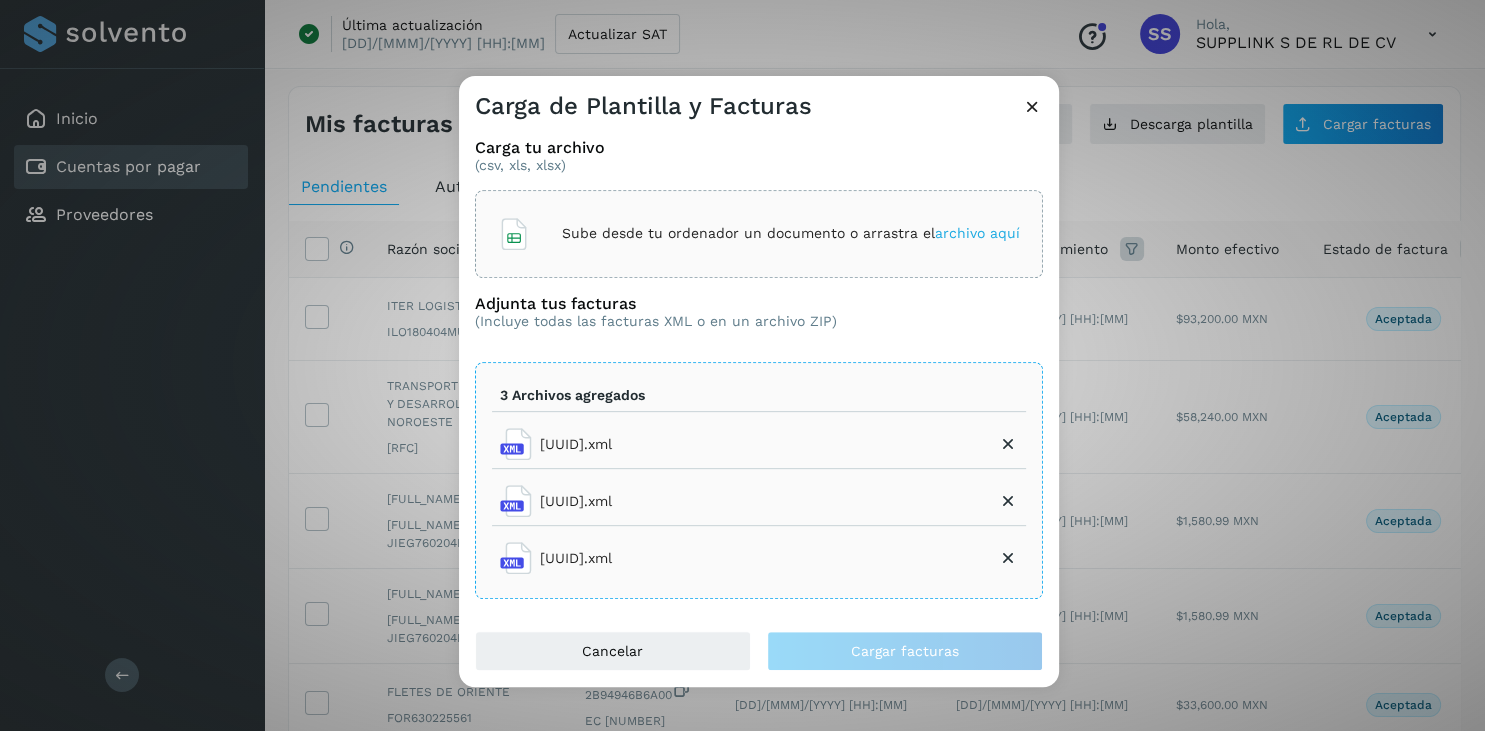 click on "archivo aquí" at bounding box center [977, 233] 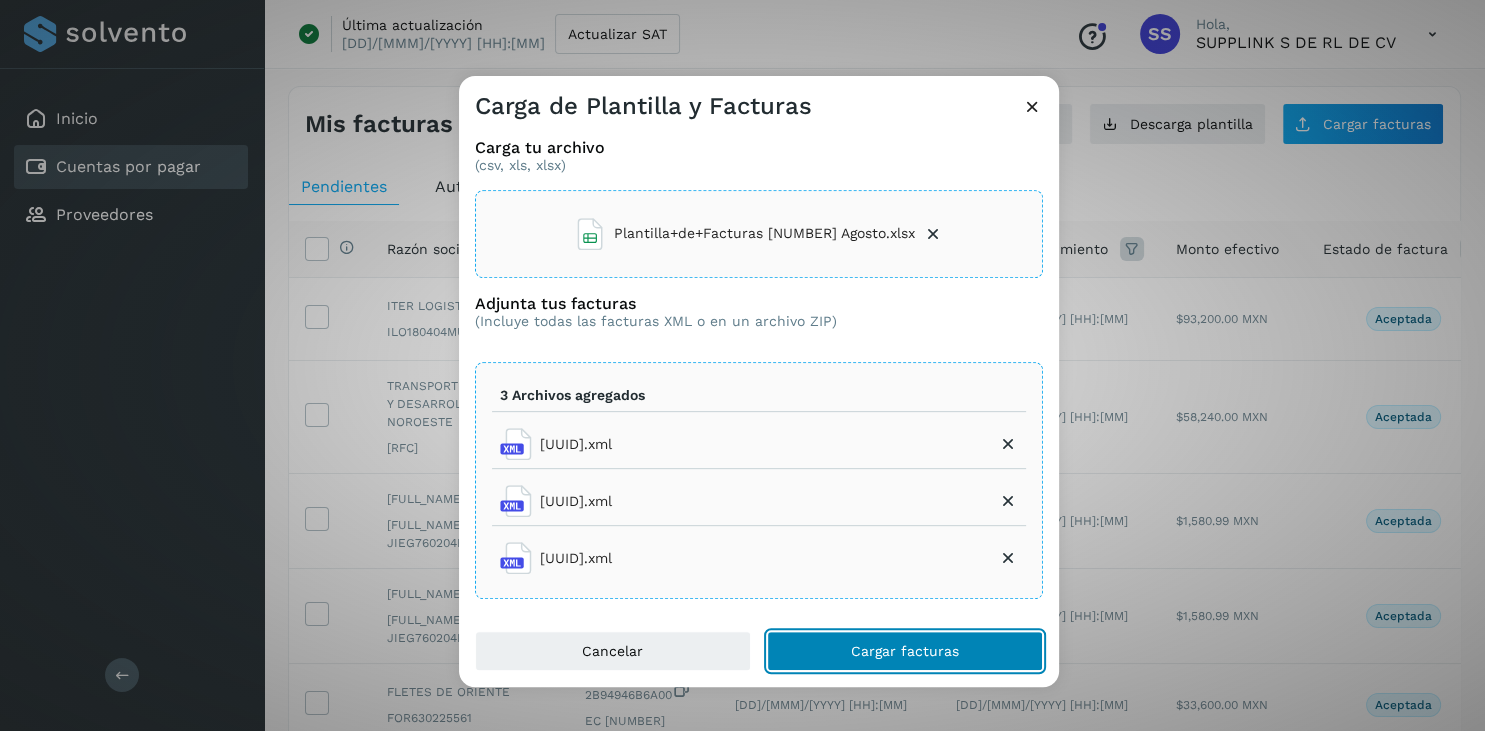 click on "Cargar facturas" 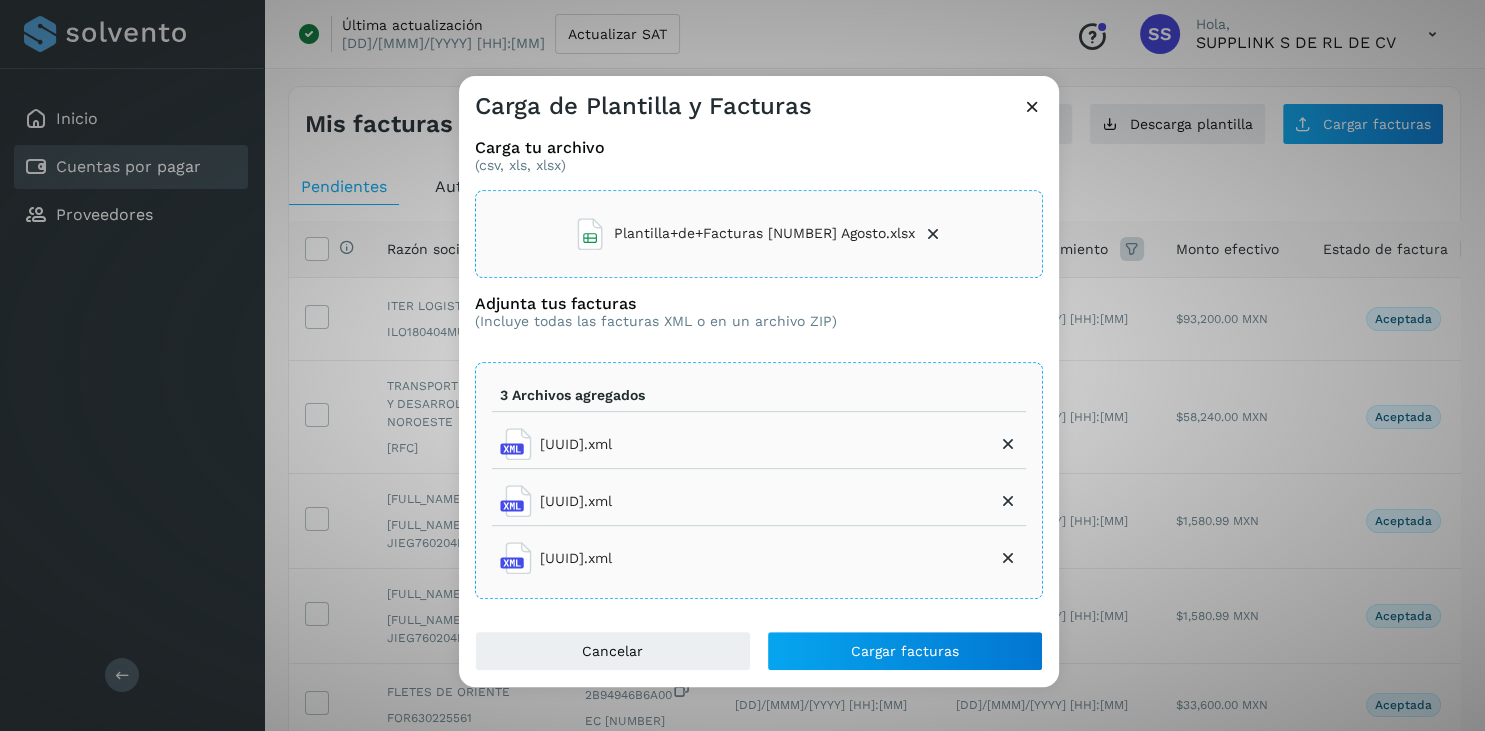 click at bounding box center (1008, 444) 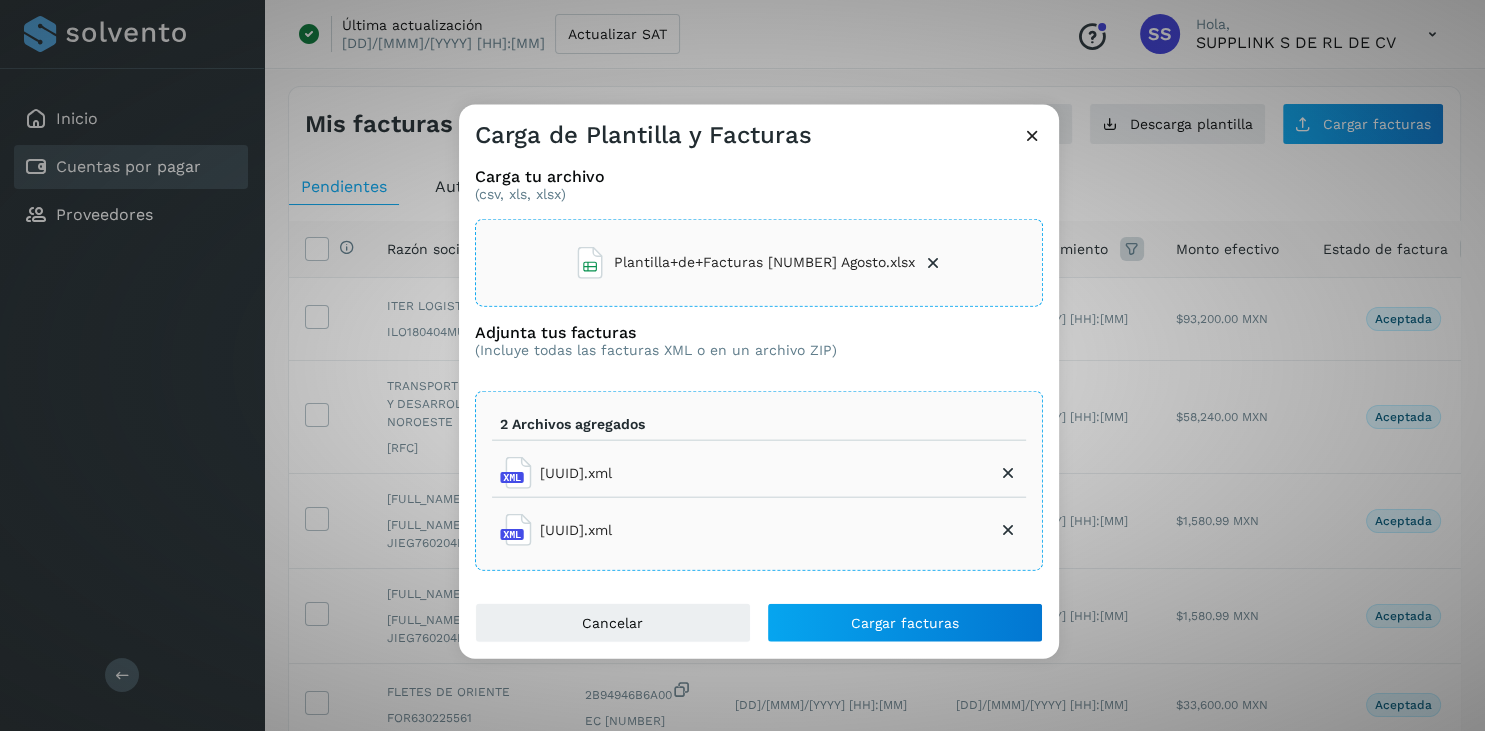 click at bounding box center (933, 262) 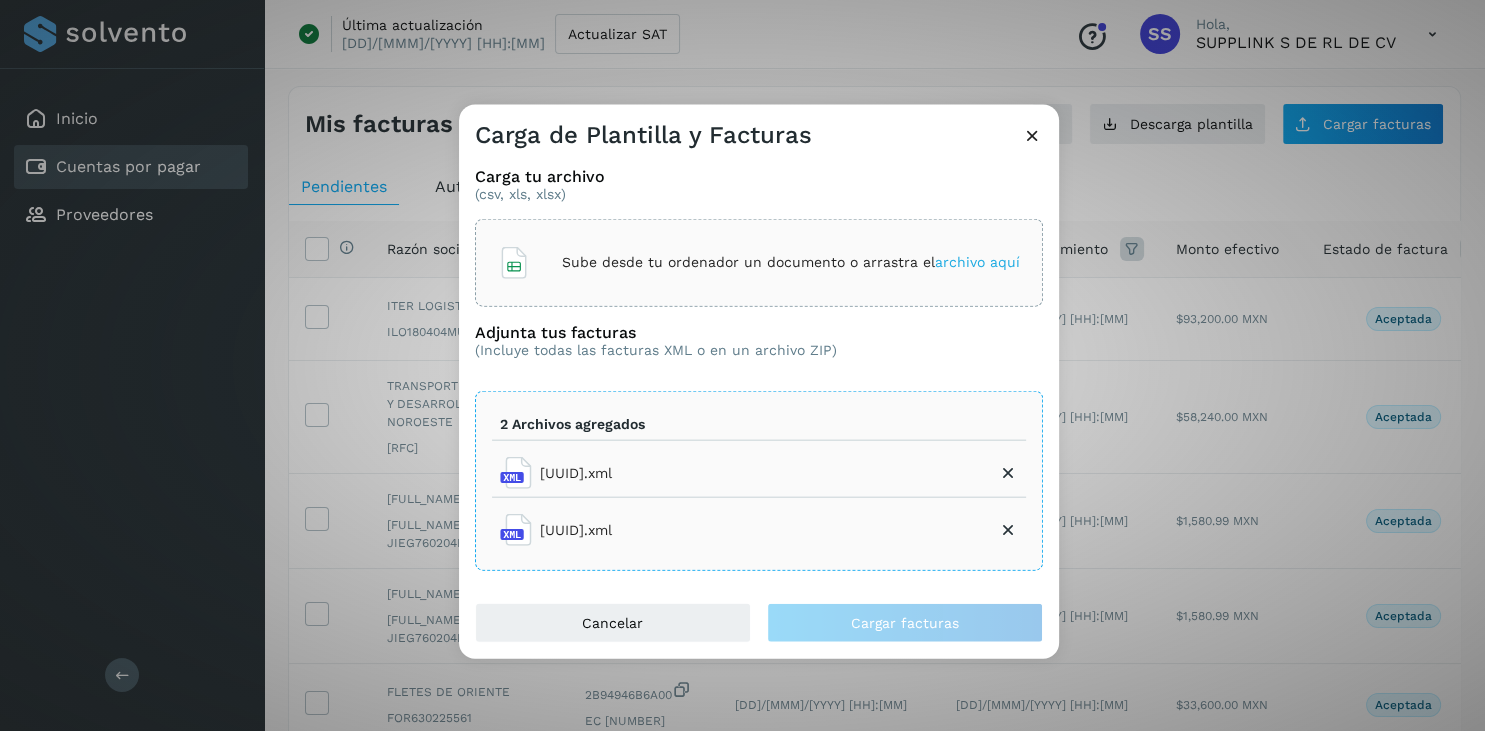 click on "Sube desde tu ordenador un documento o arrastra el  archivo aquí" 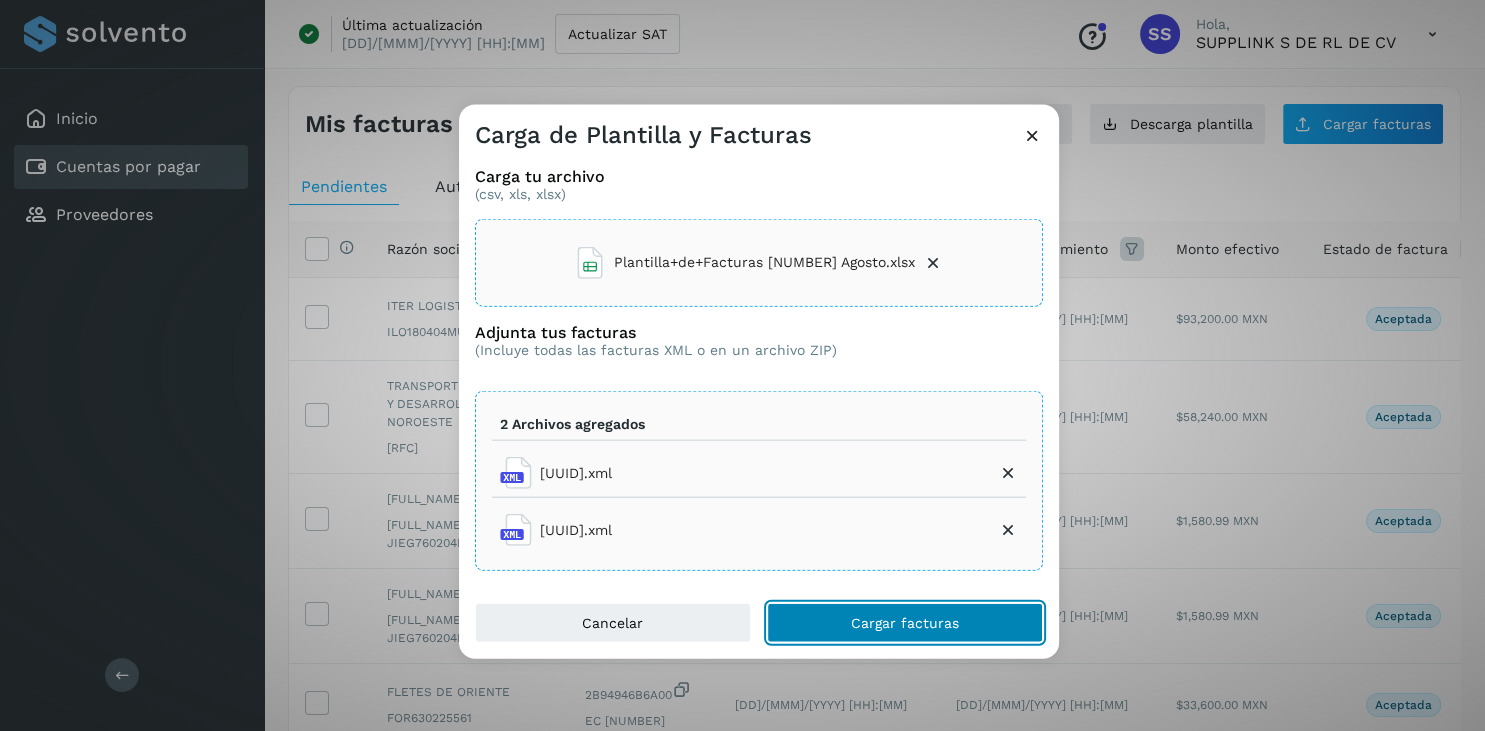 click on "Cargar facturas" 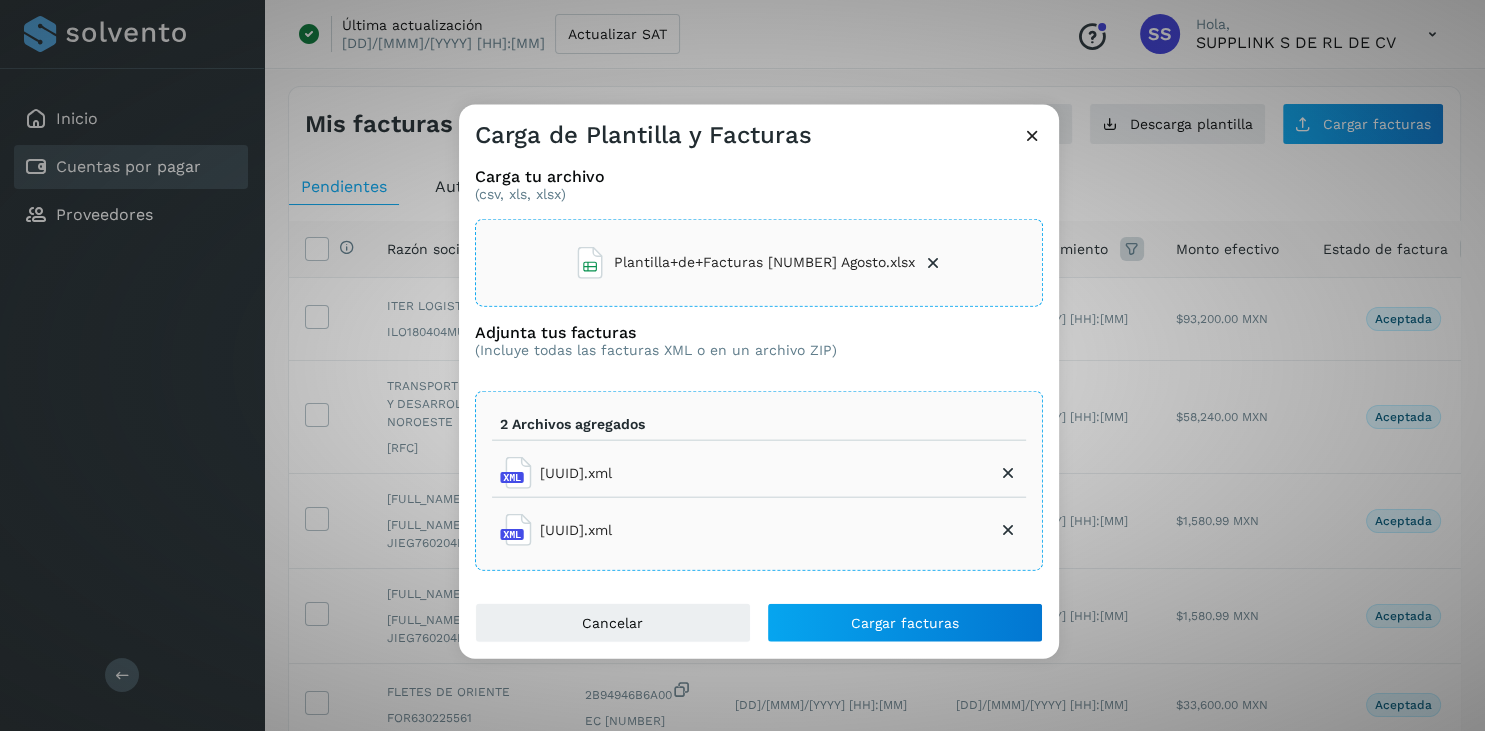 click at bounding box center (1032, 134) 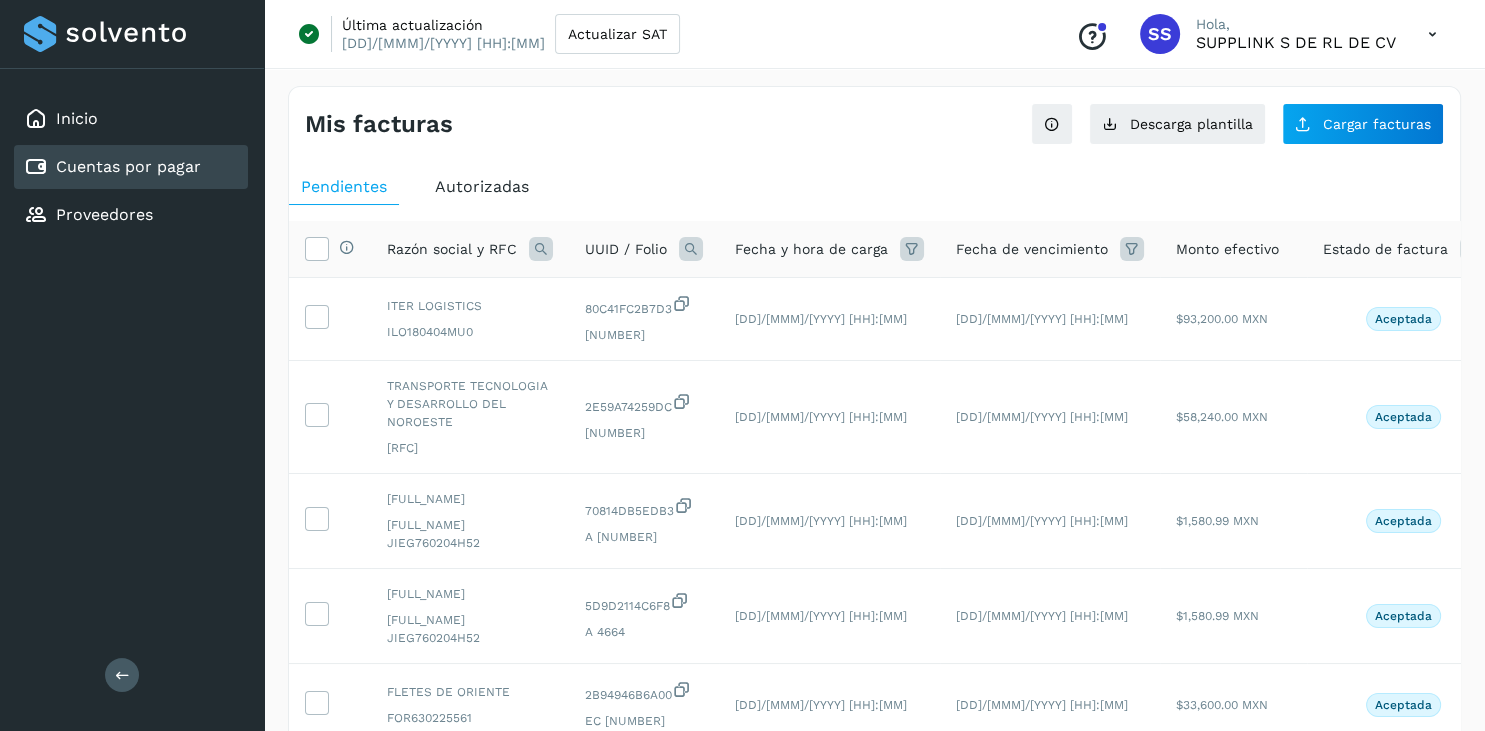 click on "Mis facturas
Ver instrucciones para cargar Facturas
Descarga plantilla Cargar facturas Pendientes Autorizadas Selecciona todas las facturas disponibles para autorización Razón social y RFC UUID / Folio Fecha y hora de carga Fecha de vencimiento Monto efectivo Estado de factura Acciones ITER LOGISTICS ILO180404MU0 80C41FC2B7D3  292 04/ago/2025 10:41 04/sep/2025 10:41 $93,200.00 MXN Aceptada TRANSPORTE TECNOLOGIA Y DESARROLLO DEL NOROESTE TTD230612E82 2E59A74259DC  2937 04/ago/2025 10:41 04/sep/2025 10:41 $58,240.00 MXN Aceptada GILBERTO JIMENEZ ENRIQUEZ JIEG760204H52 70814DB5EDB3  A 4665 18/jul/2025 10:25 18/sep/2025 10:25 $1,580.99 MXN Aceptada GILBERTO JIMENEZ ENRIQUEZ JIEG760204H52 5D9D2114C6F8  A 4664 18/jul/2025 10:25 18/sep/2025 10:25 $1,580.99 MXN Aceptada FLETES DE ORIENTE FOR630225561 2B94946B6A00  EC 6177 10/jun/2025 07:14 10/jul/2025 07:14 $33,600.00 MXN Aceptada ALMACENADORA DE OCCIDENTE AOC060517LX5 6759FCFD45FB  78943 02/may/2025 12:11 5197 **" at bounding box center (874, 578) 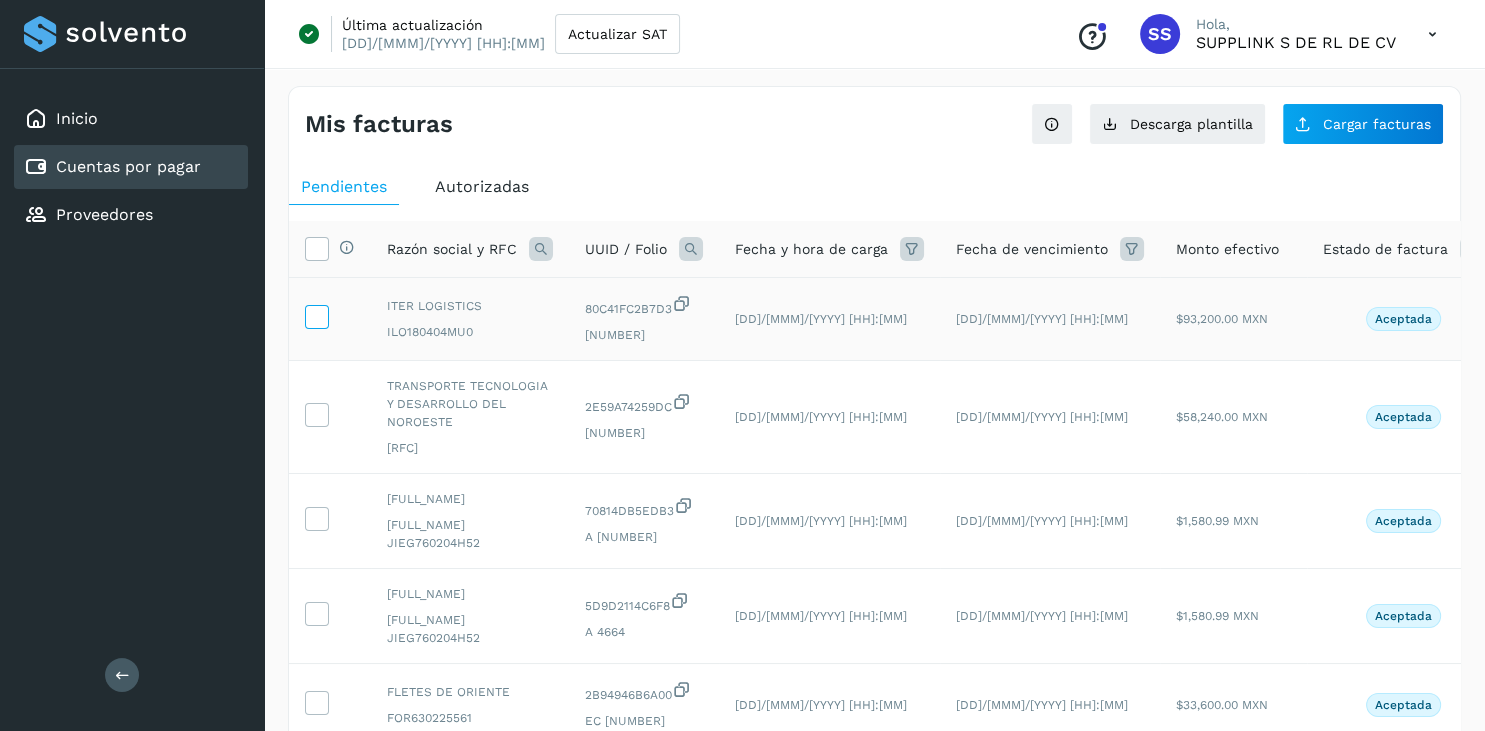 click at bounding box center (316, 315) 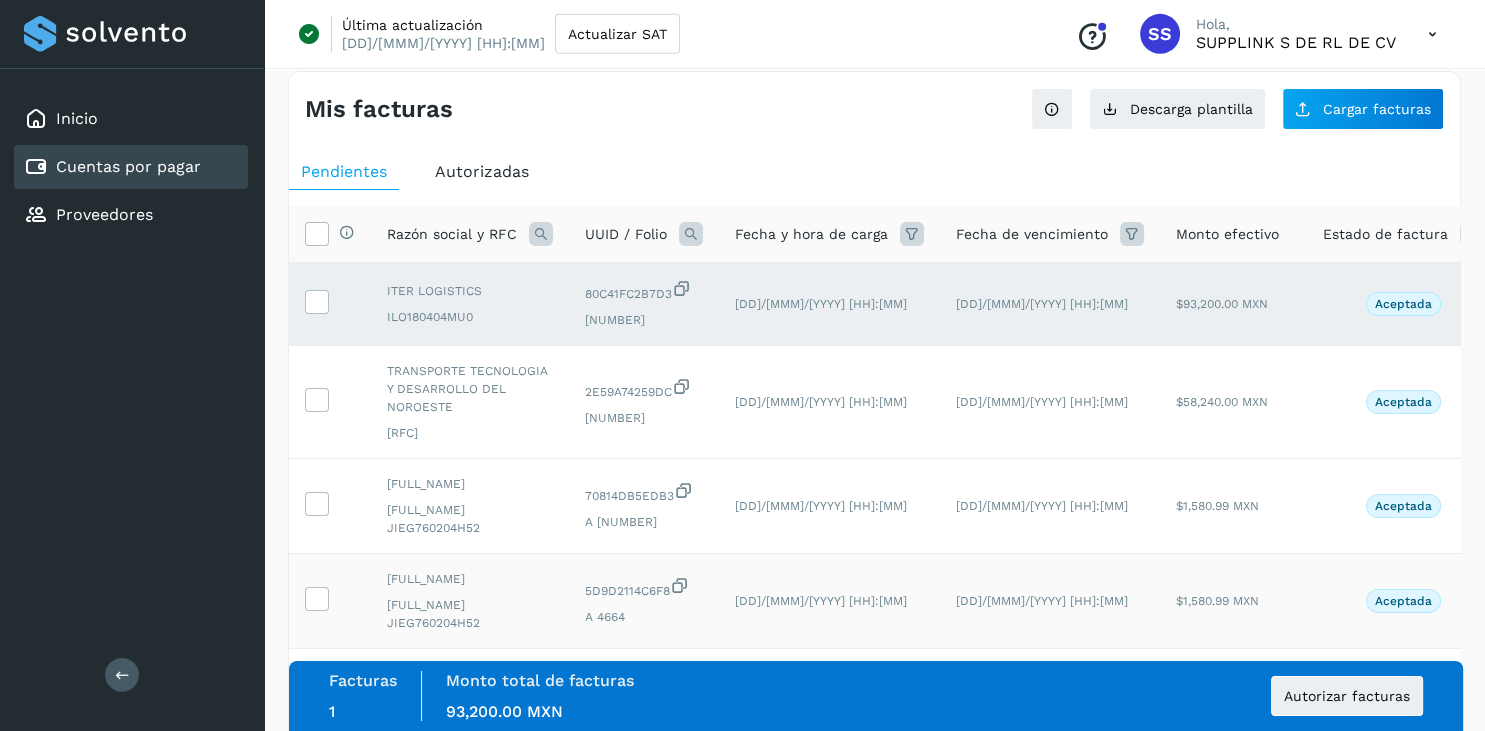 scroll, scrollTop: 0, scrollLeft: 0, axis: both 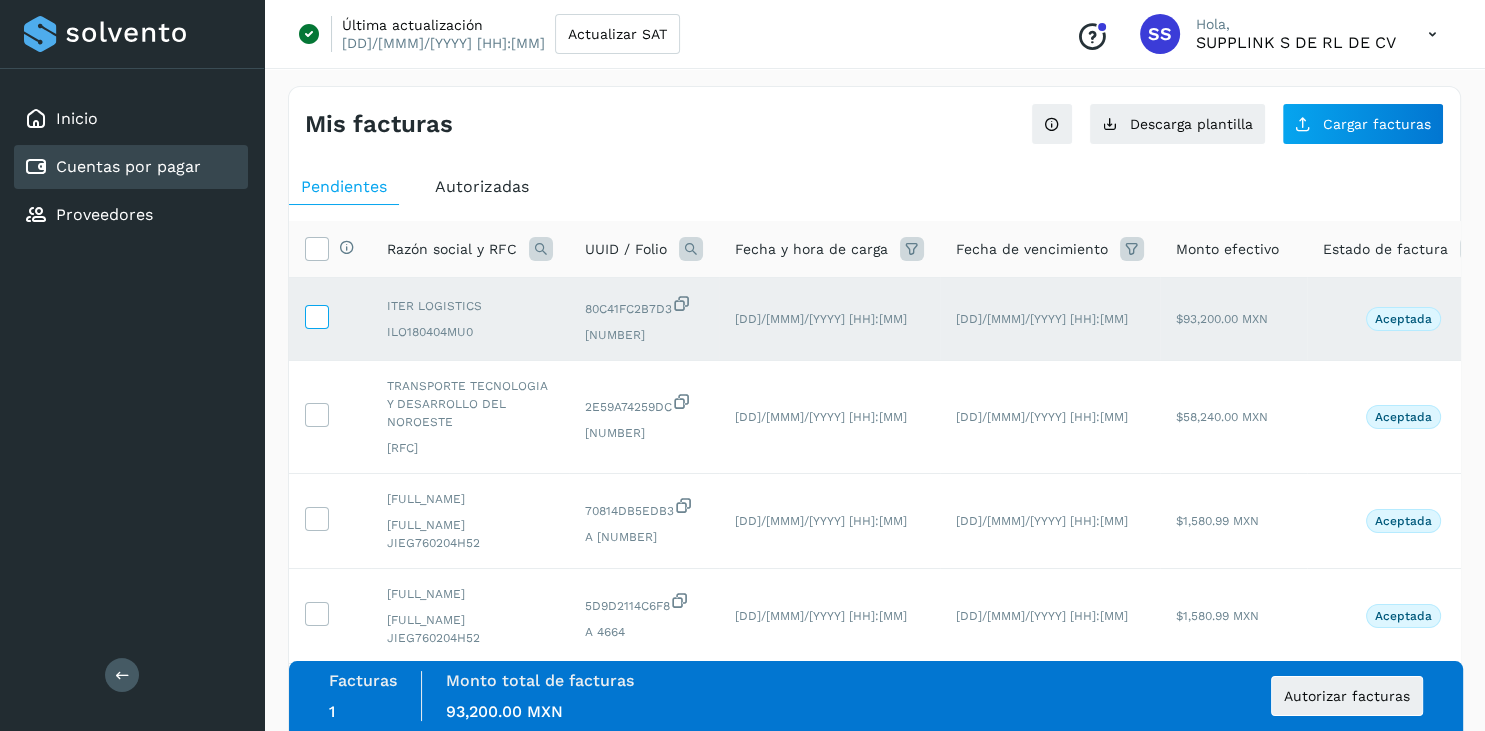 click at bounding box center [316, 315] 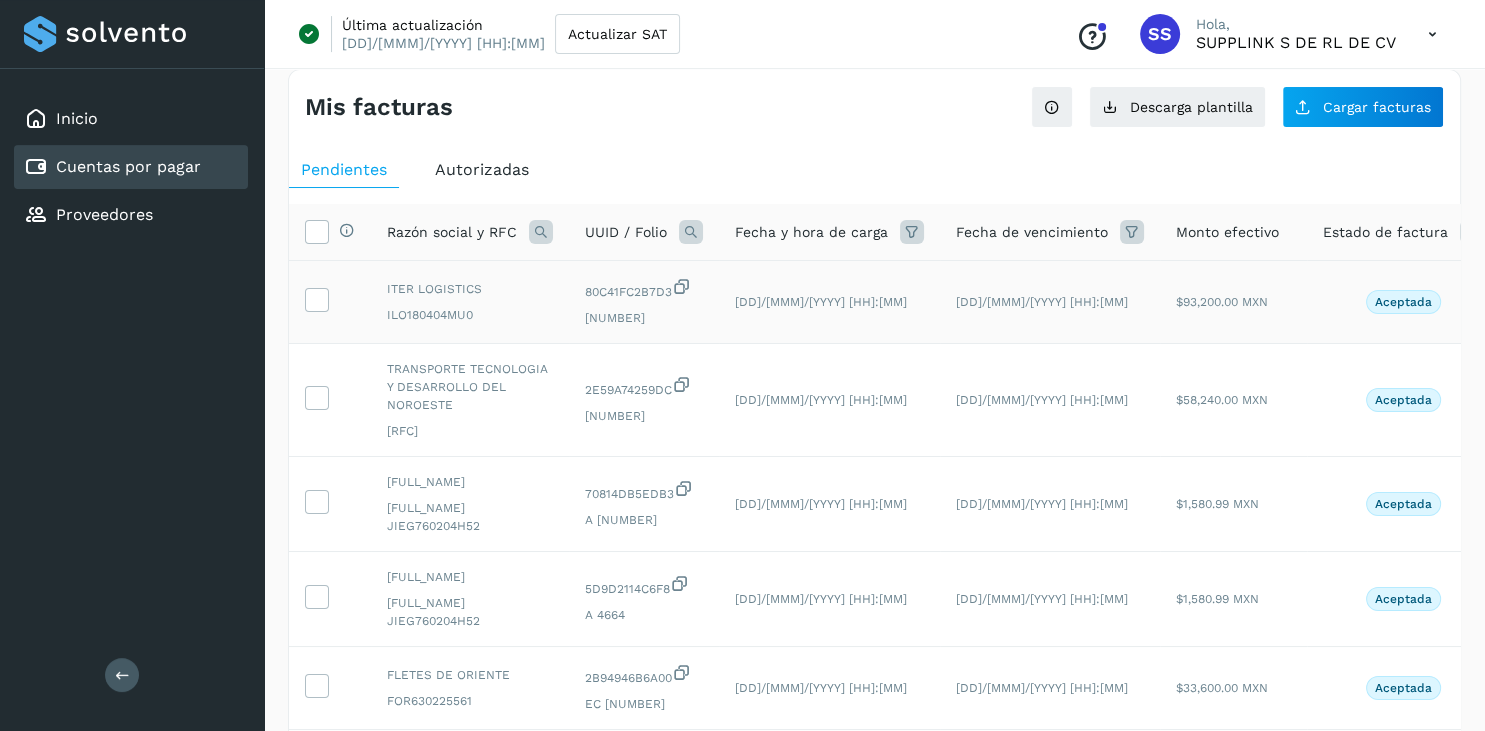 scroll, scrollTop: 0, scrollLeft: 0, axis: both 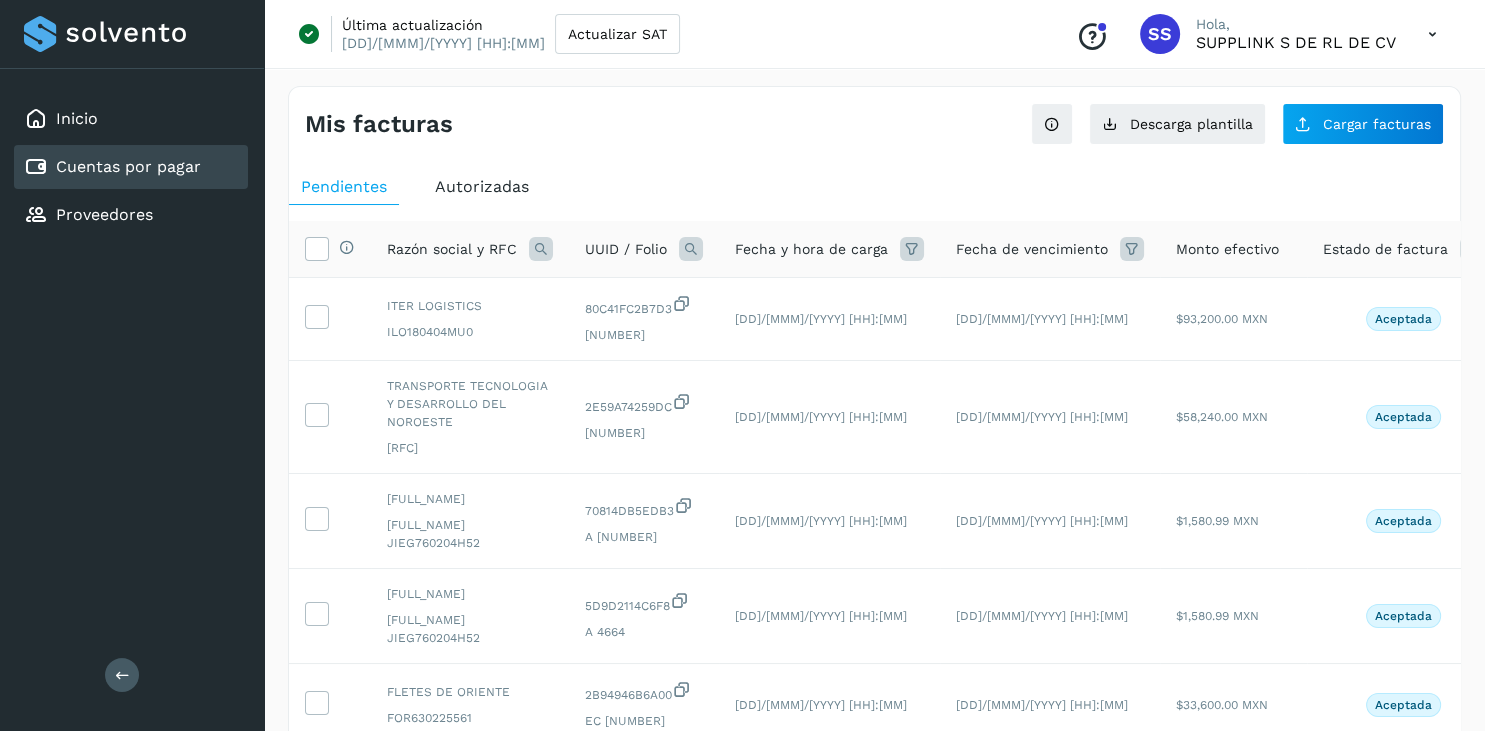 click on "Autorizadas" at bounding box center [482, 186] 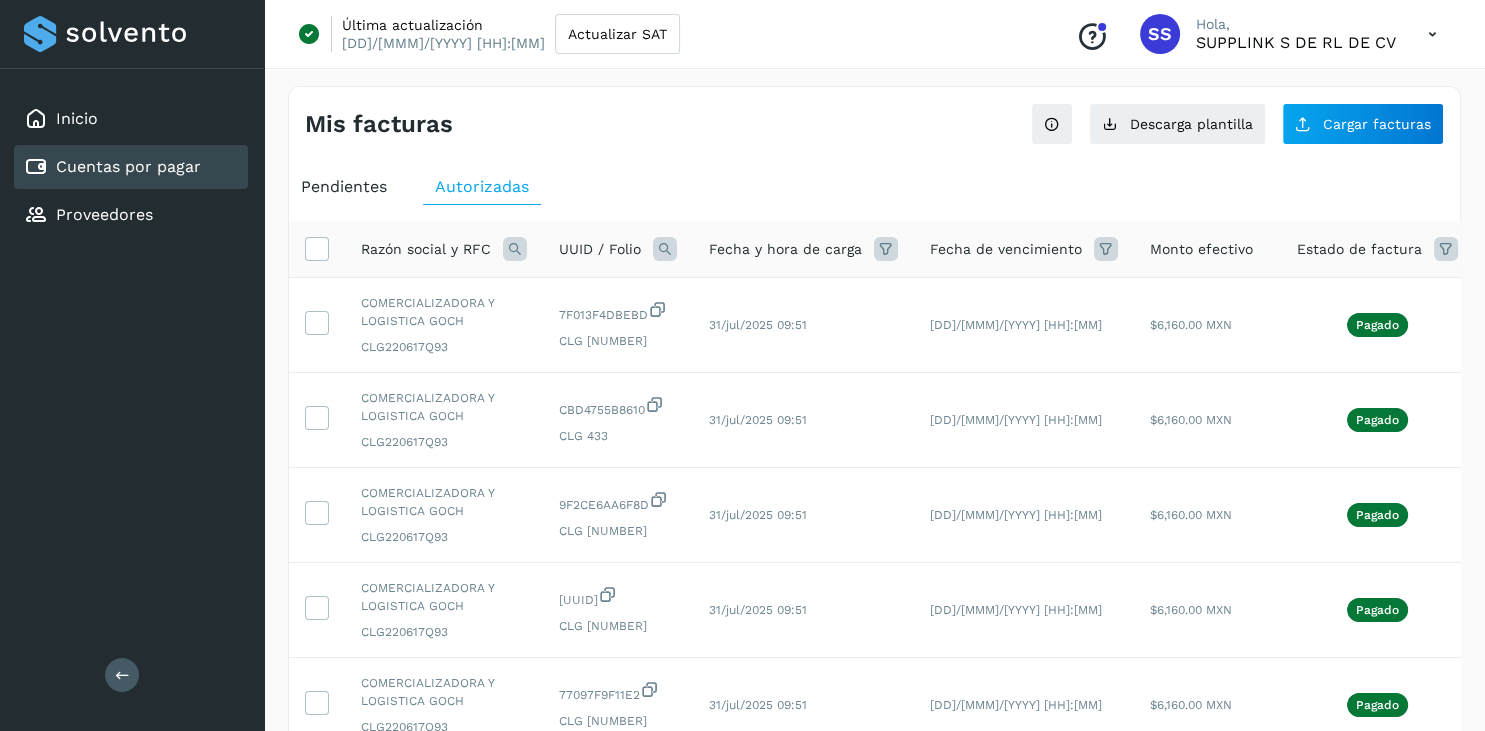 click at bounding box center (515, 249) 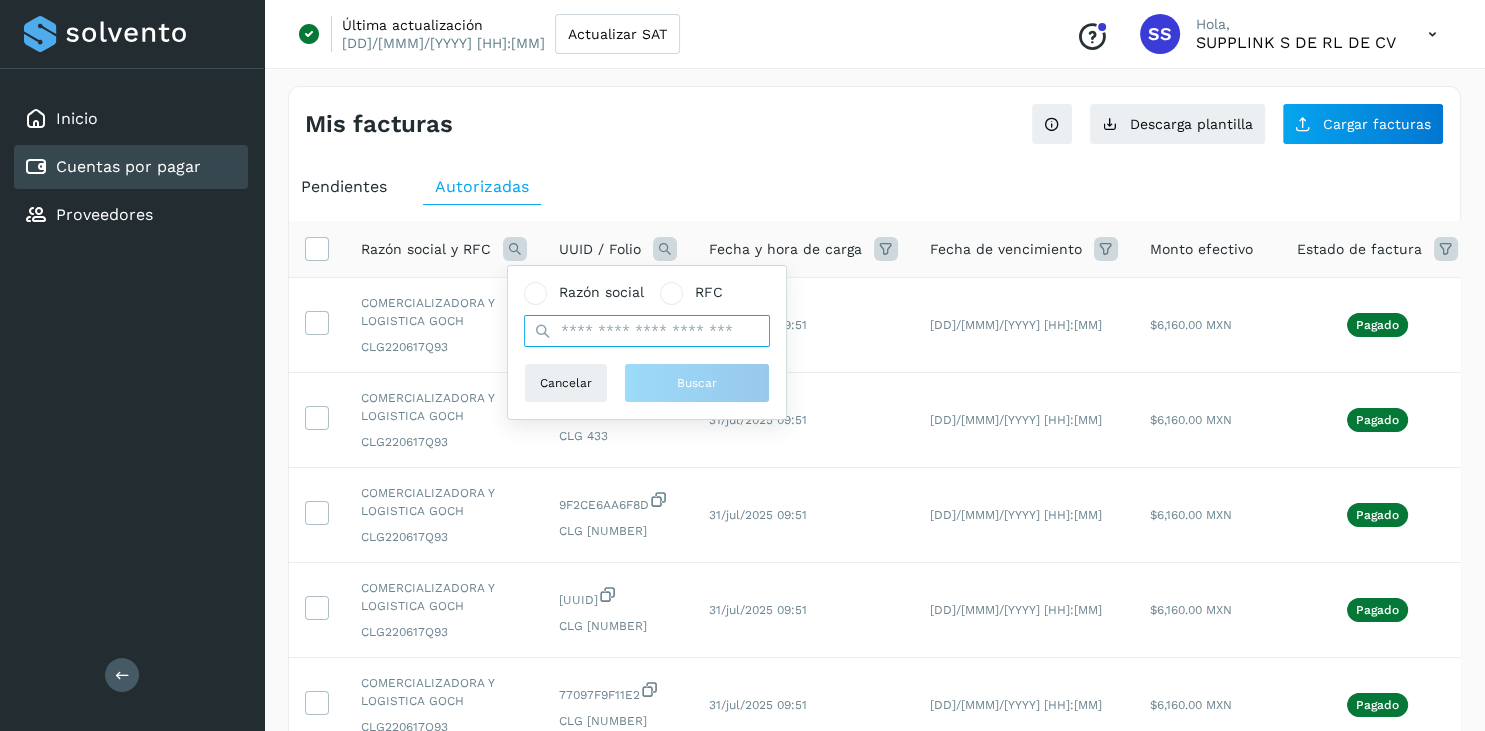click at bounding box center [647, 331] 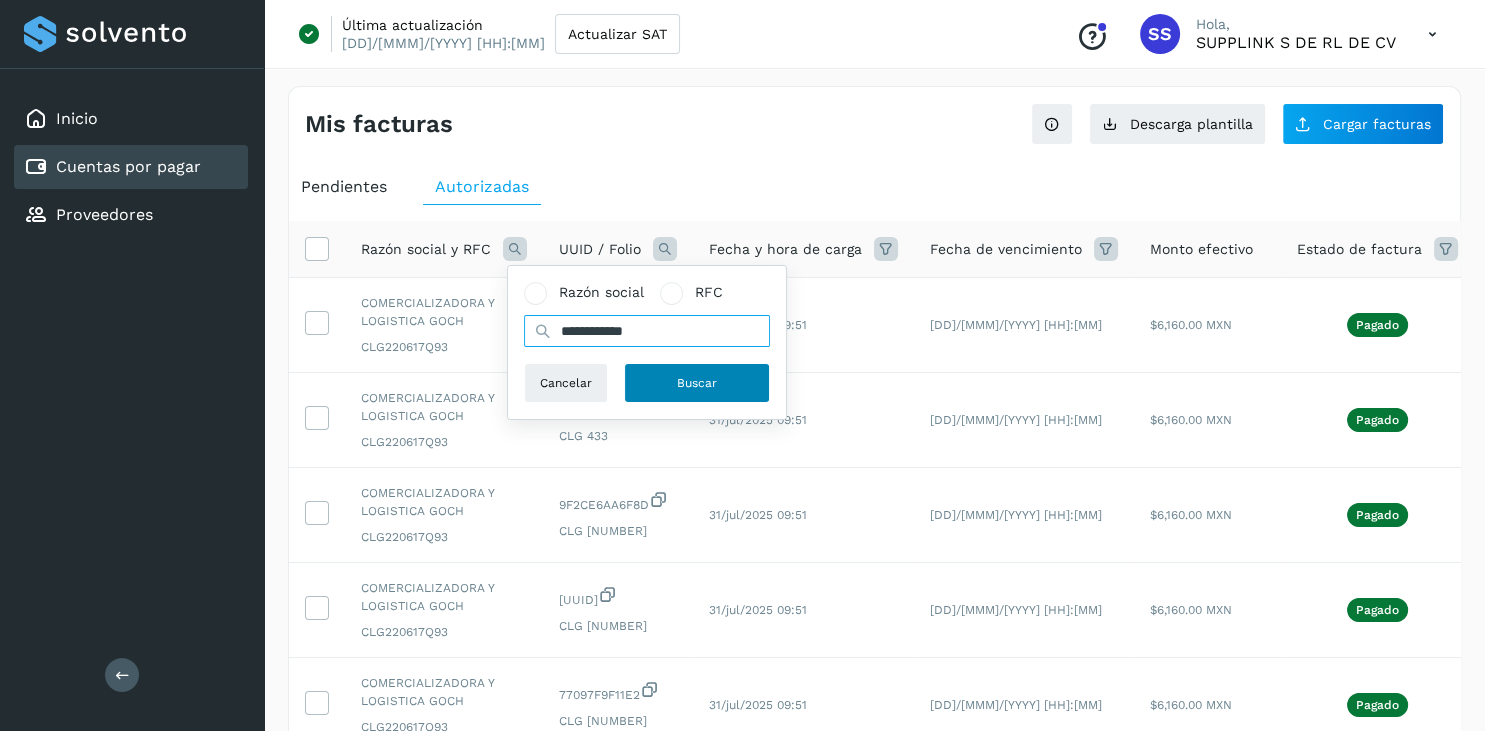 type on "**********" 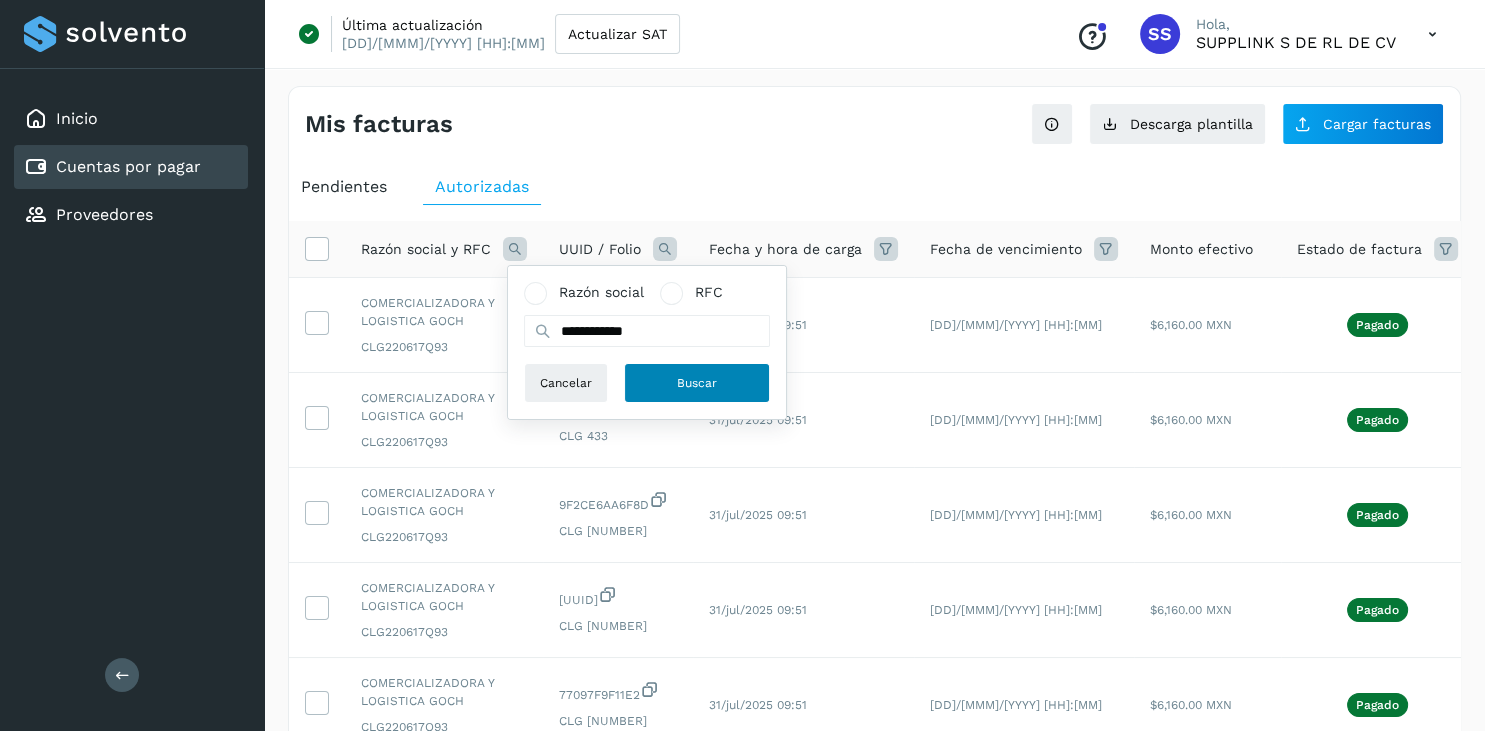click on "Buscar" 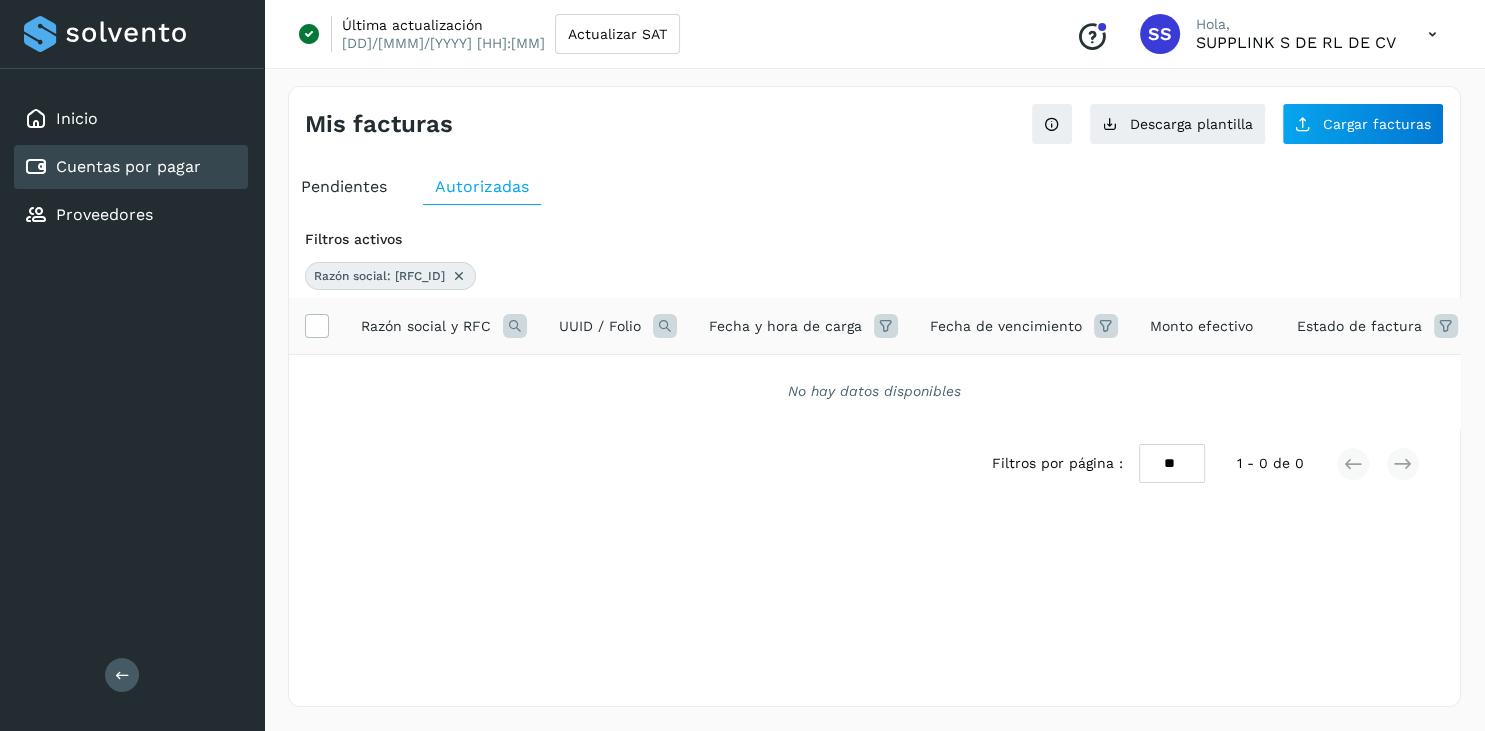 click at bounding box center [459, 276] 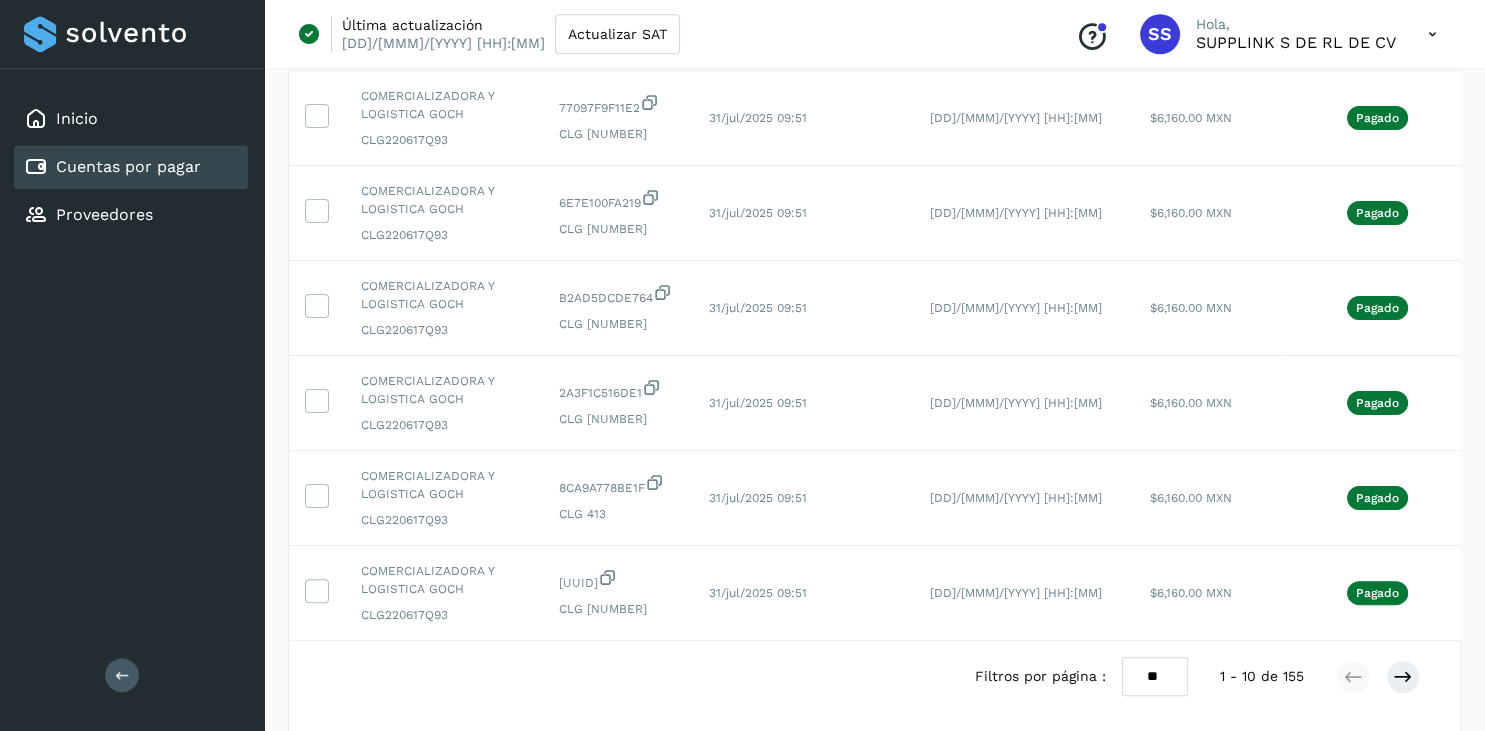 scroll, scrollTop: 663, scrollLeft: 0, axis: vertical 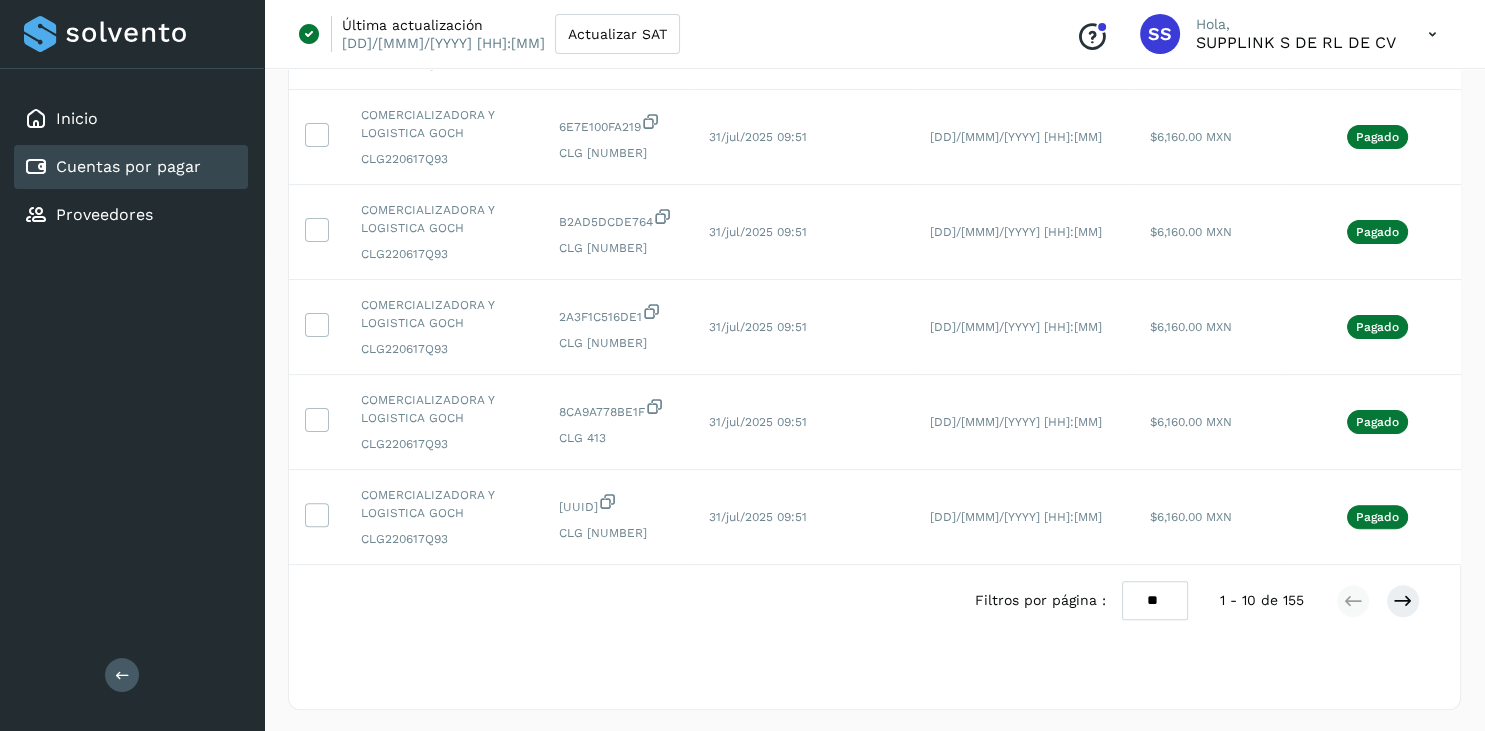 click on "** ** **" at bounding box center [1155, 600] 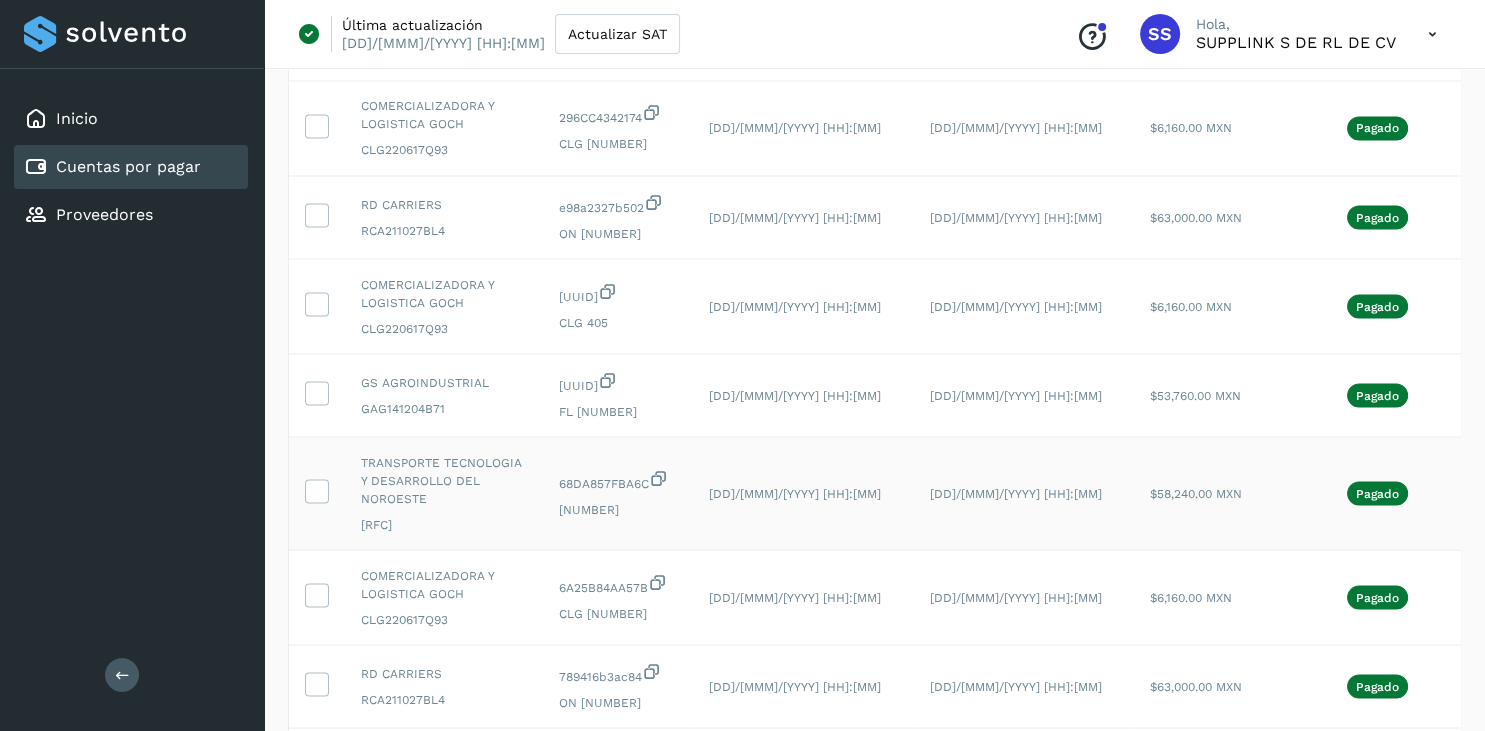scroll, scrollTop: 3658, scrollLeft: 0, axis: vertical 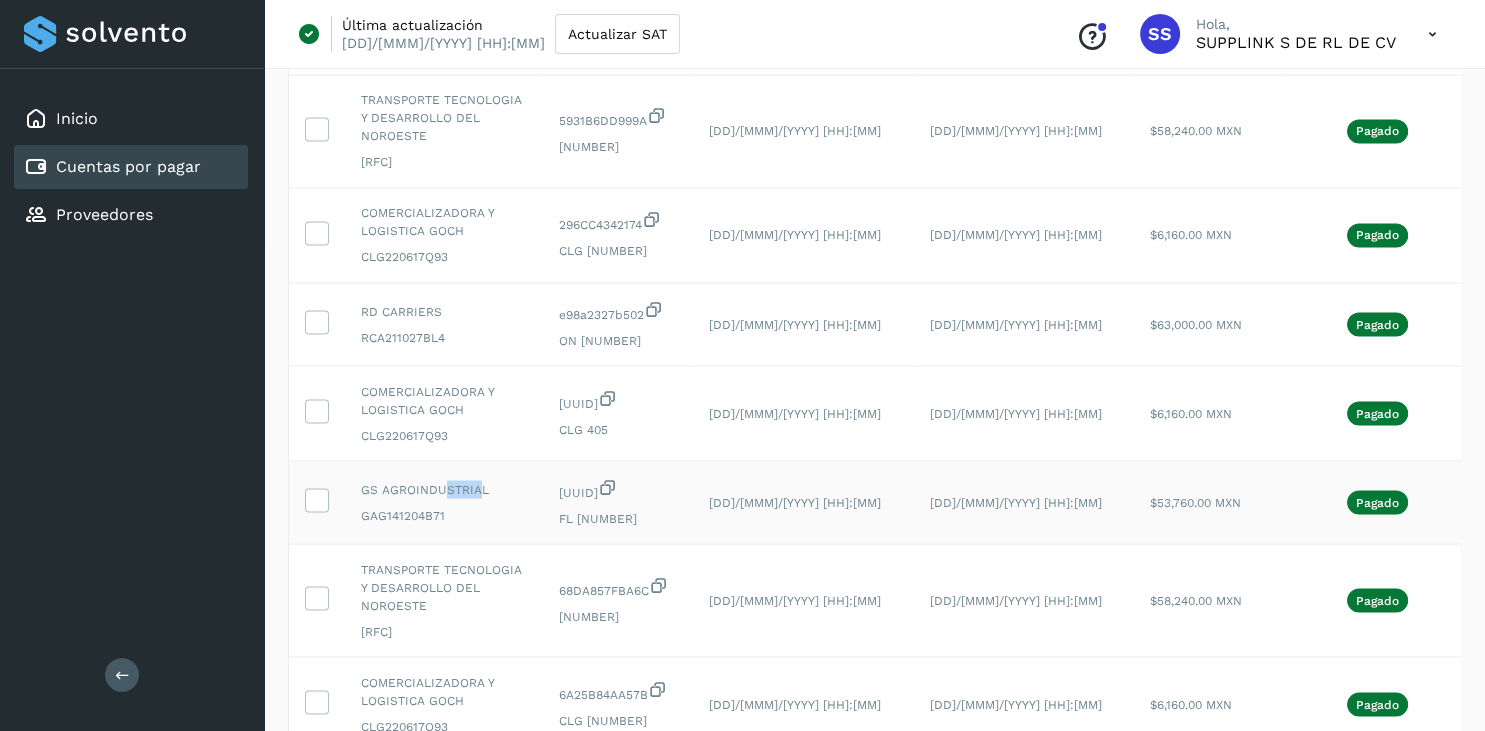 drag, startPoint x: 481, startPoint y: 460, endPoint x: 442, endPoint y: 466, distance: 39.45884 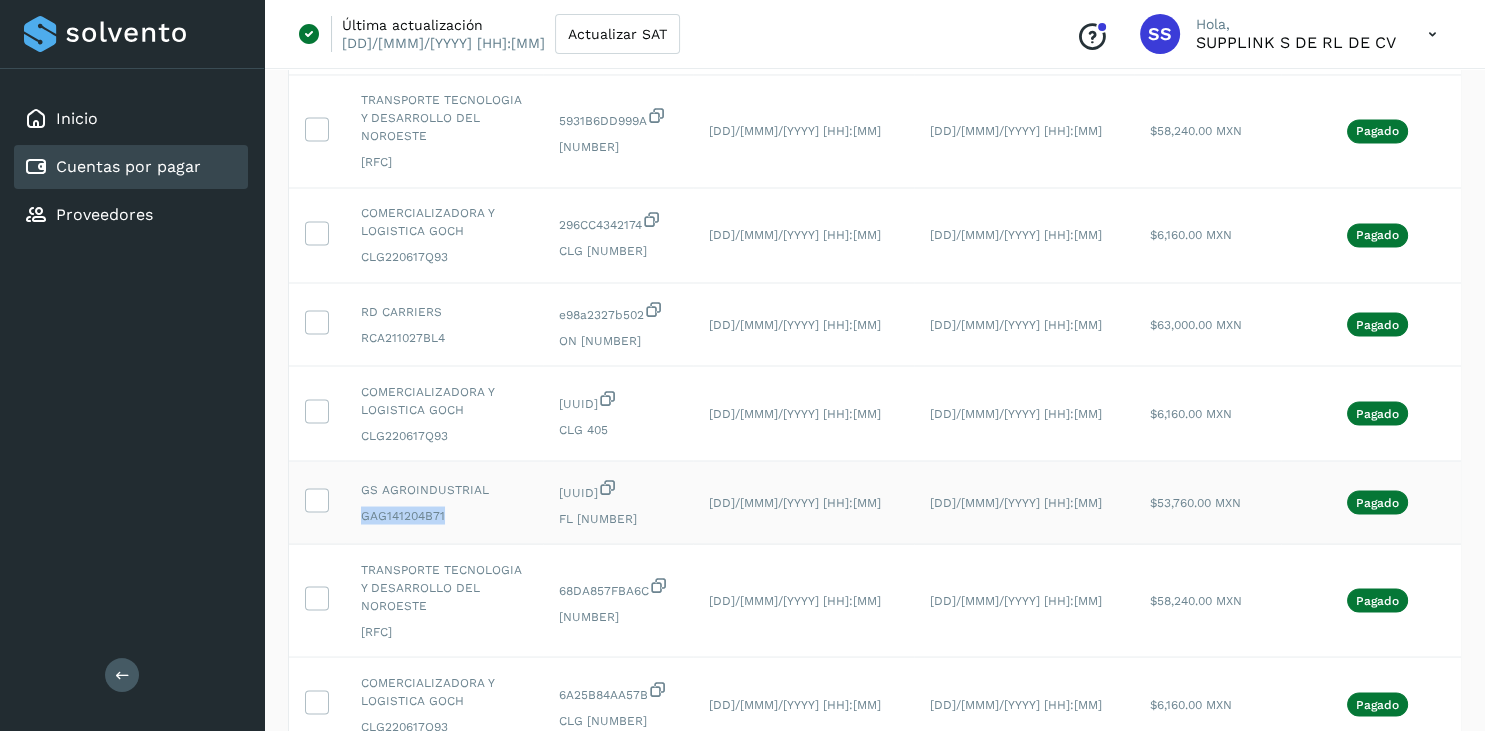 drag, startPoint x: 442, startPoint y: 486, endPoint x: 362, endPoint y: 486, distance: 80 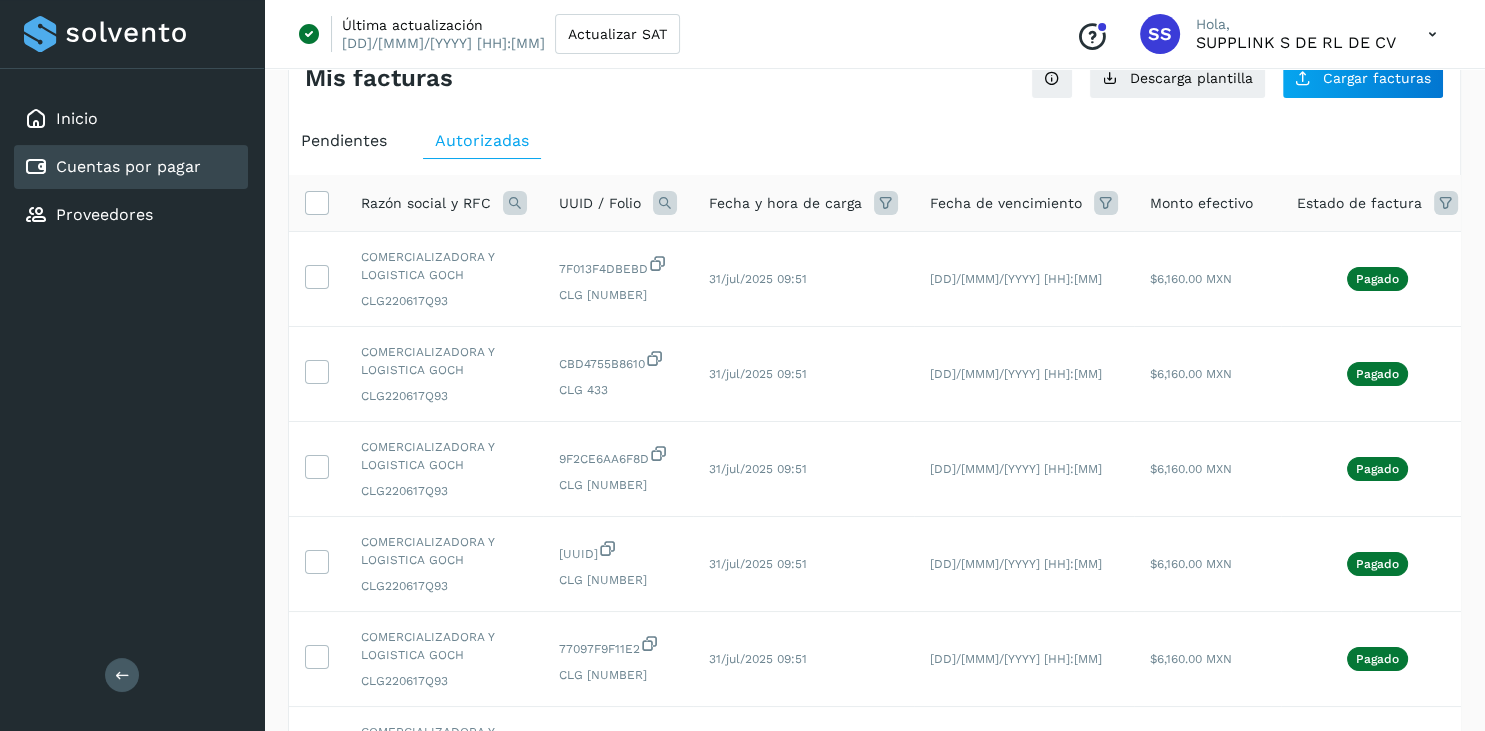scroll, scrollTop: 0, scrollLeft: 0, axis: both 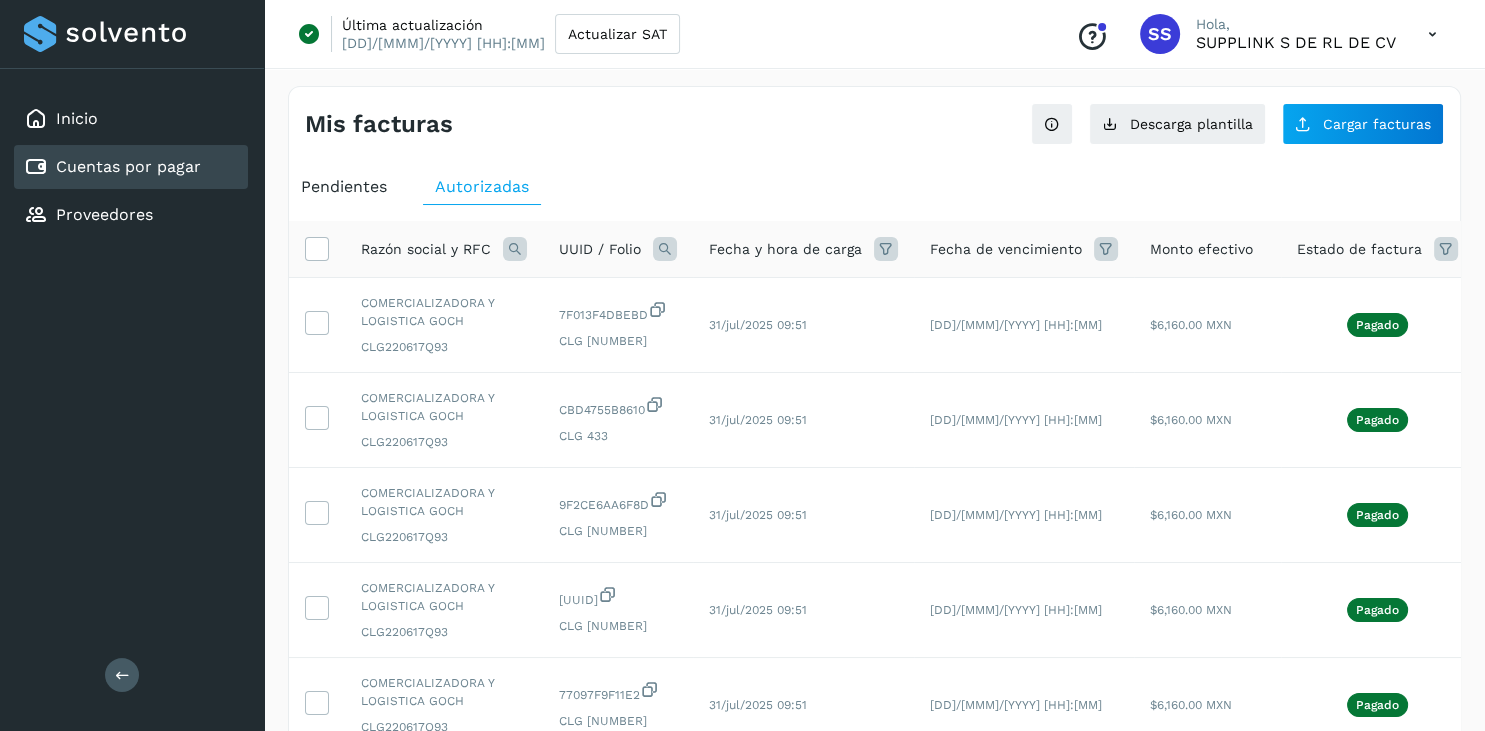 click at bounding box center [515, 249] 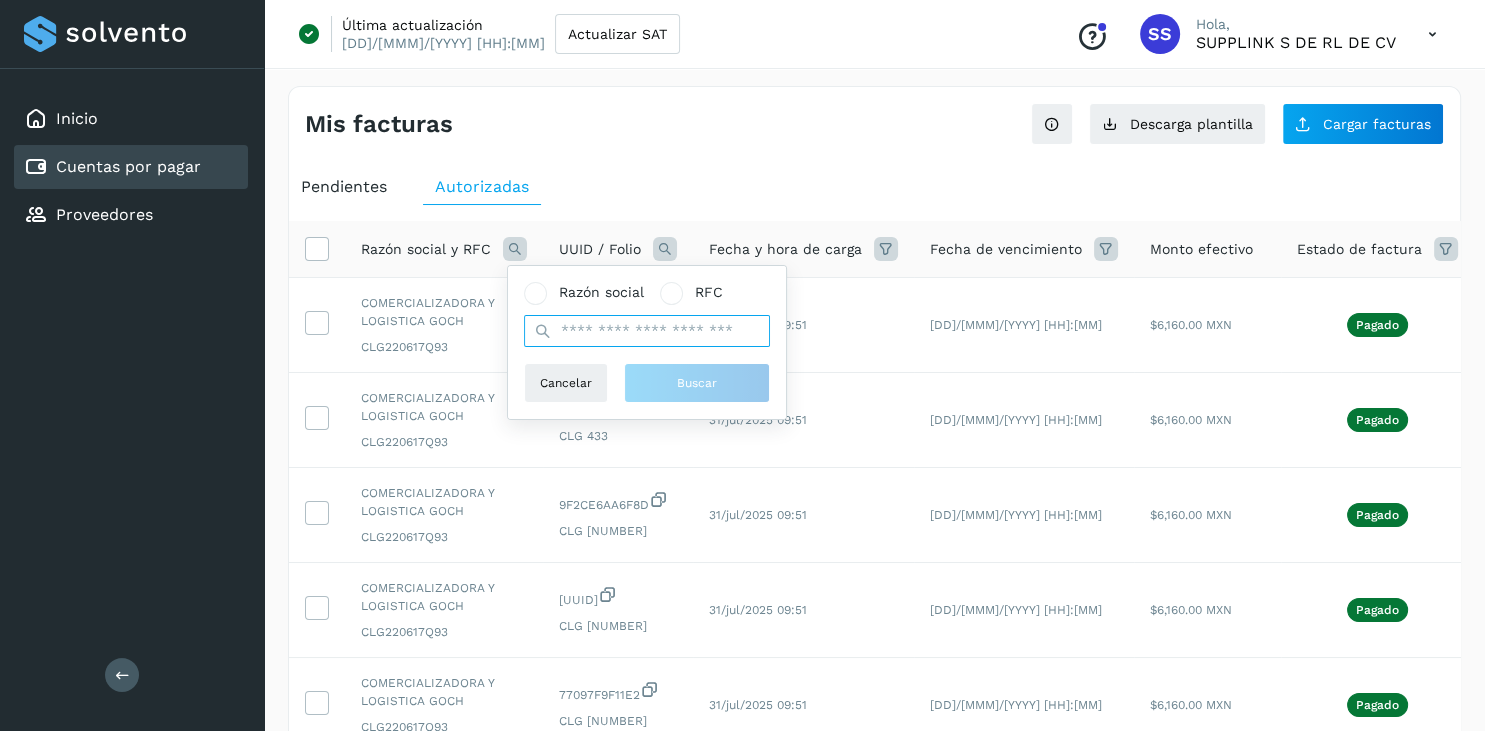 click at bounding box center (647, 331) 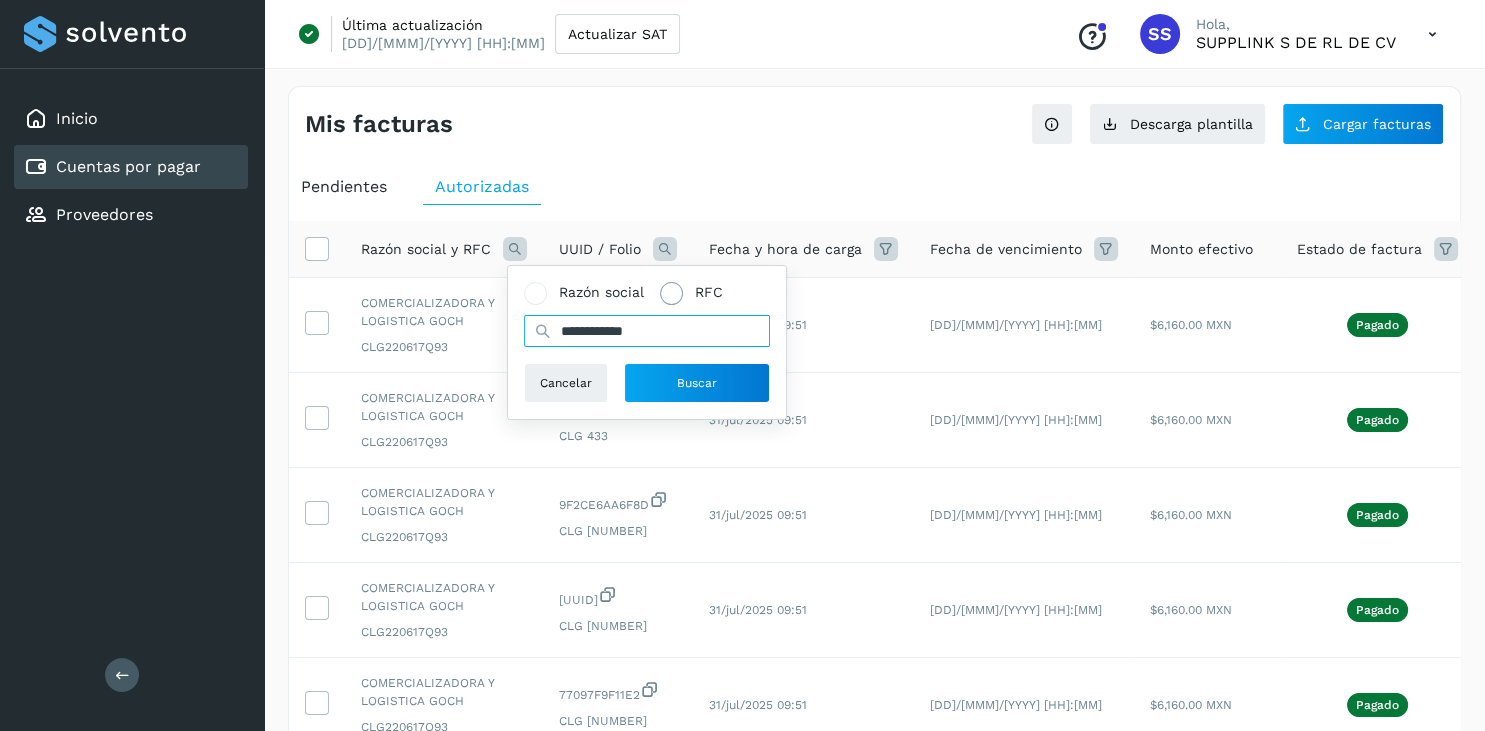 type on "**********" 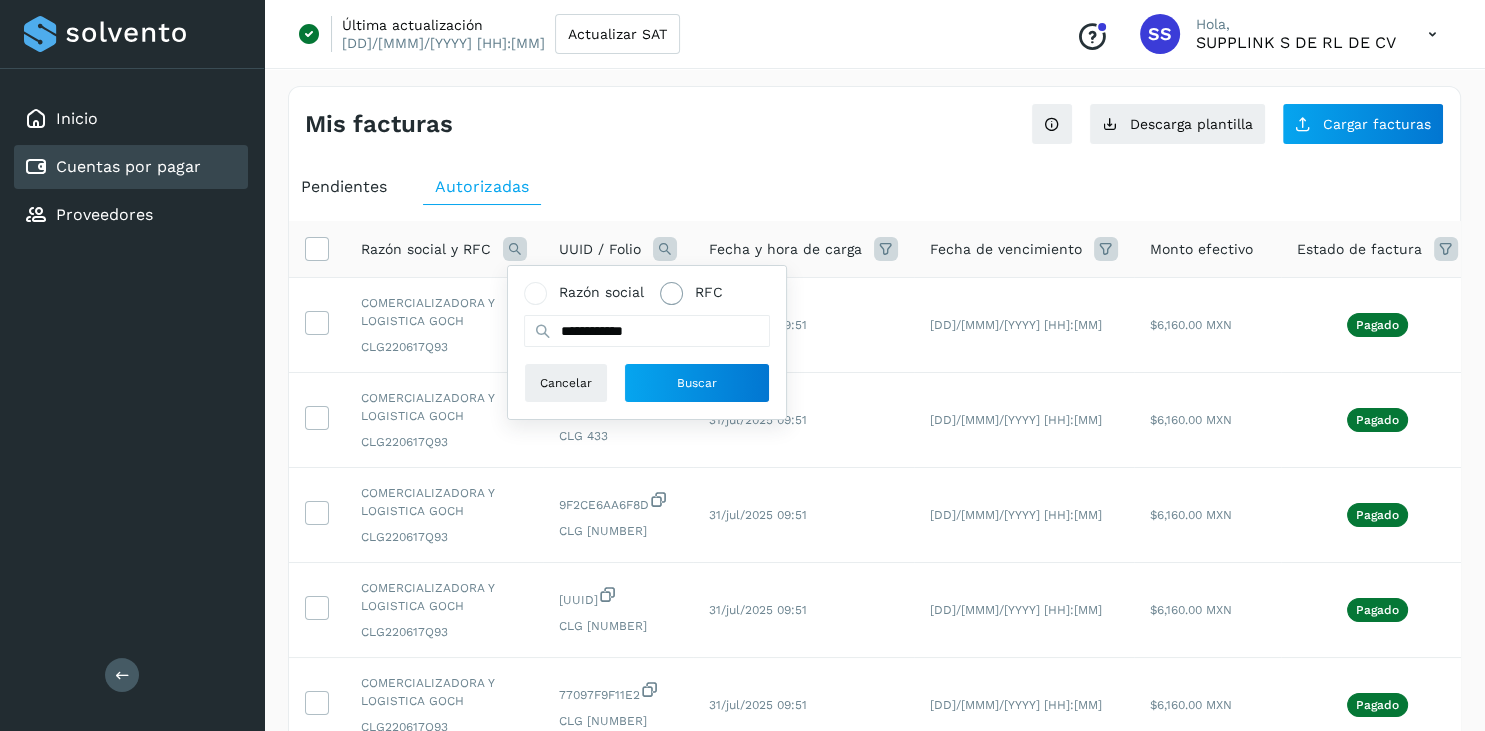 click on "RFC" at bounding box center (691, 292) 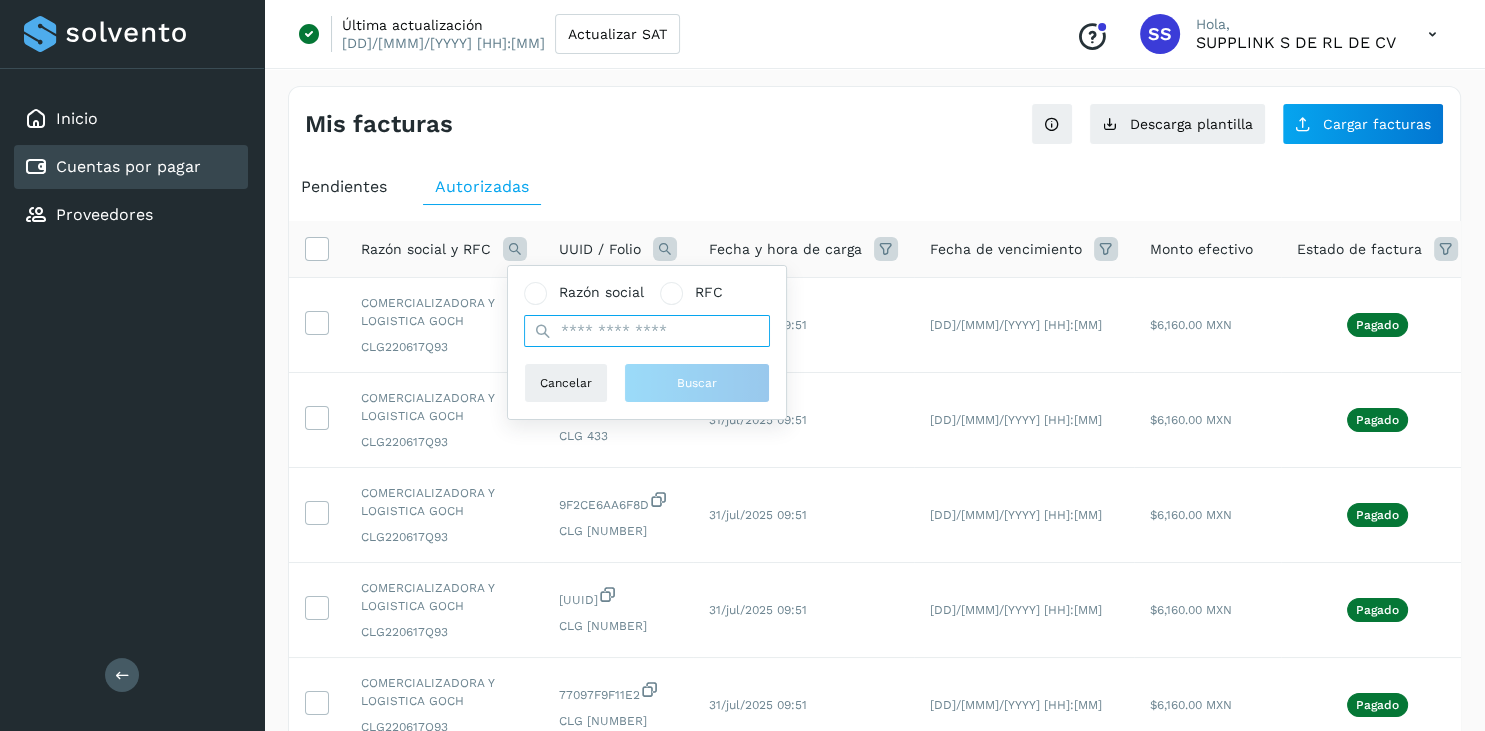 click at bounding box center [647, 331] 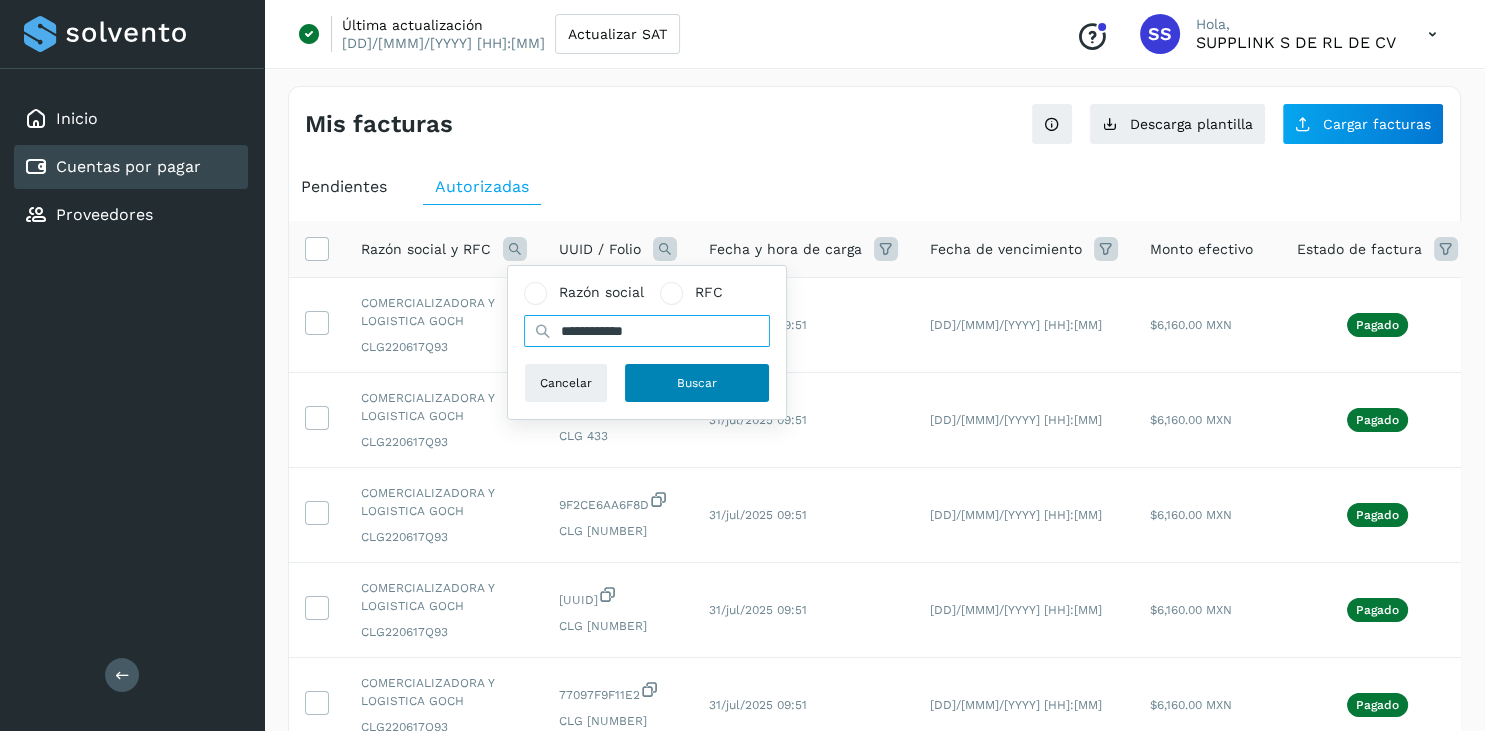 type on "**********" 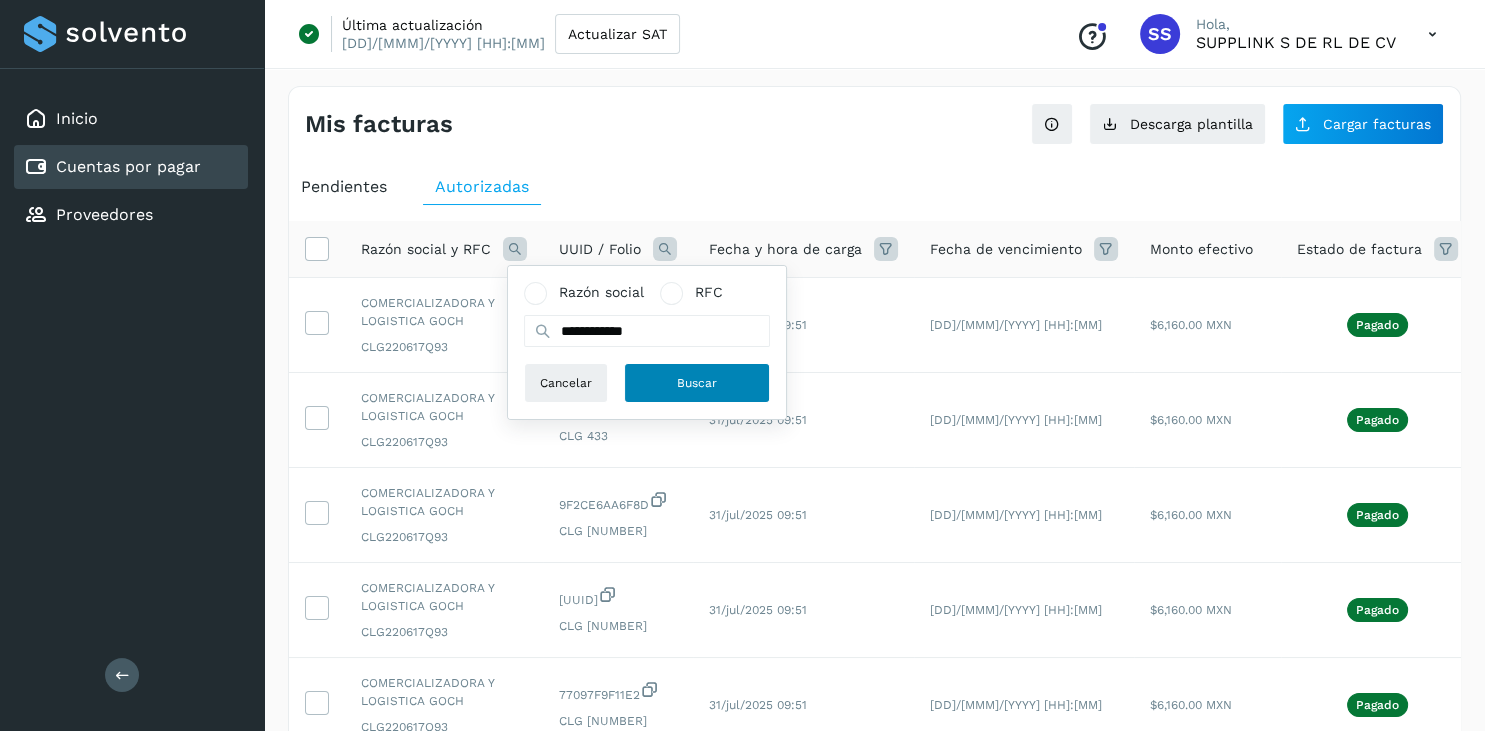 click on "Buscar" 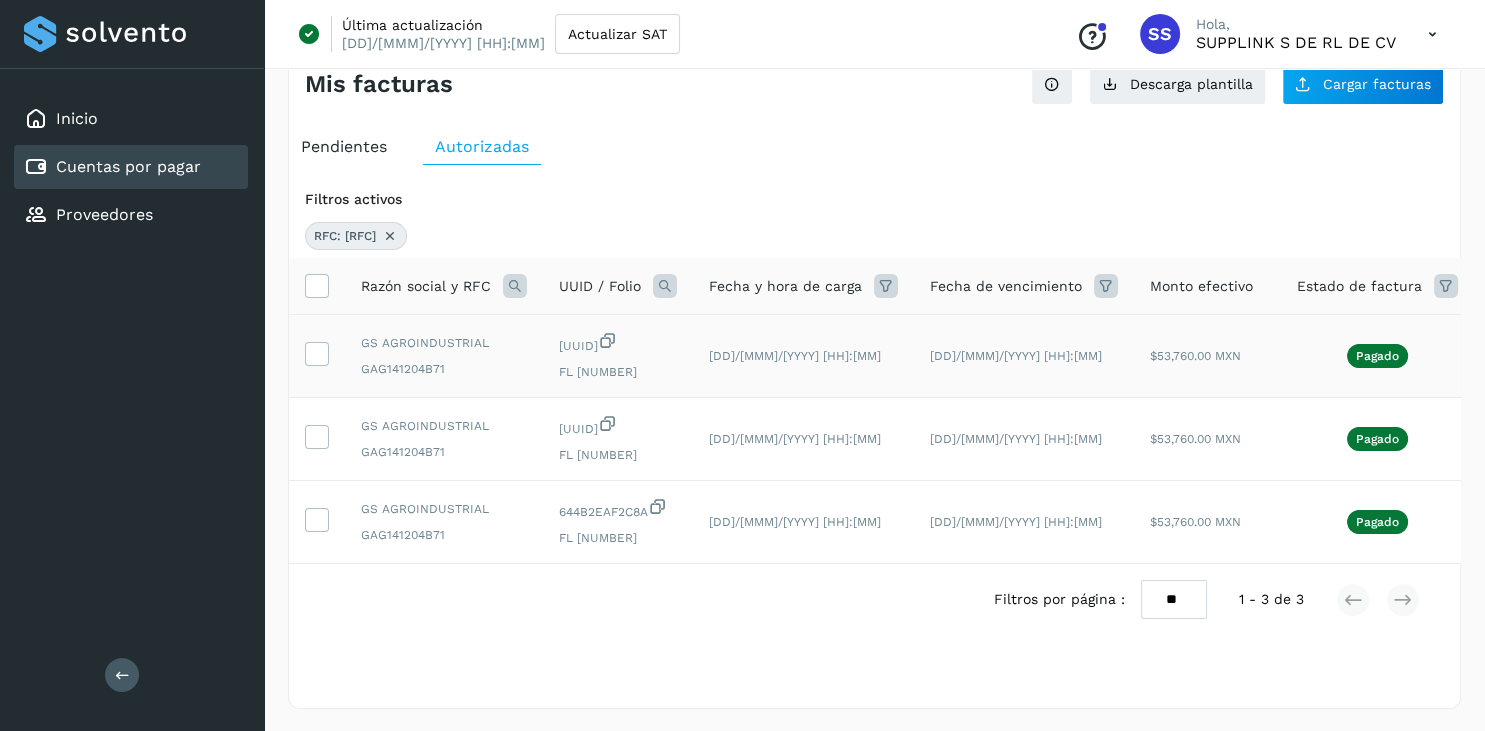 scroll, scrollTop: 0, scrollLeft: 0, axis: both 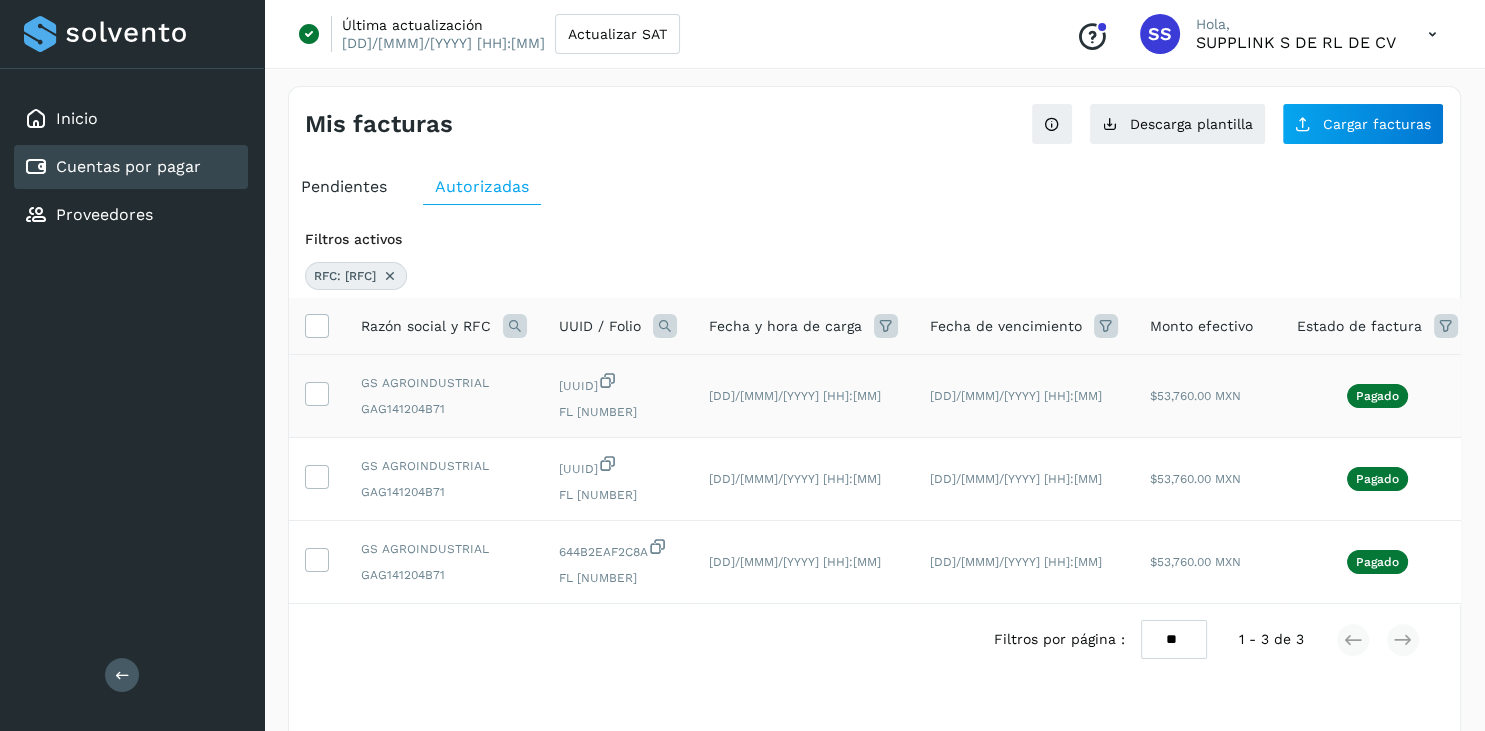 click at bounding box center (608, 380) 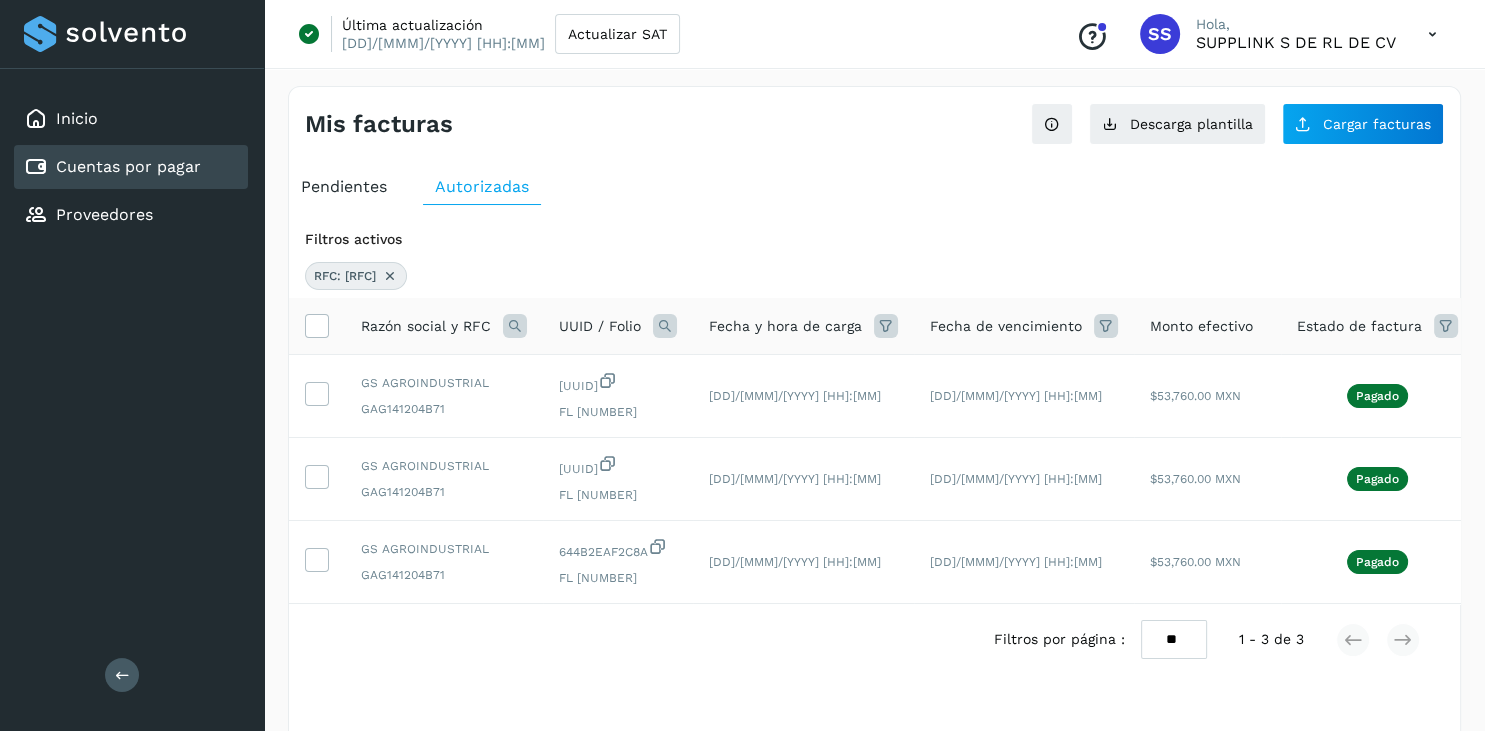 click at bounding box center (390, 276) 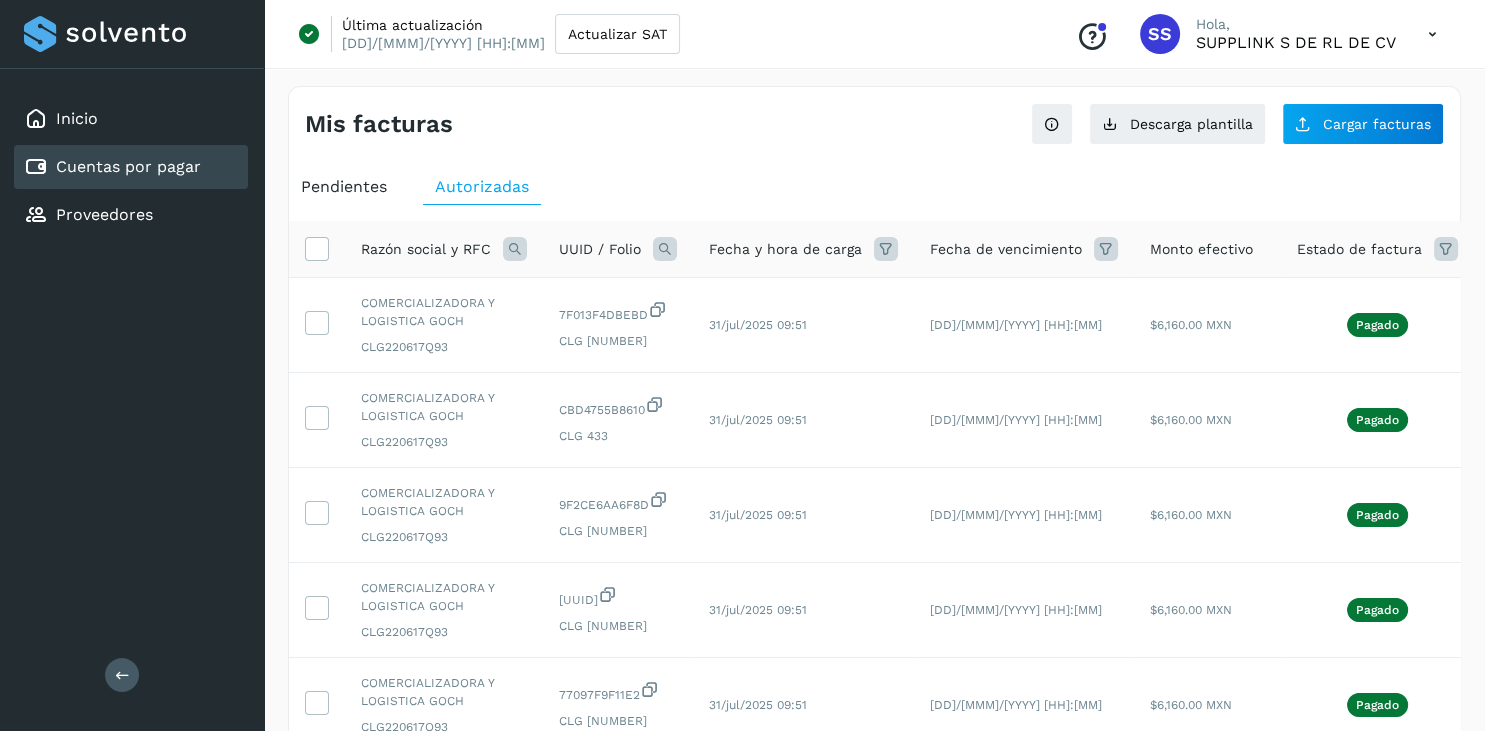 click at bounding box center [515, 249] 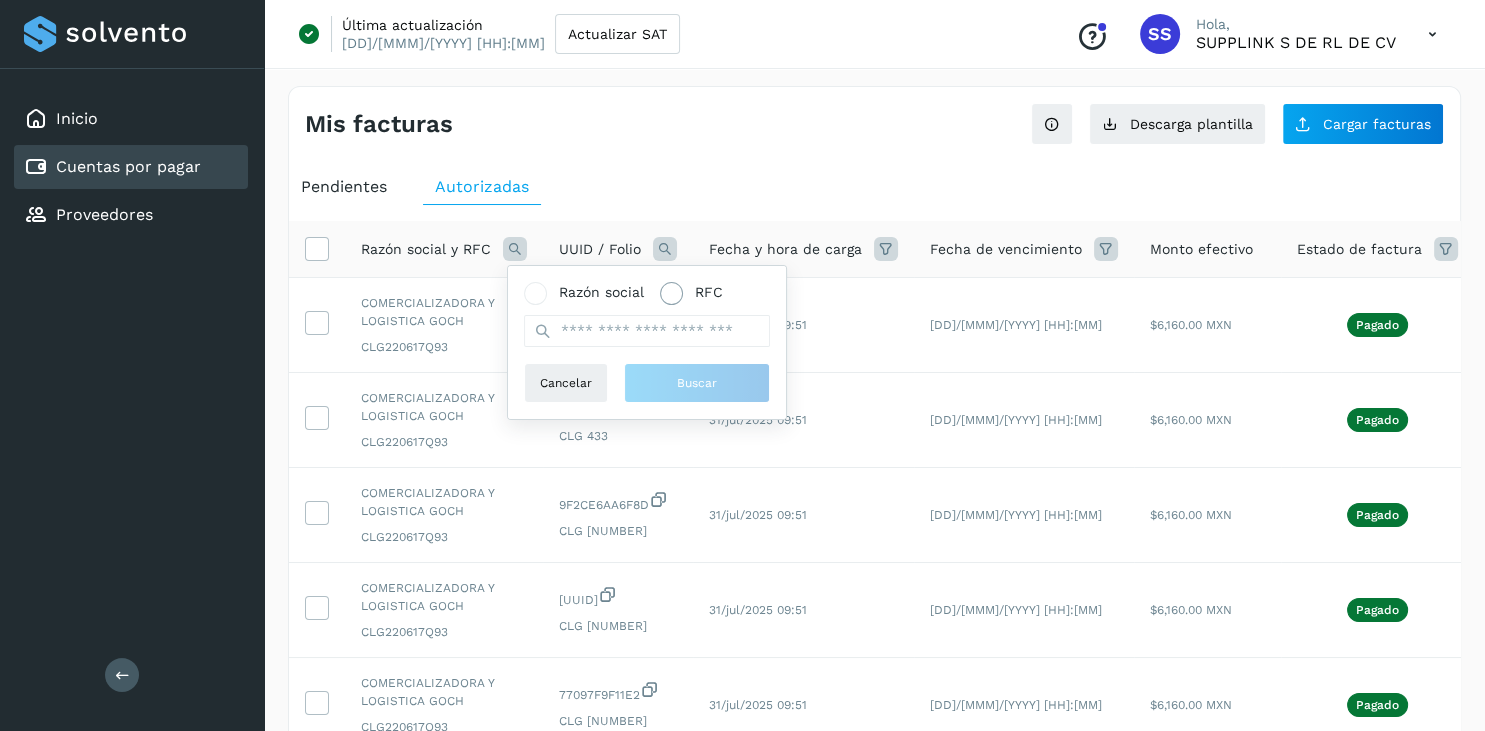 click at bounding box center (671, 293) 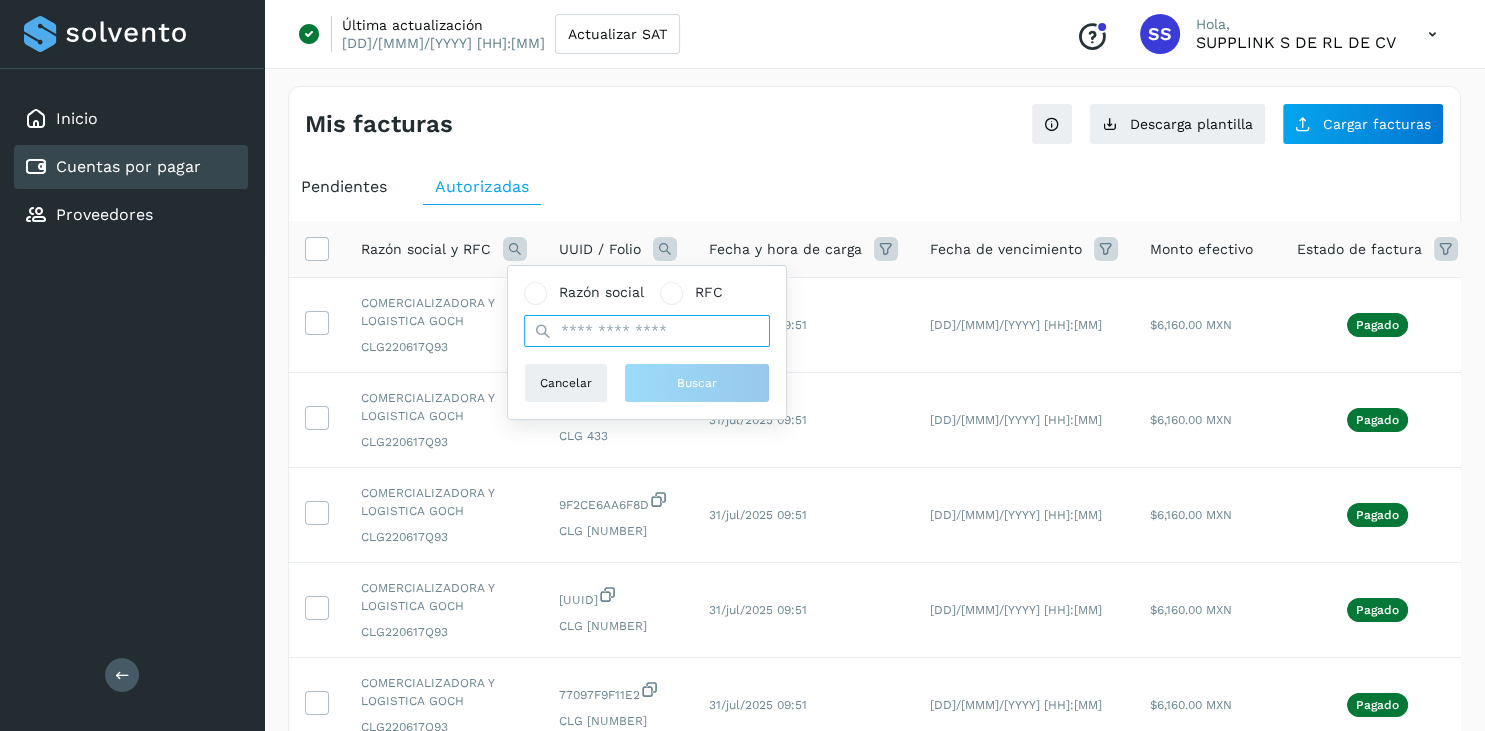 click at bounding box center (647, 331) 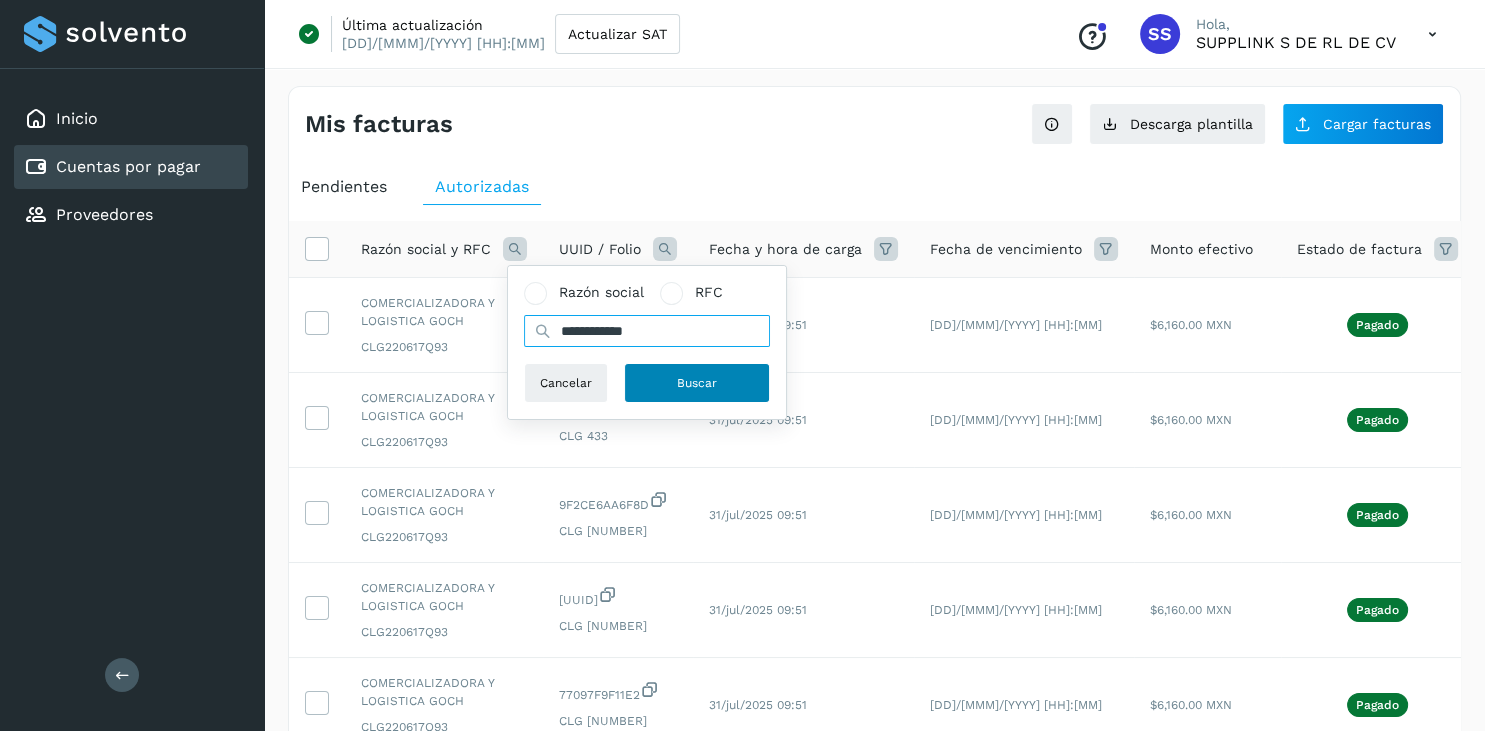 type on "**********" 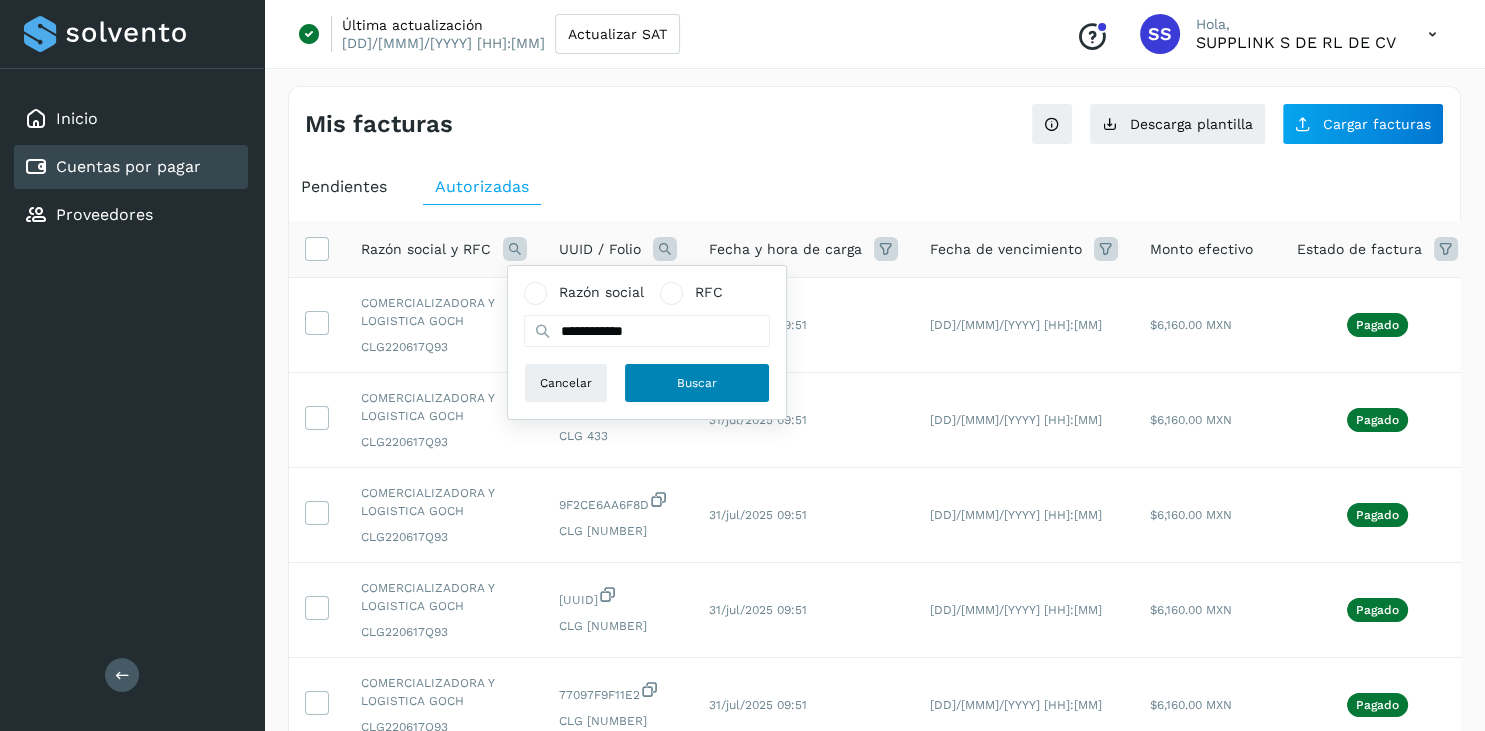 click on "Buscar" 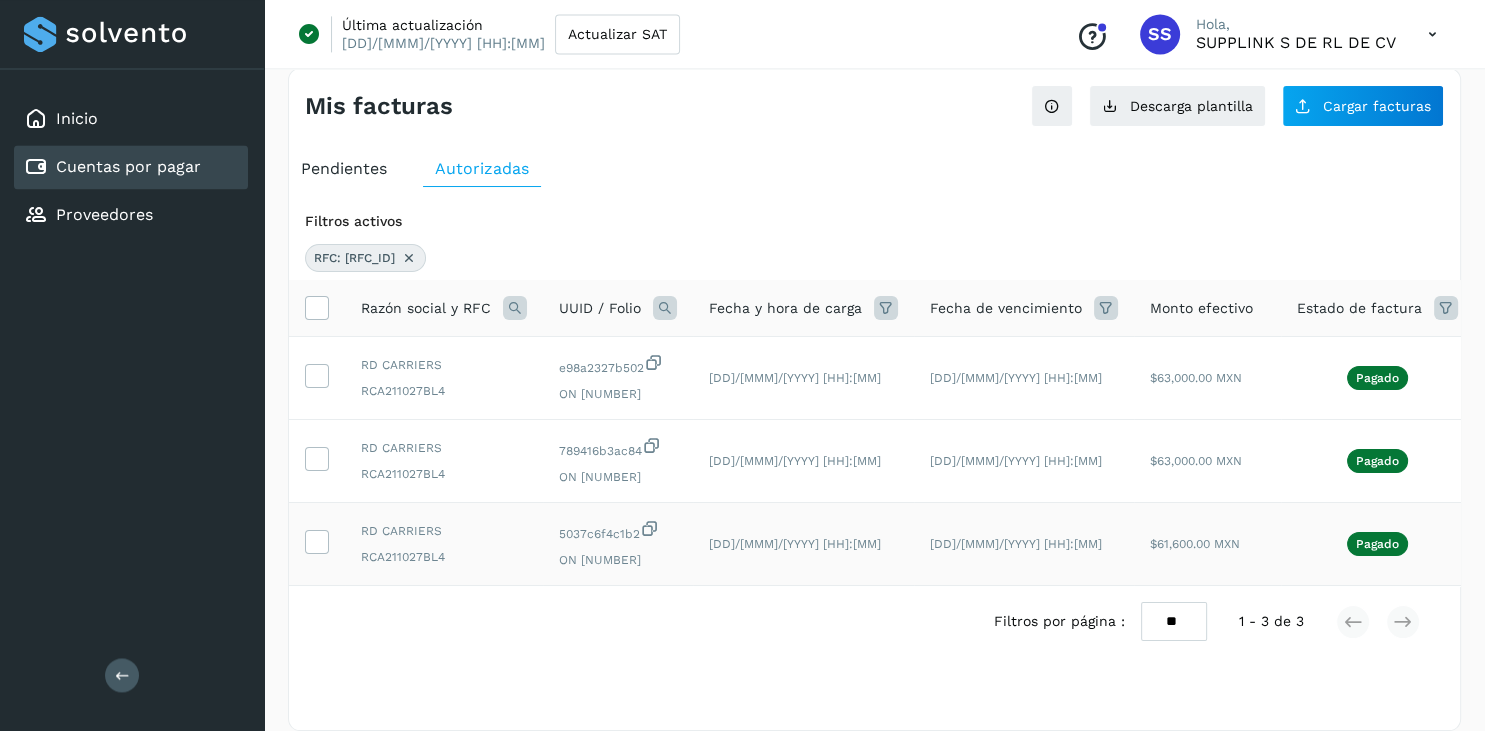 scroll, scrollTop: 40, scrollLeft: 0, axis: vertical 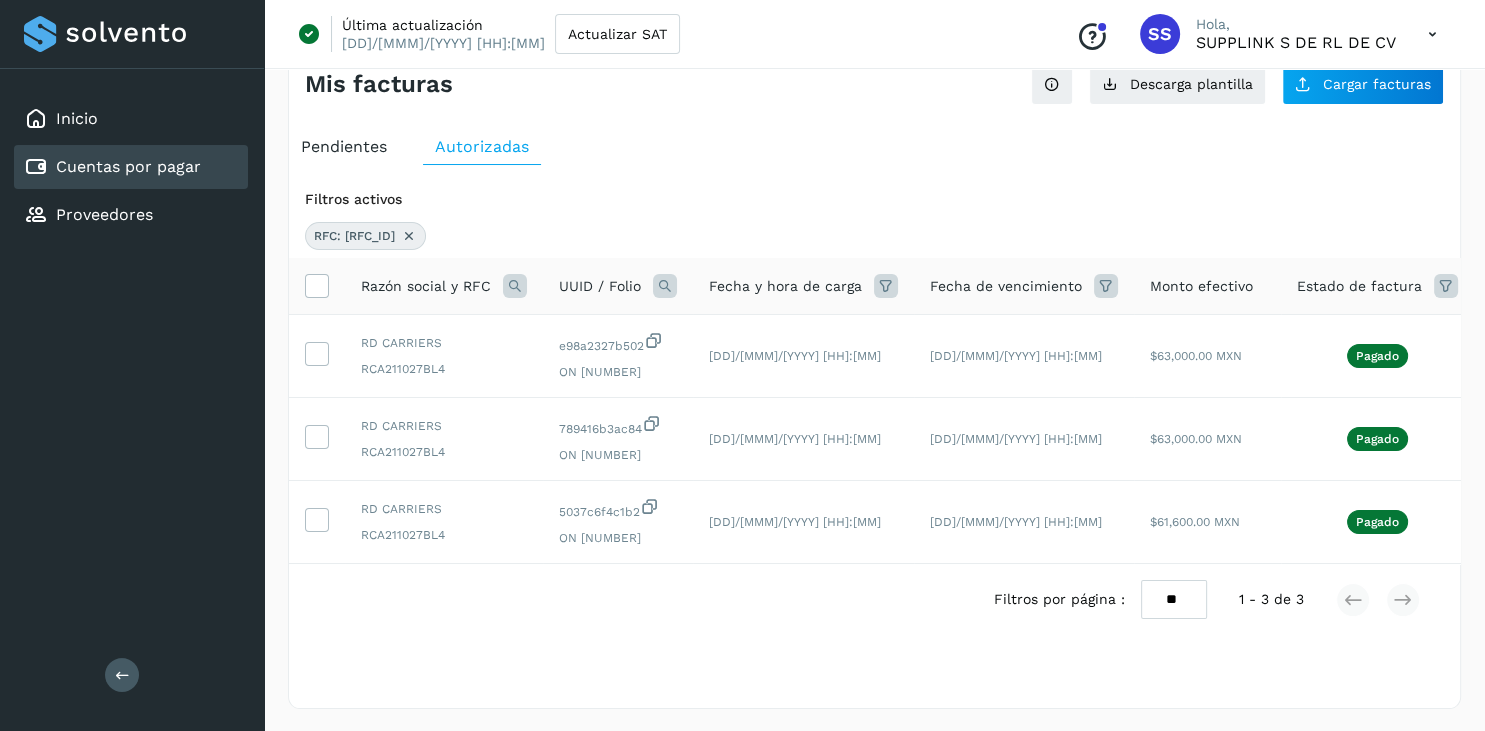 click at bounding box center (409, 236) 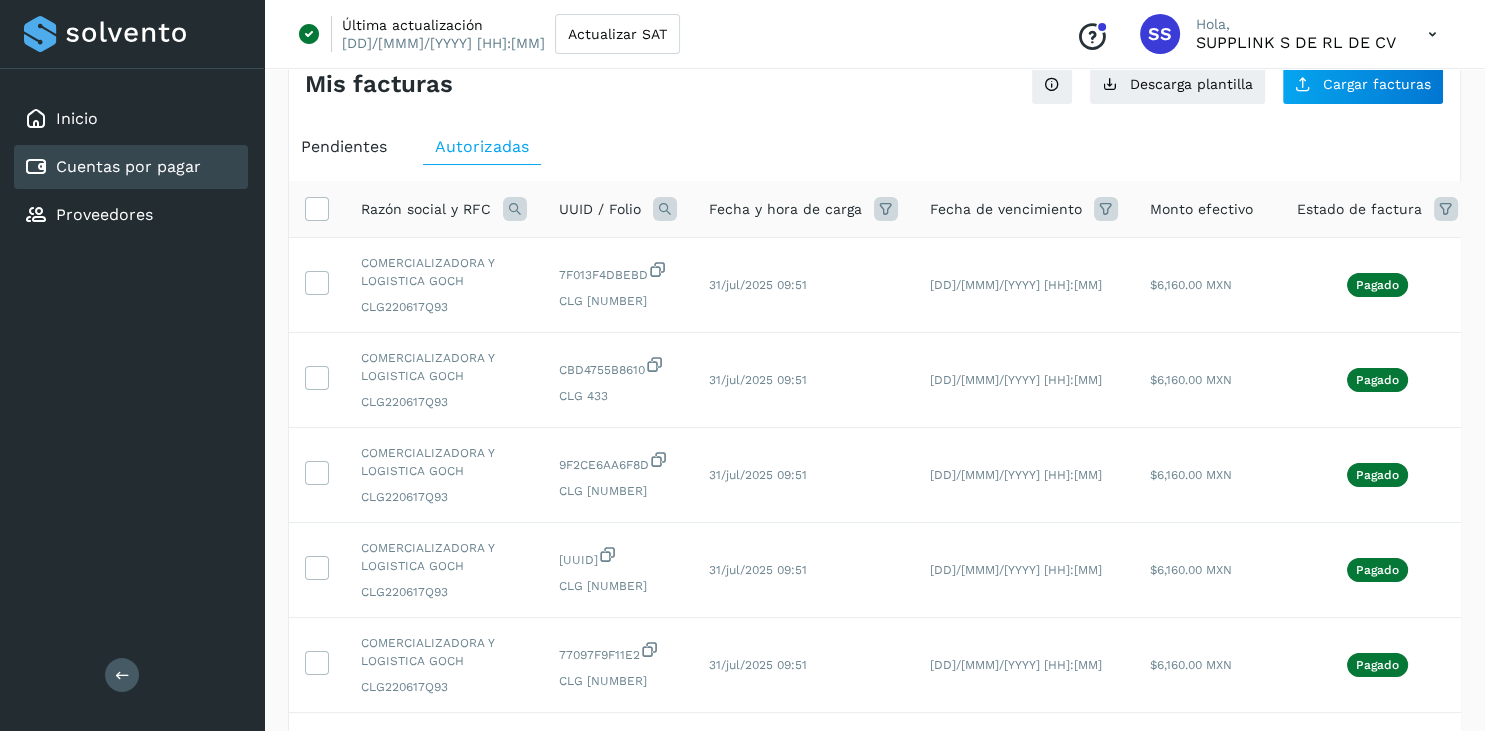 click at bounding box center [515, 209] 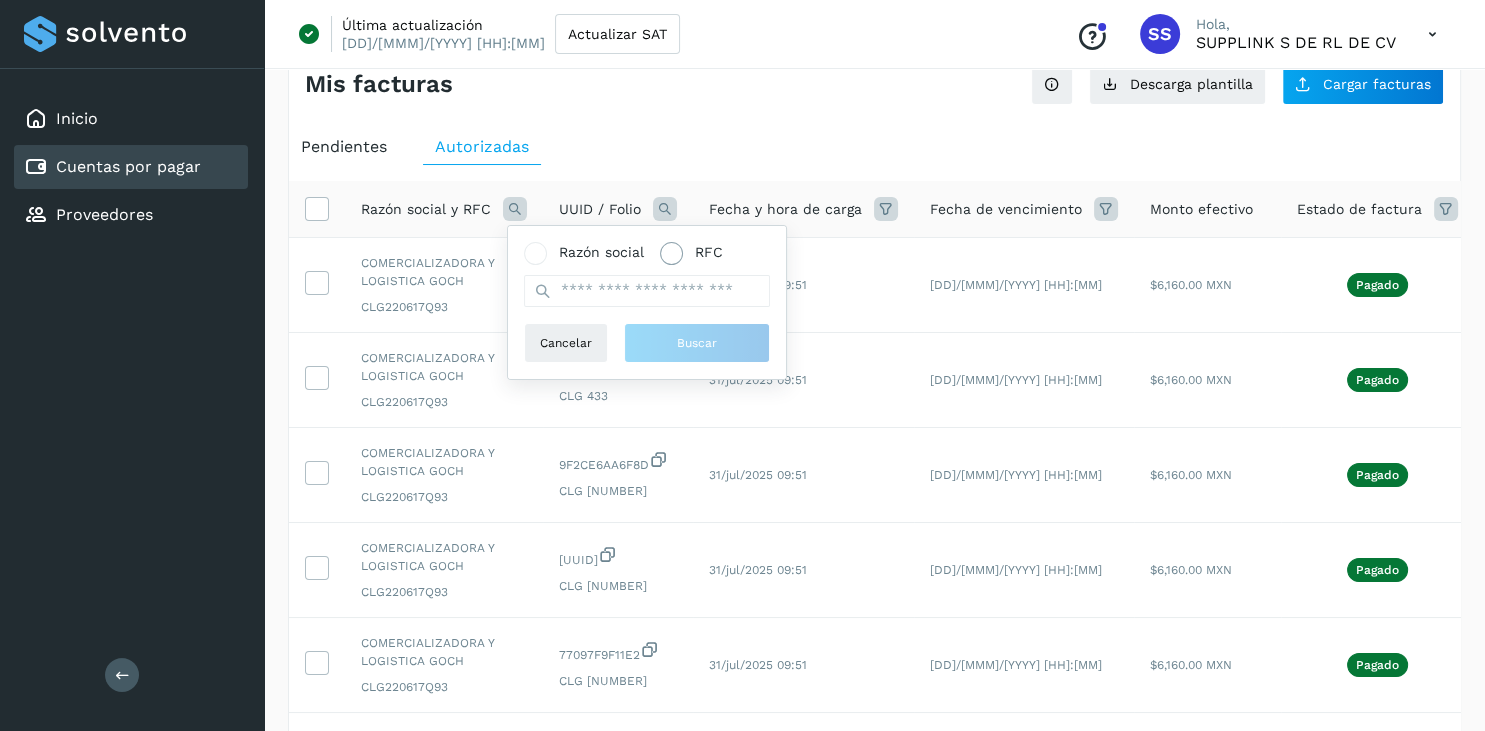 click at bounding box center [671, 253] 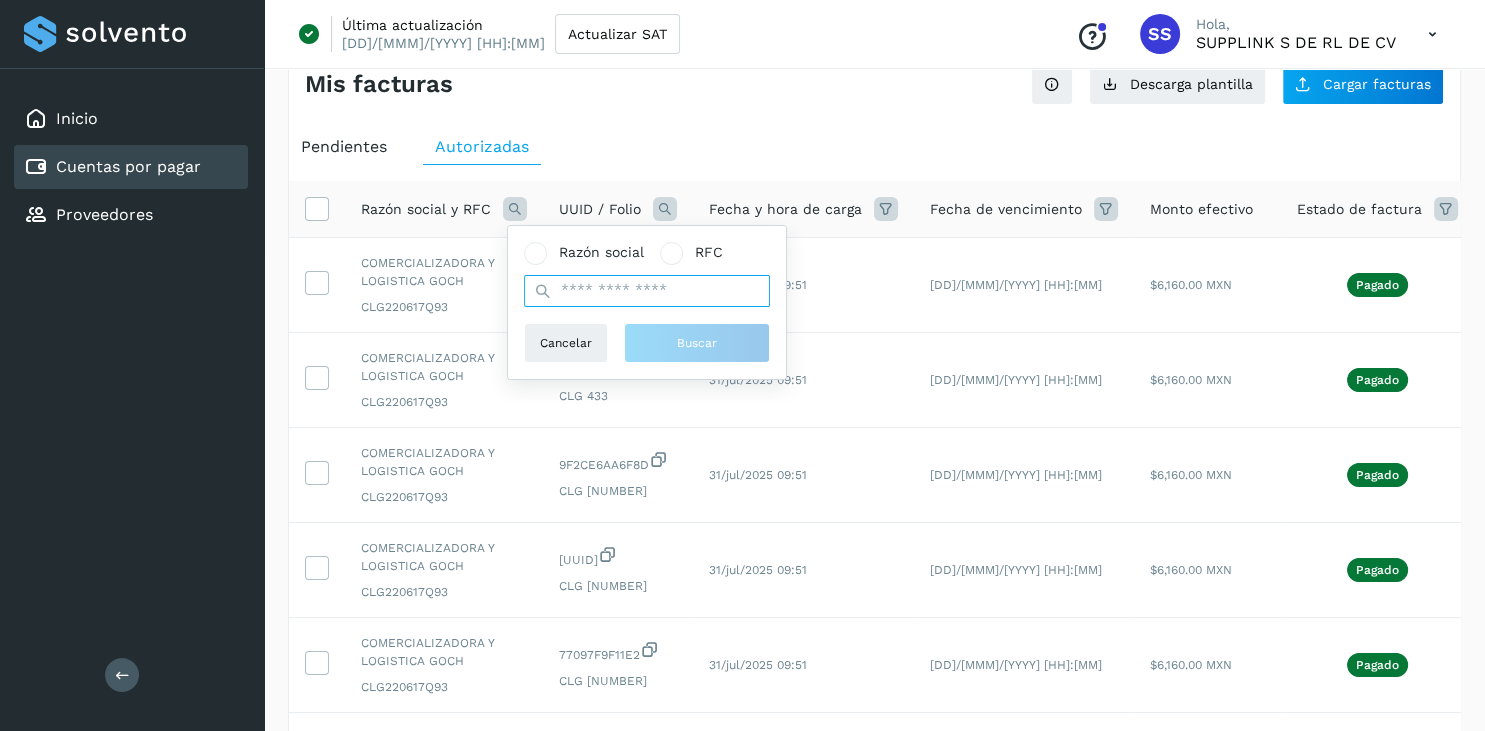 click at bounding box center [647, 291] 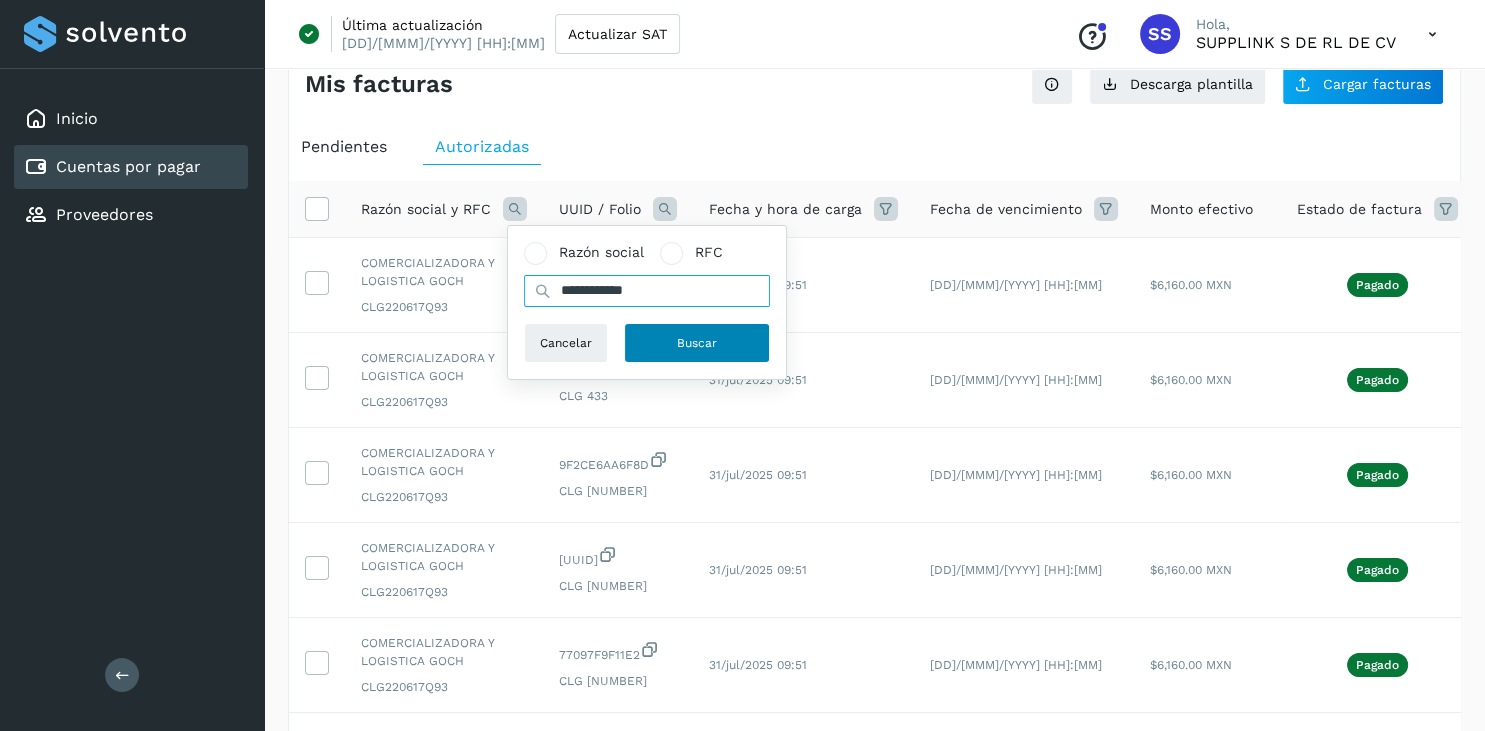 type on "**********" 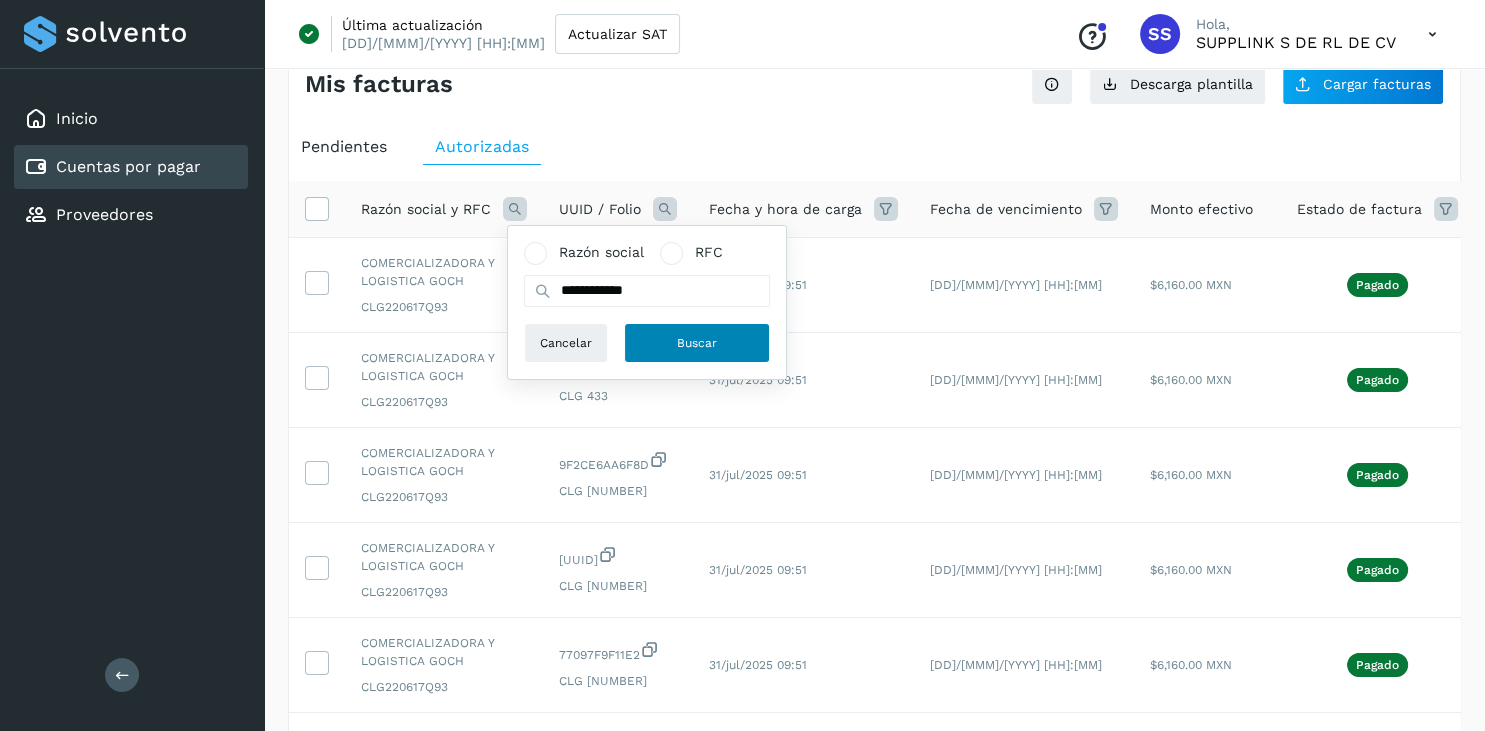 click on "Buscar" at bounding box center [697, 343] 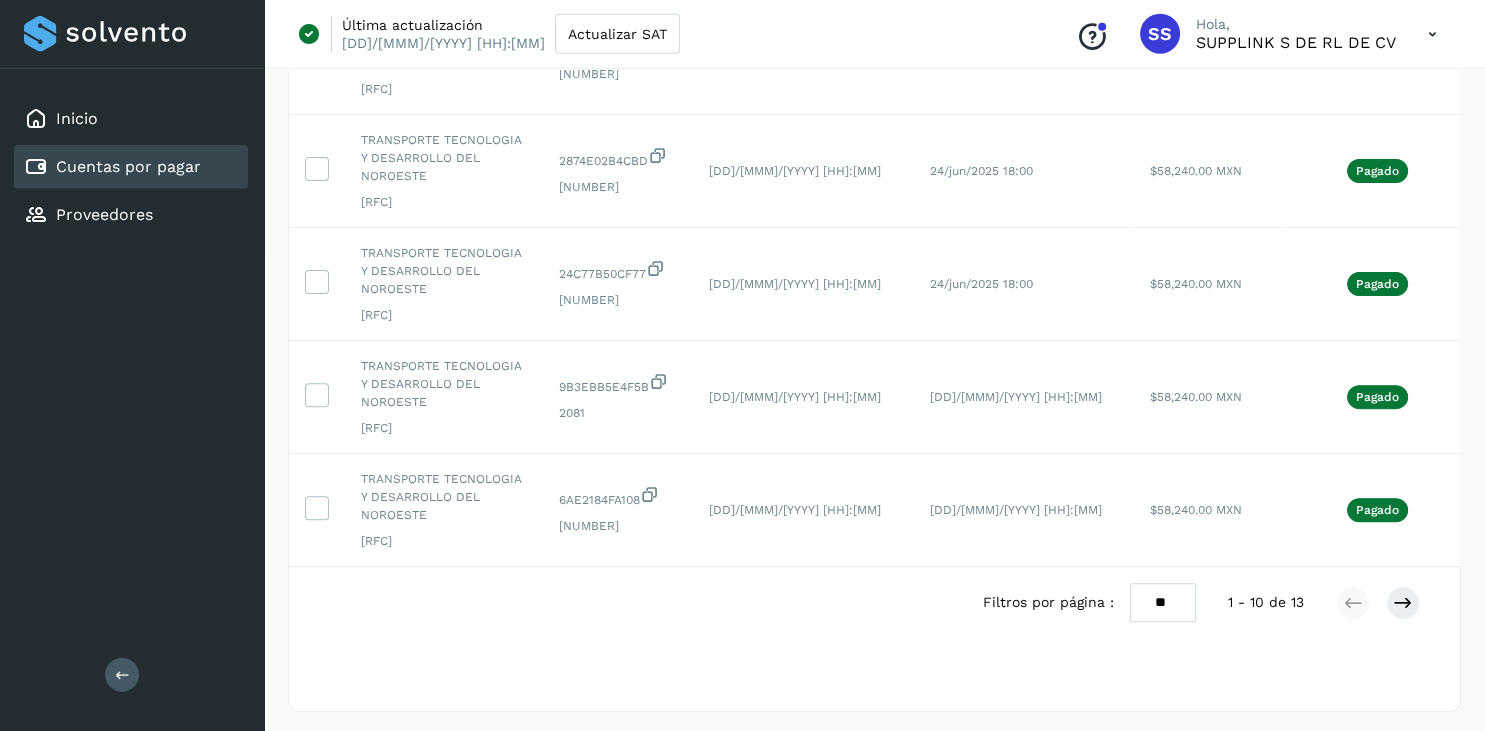 scroll, scrollTop: 920, scrollLeft: 0, axis: vertical 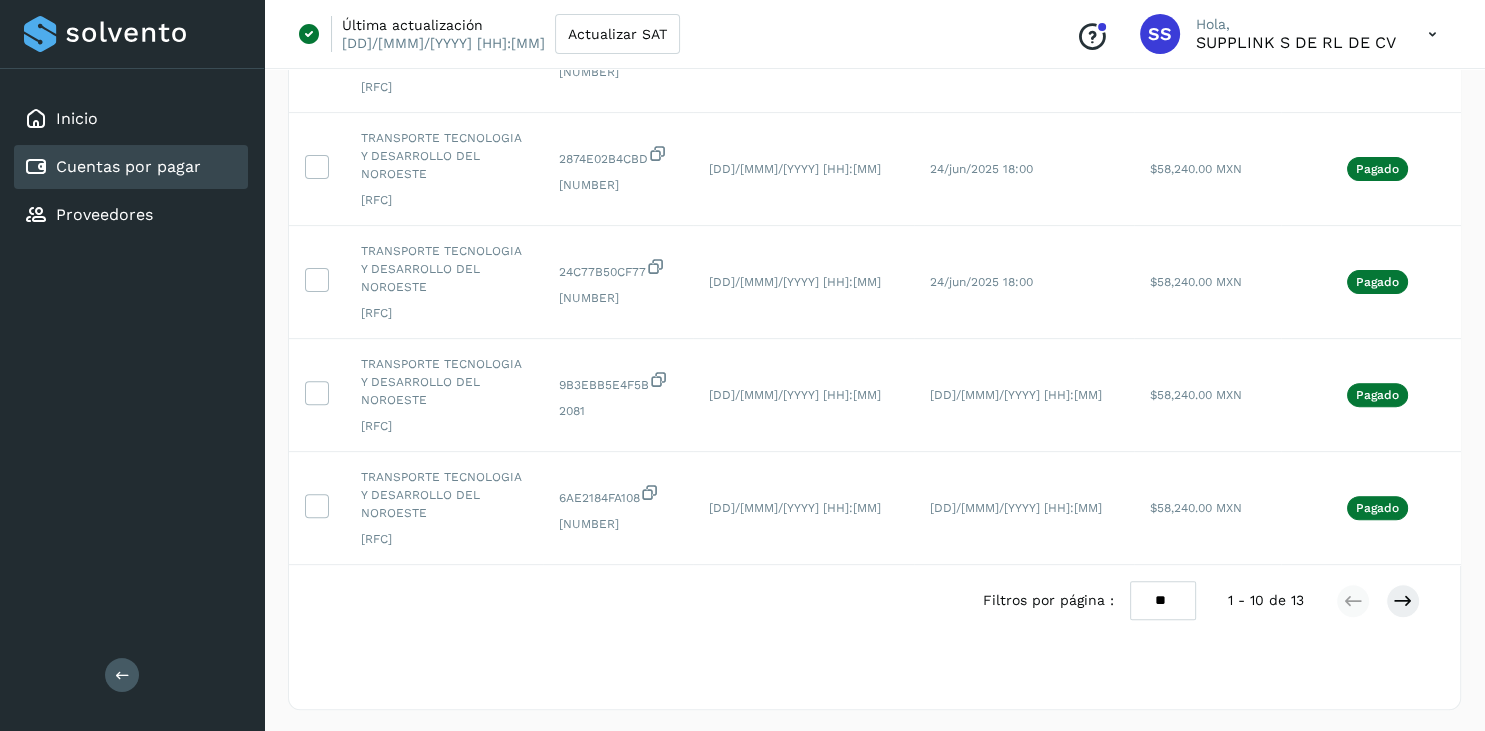 click on "** ** **" at bounding box center [1163, 600] 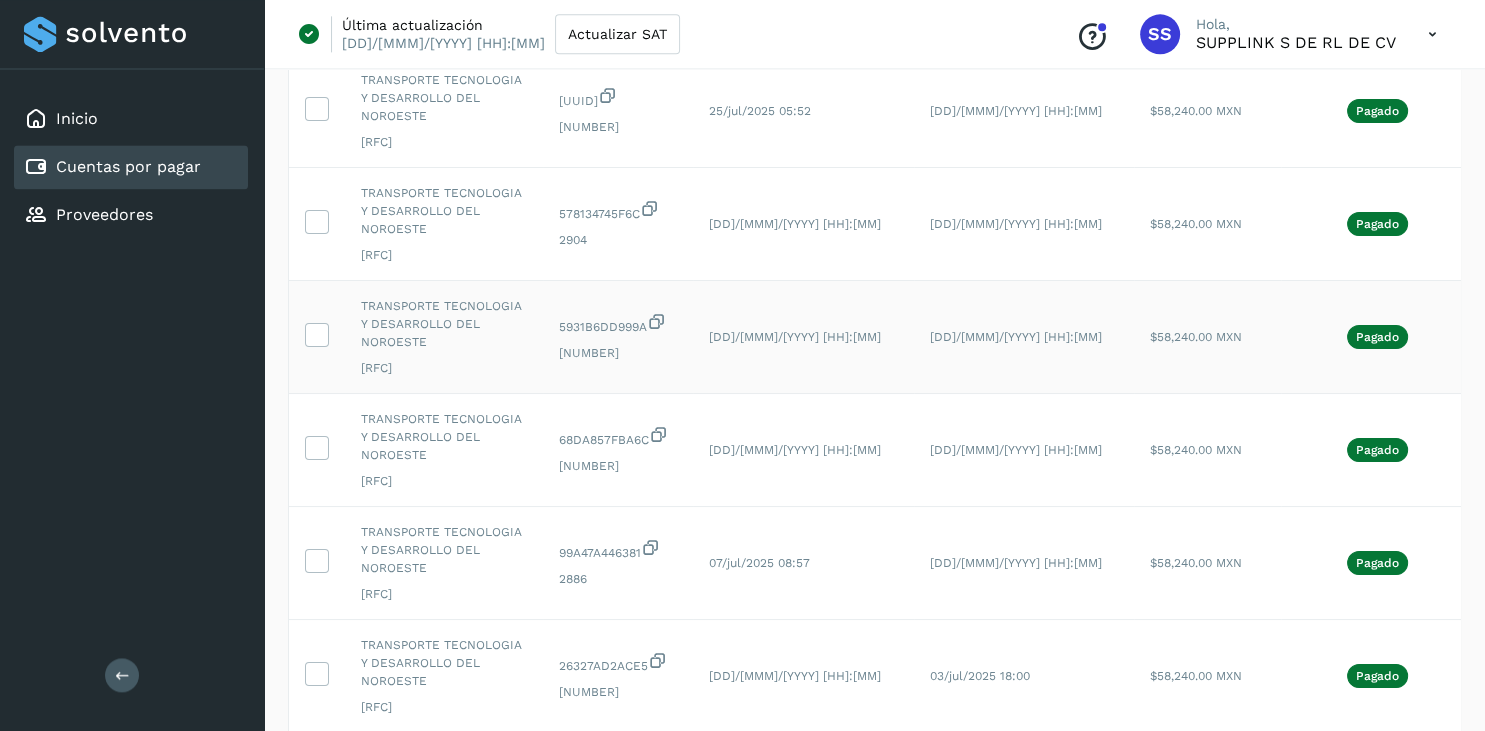 scroll, scrollTop: 316, scrollLeft: 0, axis: vertical 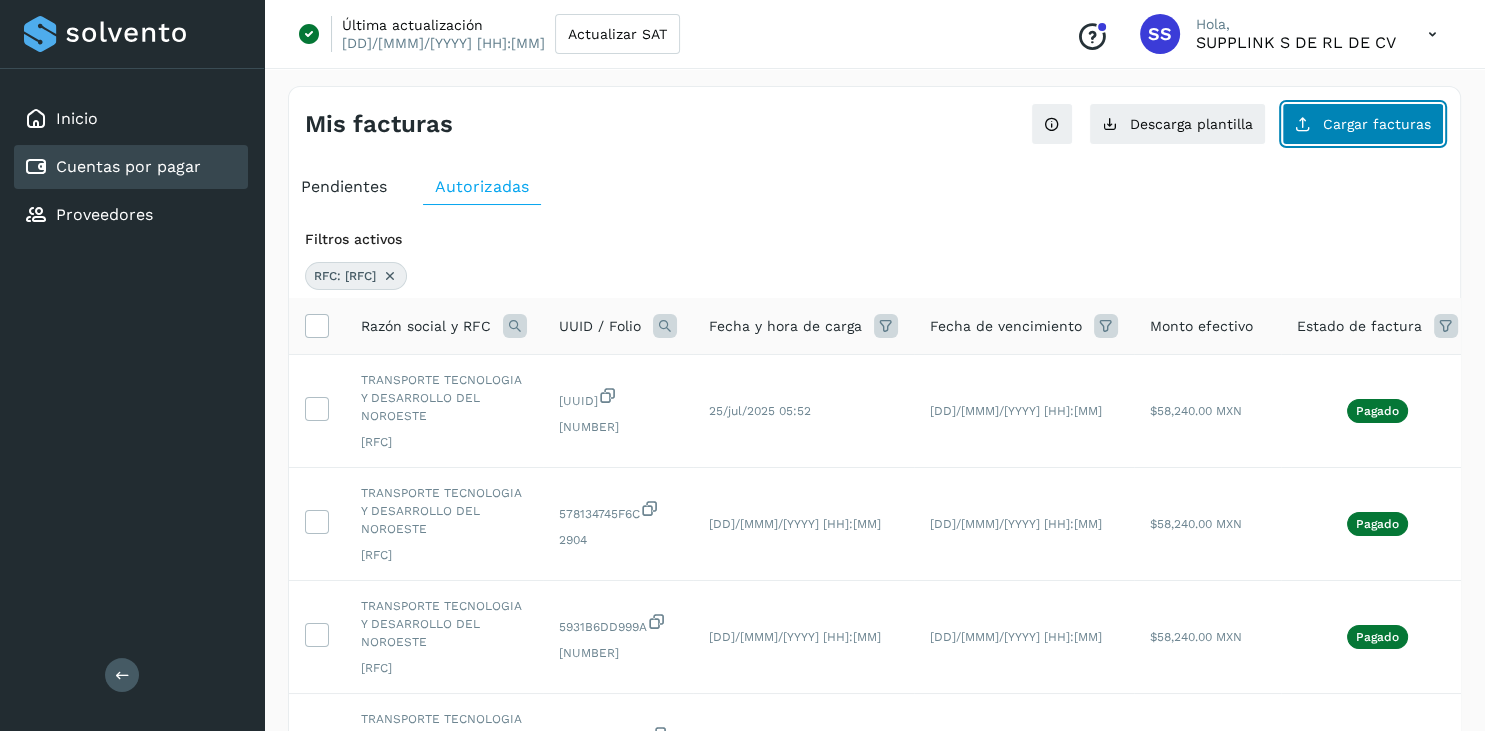 click on "Cargar facturas" 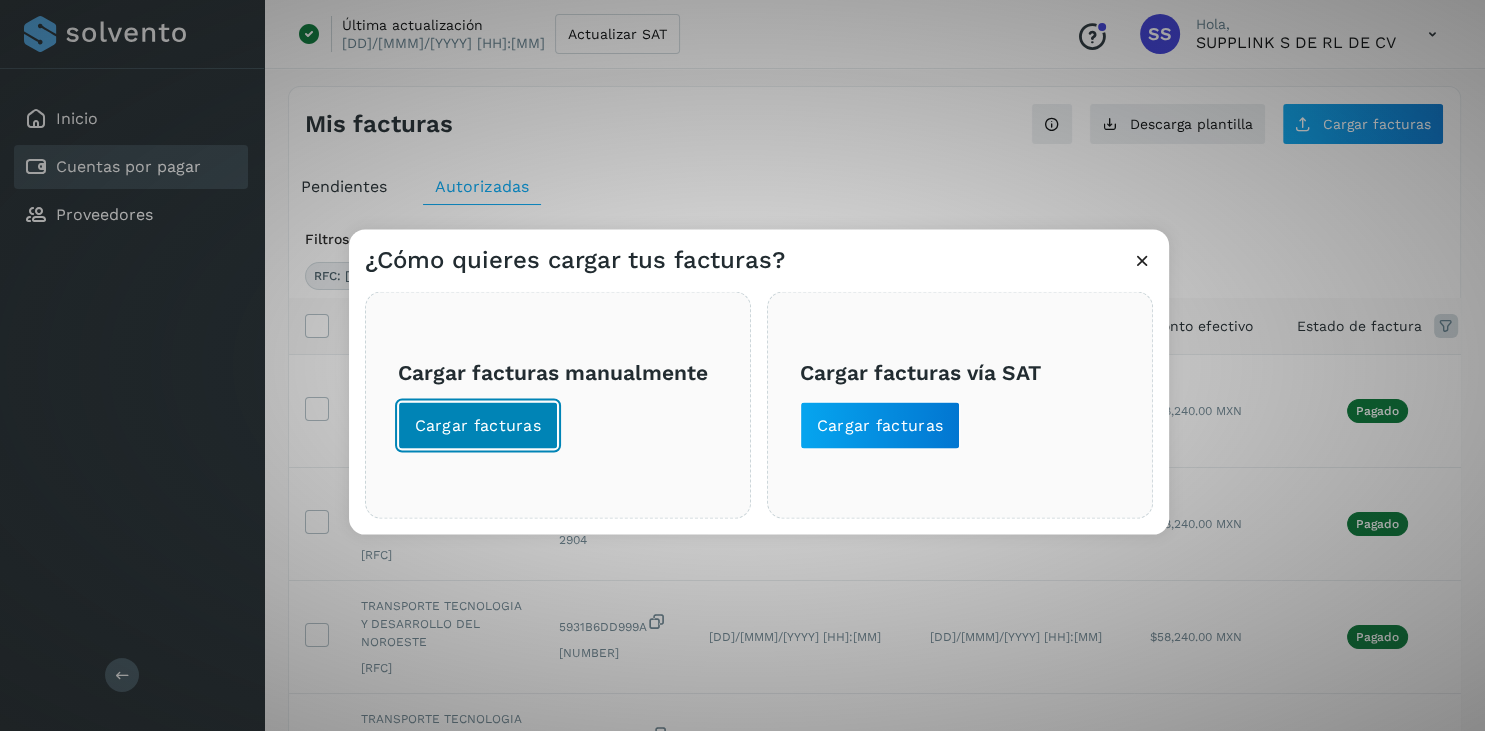 click on "Cargar facturas" 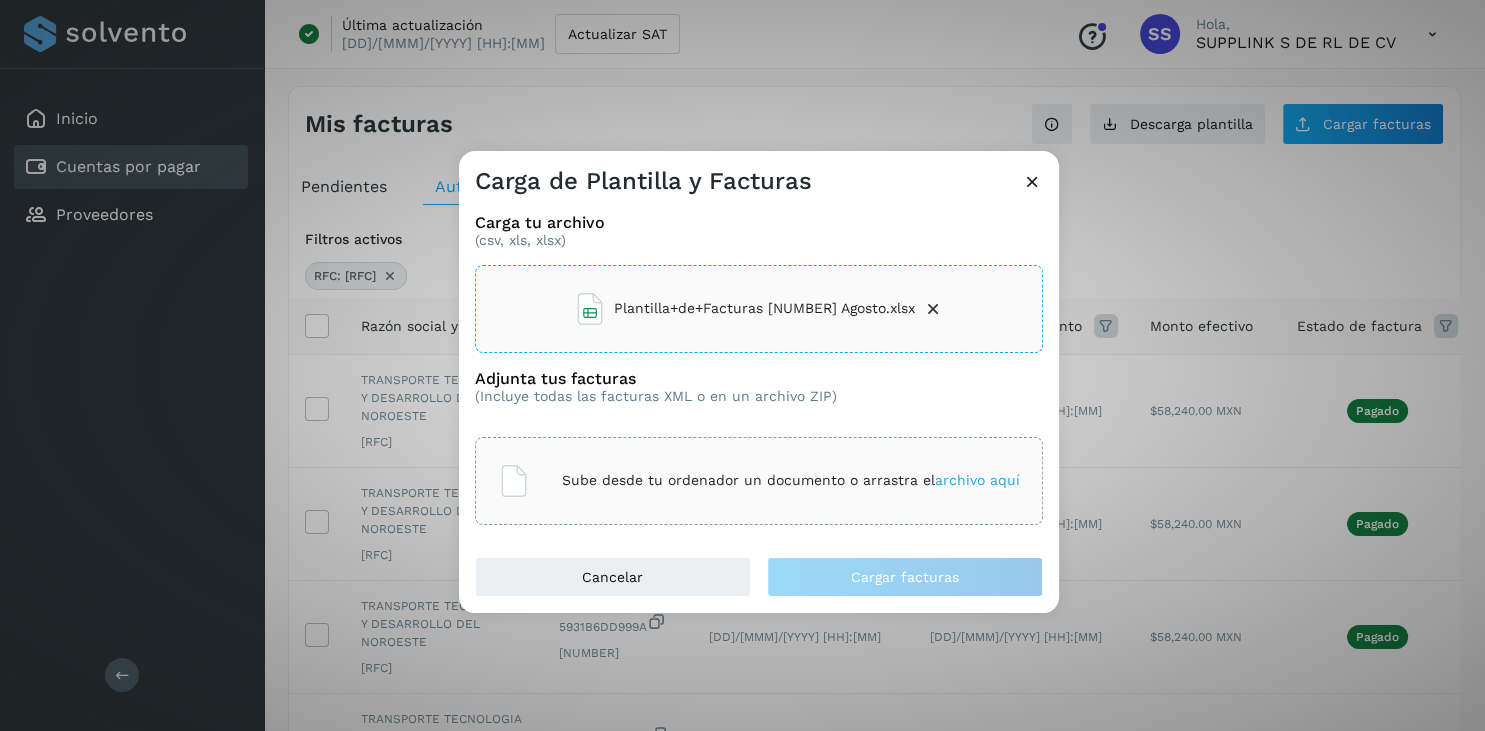 click on "archivo aquí" at bounding box center [977, 480] 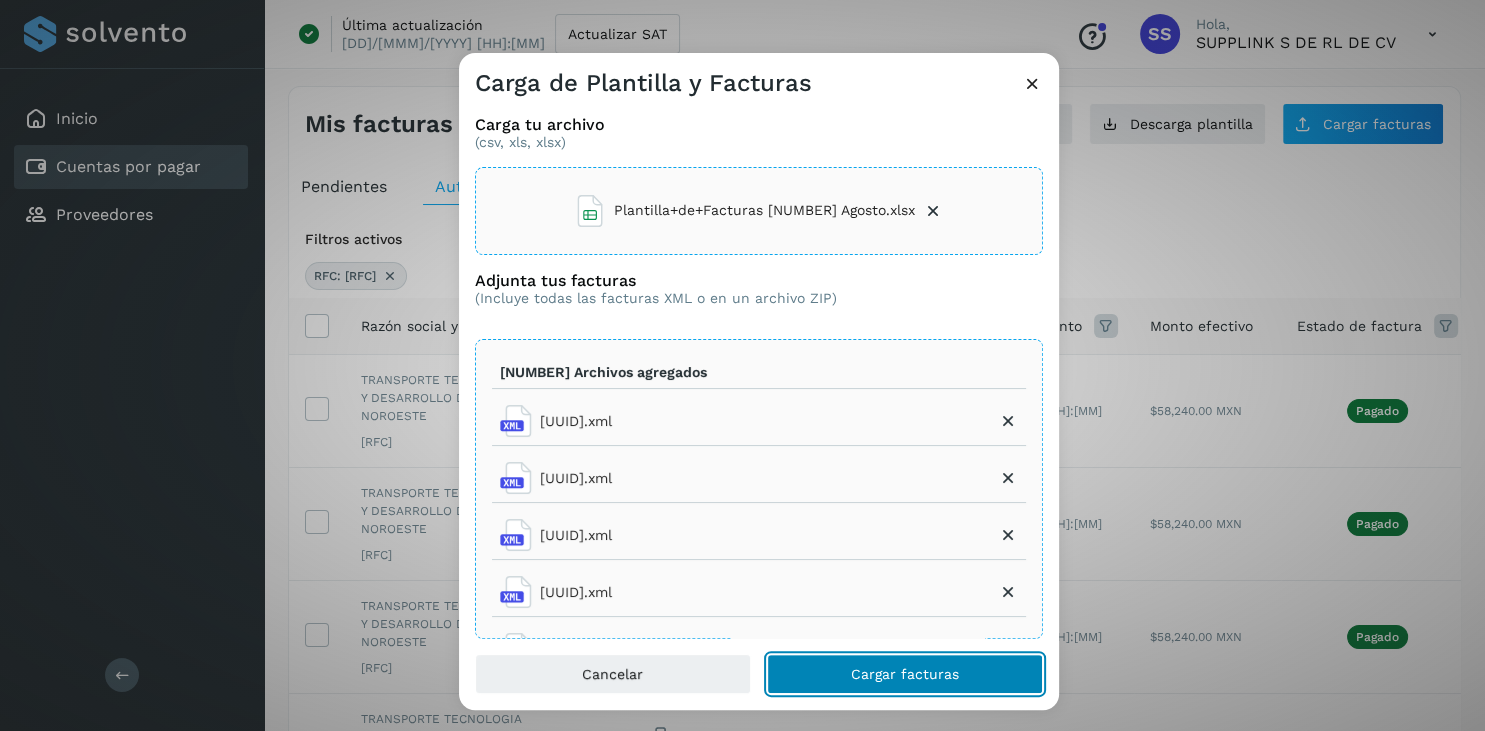 click on "Cargar facturas" 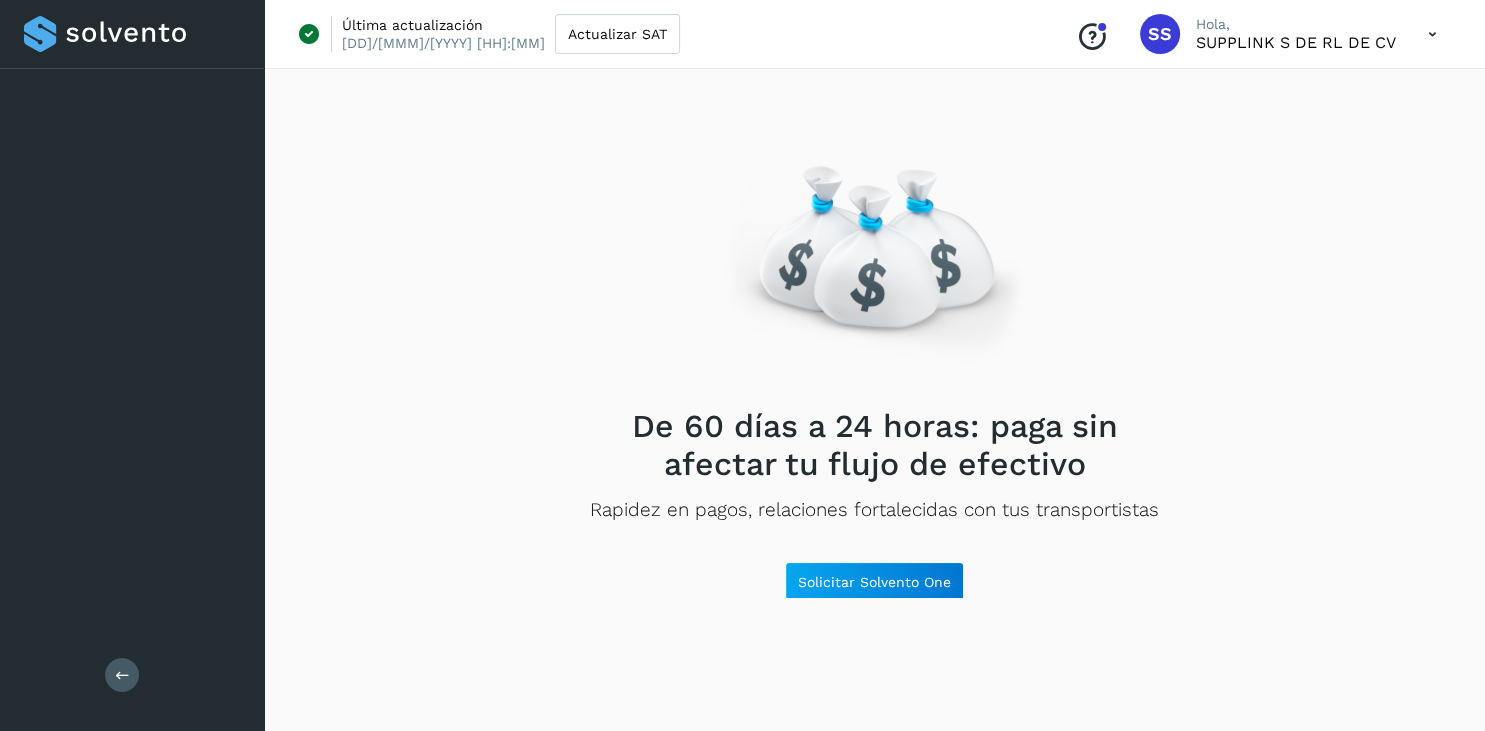 click on "De 60 días a 24 horas: paga sin afectar tu flujo de efectivo Rapidez en pagos, relaciones fortalecidas con tus transportistas Solicitar Solvento One" at bounding box center (875, 342) 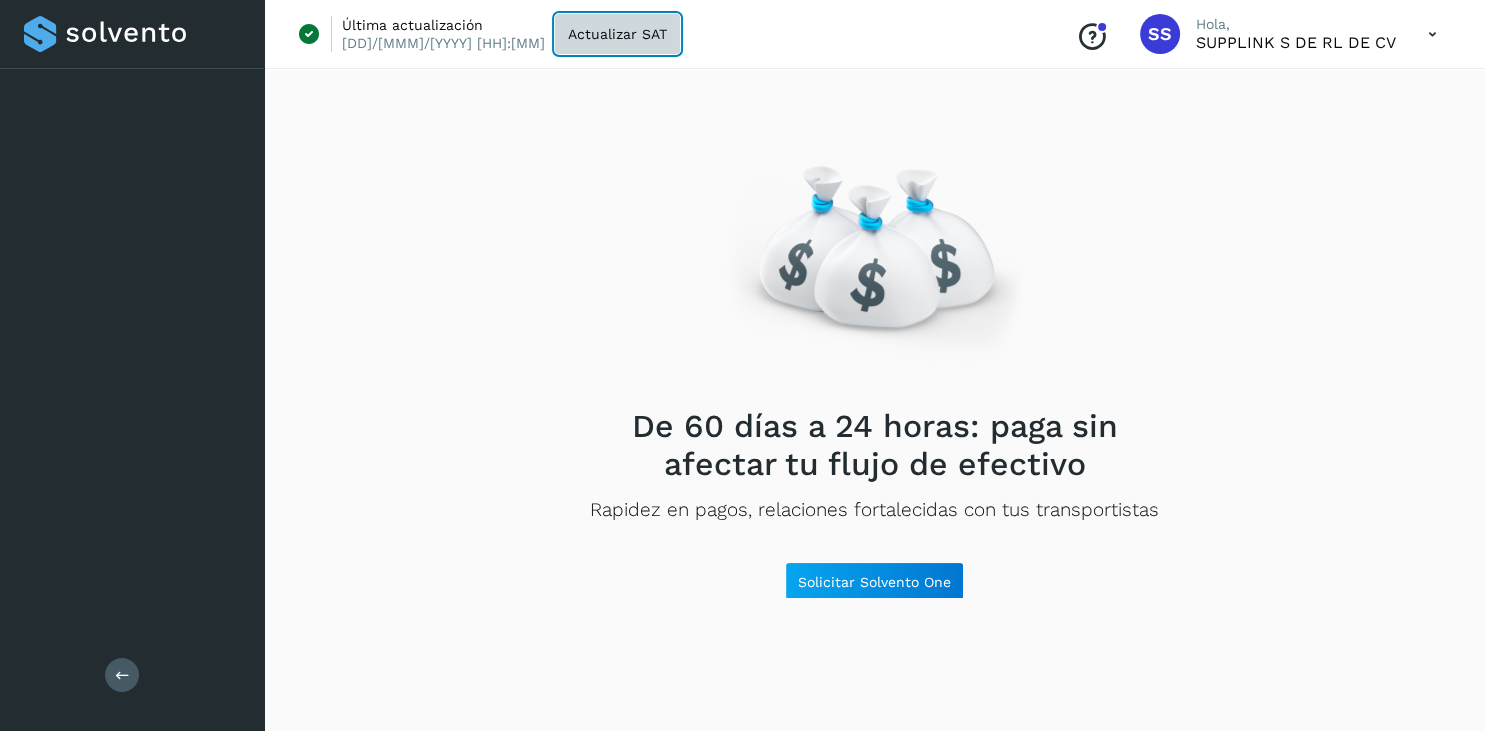 click on "Actualizar SAT" 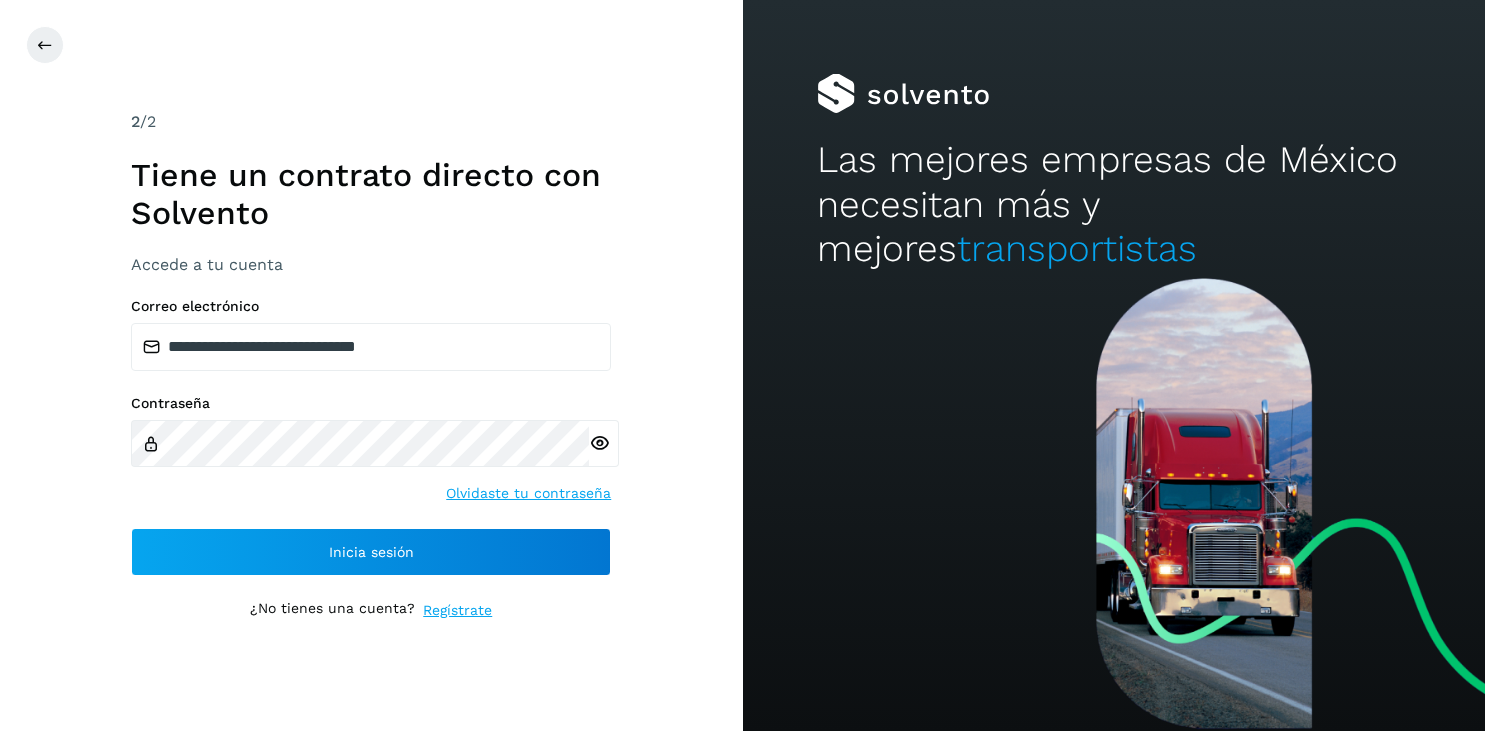 scroll, scrollTop: 0, scrollLeft: 0, axis: both 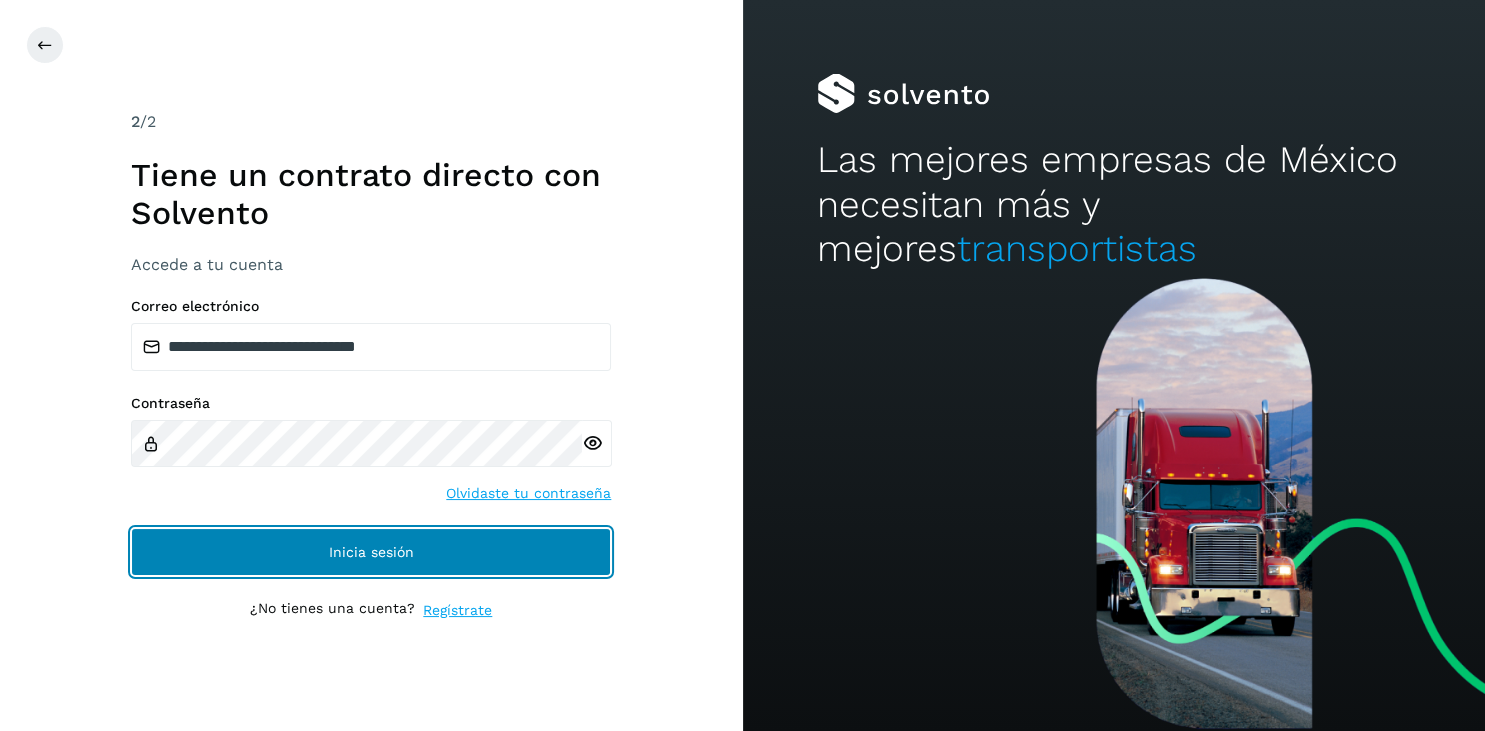 click on "Inicia sesión" at bounding box center (371, 552) 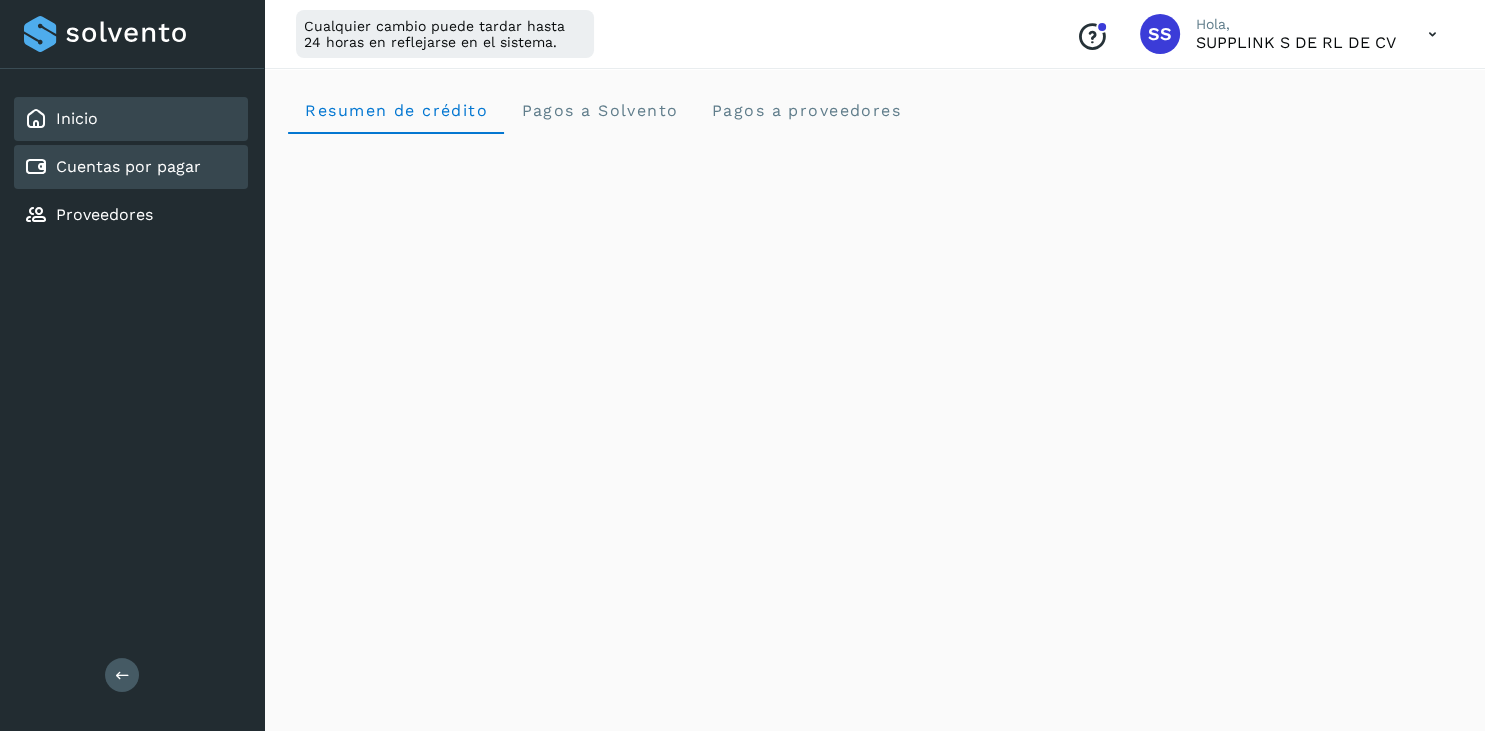 click on "Cuentas por pagar" at bounding box center [128, 166] 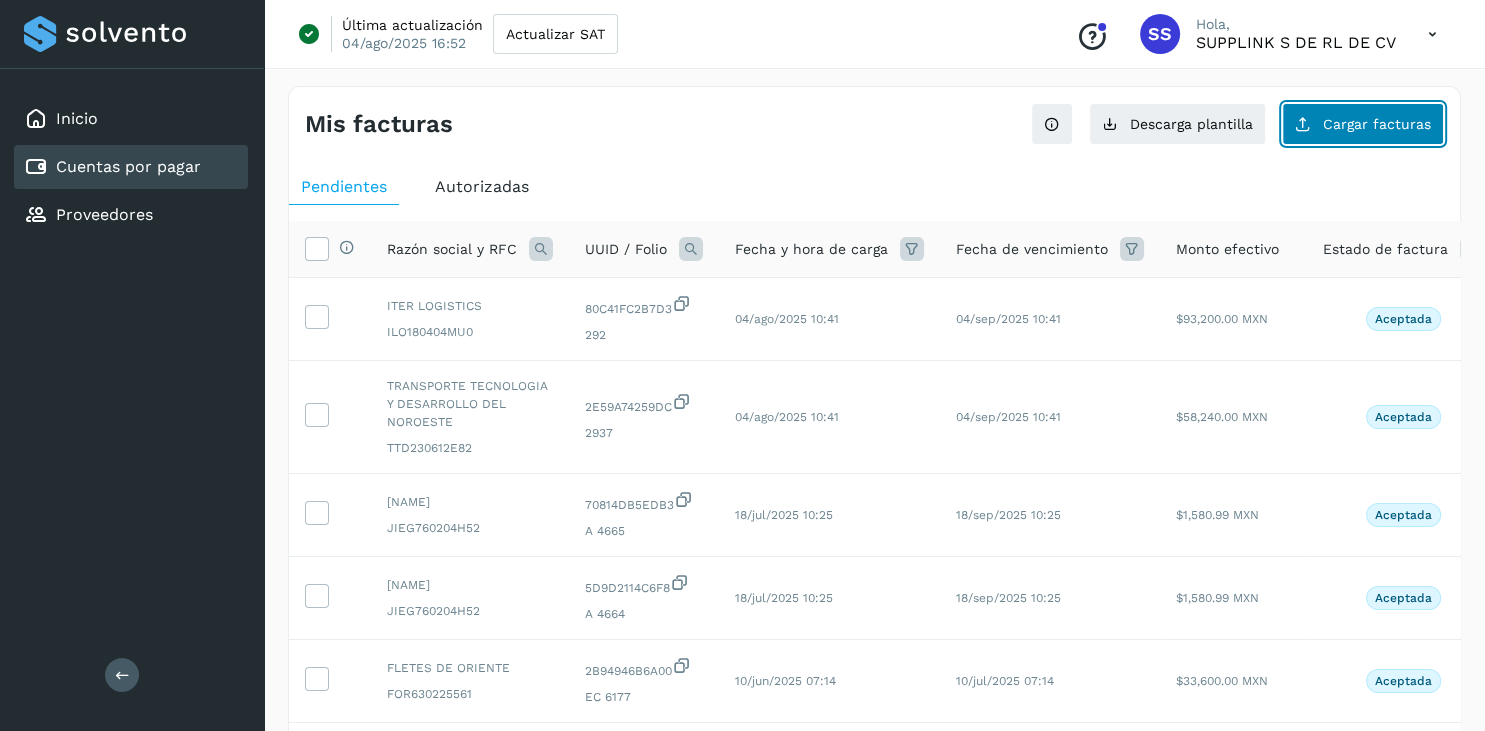 click on "Cargar facturas" 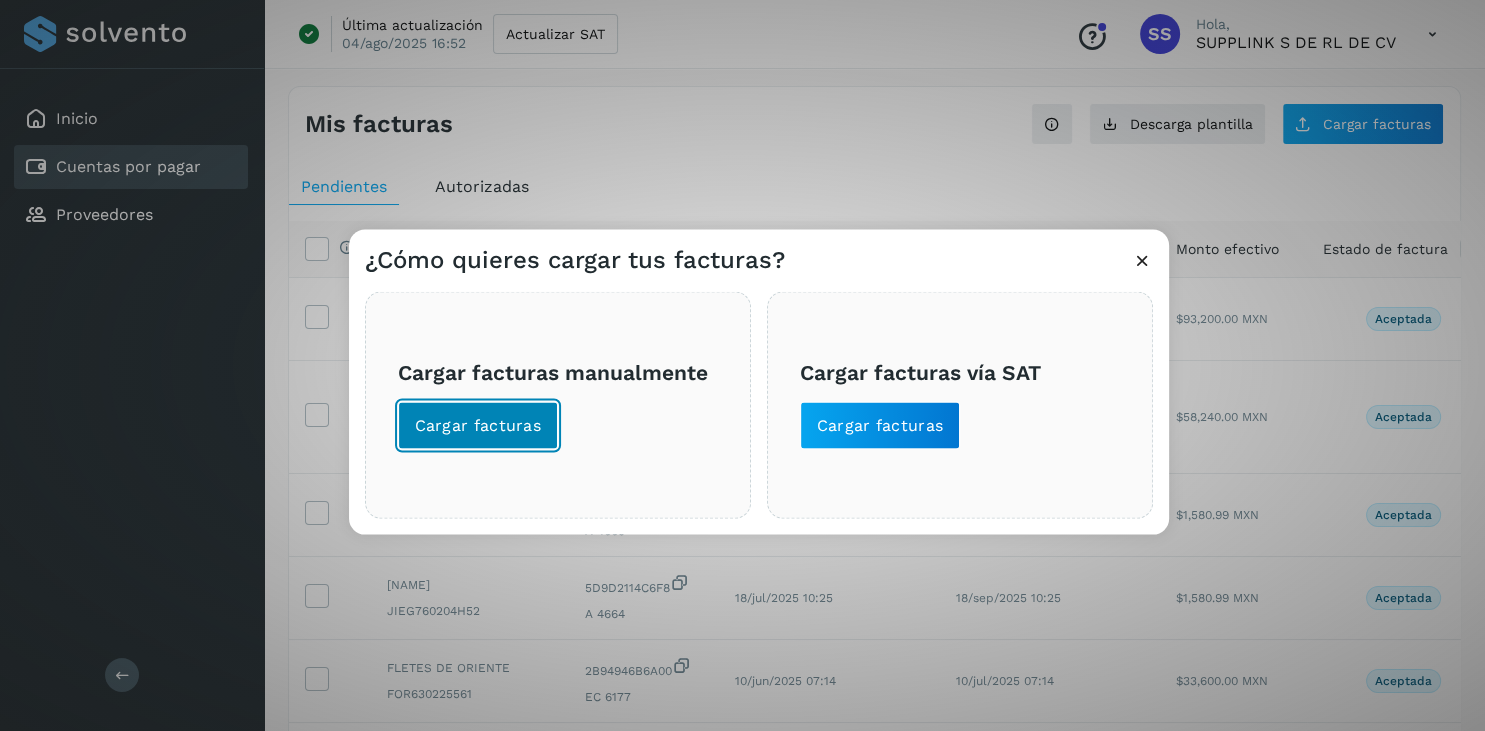 click on "Cargar facturas" 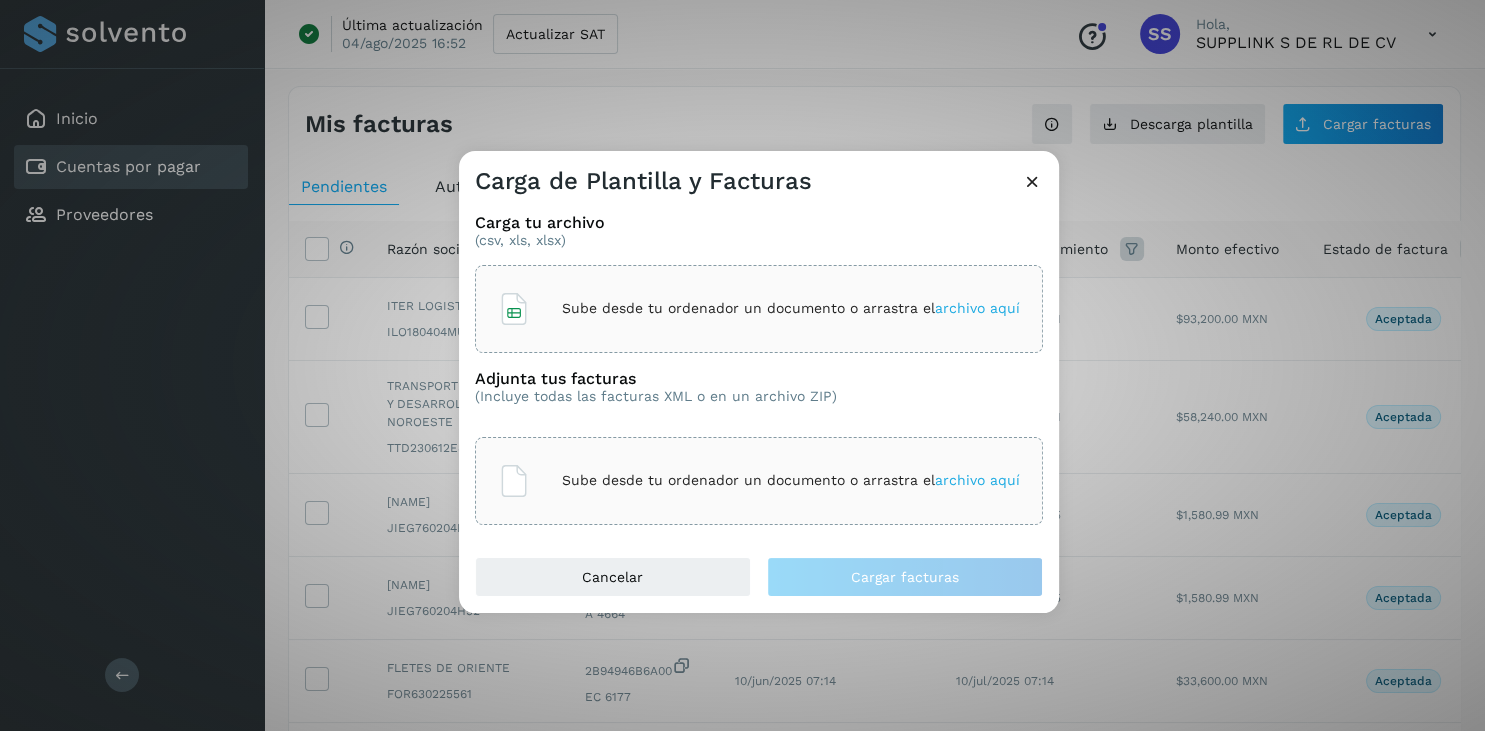 click on "Sube desde tu ordenador un documento o arrastra el  archivo aquí" at bounding box center (791, 308) 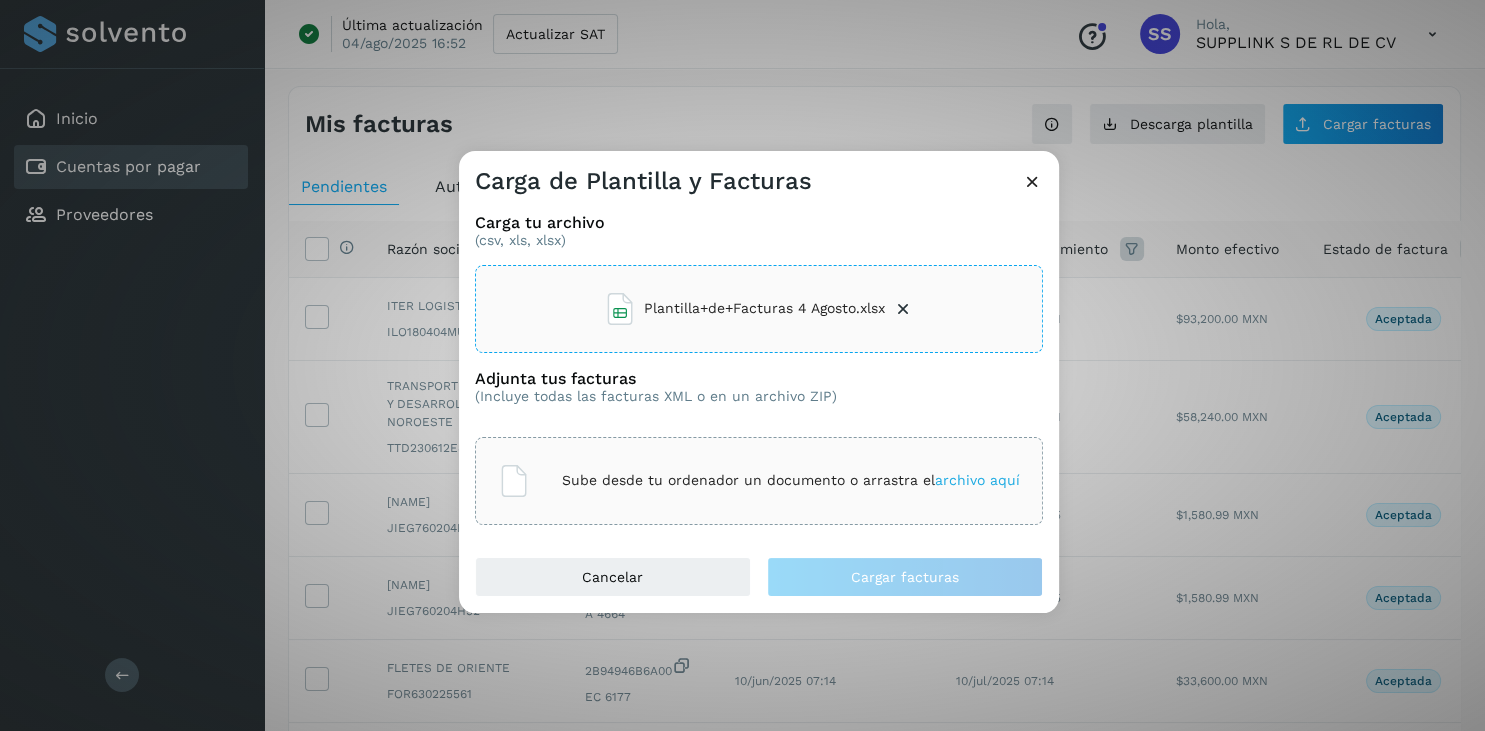 click on "archivo aquí" at bounding box center [977, 480] 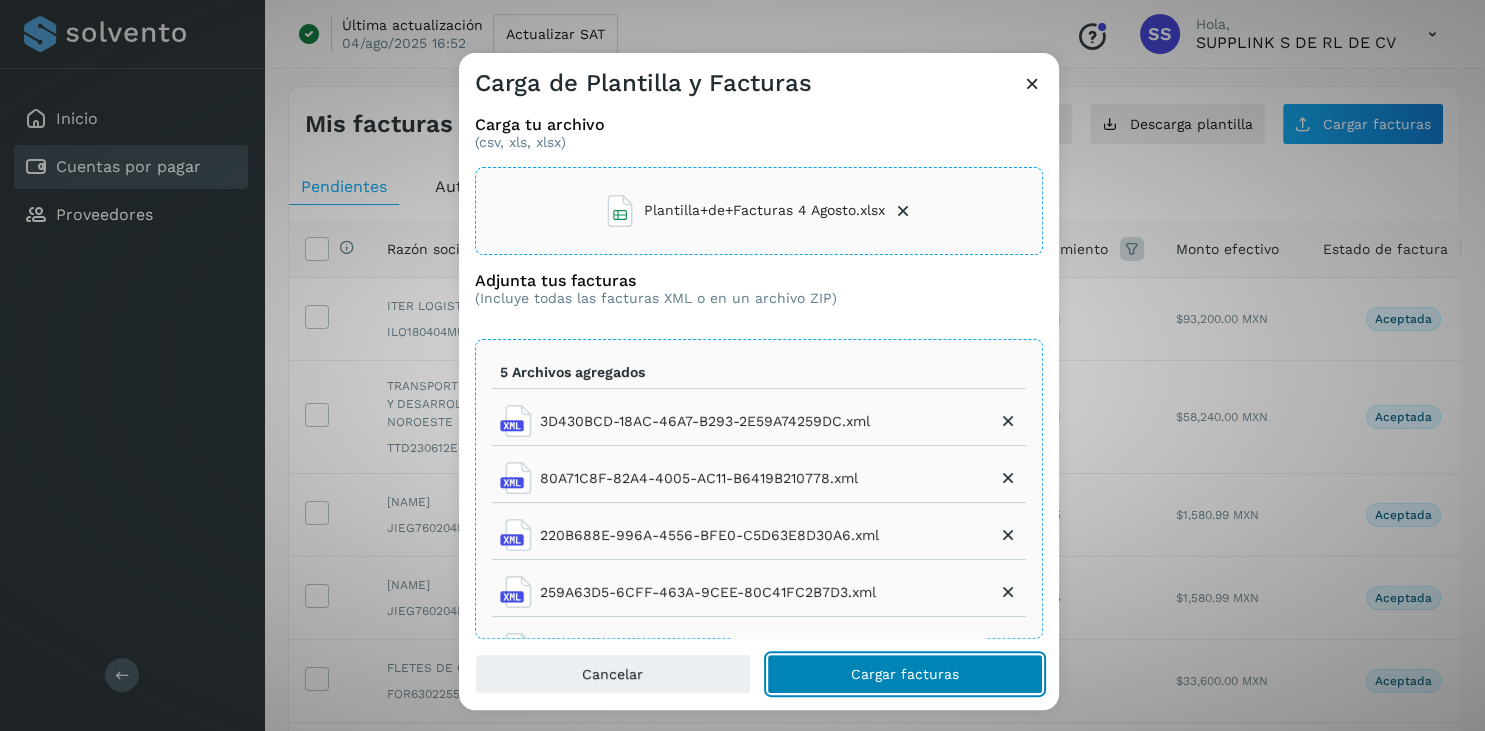 click on "Cargar facturas" 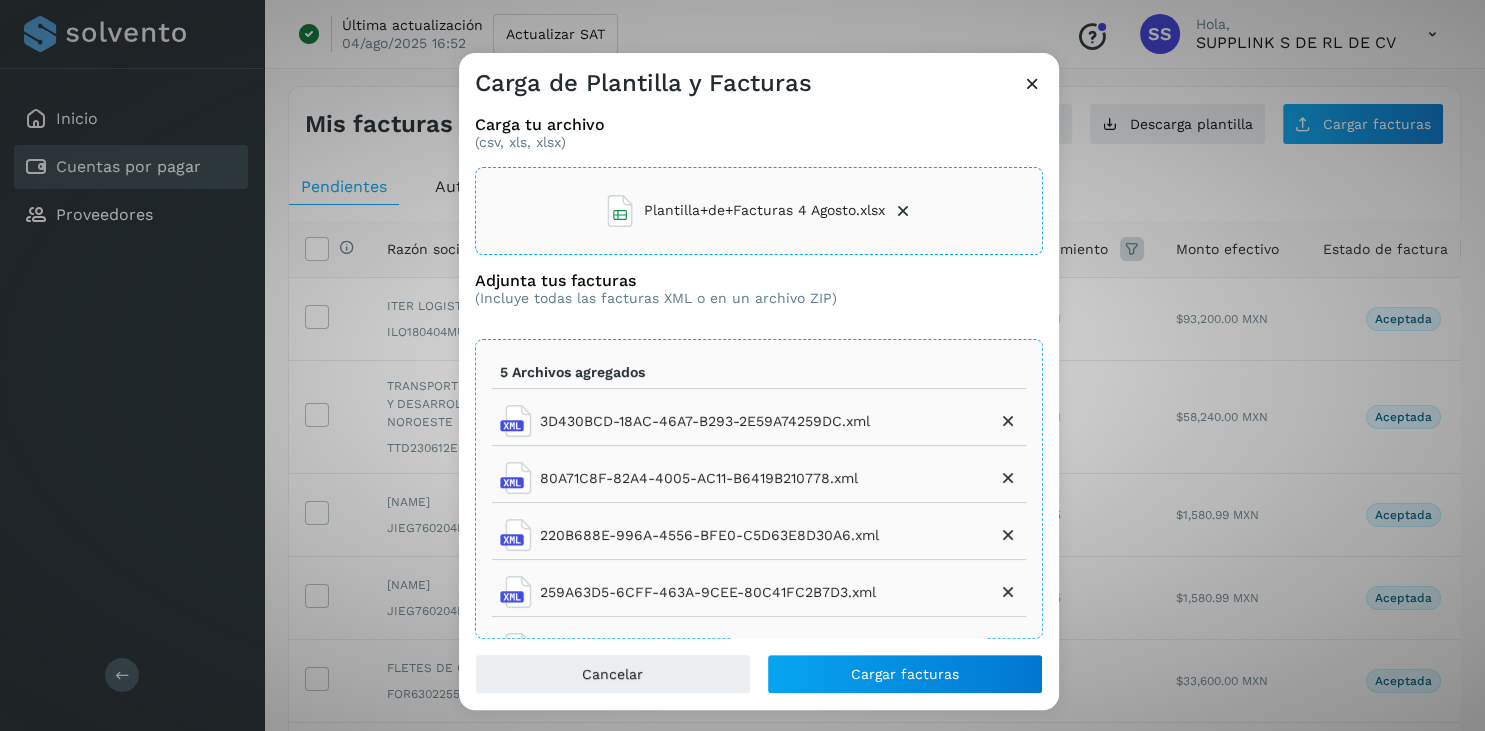 click at bounding box center (1032, 83) 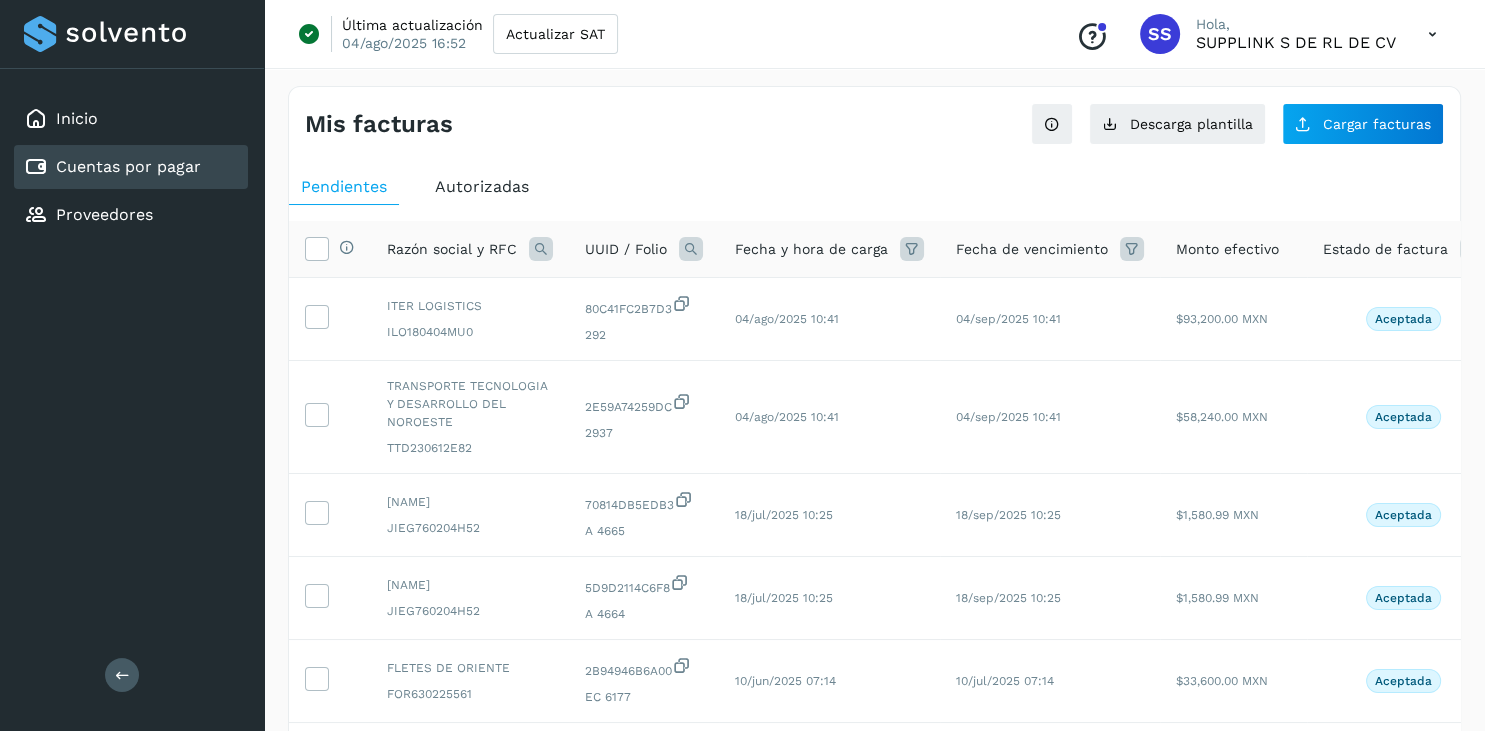 click on "Mis facturas
Ver instrucciones para cargar Facturas
Descarga plantilla Cargar facturas" at bounding box center [874, 116] 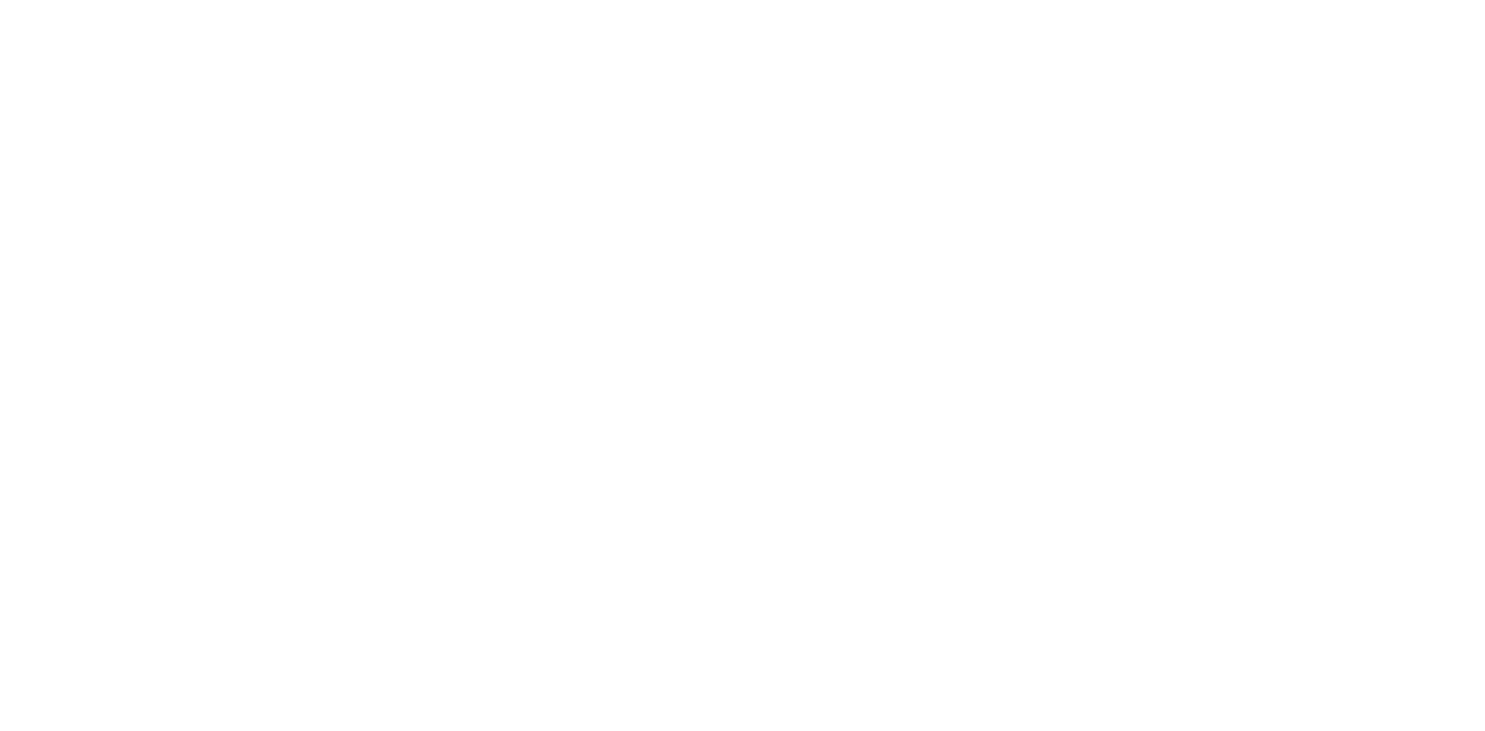 scroll, scrollTop: 0, scrollLeft: 0, axis: both 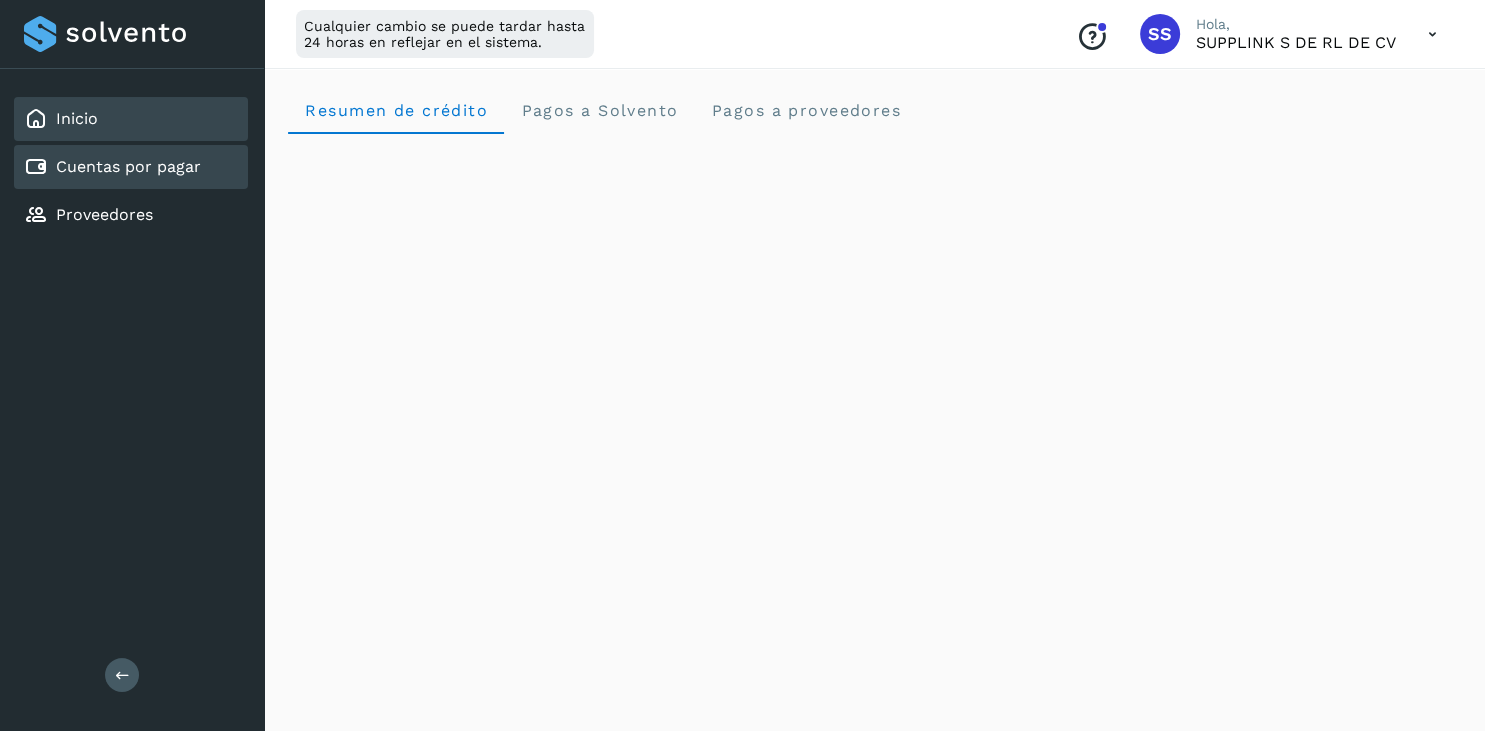 click on "Cuentas por pagar" at bounding box center (128, 166) 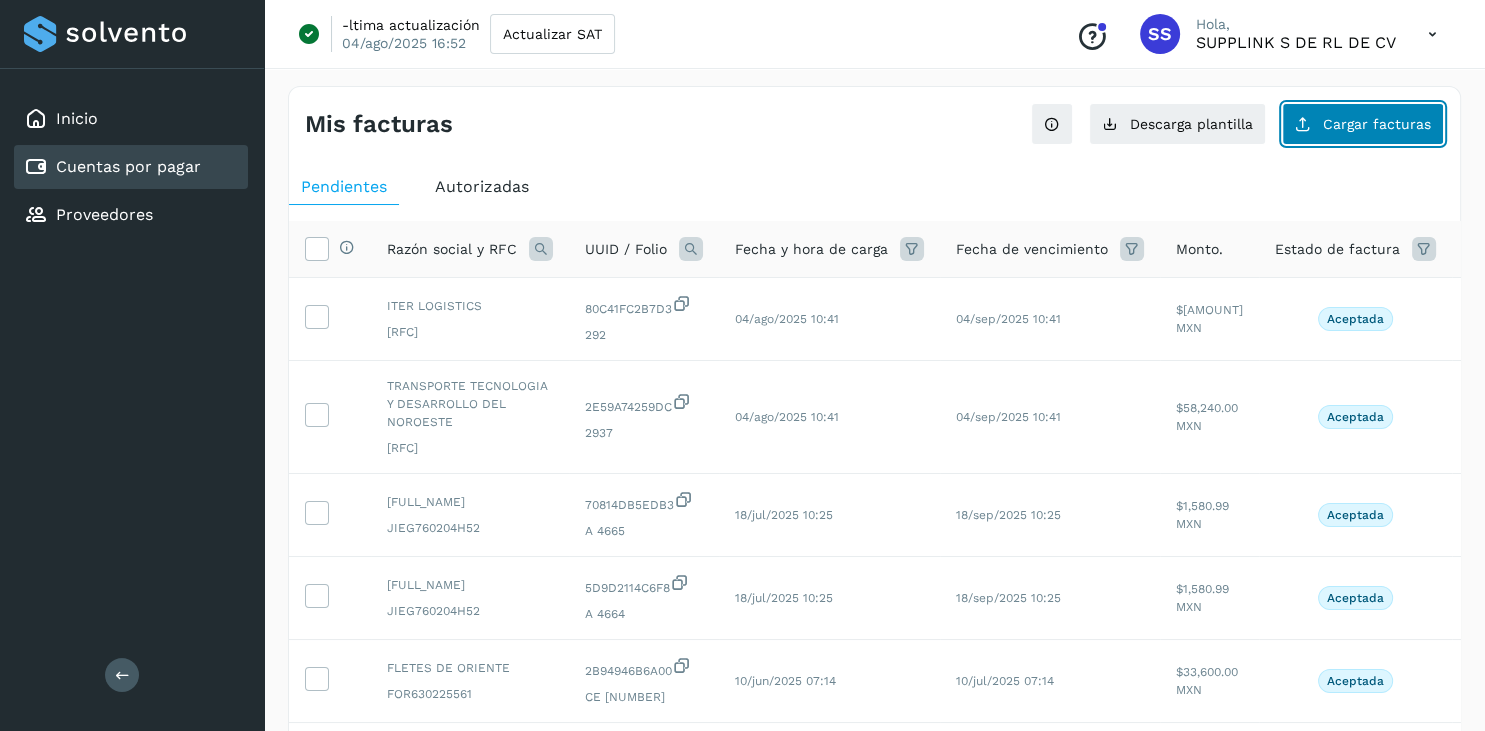 click on "Cargar facturas" 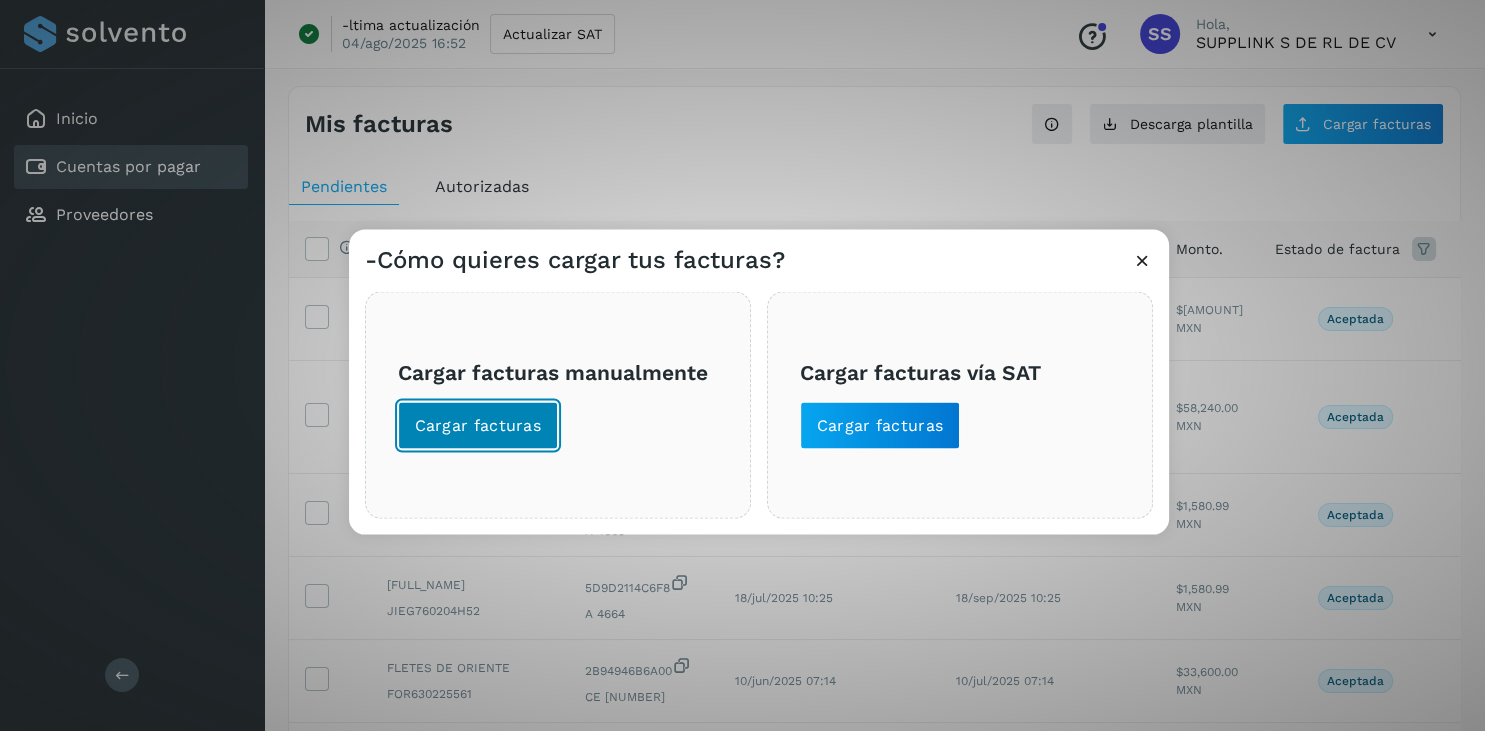 click on "Cargar facturas" 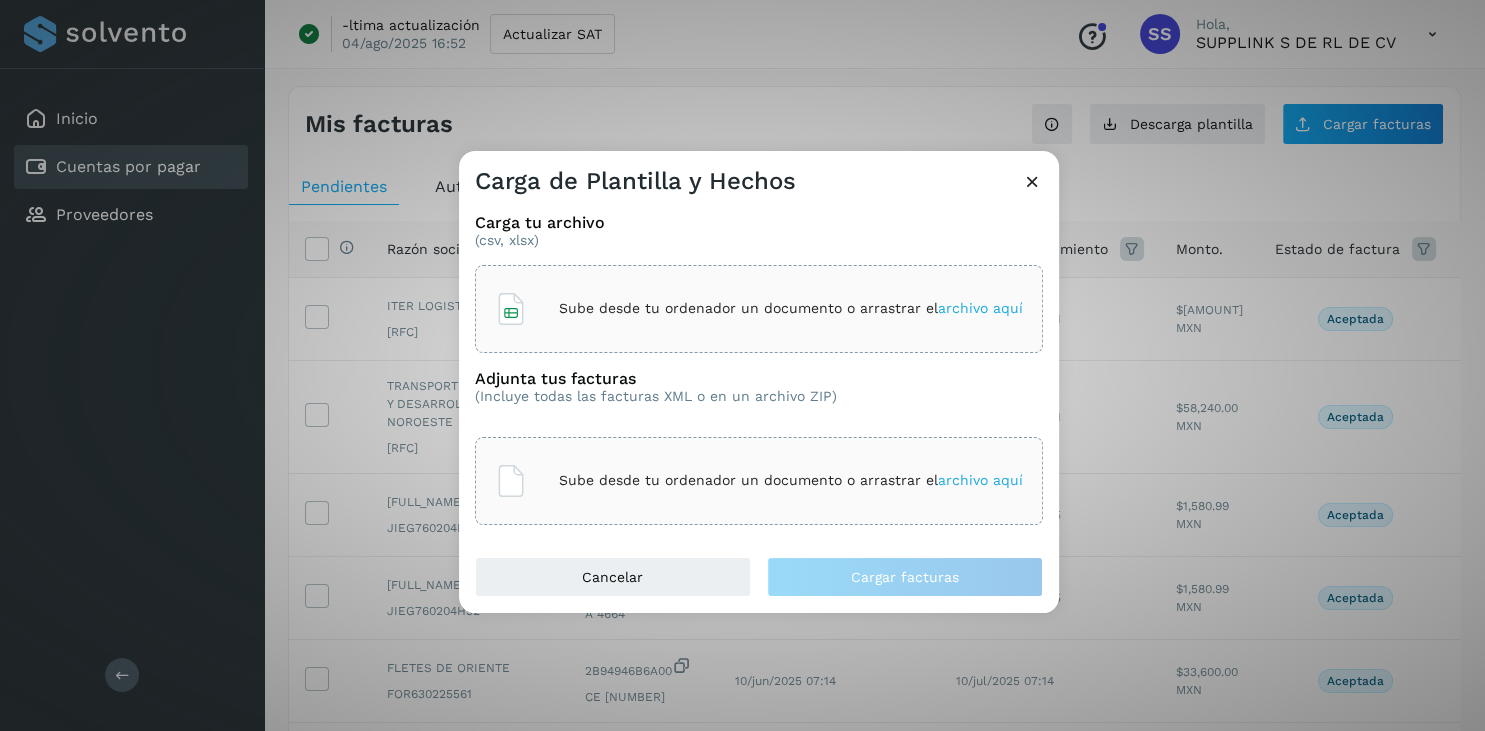 click on "archivo aquí" at bounding box center (980, 308) 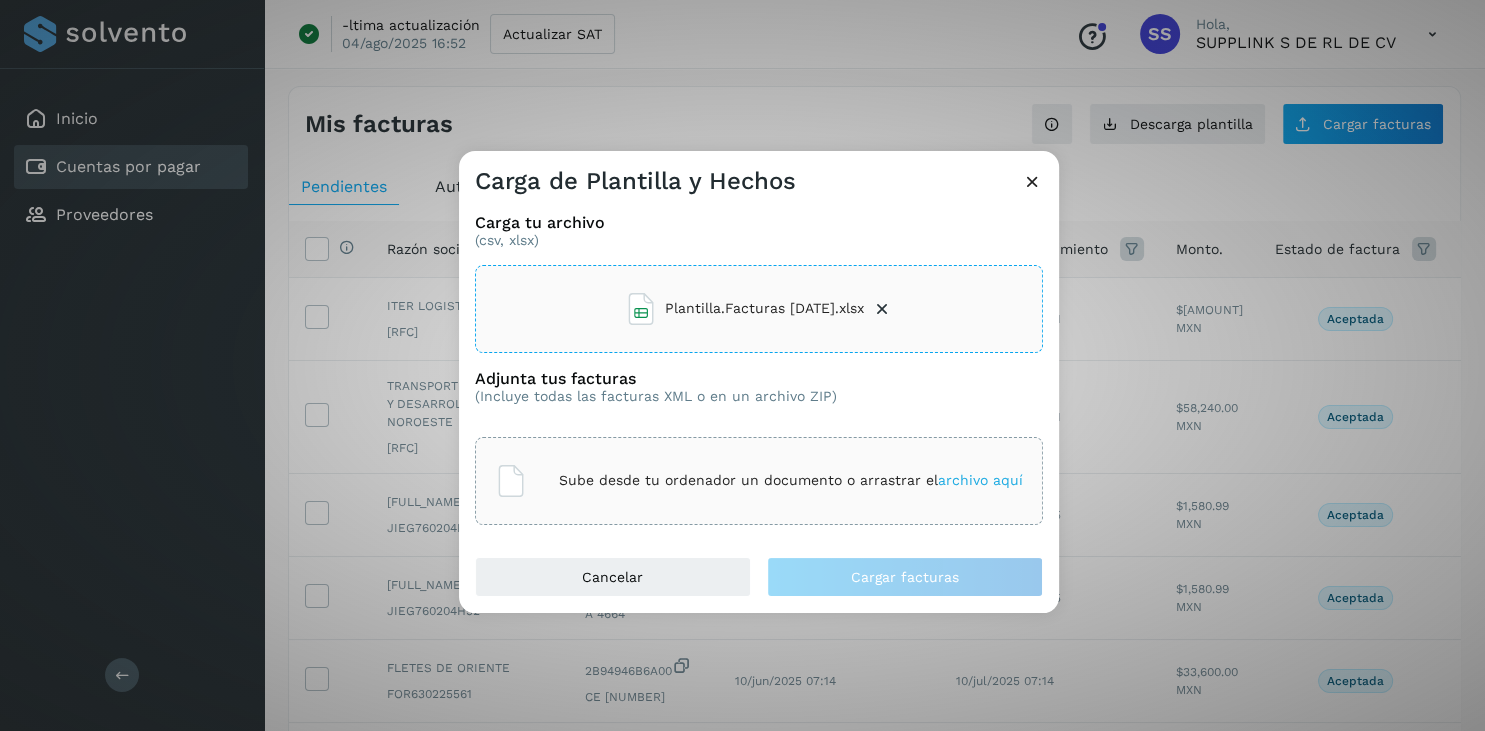 click on "archivo aquí" at bounding box center (980, 480) 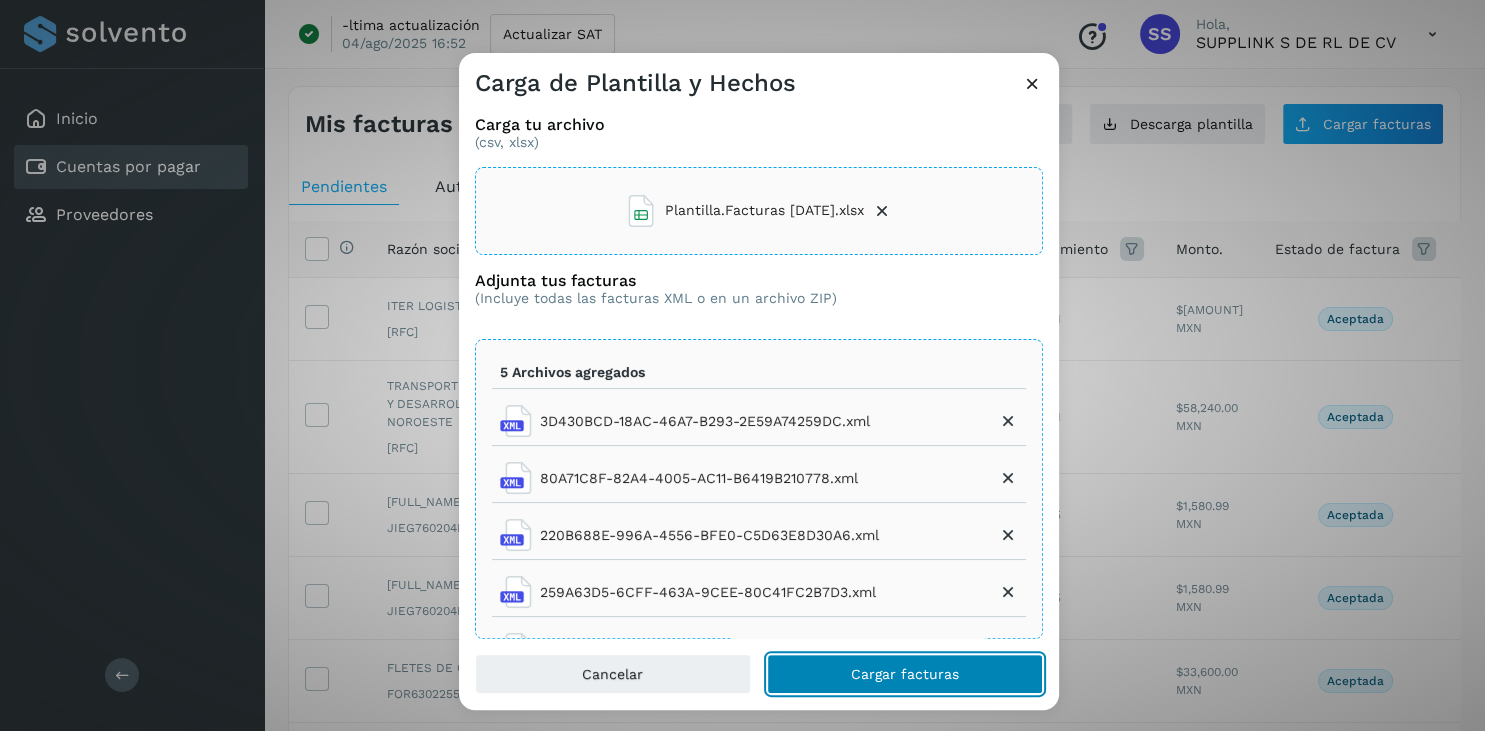 click on "Cargar facturas" 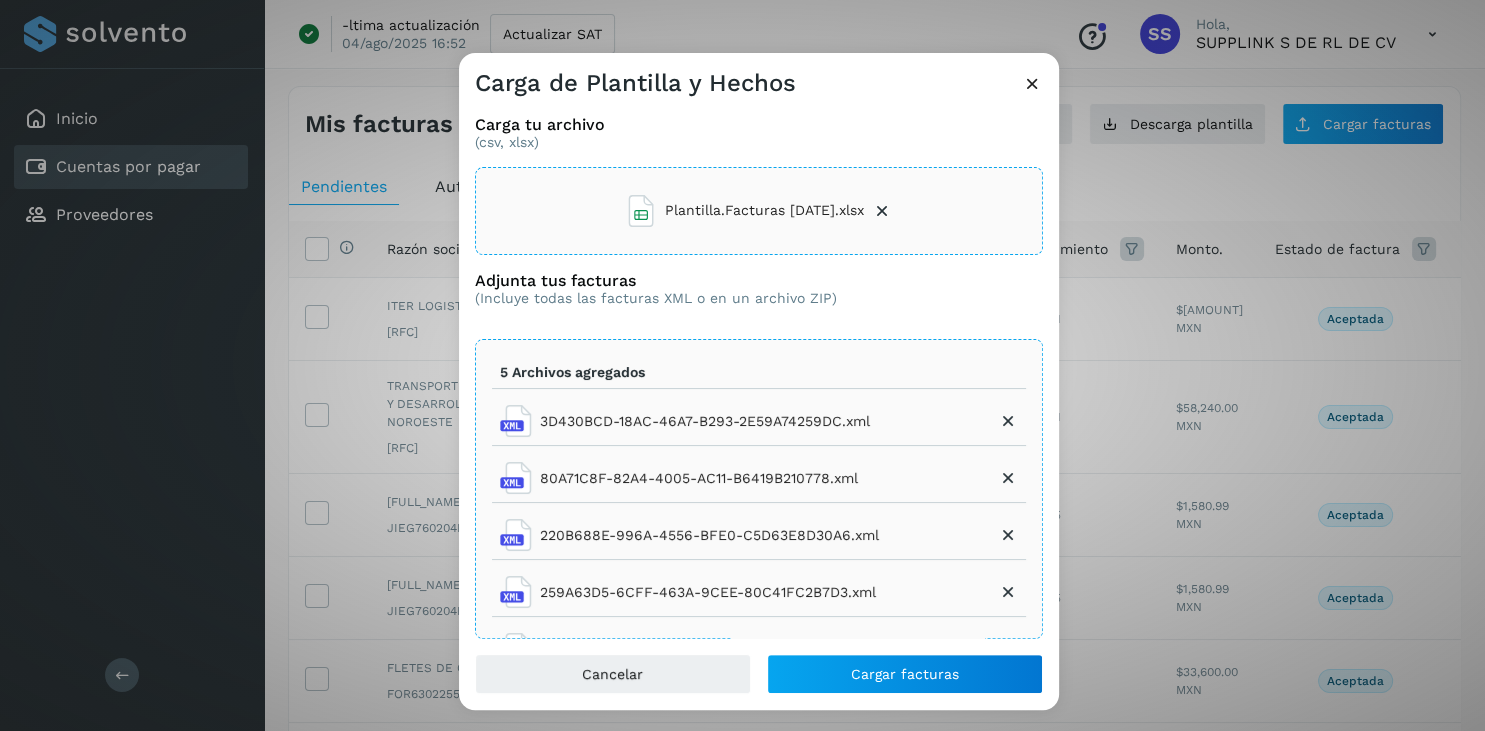 click at bounding box center [882, 211] 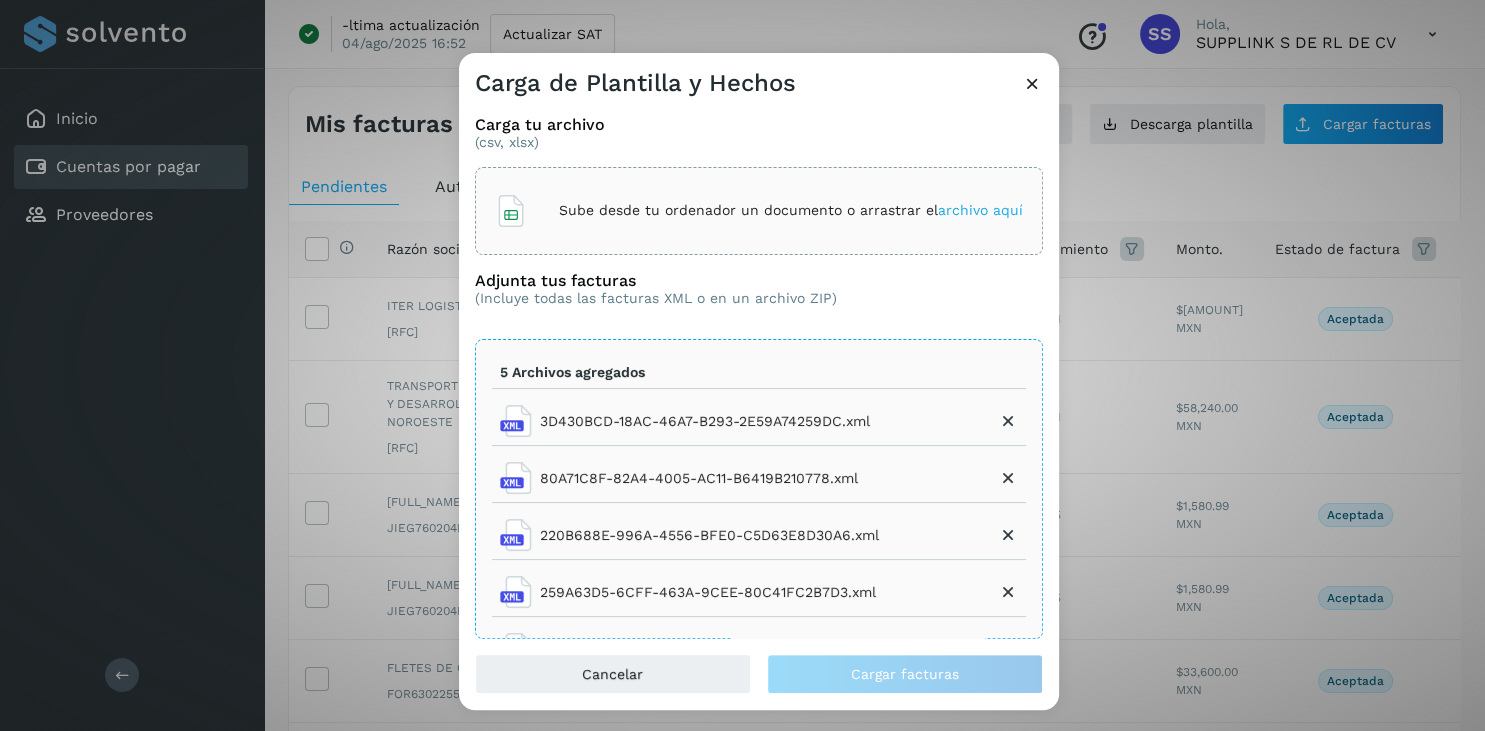 click at bounding box center [1032, 83] 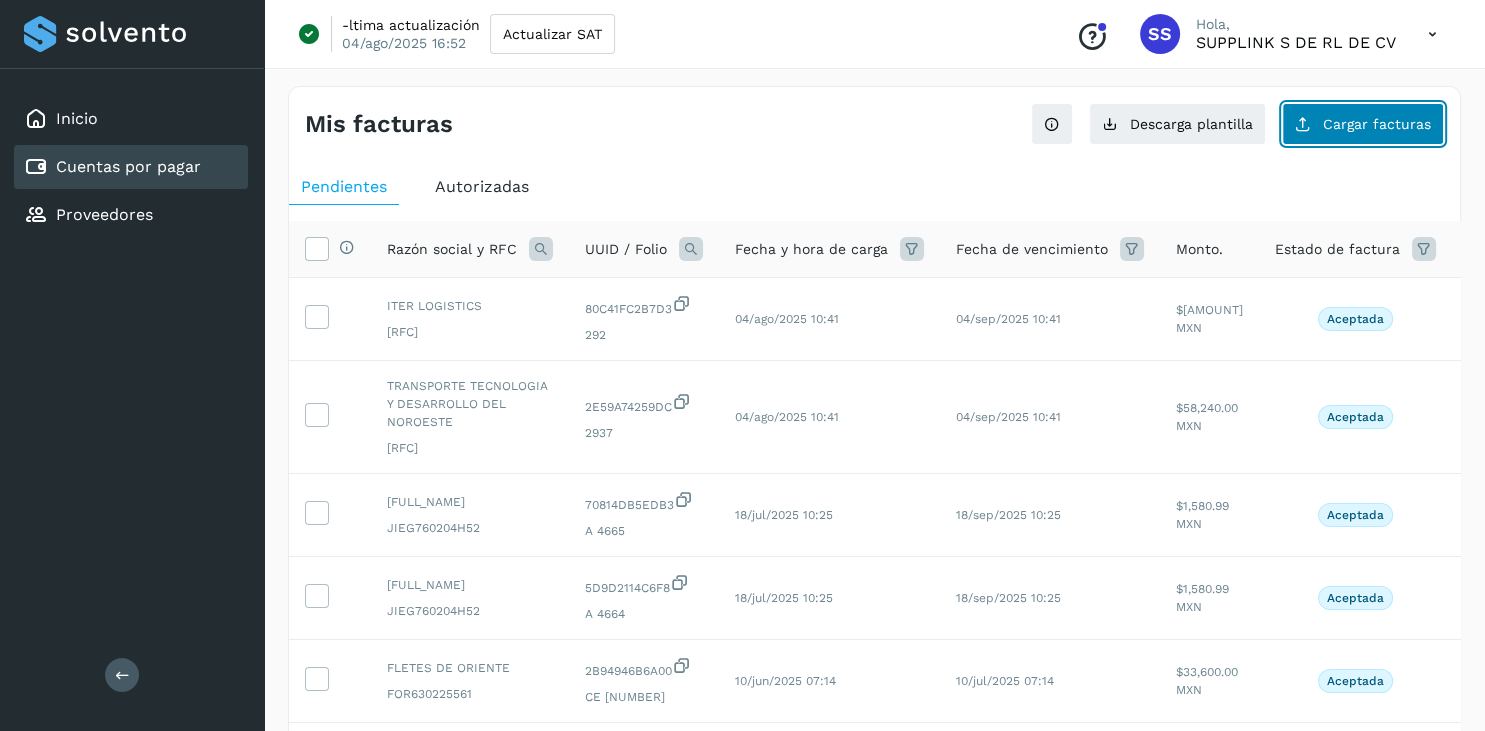 click on "Cargar facturas" 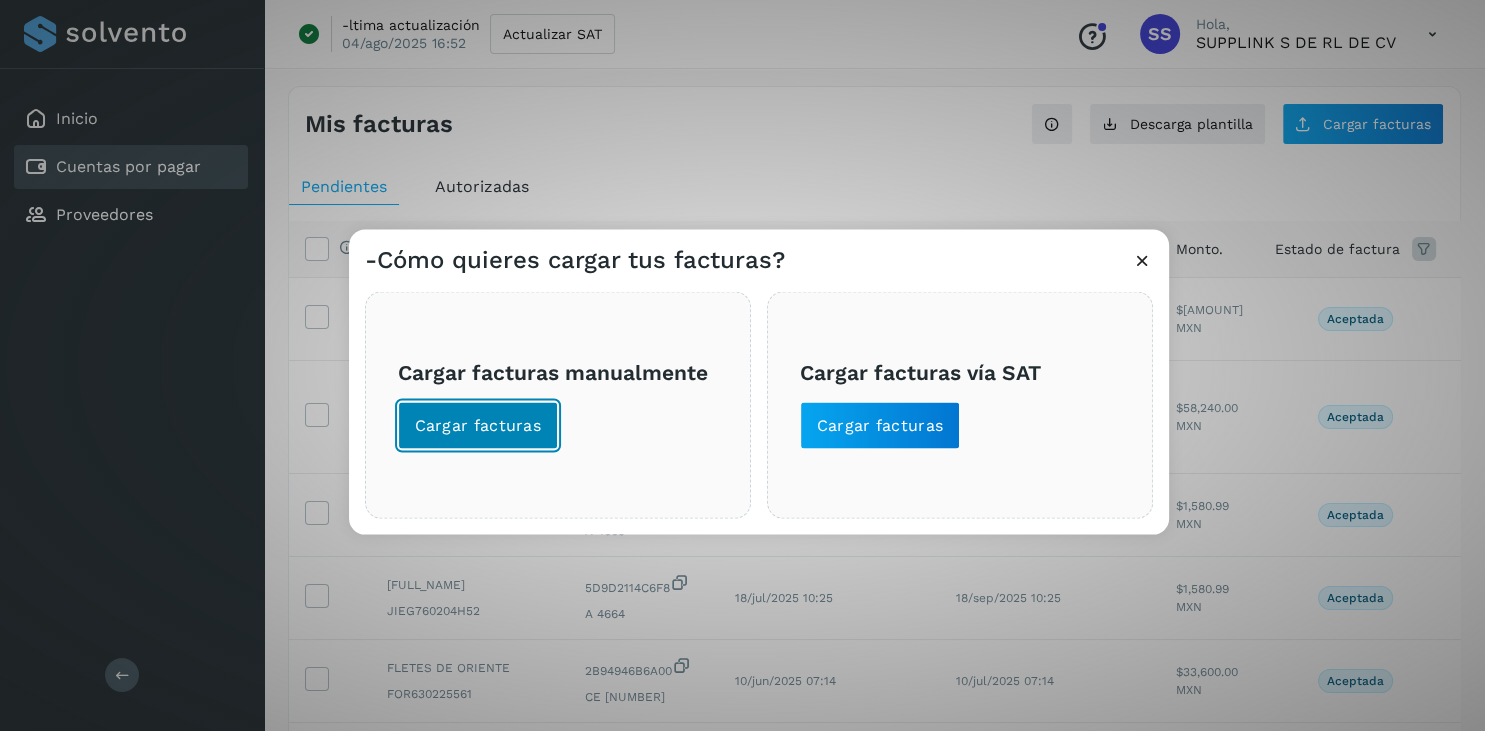 click on "Cargar facturas" at bounding box center [478, 425] 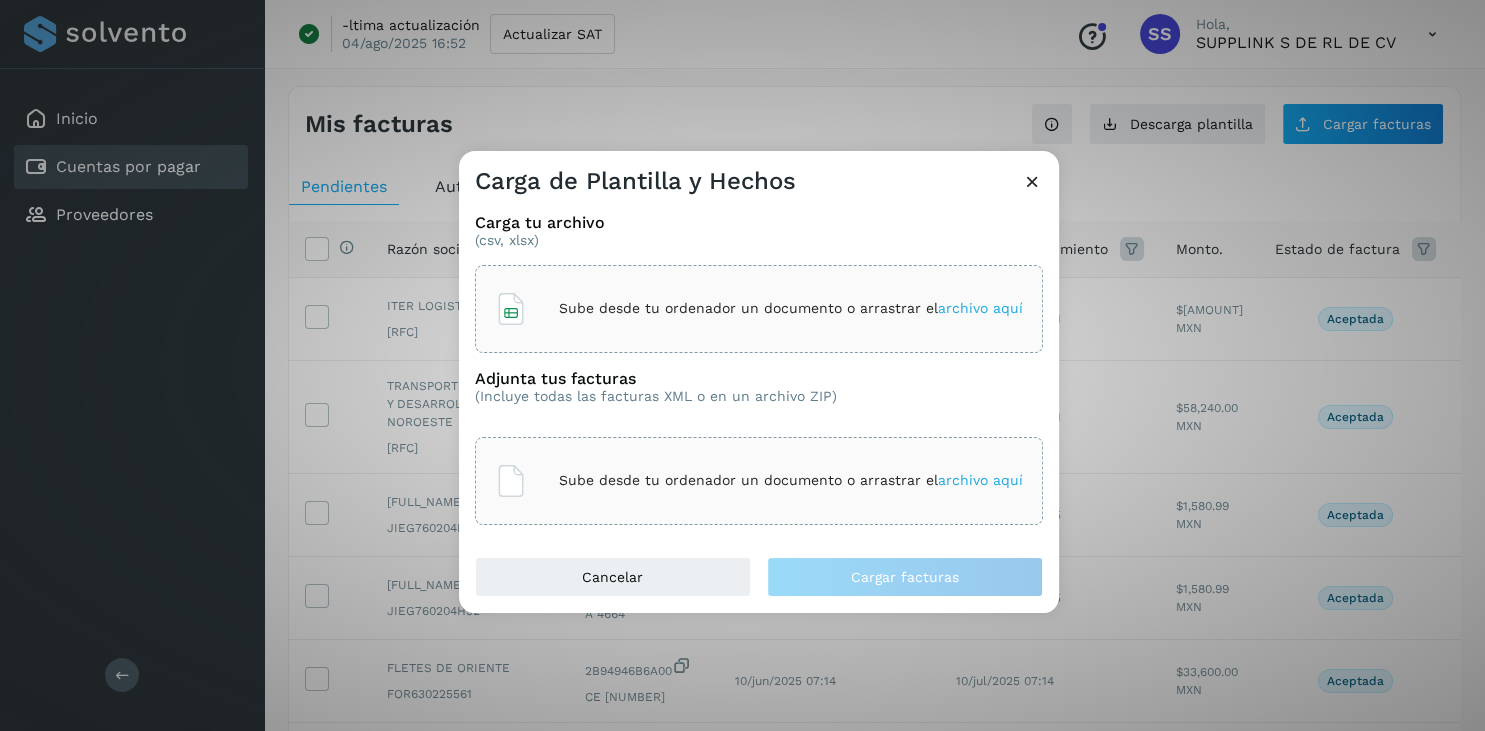 click on "archivo aquí" at bounding box center [980, 308] 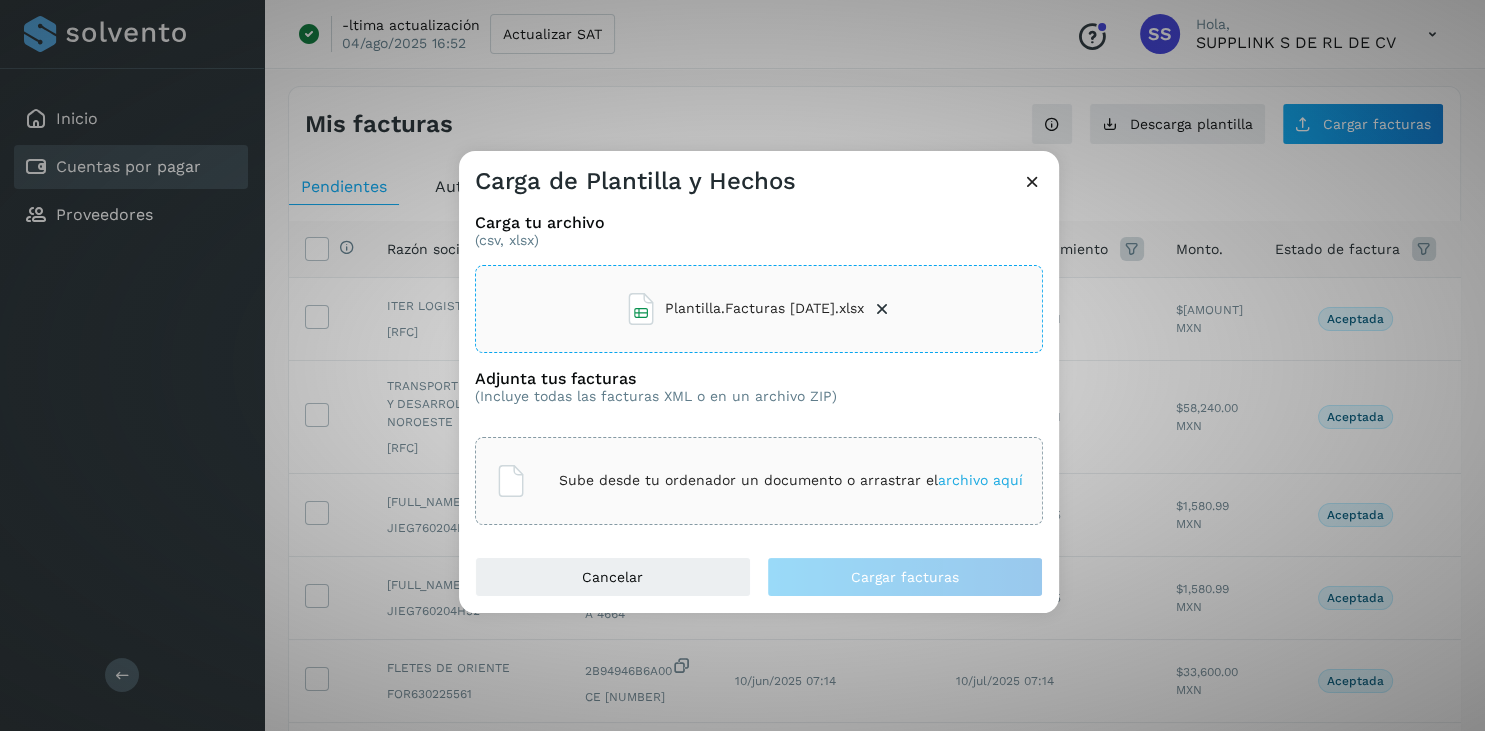 click on "archivo aquí" at bounding box center [980, 480] 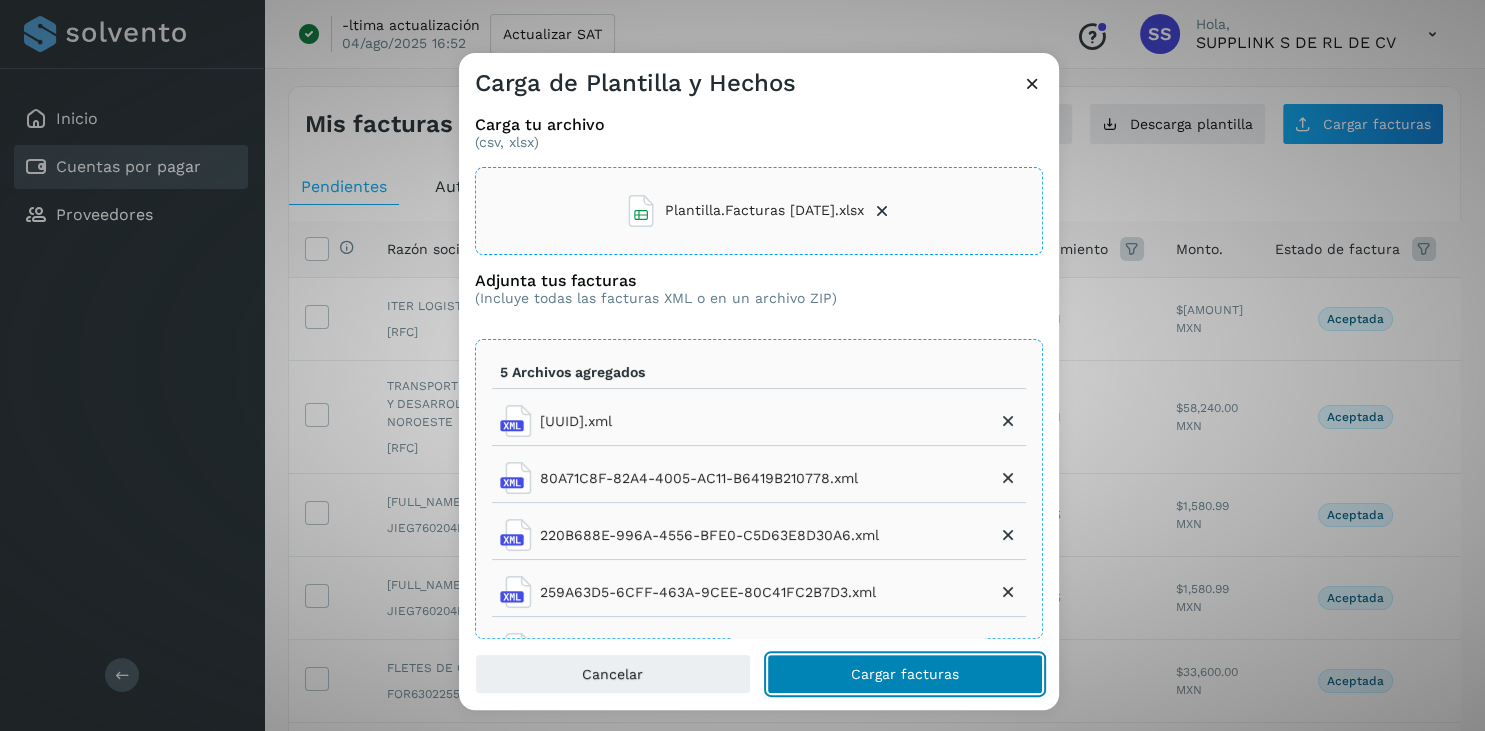 click on "Cargar facturas" 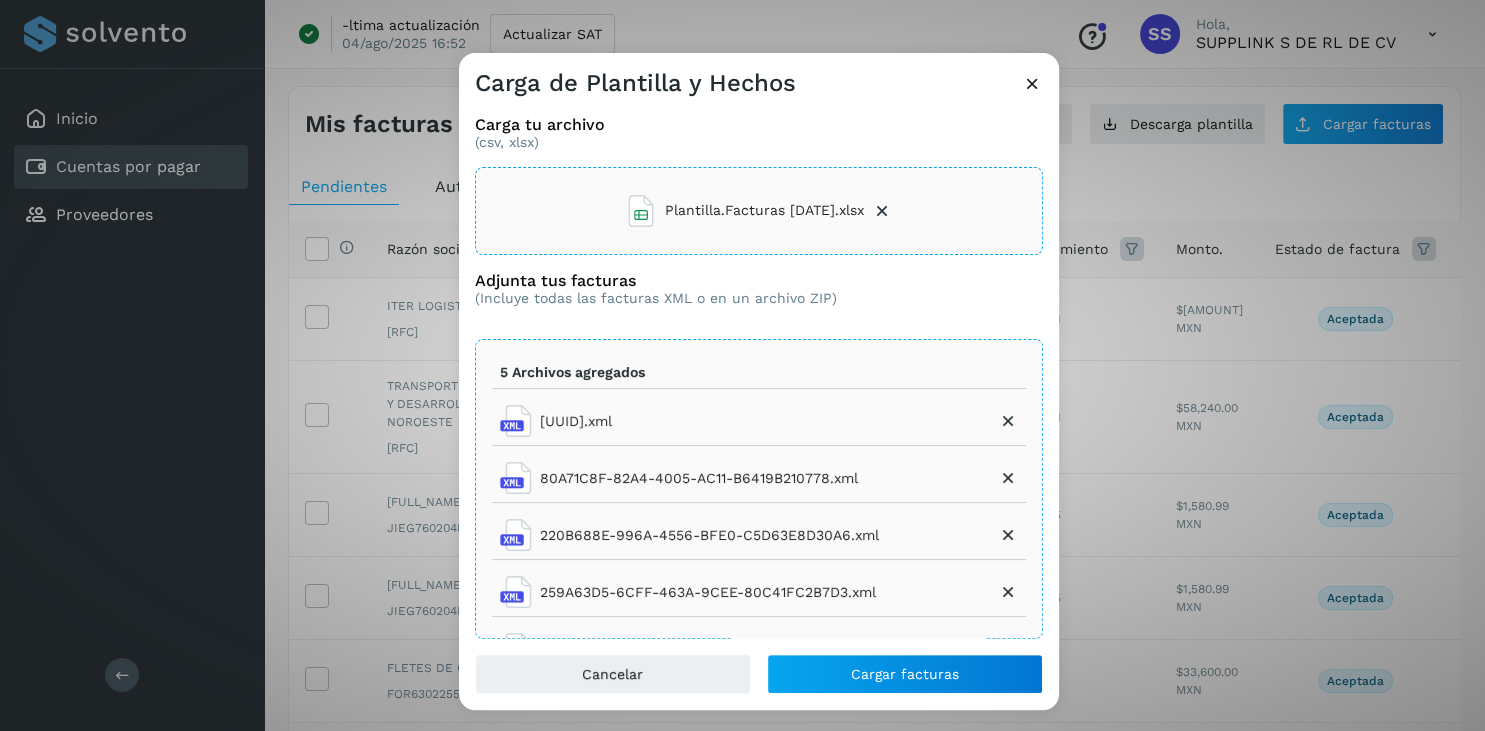 click at bounding box center [1032, 83] 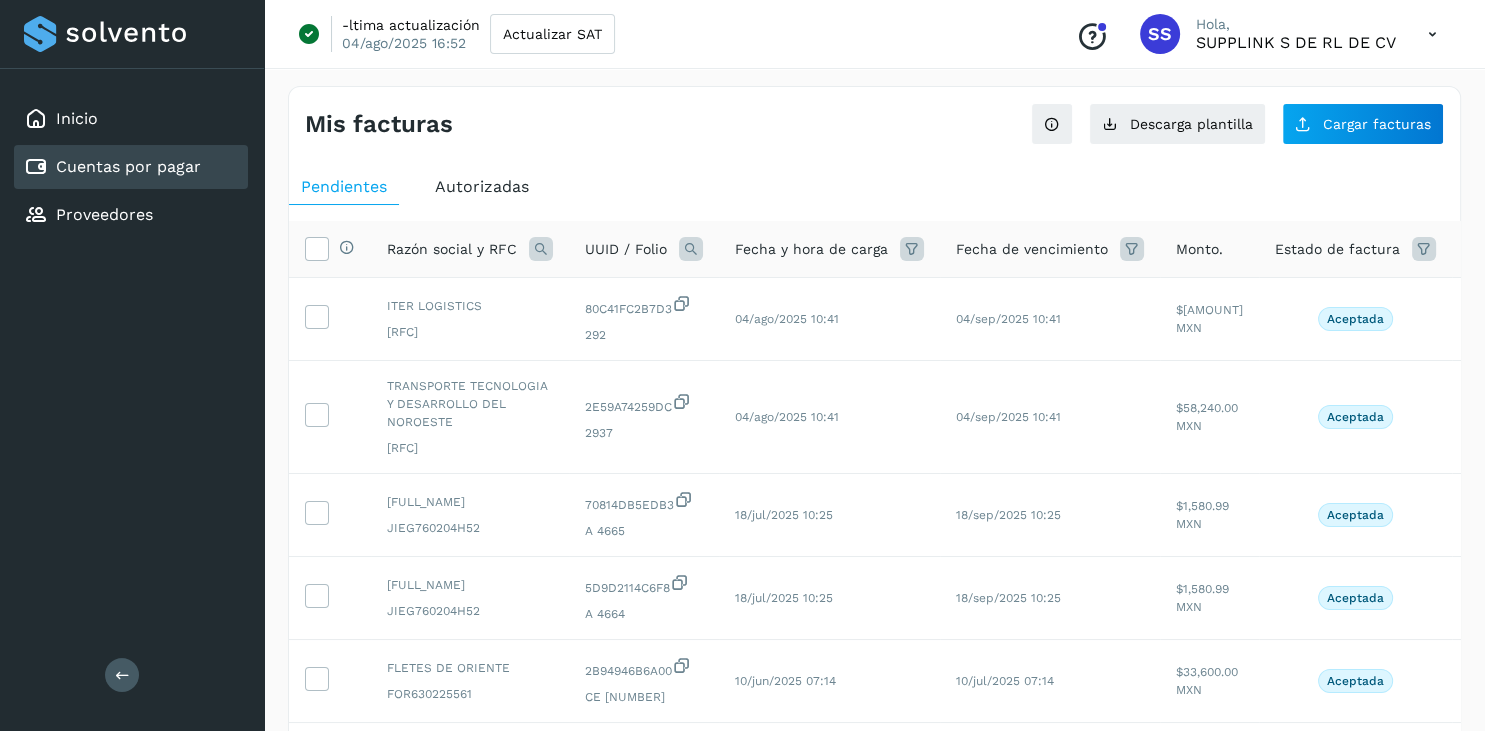 click at bounding box center [541, 249] 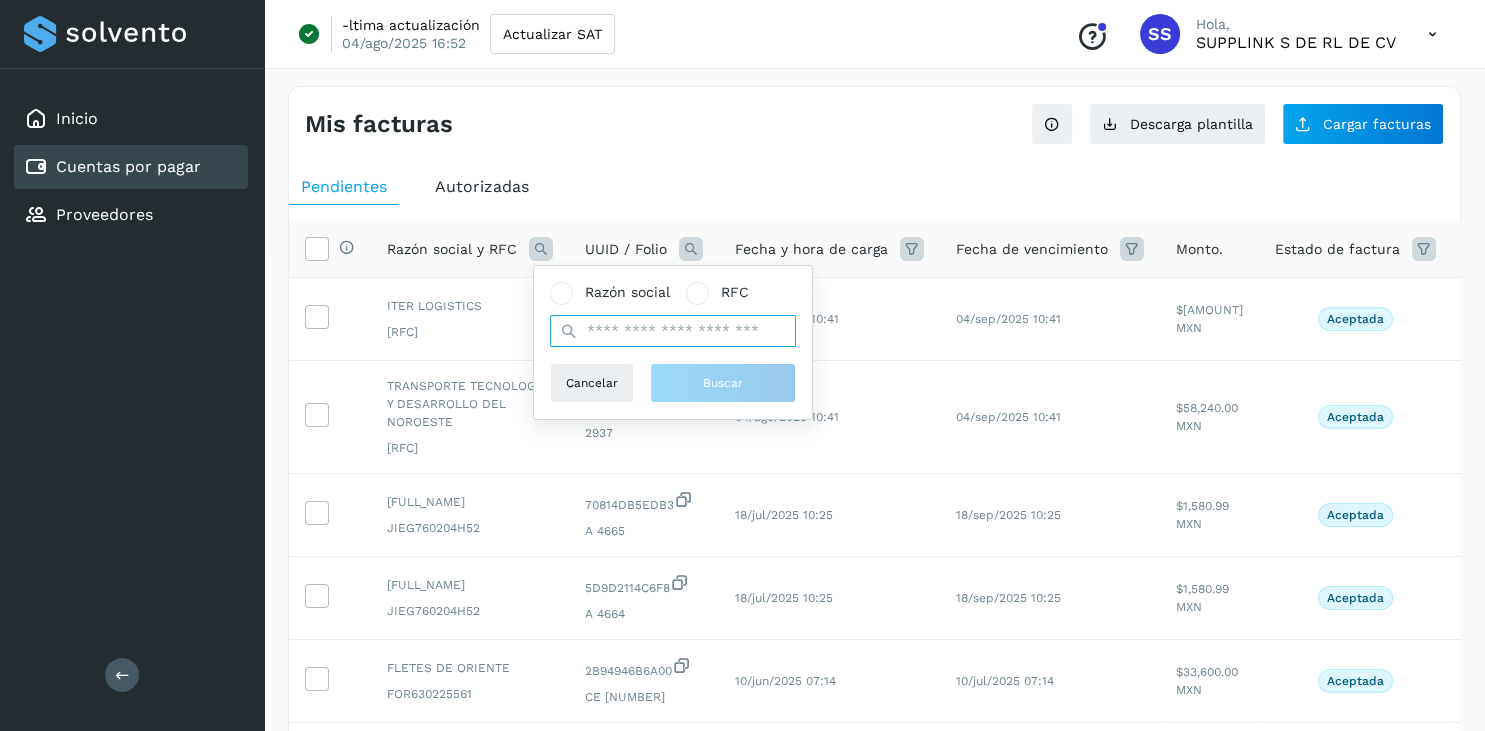 click at bounding box center [673, 331] 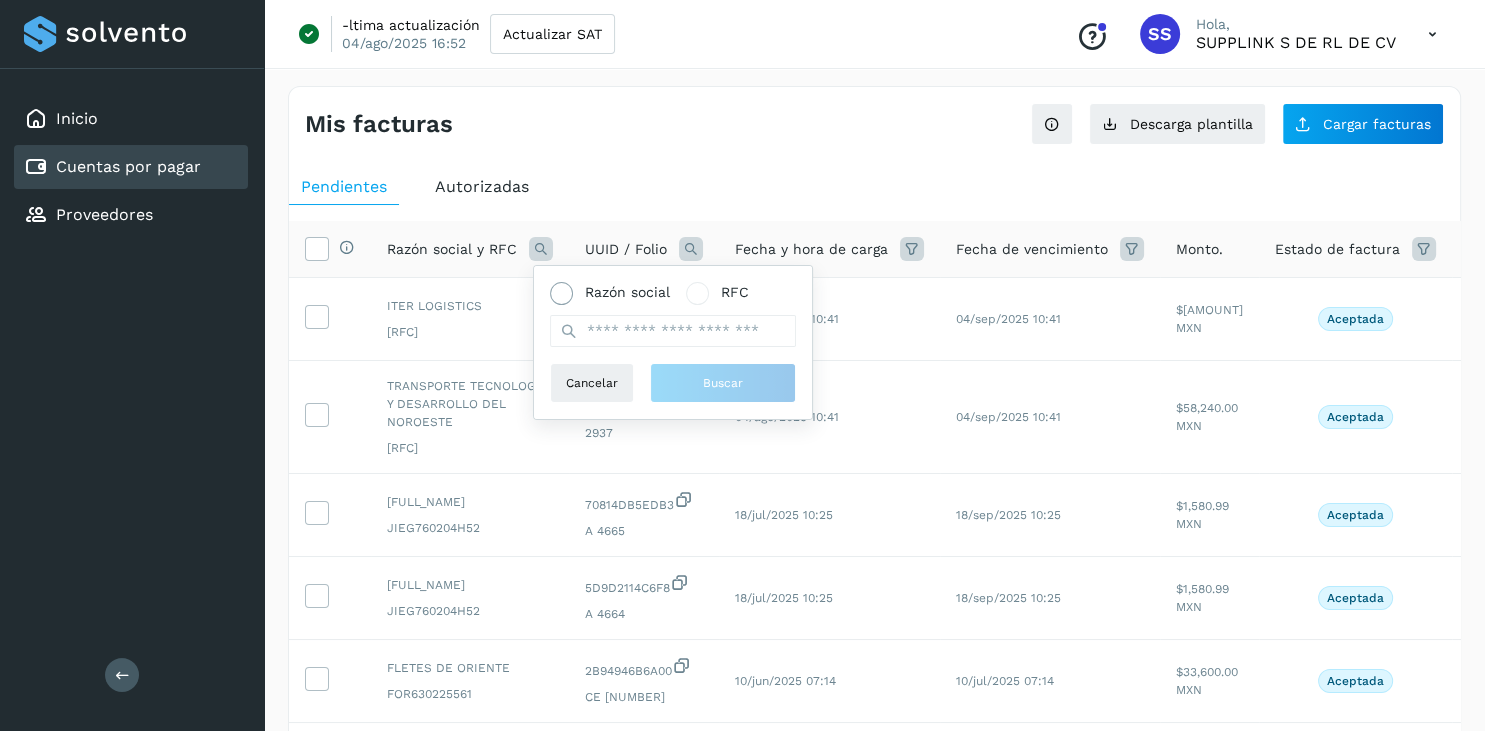 click on "Razón social" 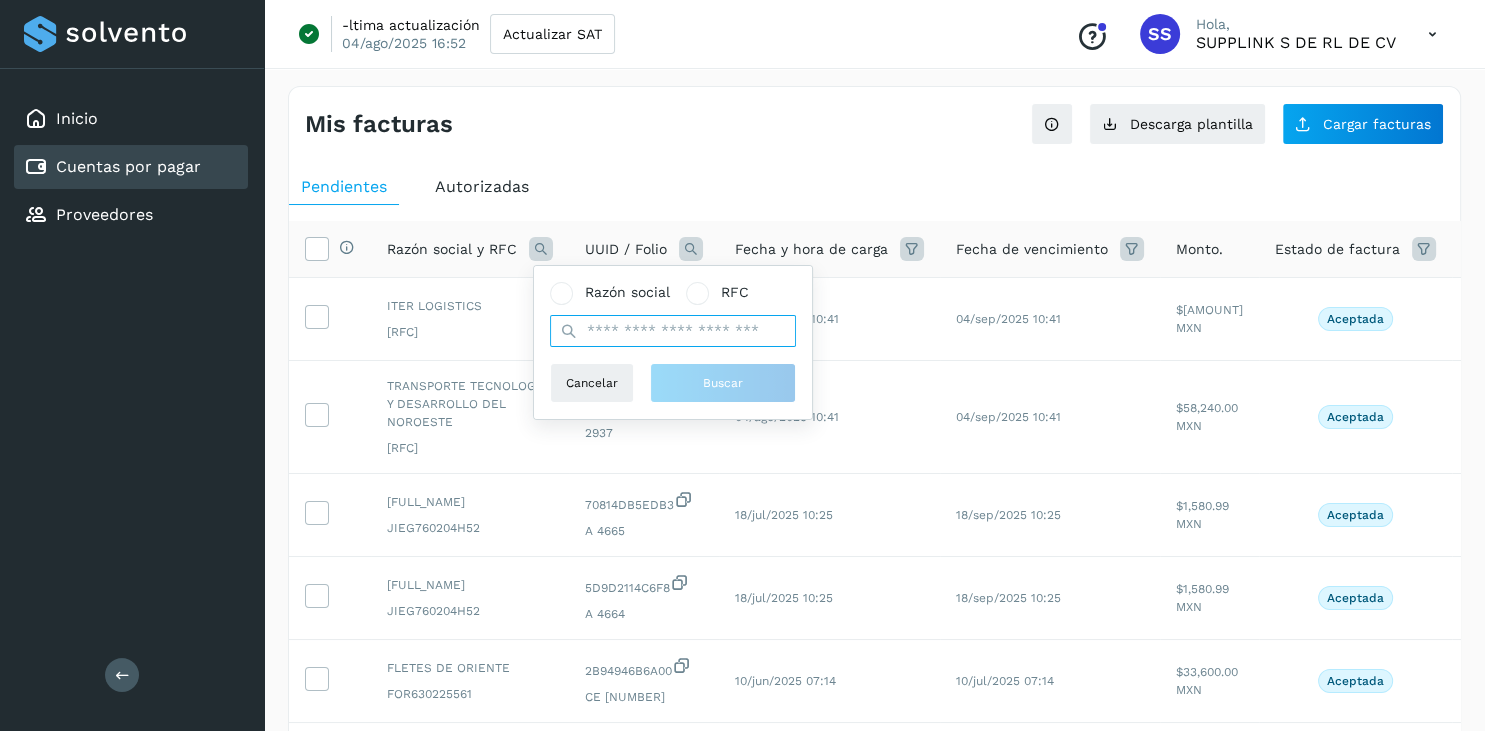 click at bounding box center [673, 331] 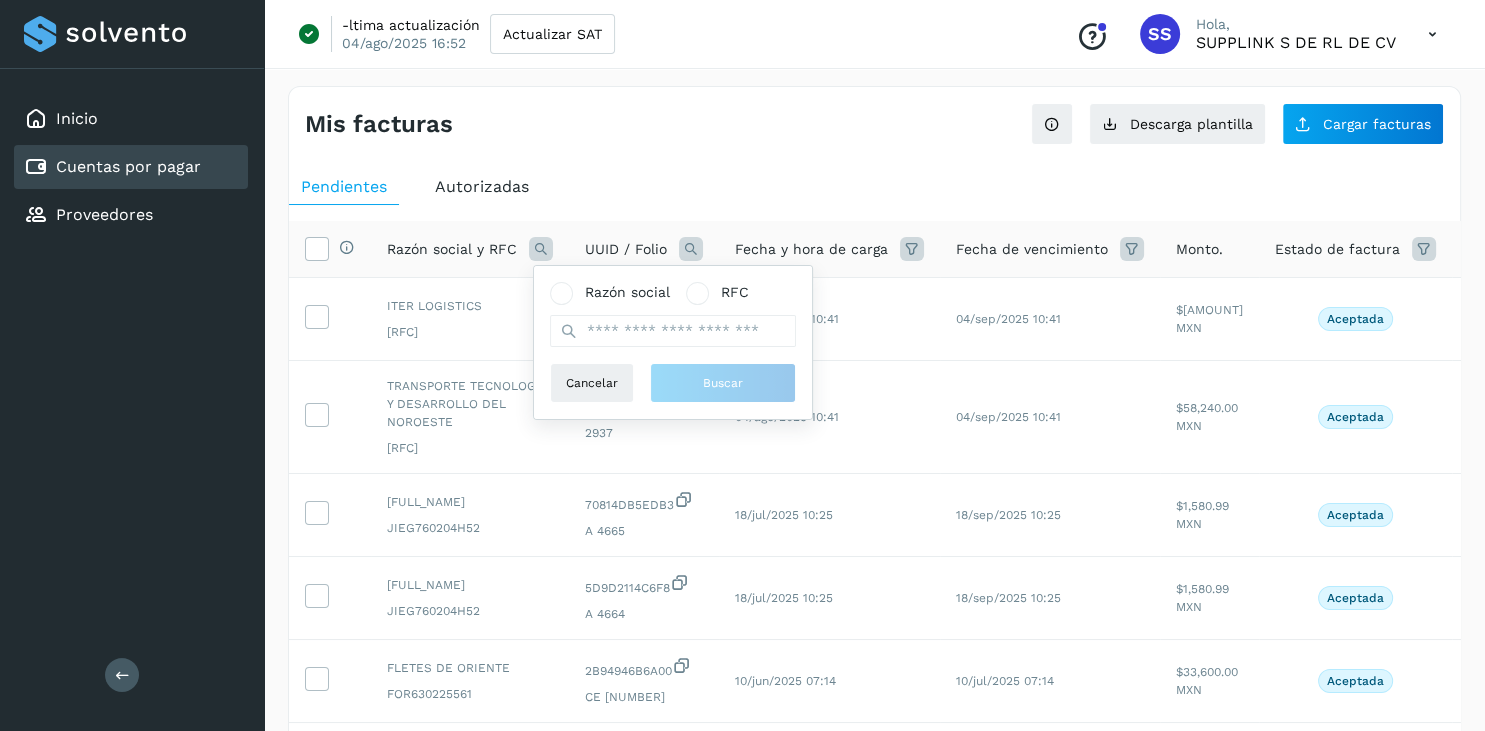 click on "Autorizadas" at bounding box center (482, 186) 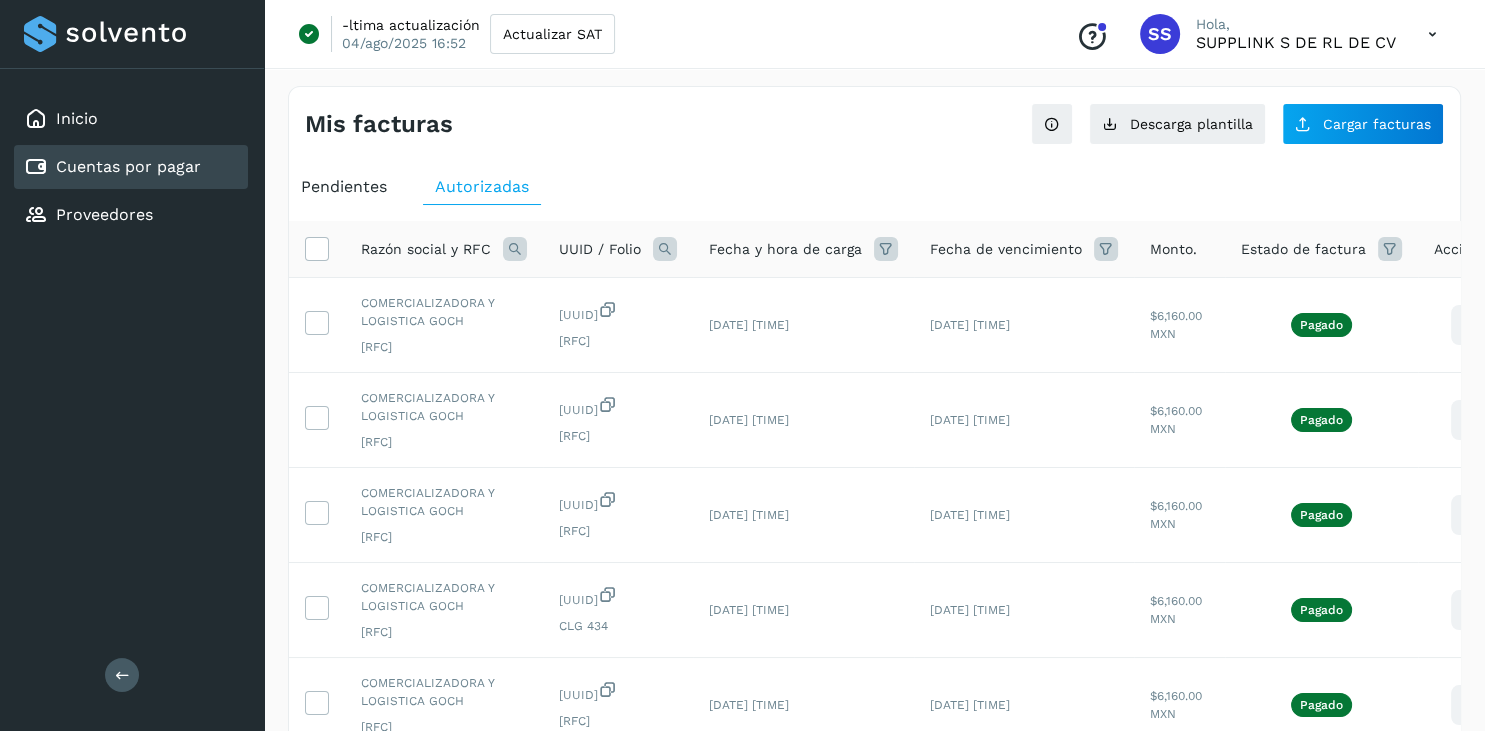 click at bounding box center [515, 249] 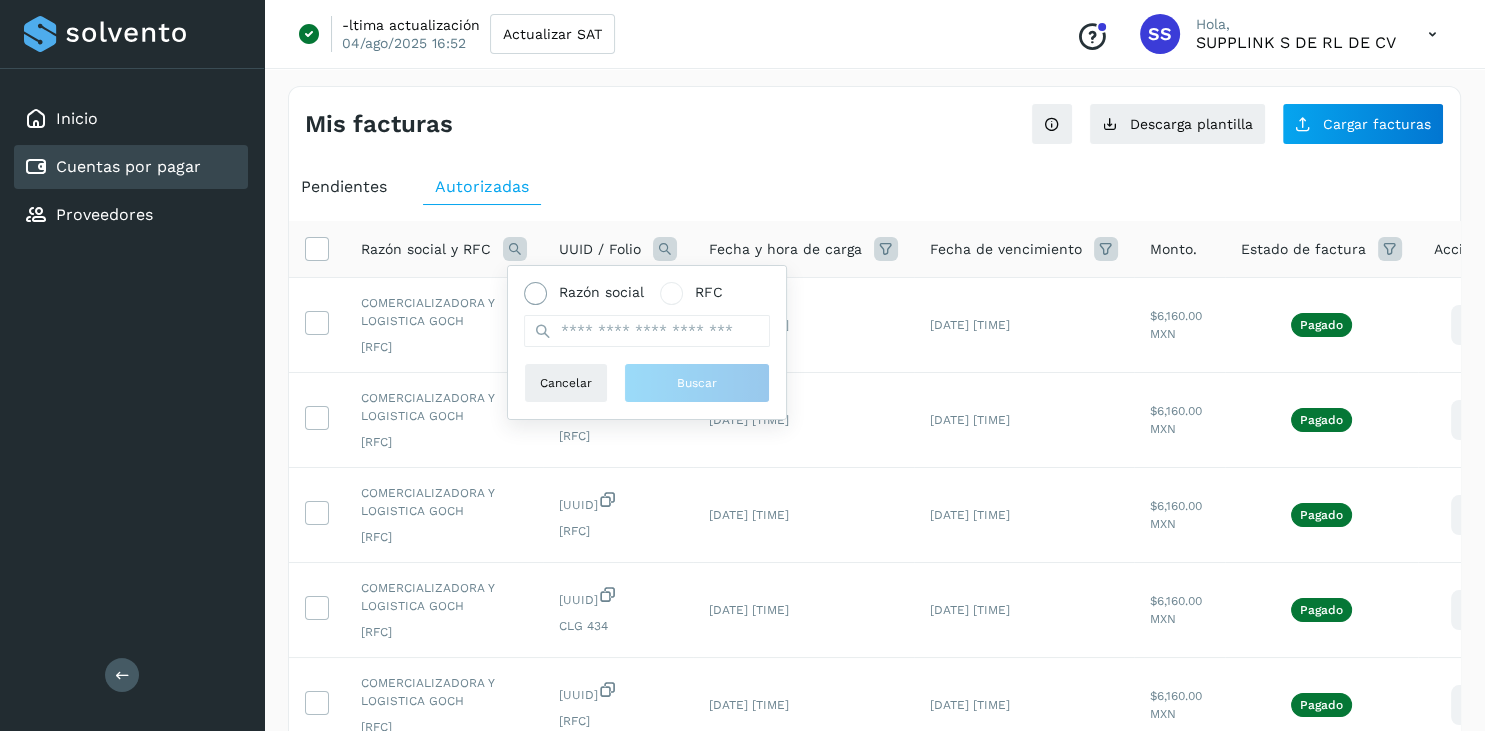 click on "Razón social" 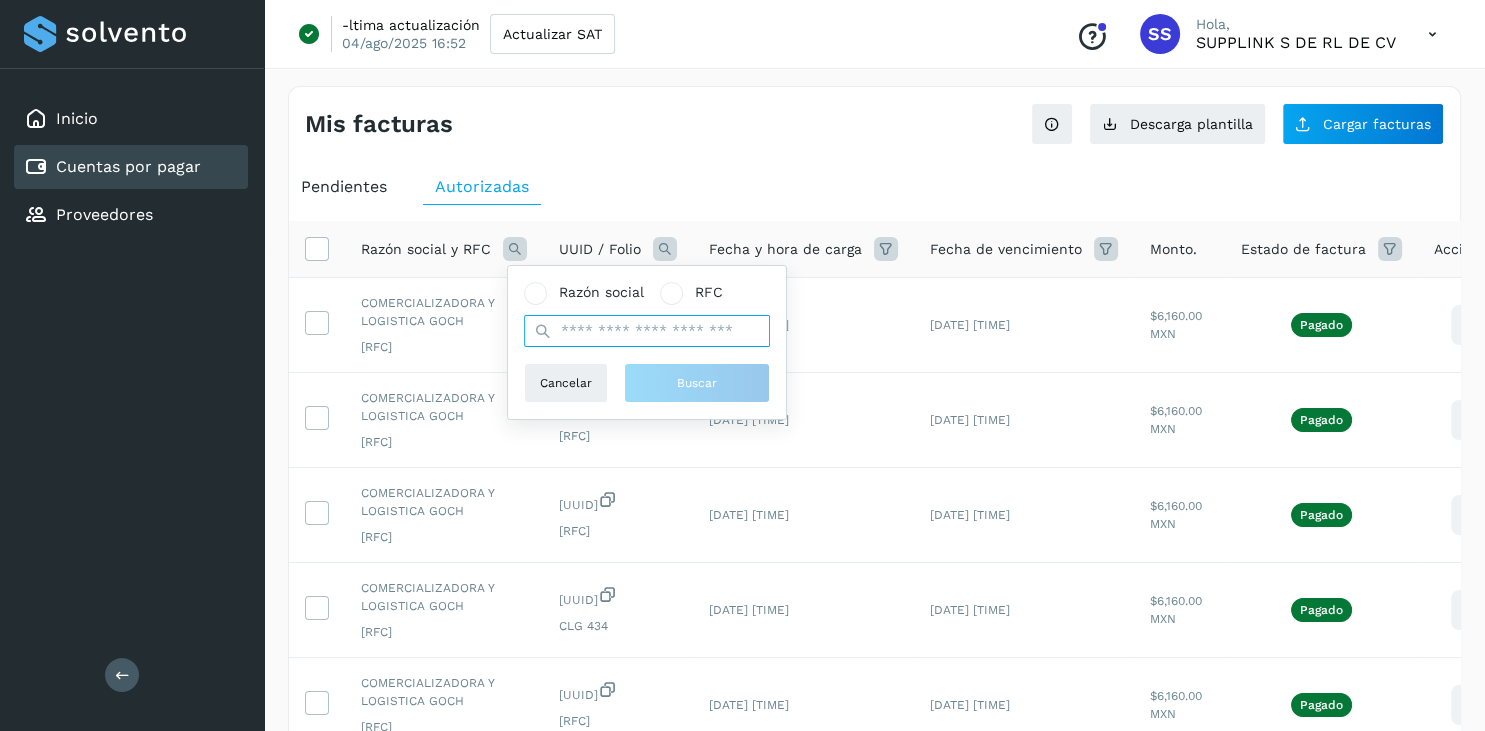 click at bounding box center [647, 331] 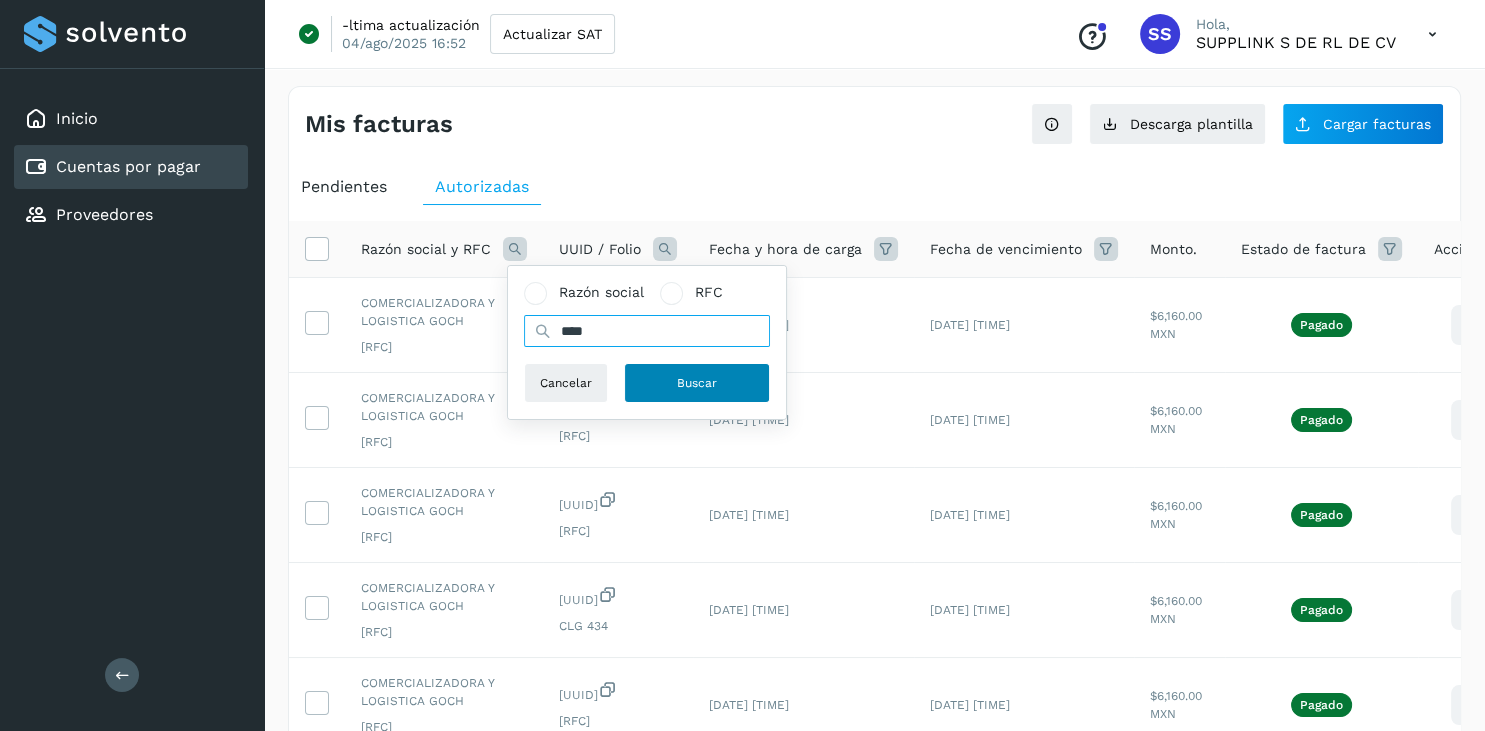 type on "****" 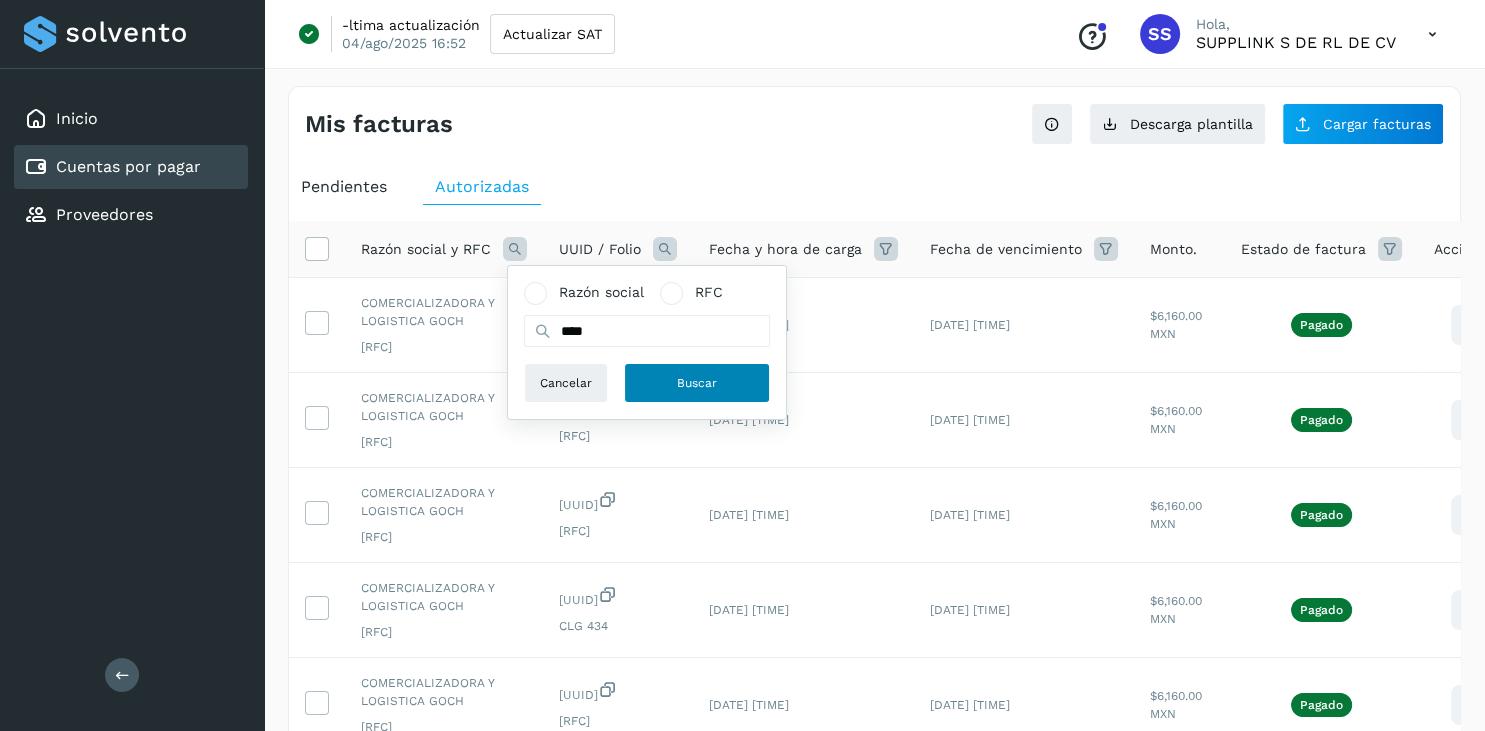 click on "Buscar" at bounding box center [697, 383] 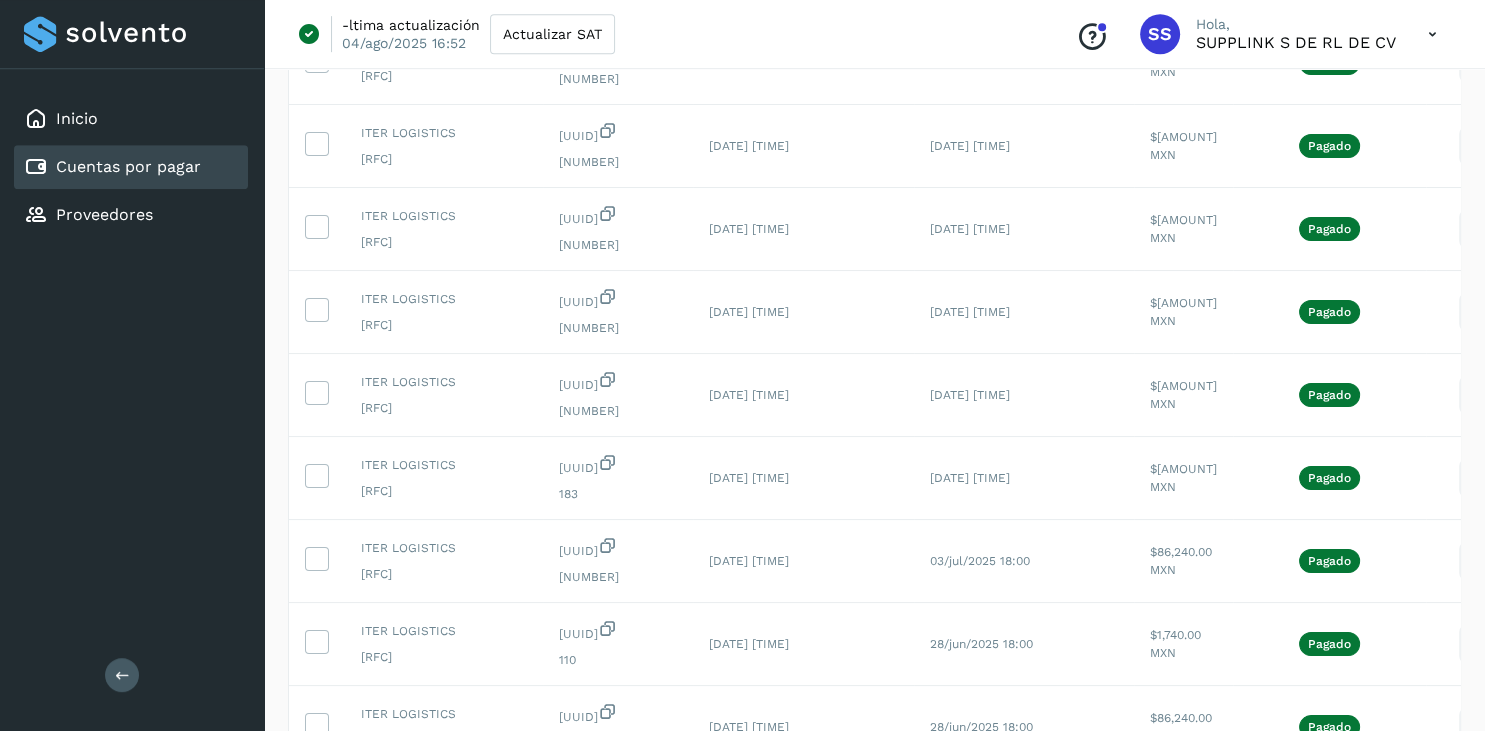 scroll, scrollTop: 410, scrollLeft: 0, axis: vertical 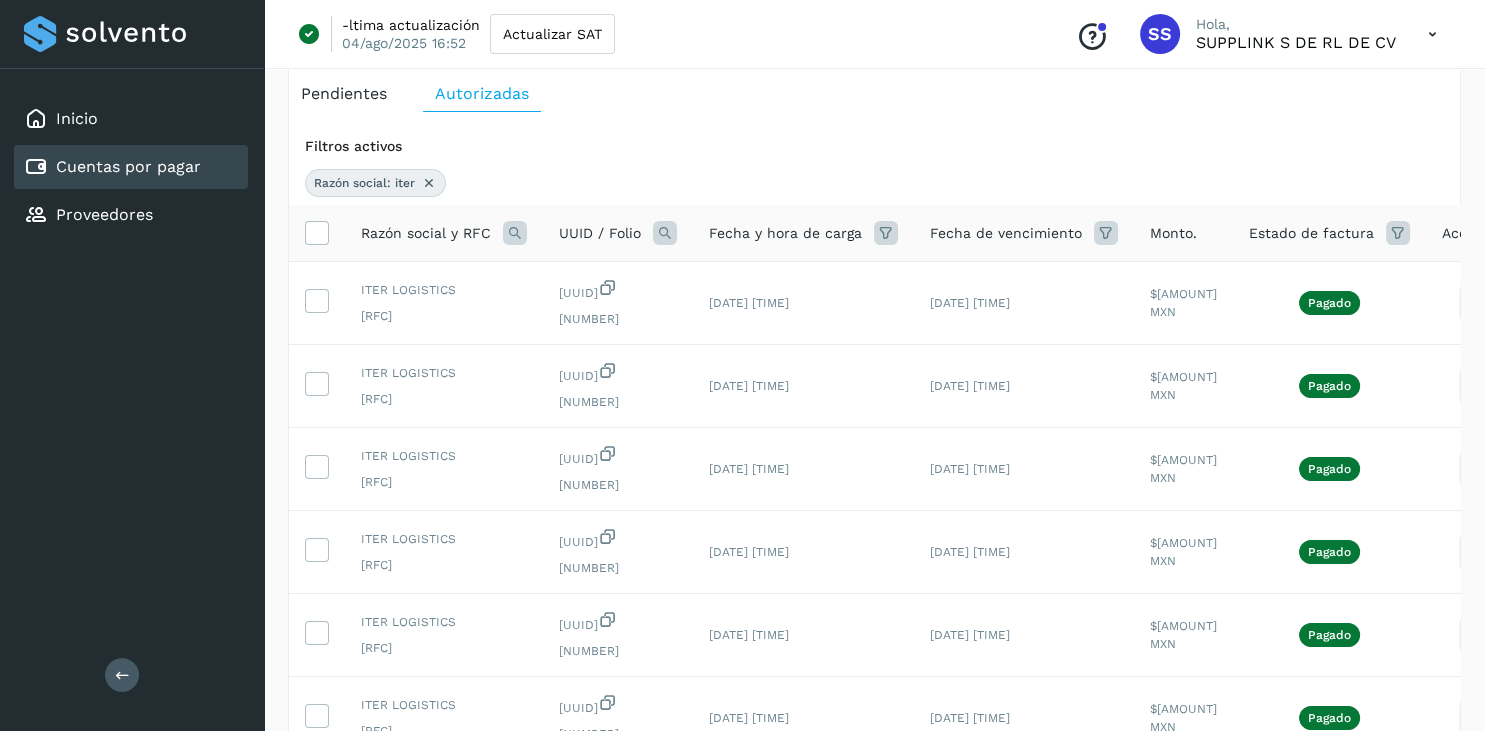 click on "Pendientes" at bounding box center (344, 94) 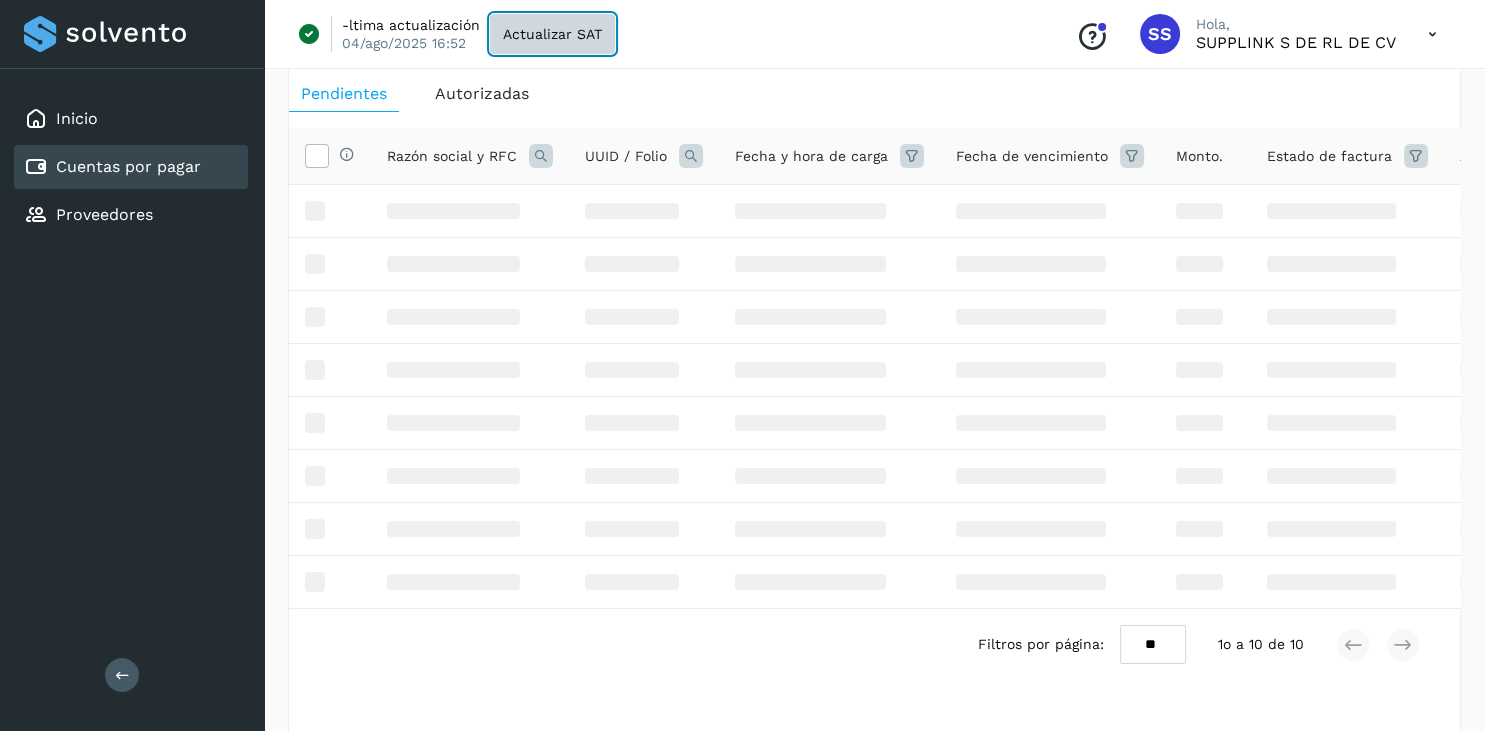 click on "Actualizar SAT" 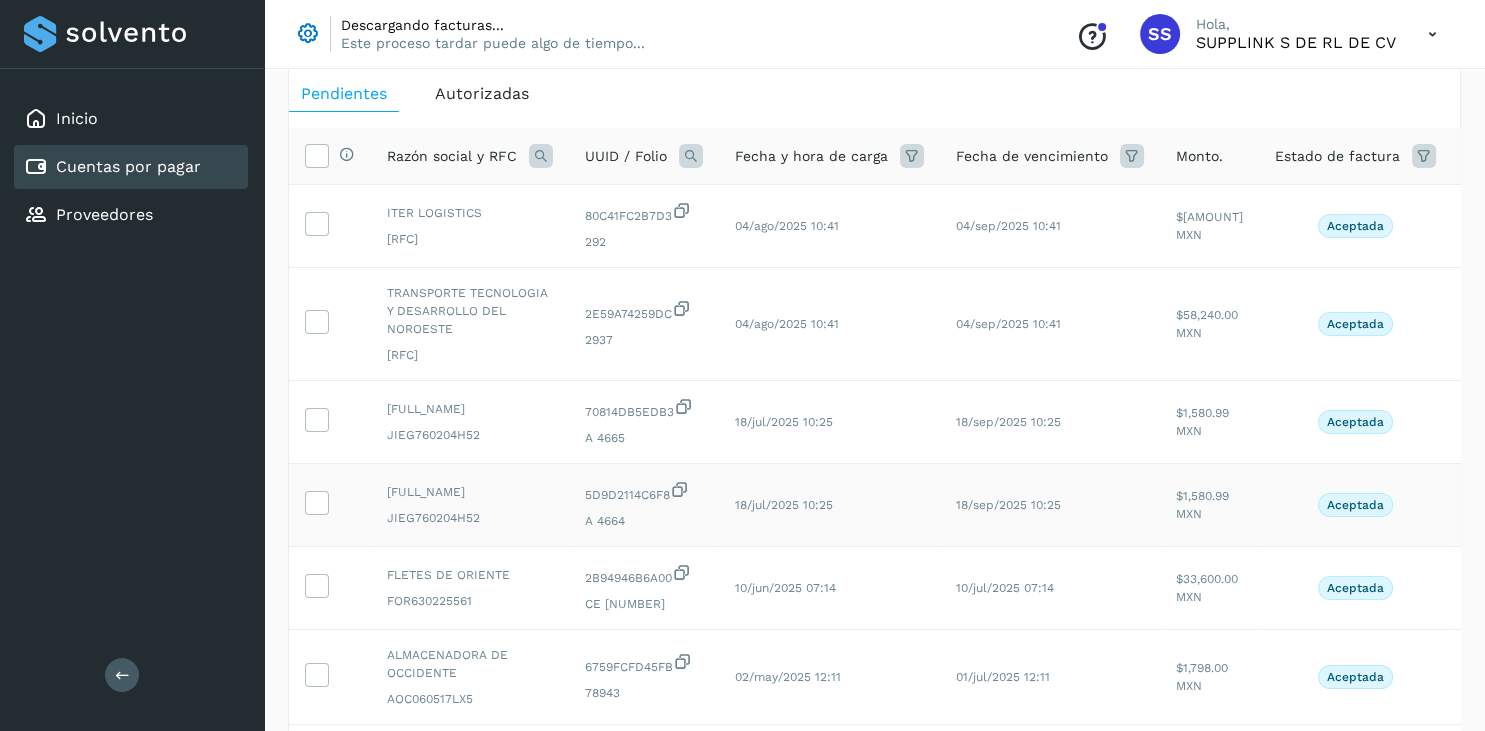 scroll, scrollTop: 0, scrollLeft: 0, axis: both 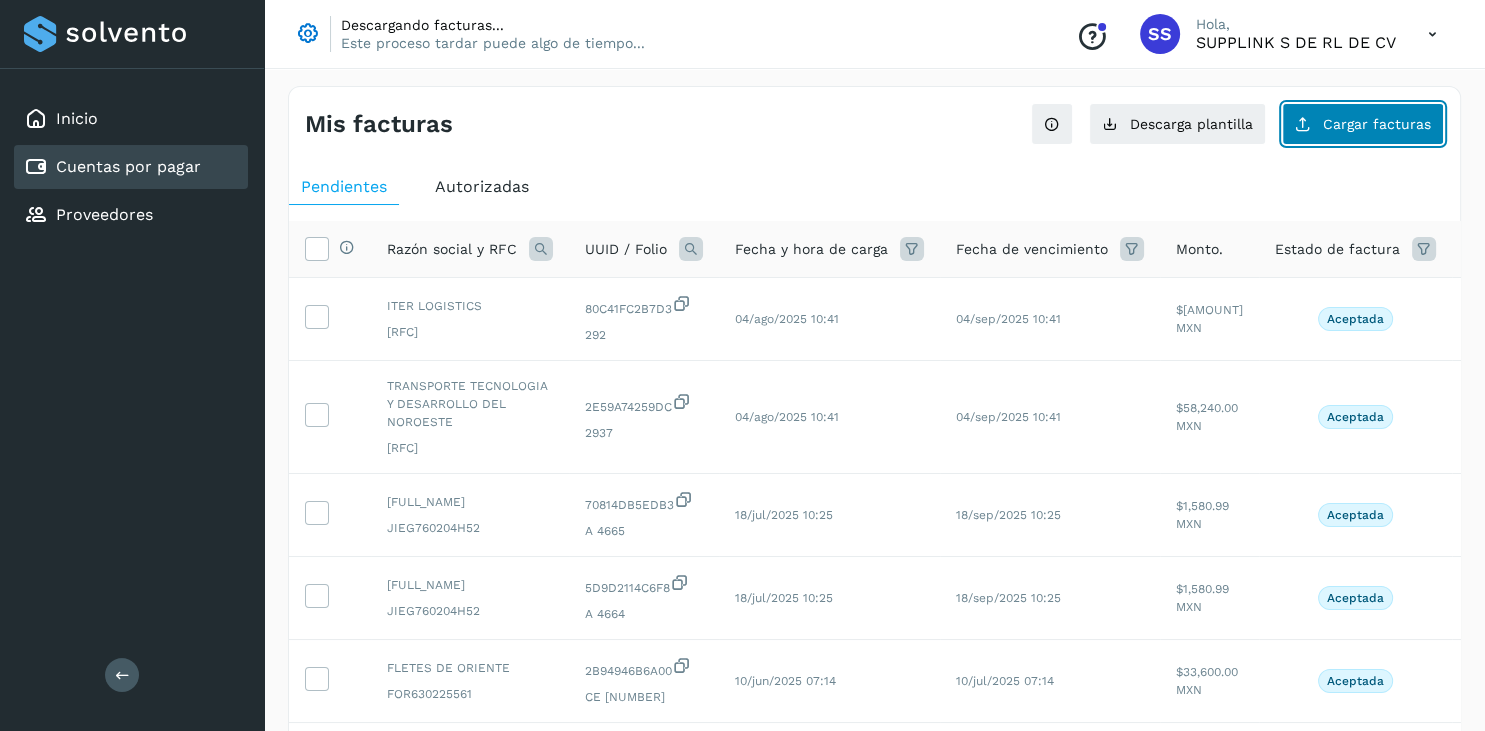 click on "Cargar facturas" 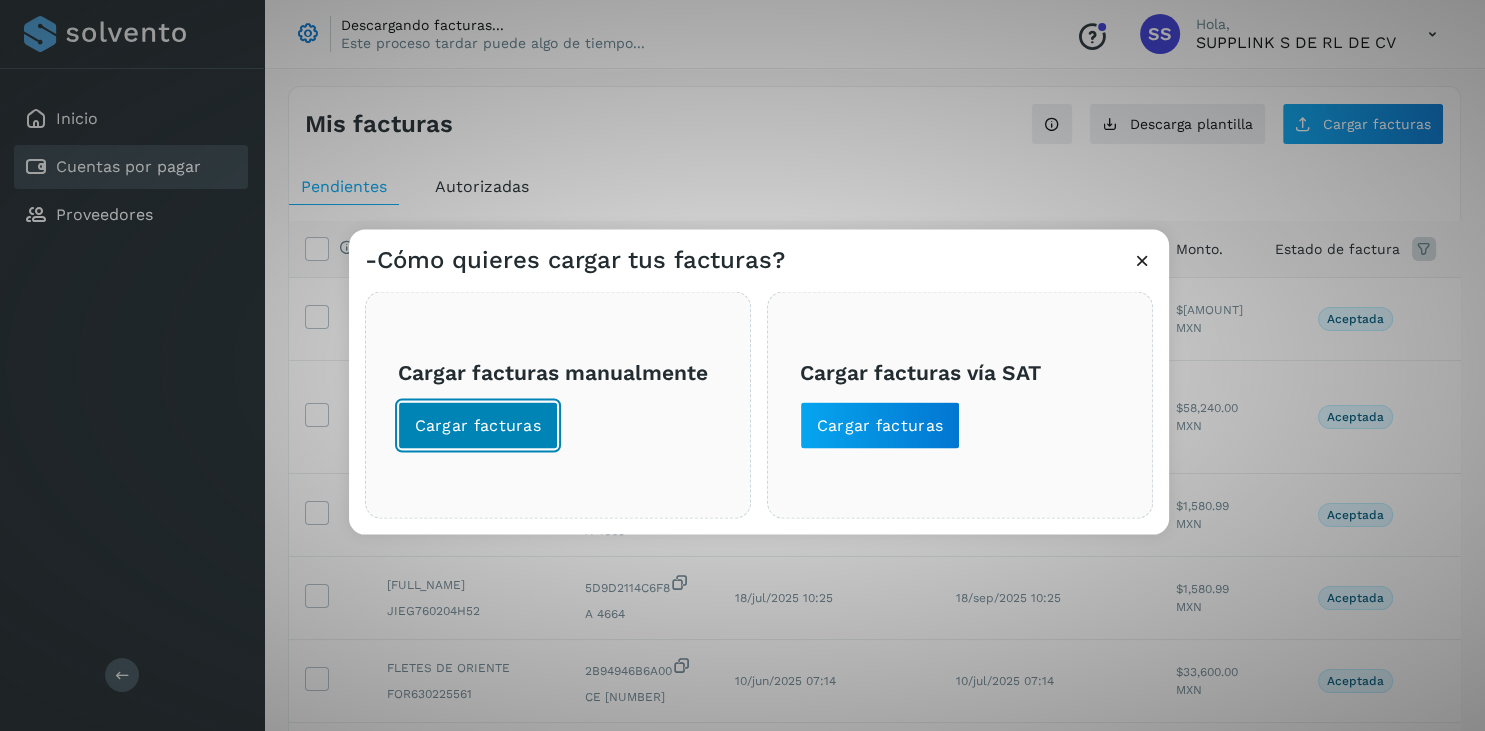 click on "Cargar facturas" 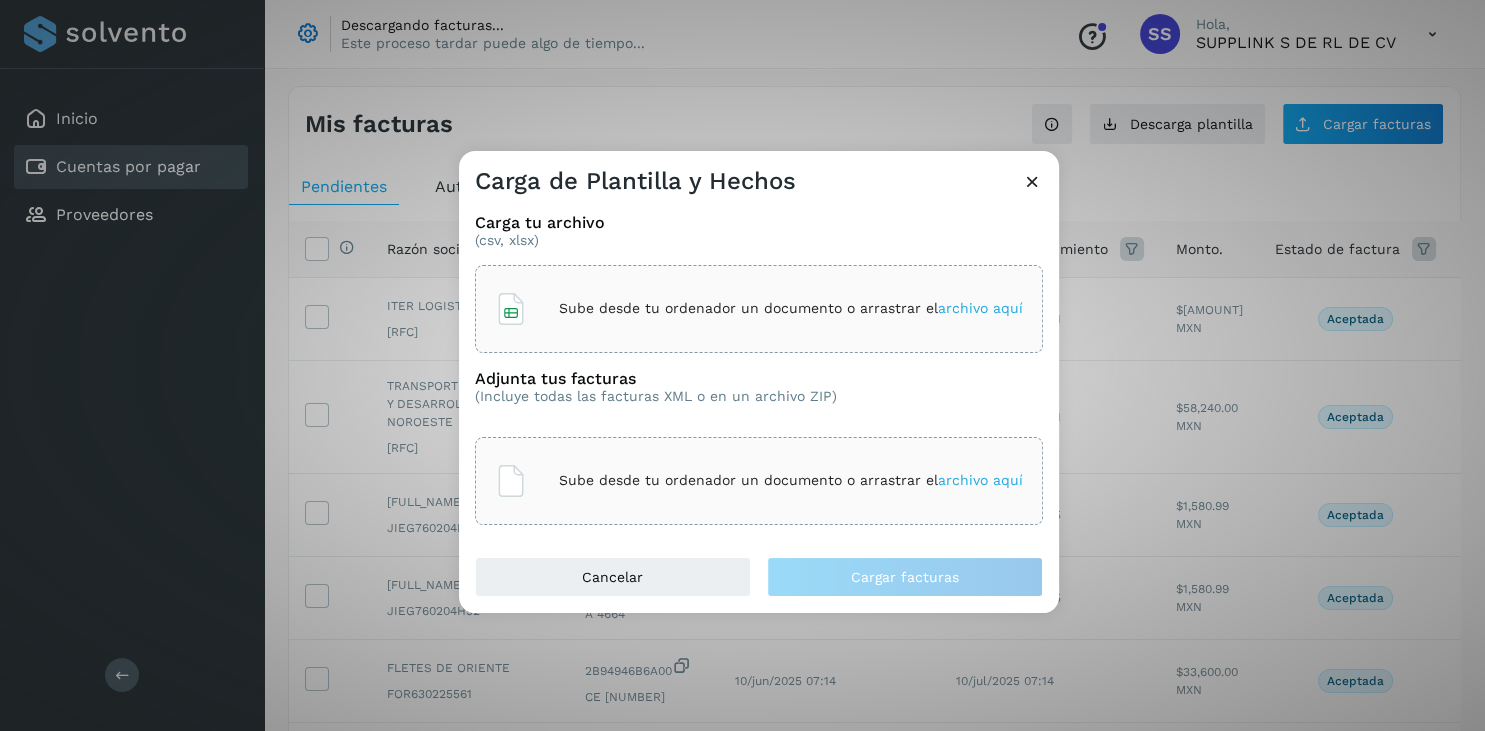 click at bounding box center [511, 309] 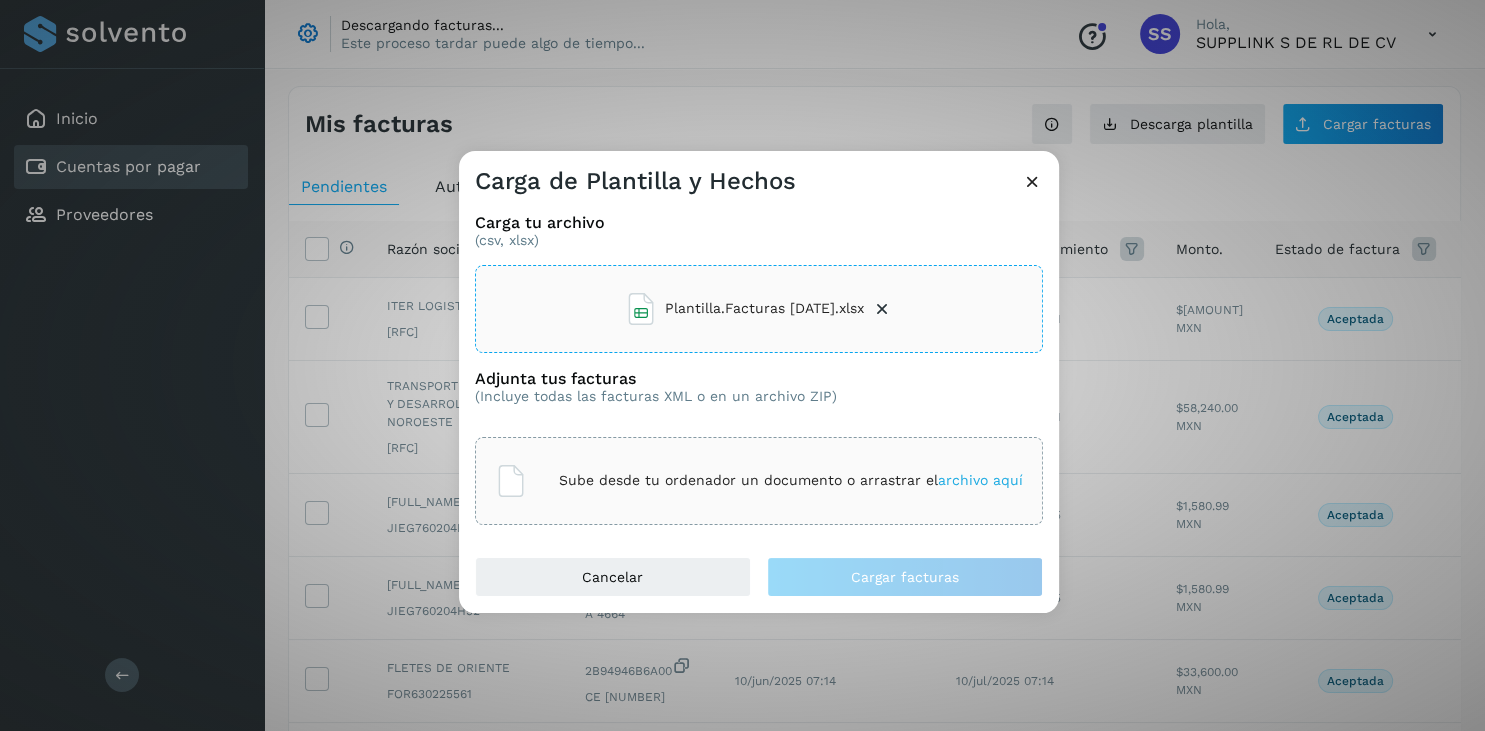 click on "archivo aquí" at bounding box center [980, 480] 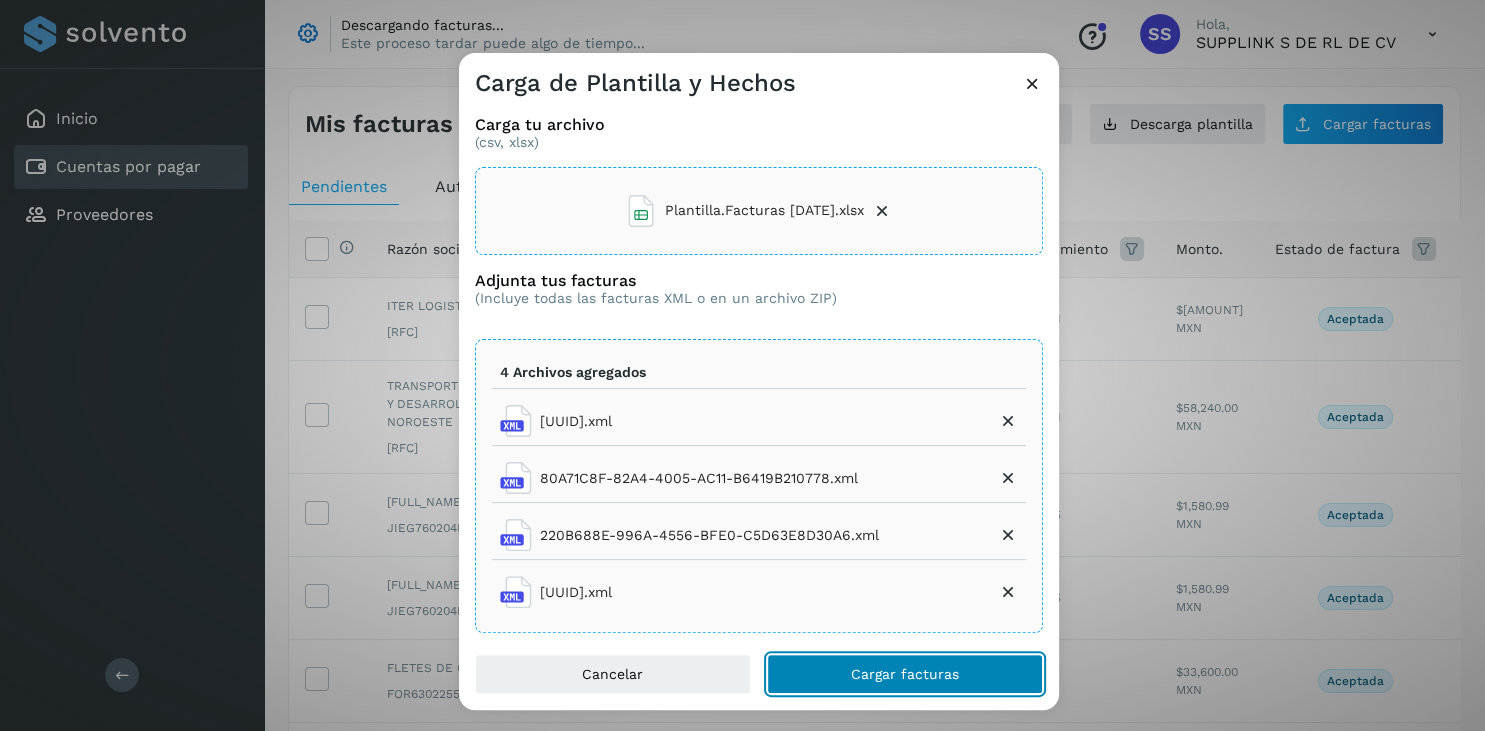 click on "Cargar facturas" 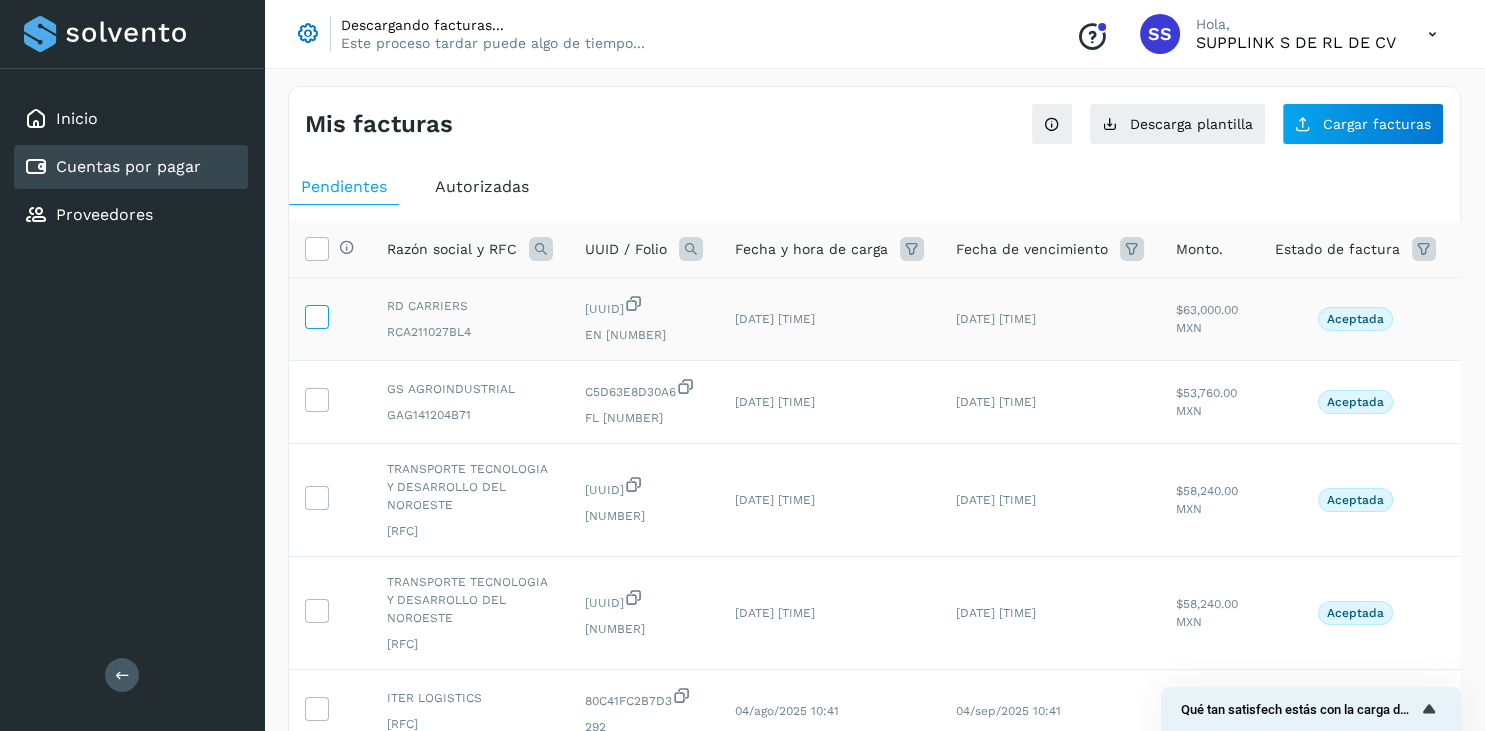 click at bounding box center [316, 315] 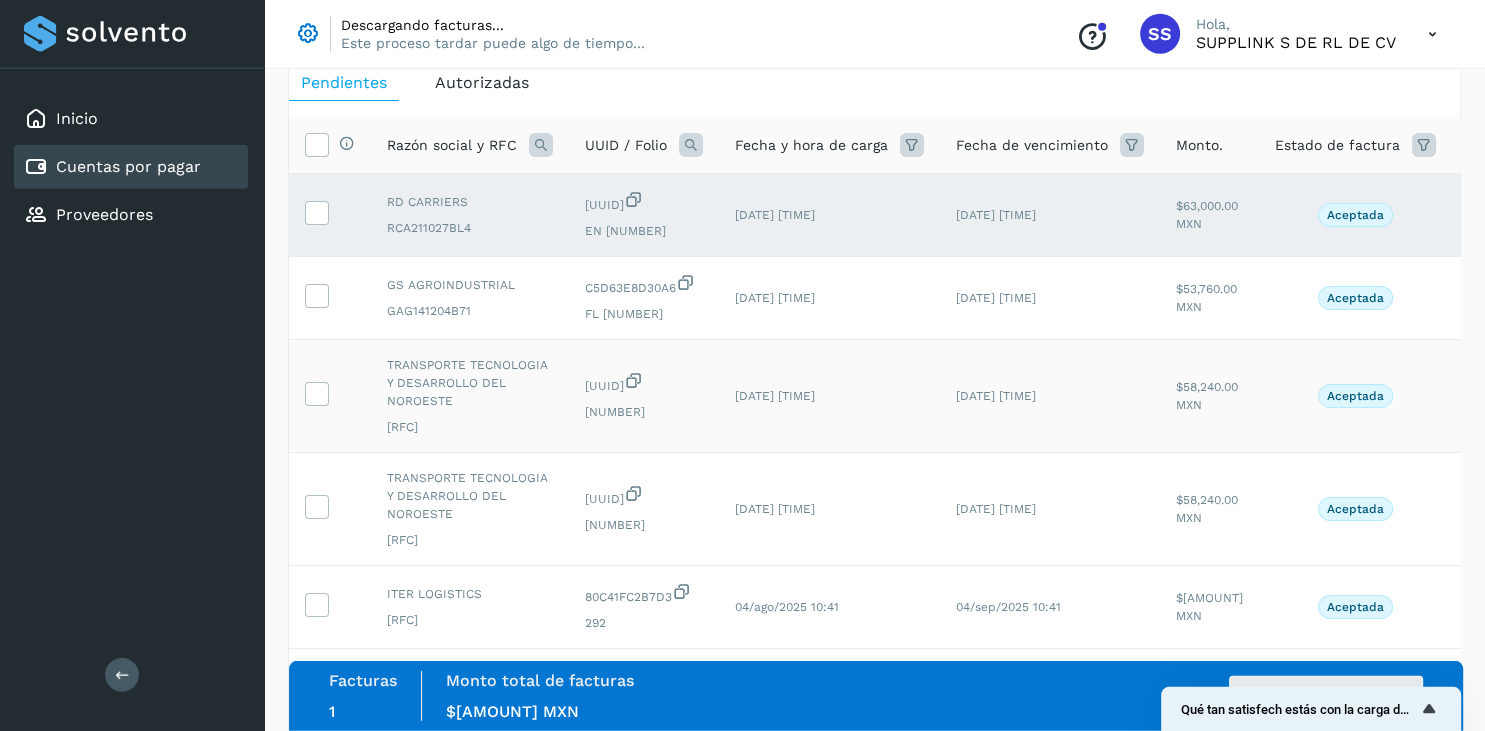 scroll, scrollTop: 105, scrollLeft: 0, axis: vertical 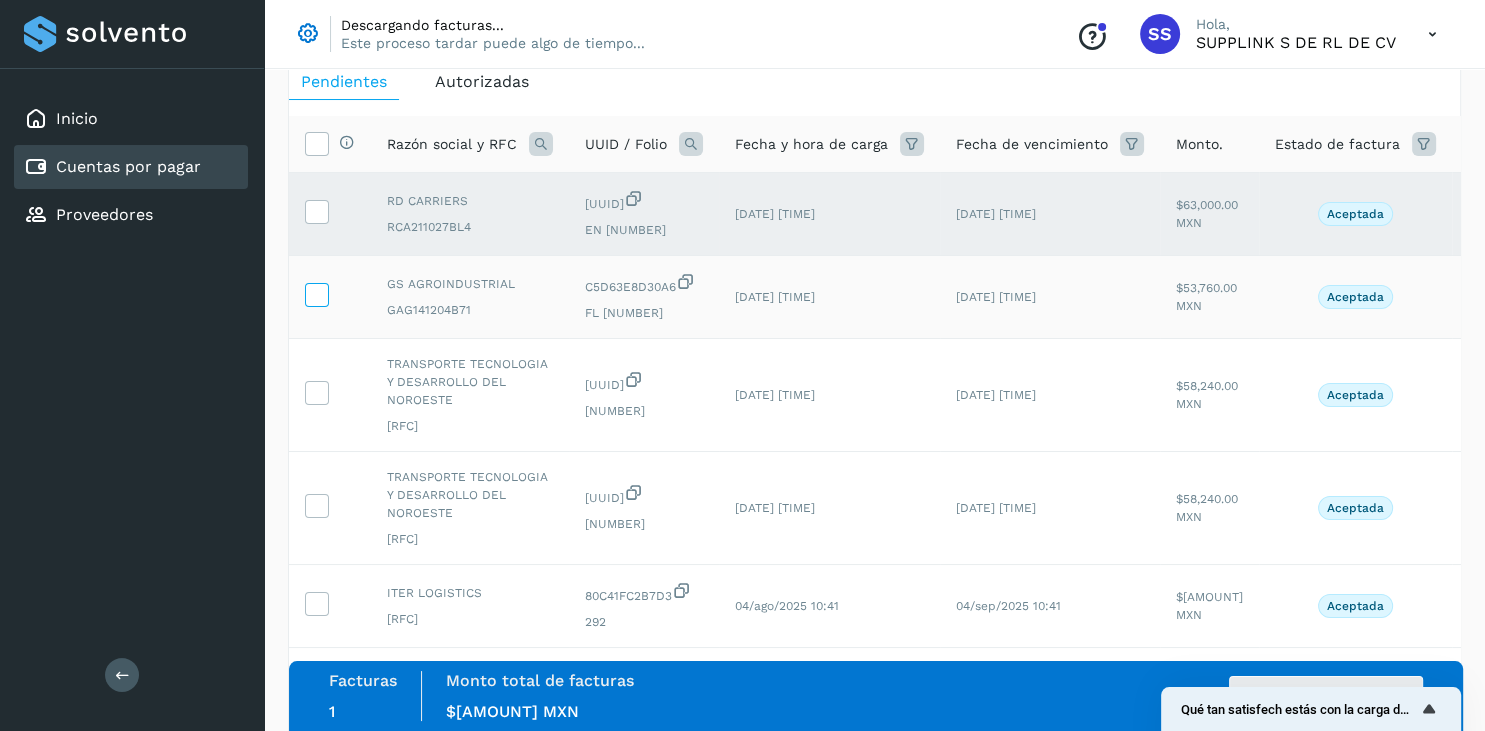click at bounding box center (316, 293) 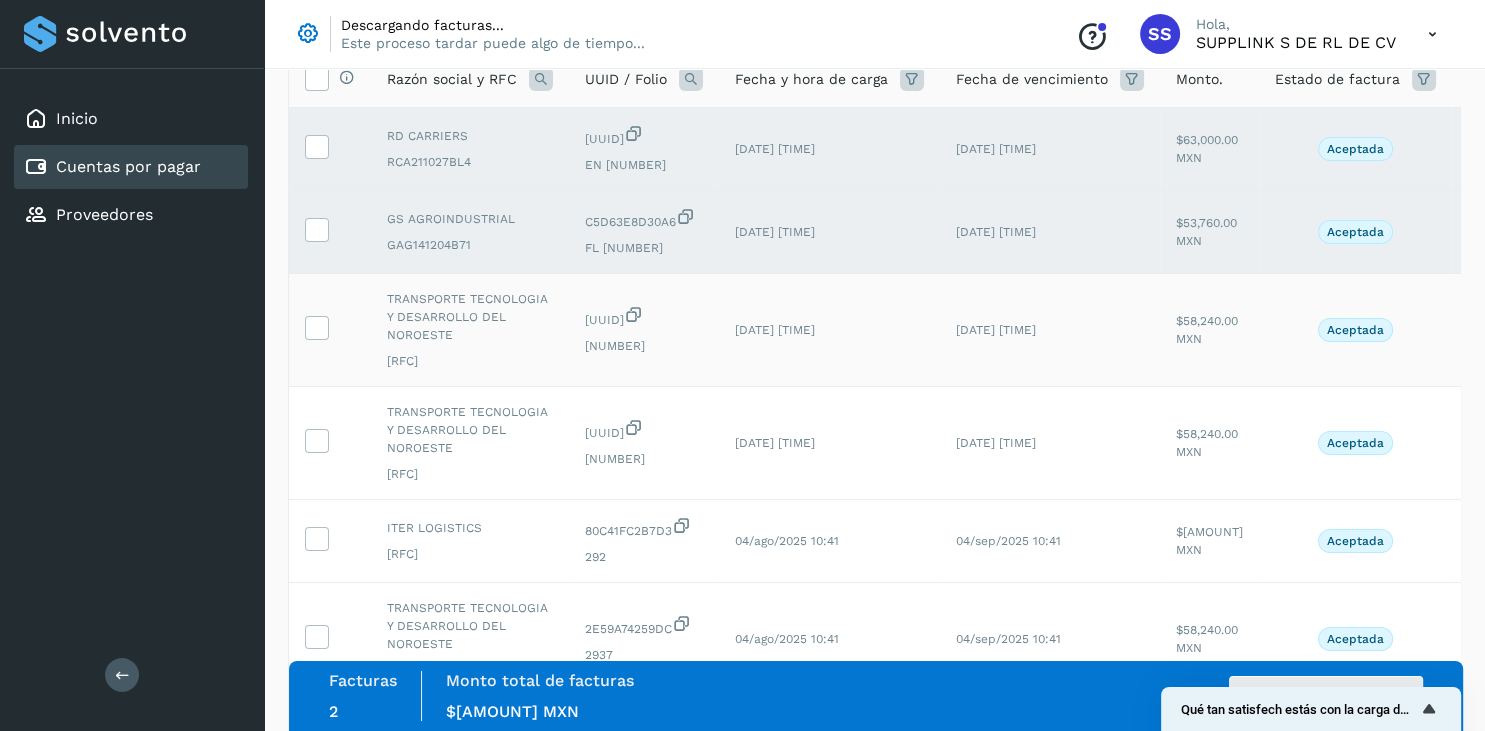 scroll, scrollTop: 211, scrollLeft: 0, axis: vertical 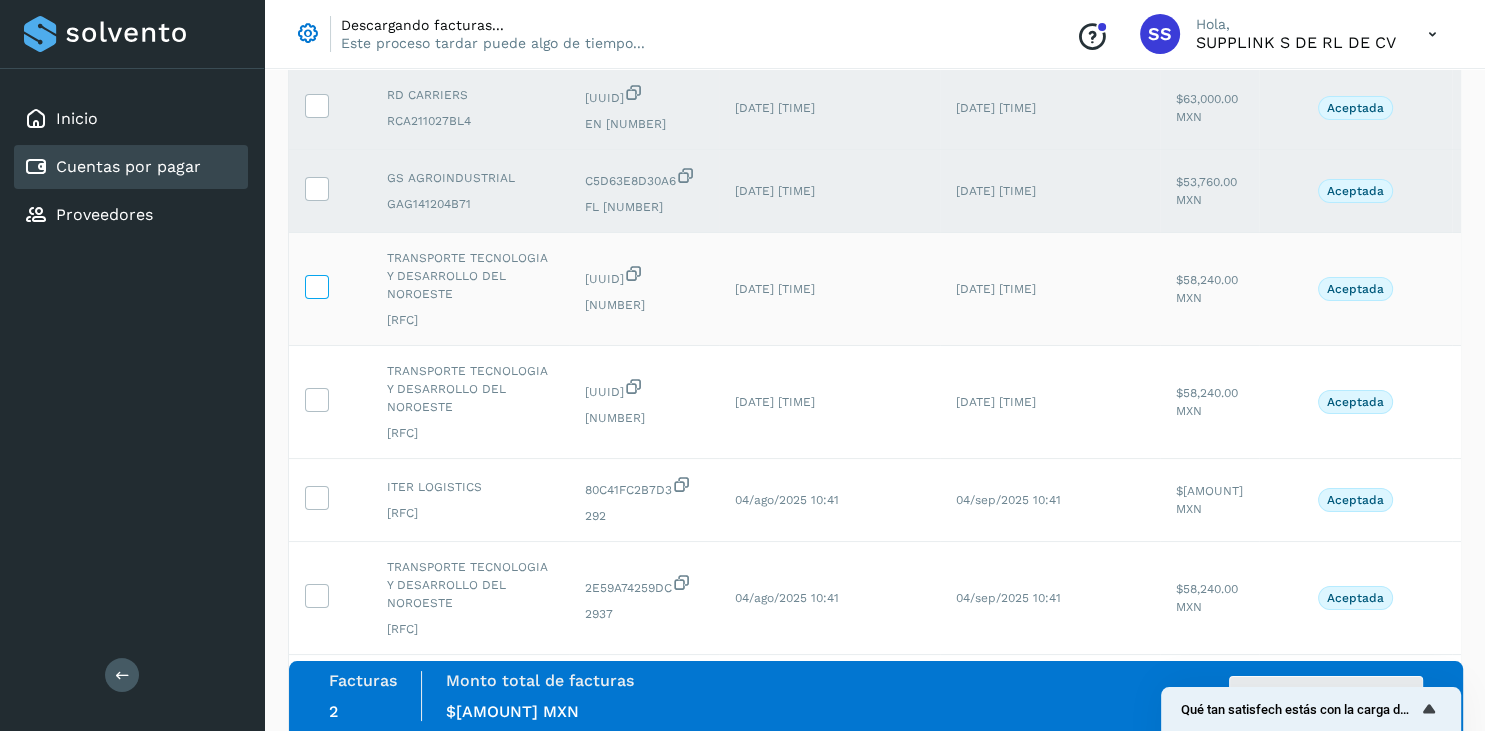 click at bounding box center [316, 285] 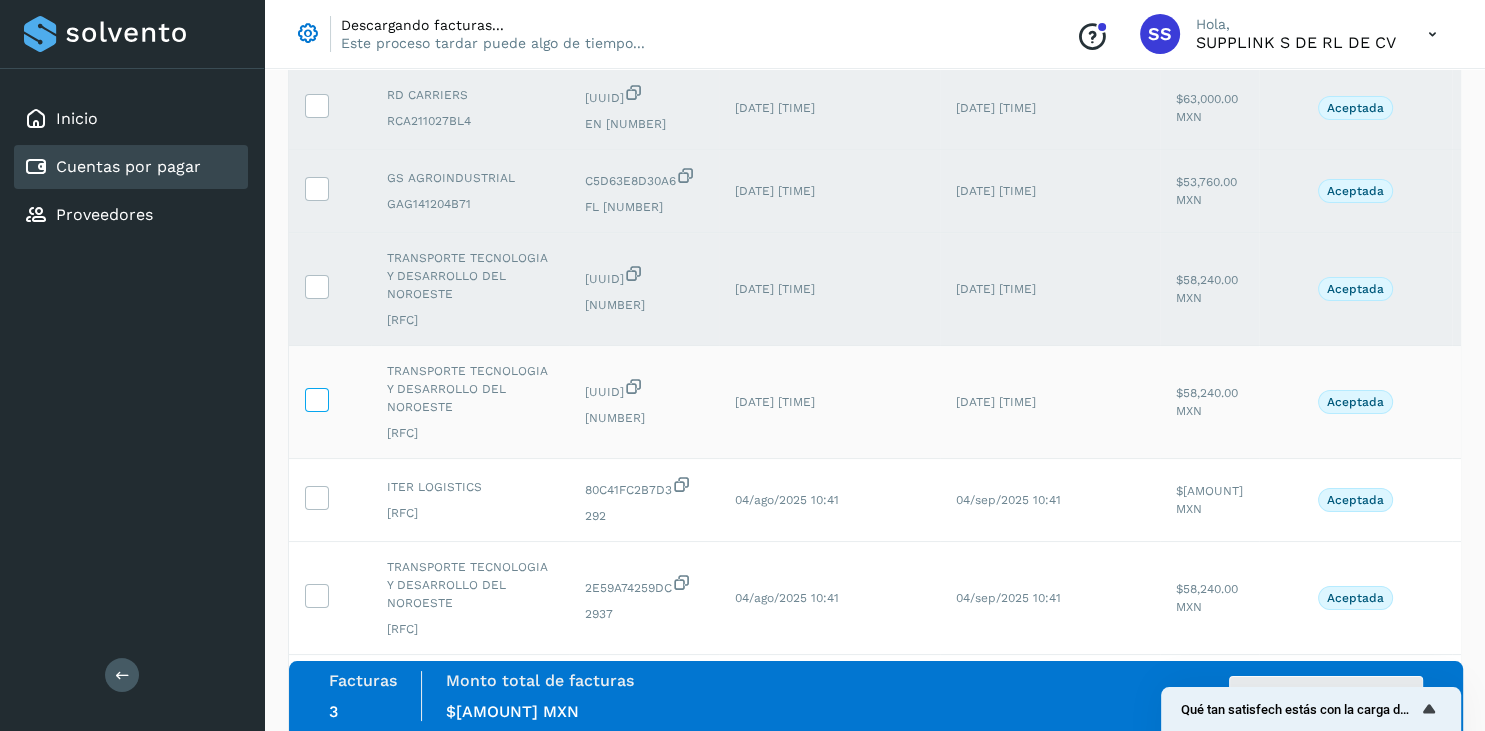 click at bounding box center [316, 398] 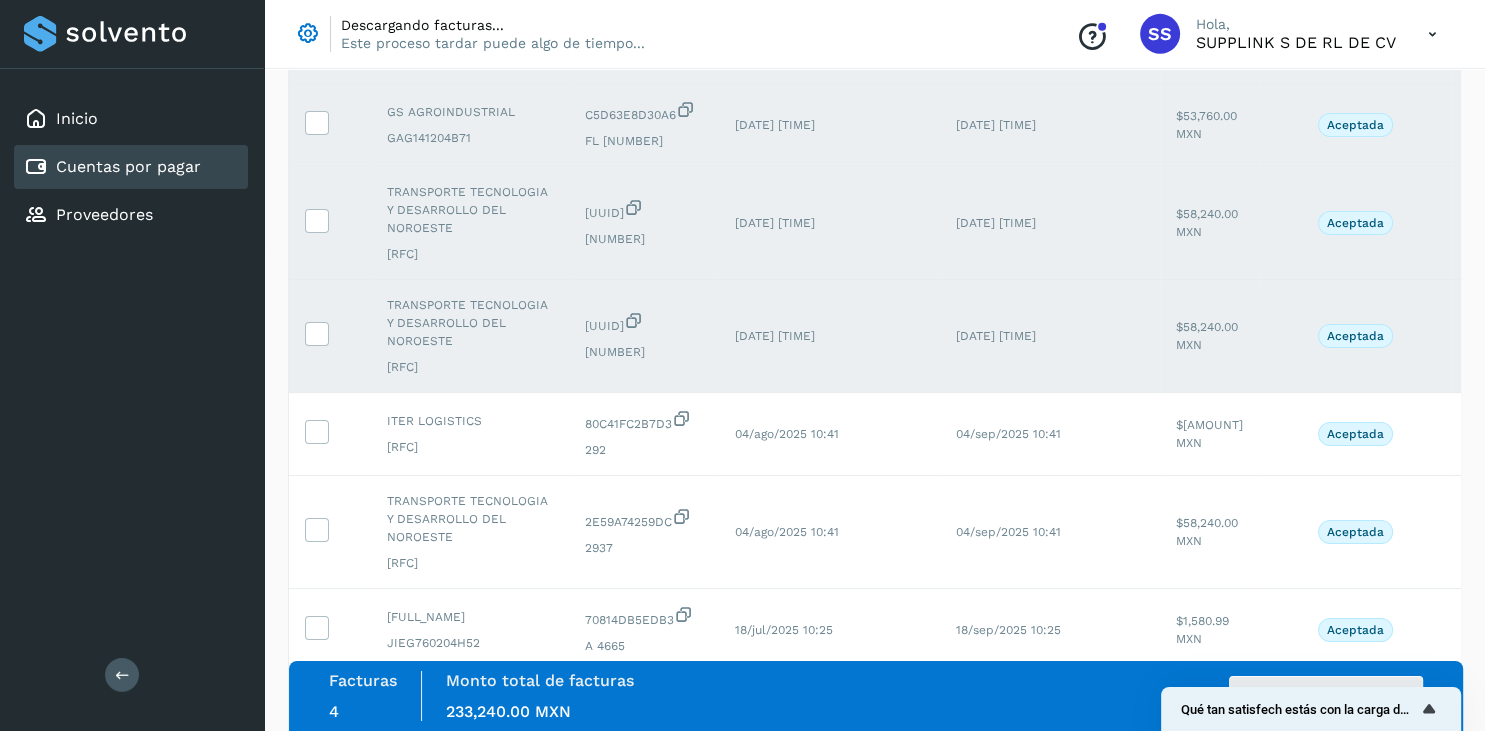 scroll, scrollTop: 316, scrollLeft: 0, axis: vertical 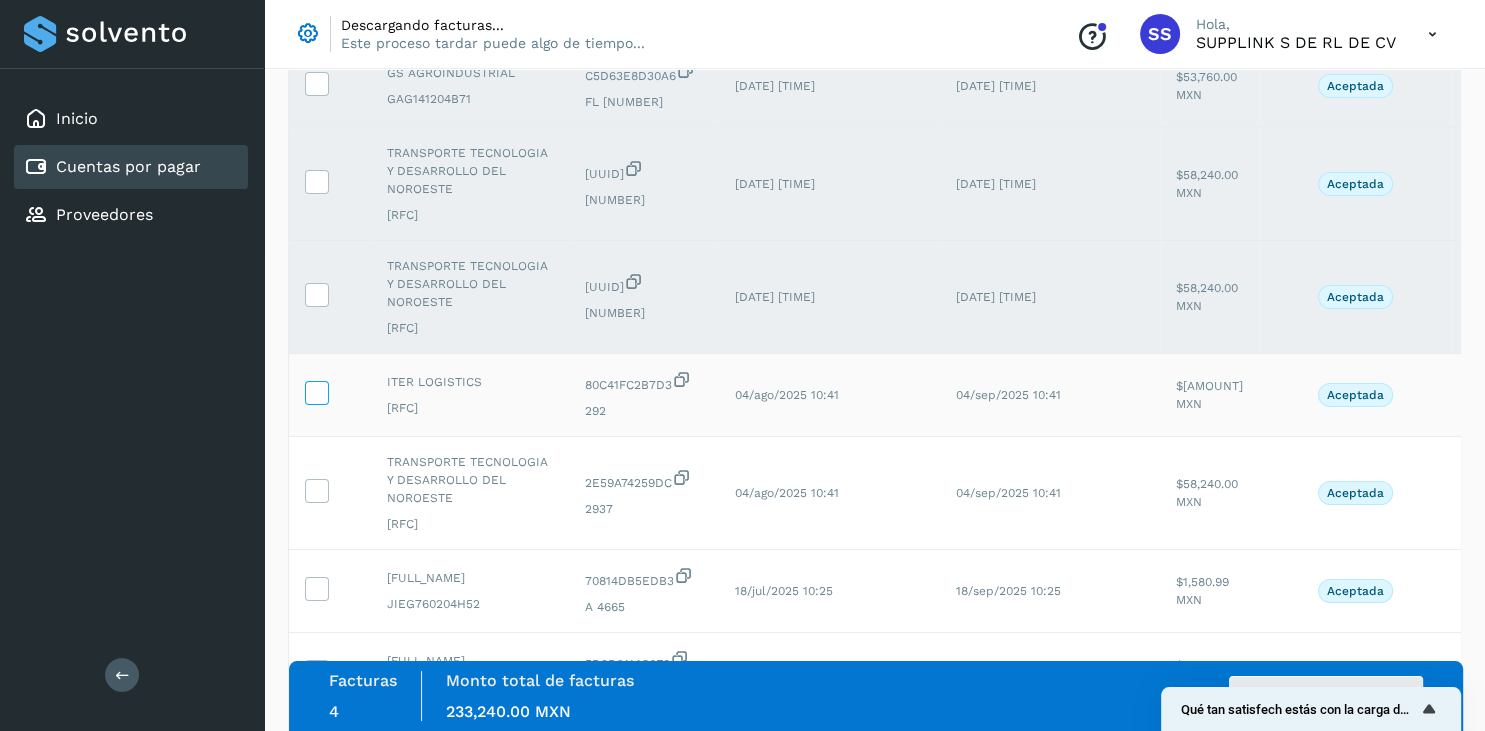 click at bounding box center [316, 391] 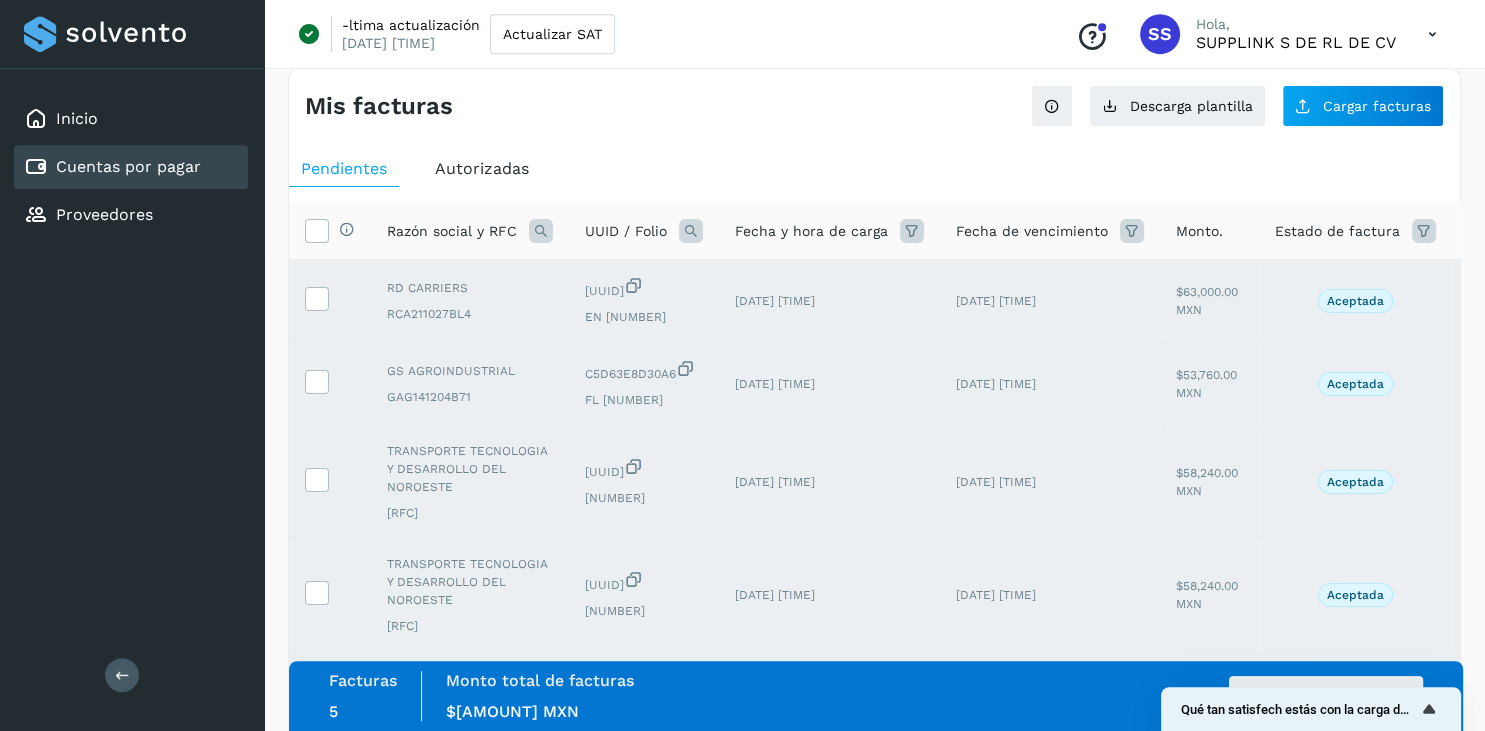 scroll, scrollTop: 0, scrollLeft: 0, axis: both 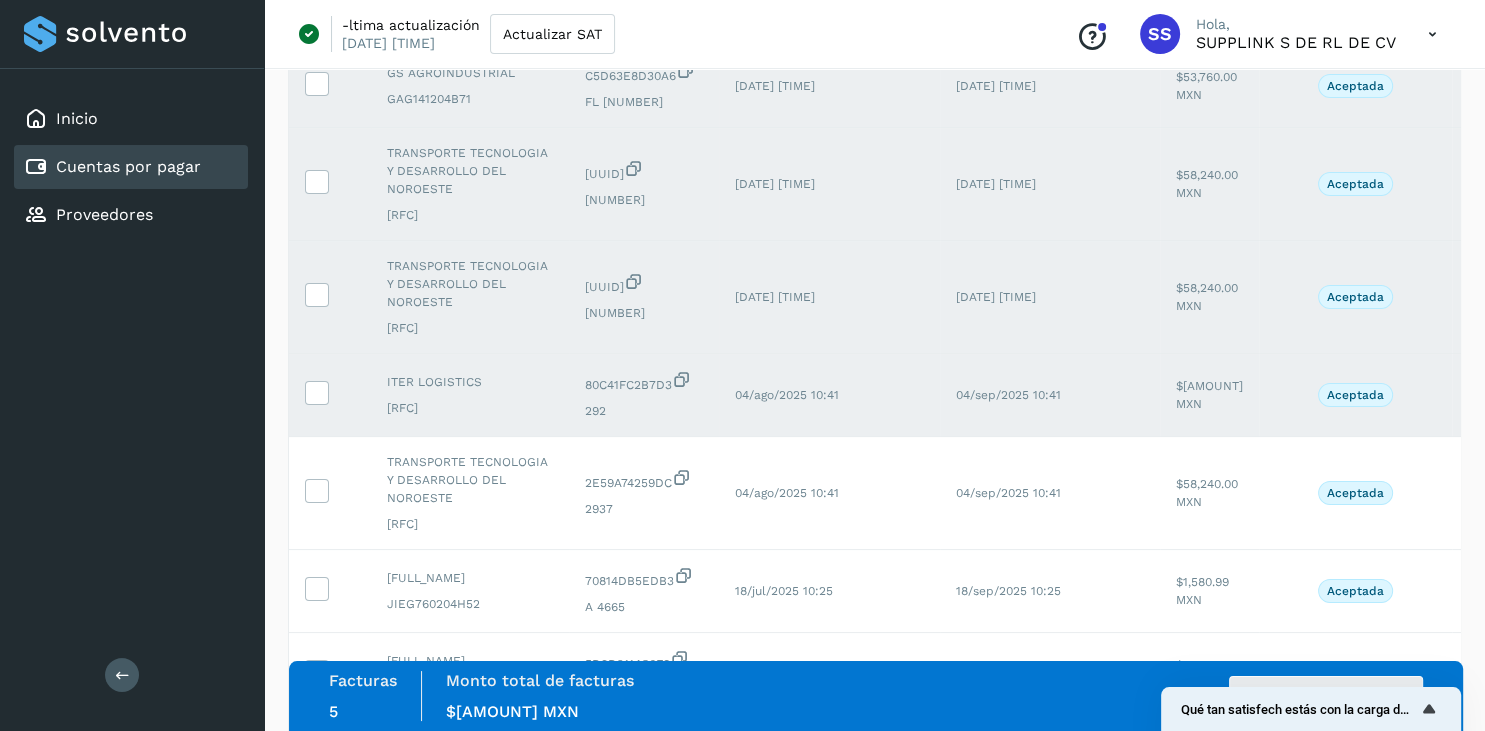 click on "Qué tan satisfech estás con la carga de tus facturas? Qué tan satisfech estás con la carga de tus facturas? 1 2 3 4 5 Poco Mucho Siguiente" at bounding box center [1311, 796] 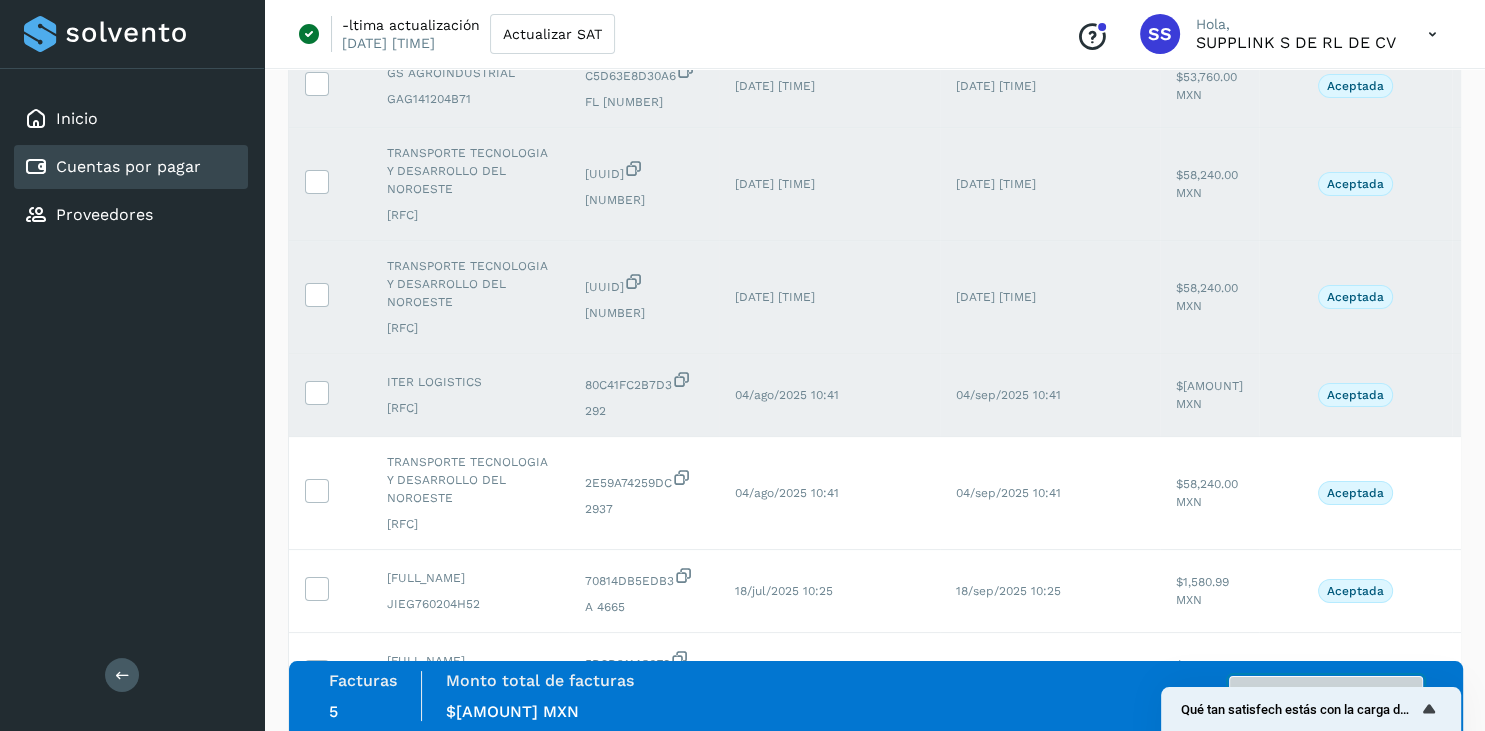 click on "Efectuación de facturas" at bounding box center (1326, 696) 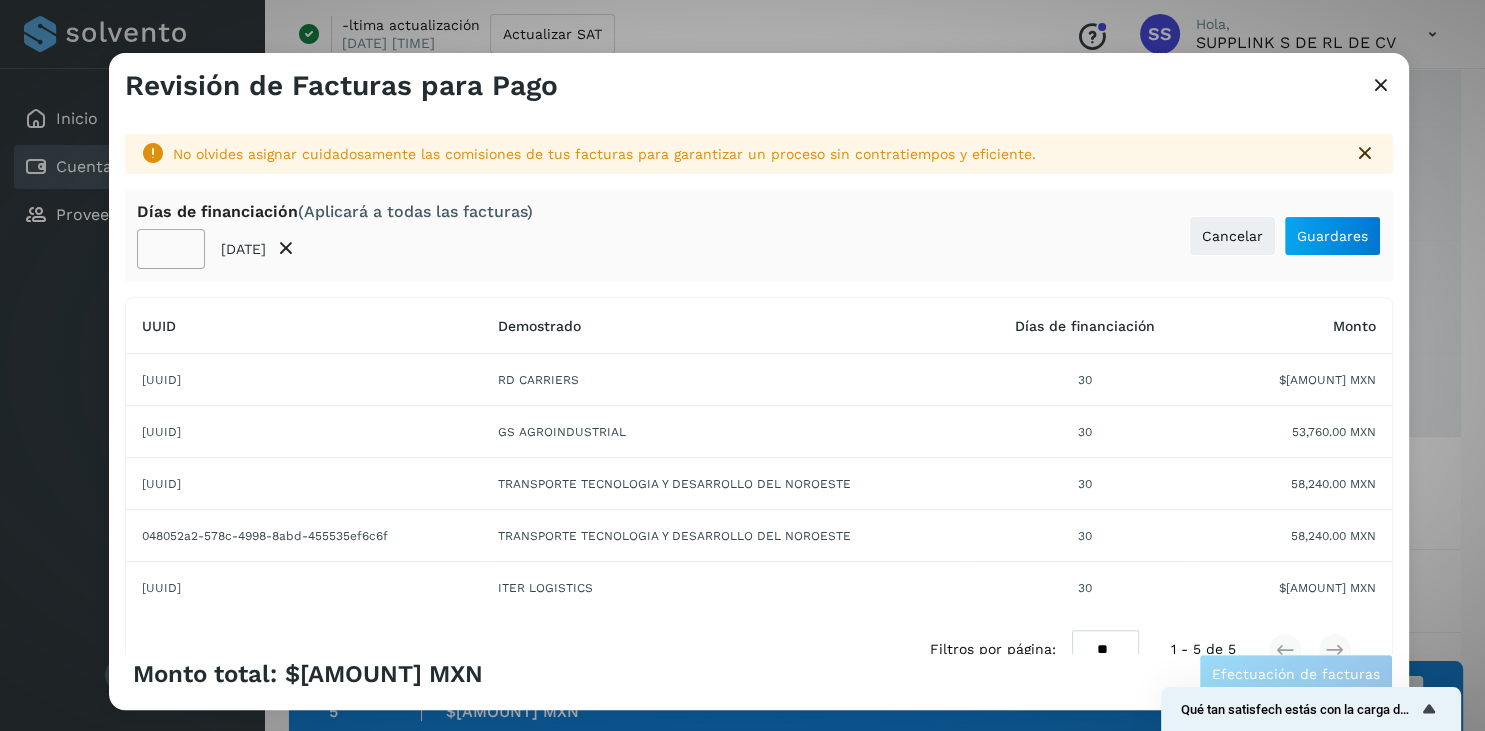 click on "**" 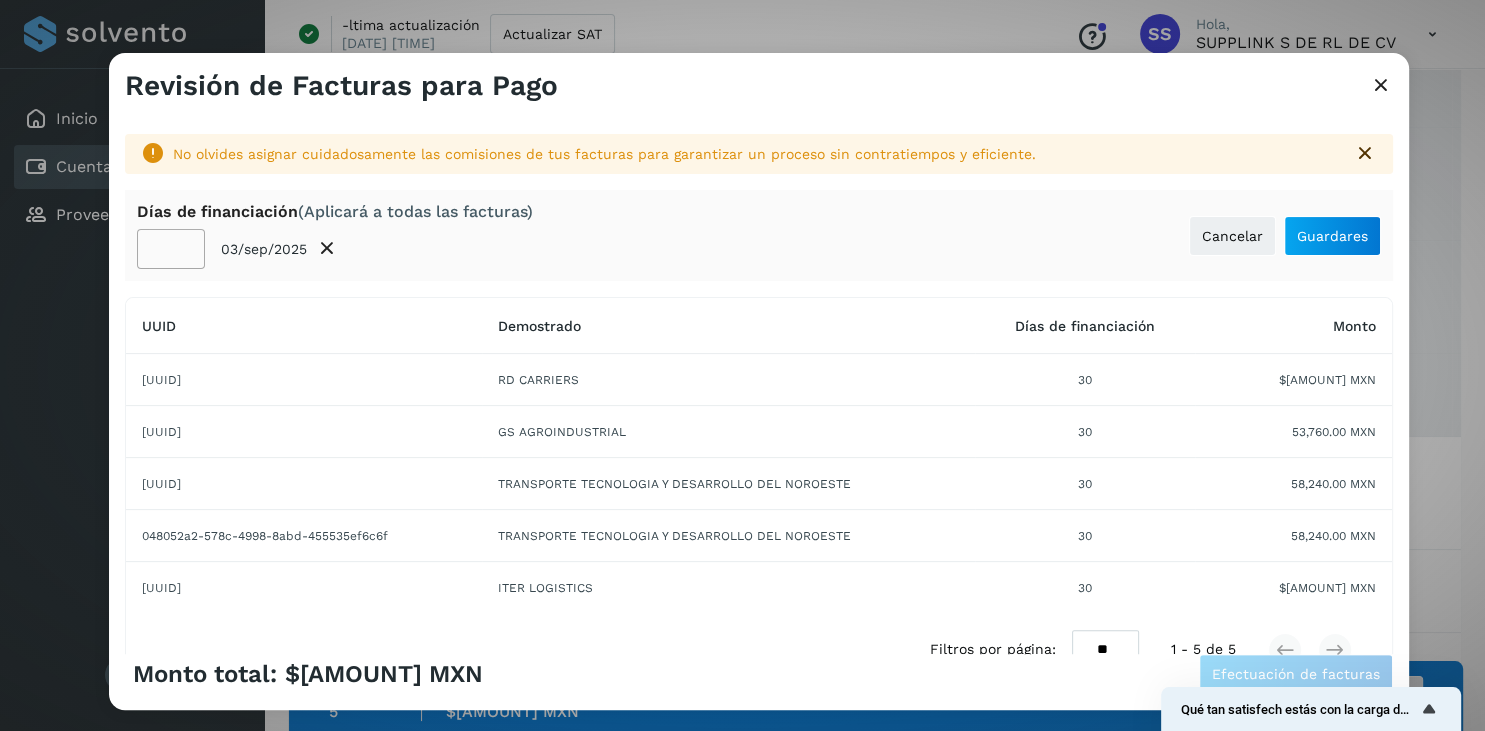 click on "**" 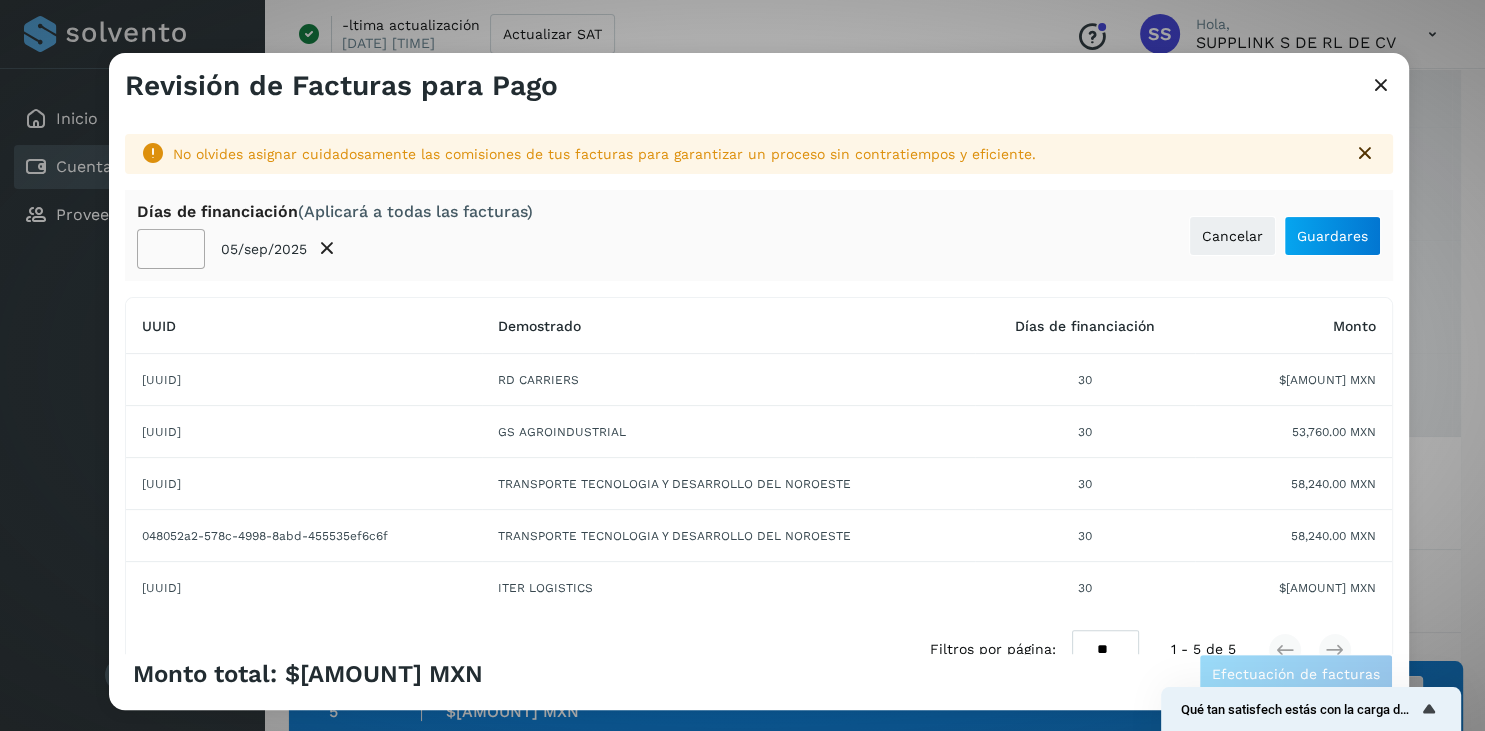 click on "**" 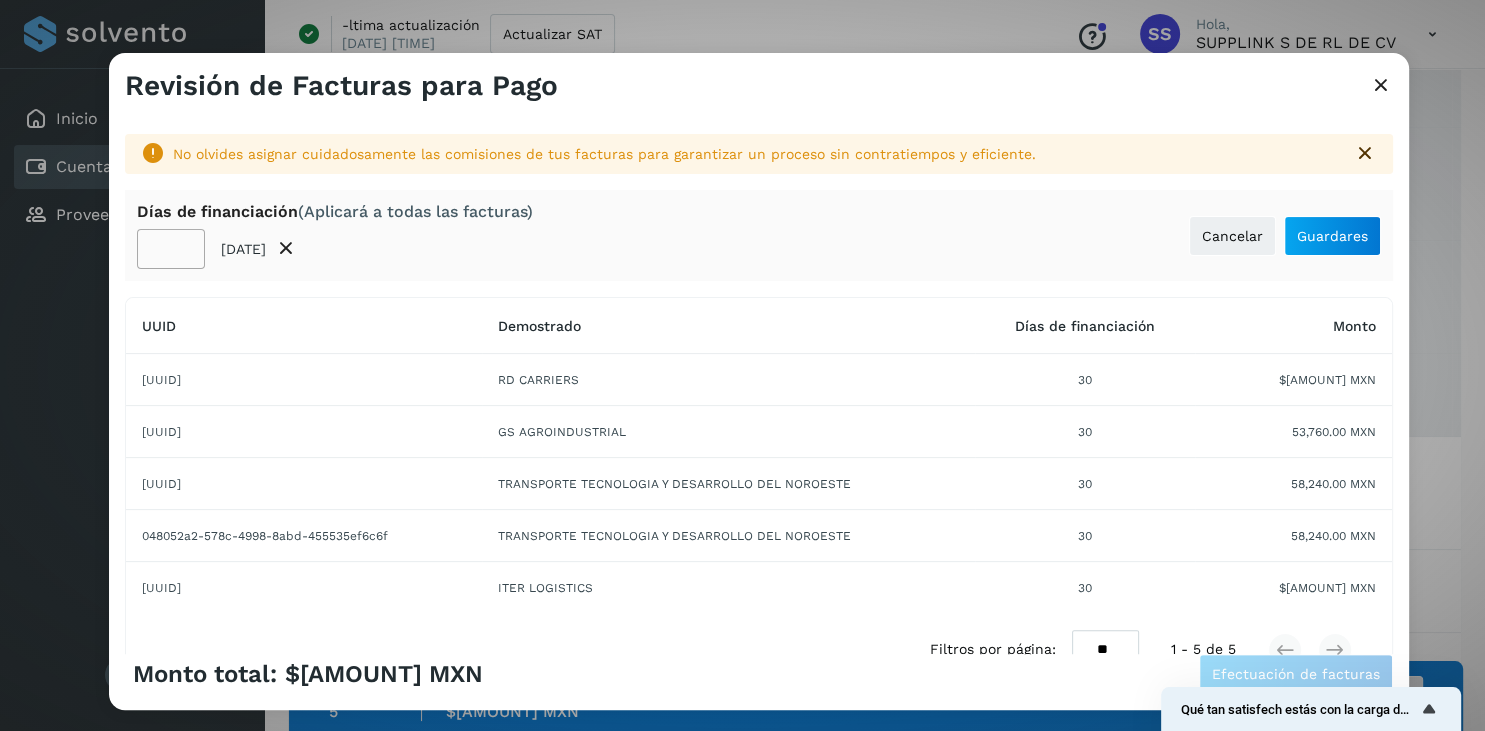 click on "**" 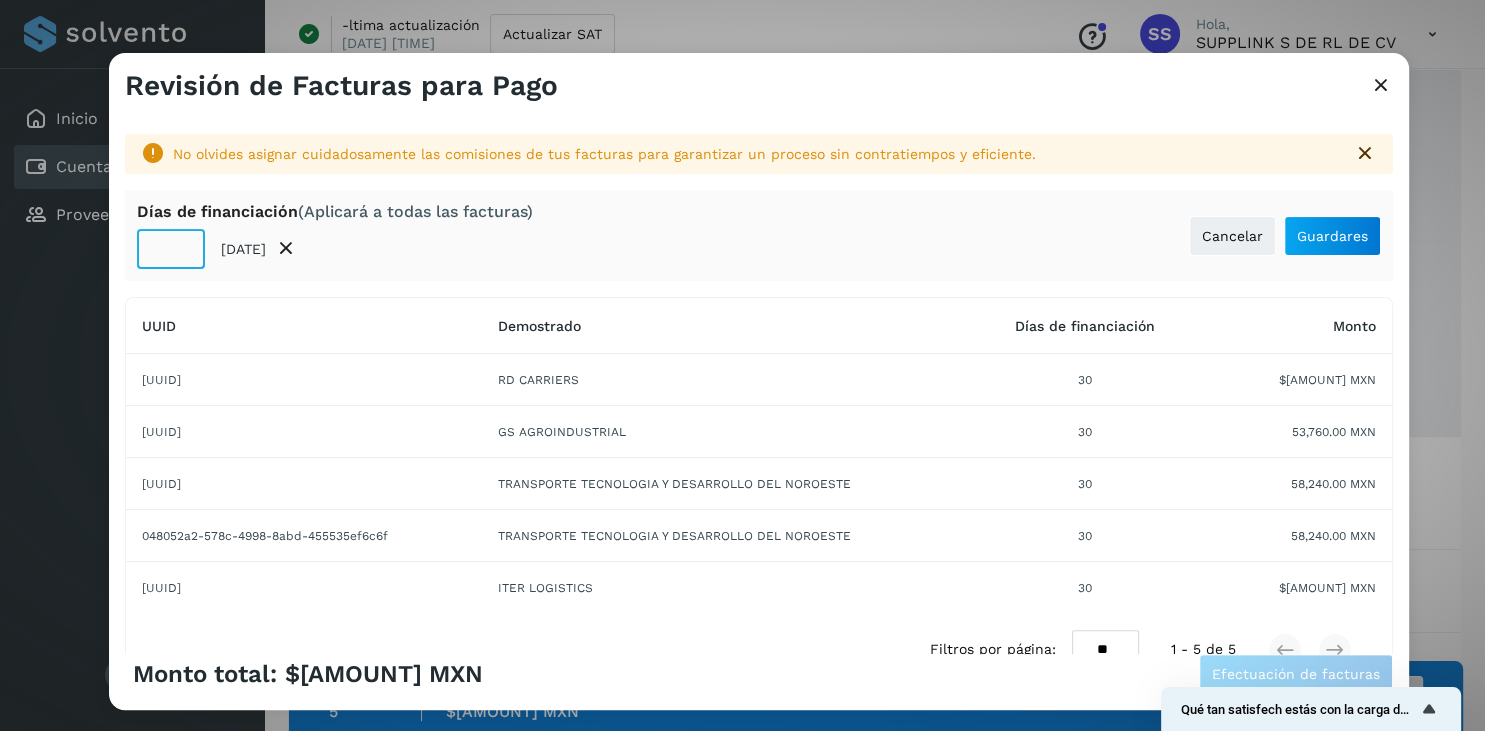drag, startPoint x: 155, startPoint y: 243, endPoint x: 178, endPoint y: 248, distance: 23.537205 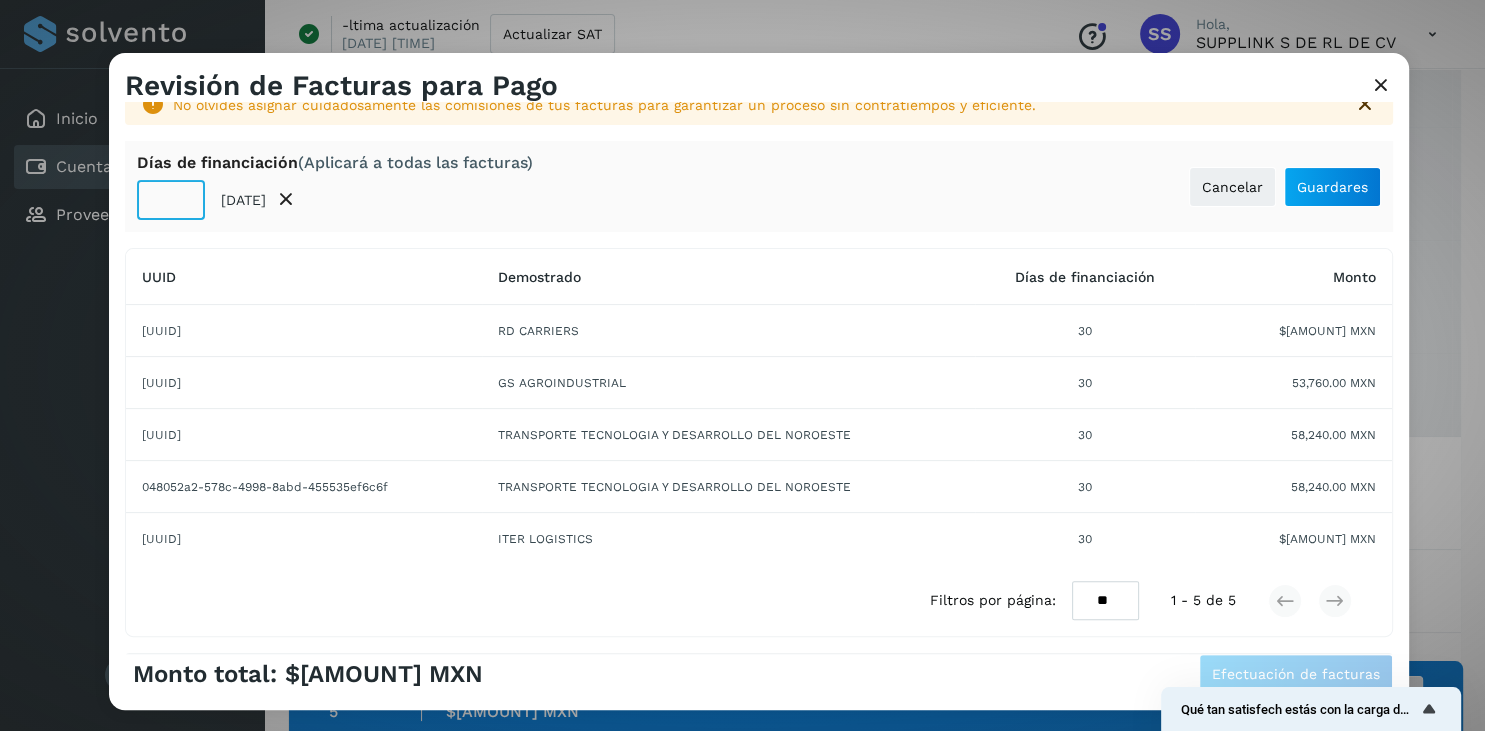 scroll, scrollTop: 18, scrollLeft: 0, axis: vertical 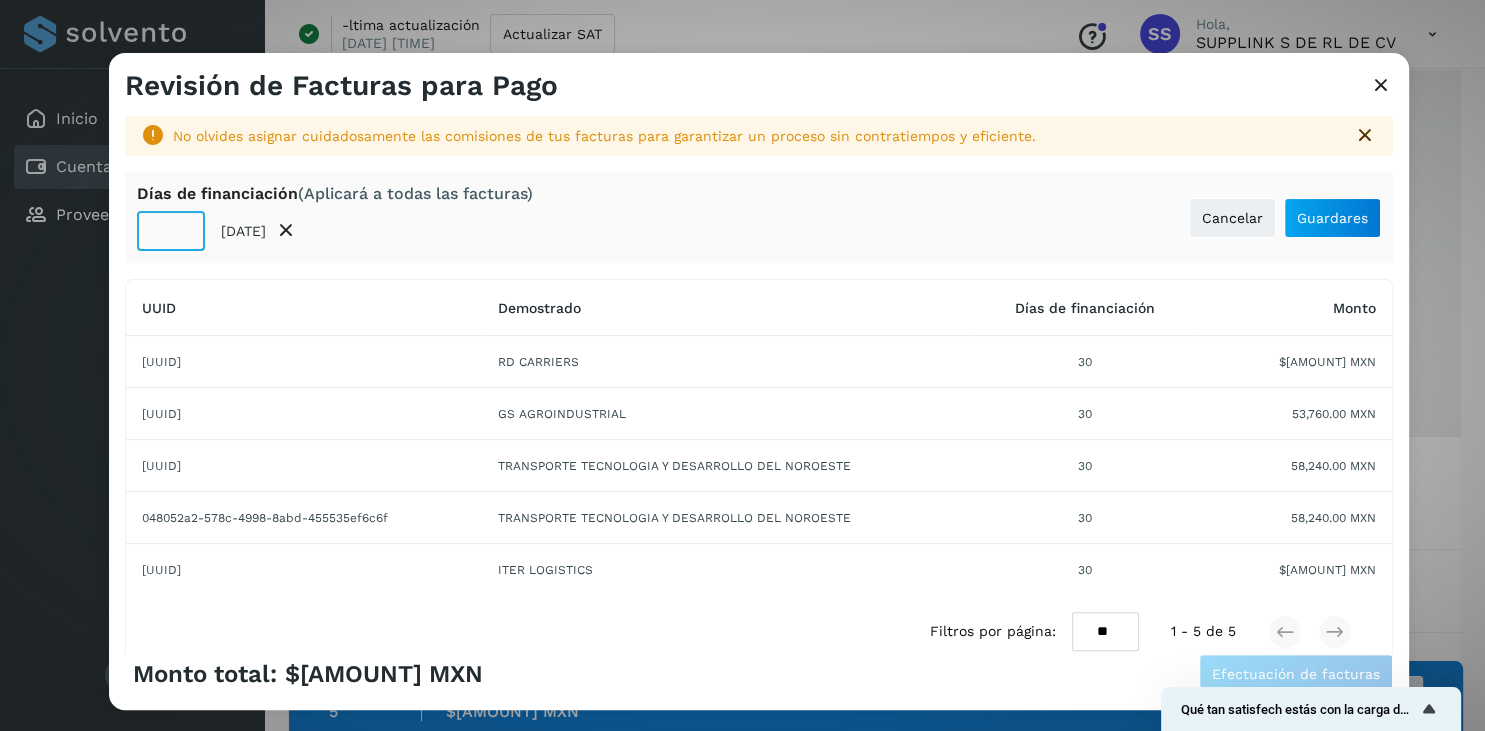 type on "**" 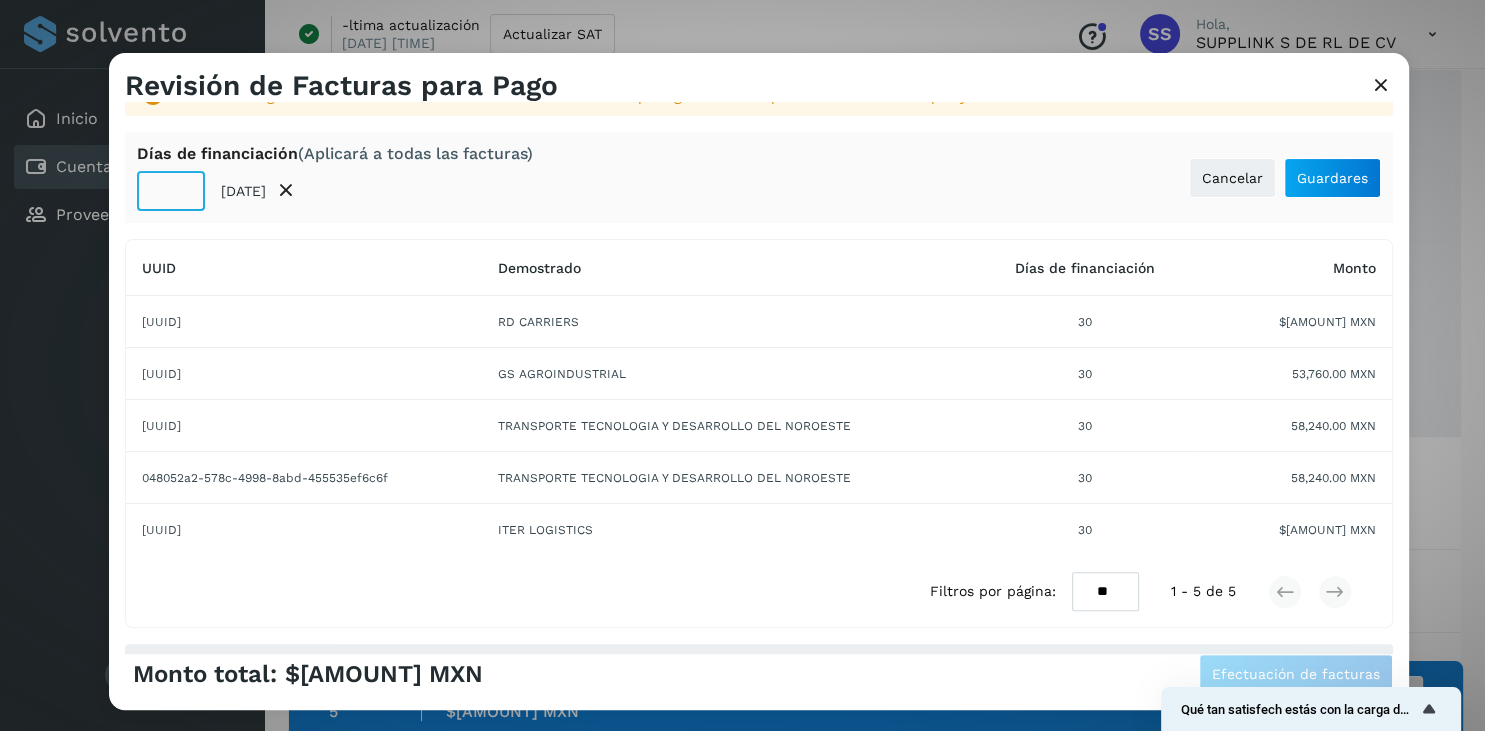 scroll, scrollTop: 18, scrollLeft: 0, axis: vertical 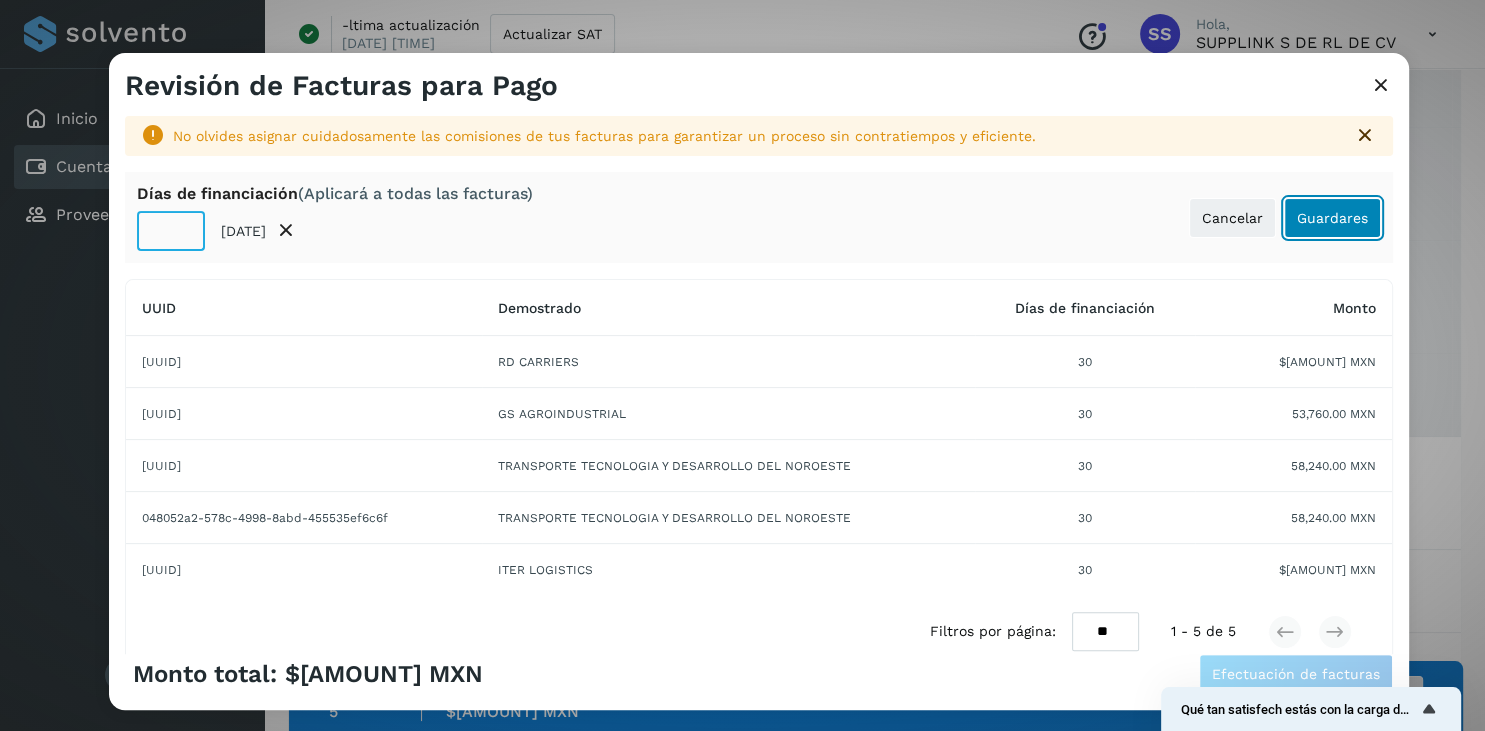 click on "Guardares" 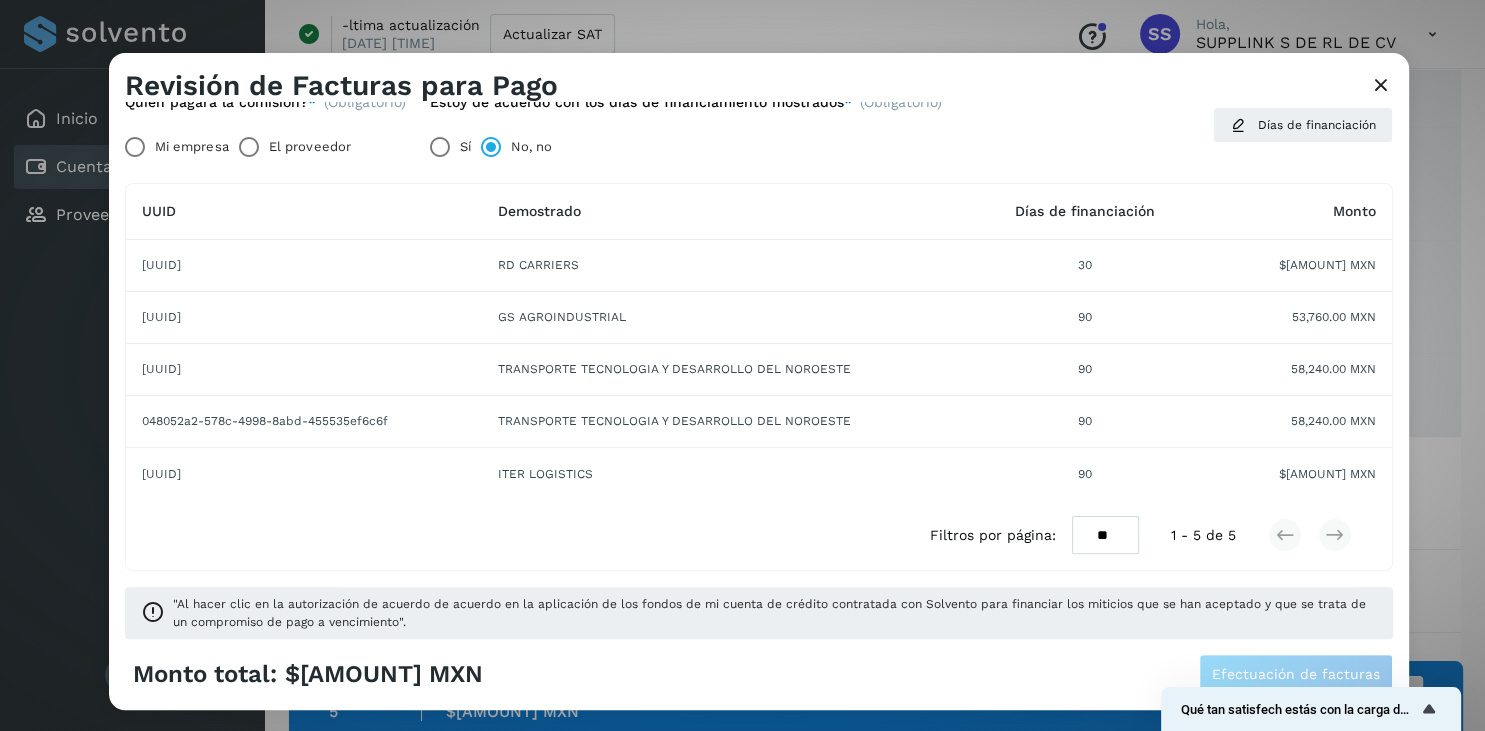 scroll, scrollTop: 0, scrollLeft: 0, axis: both 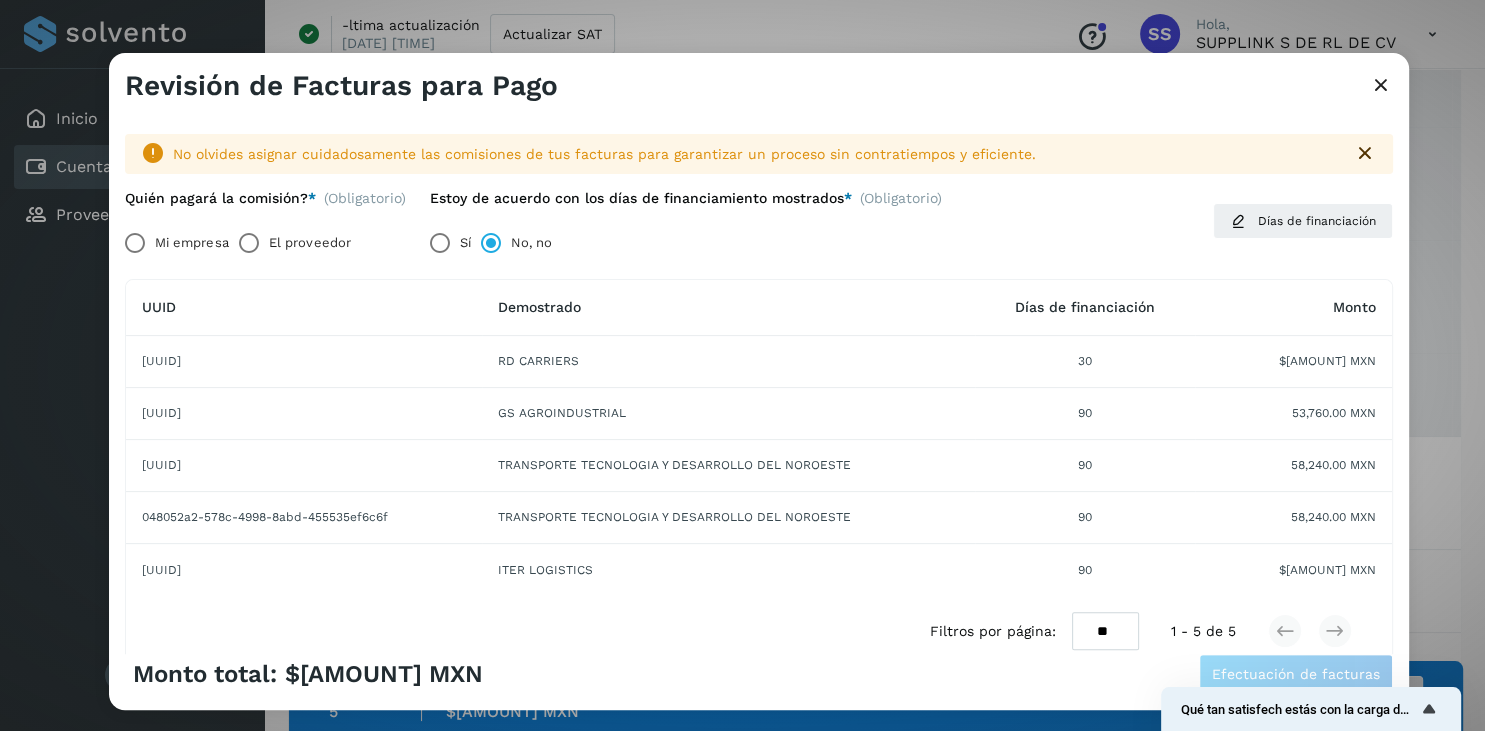 click on "30" 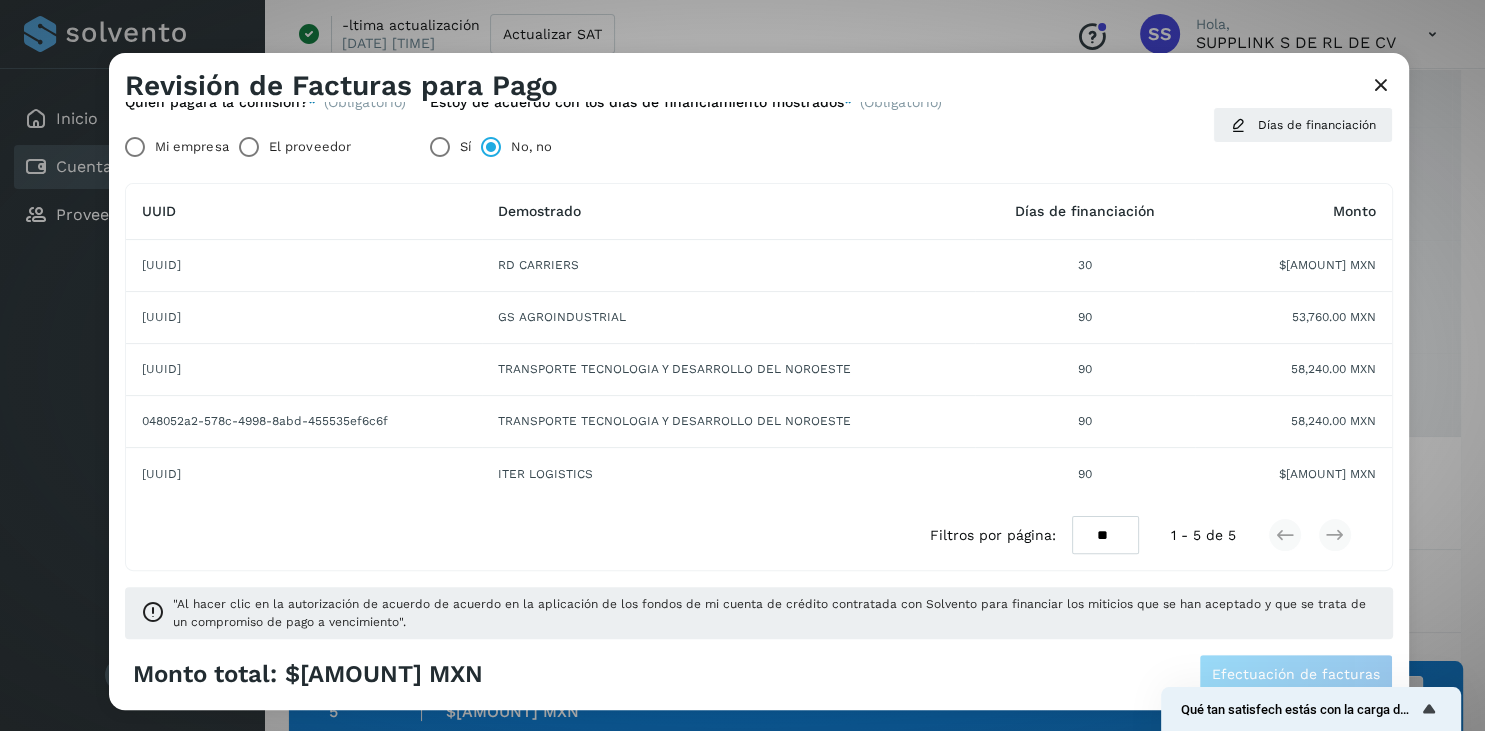 scroll, scrollTop: 0, scrollLeft: 0, axis: both 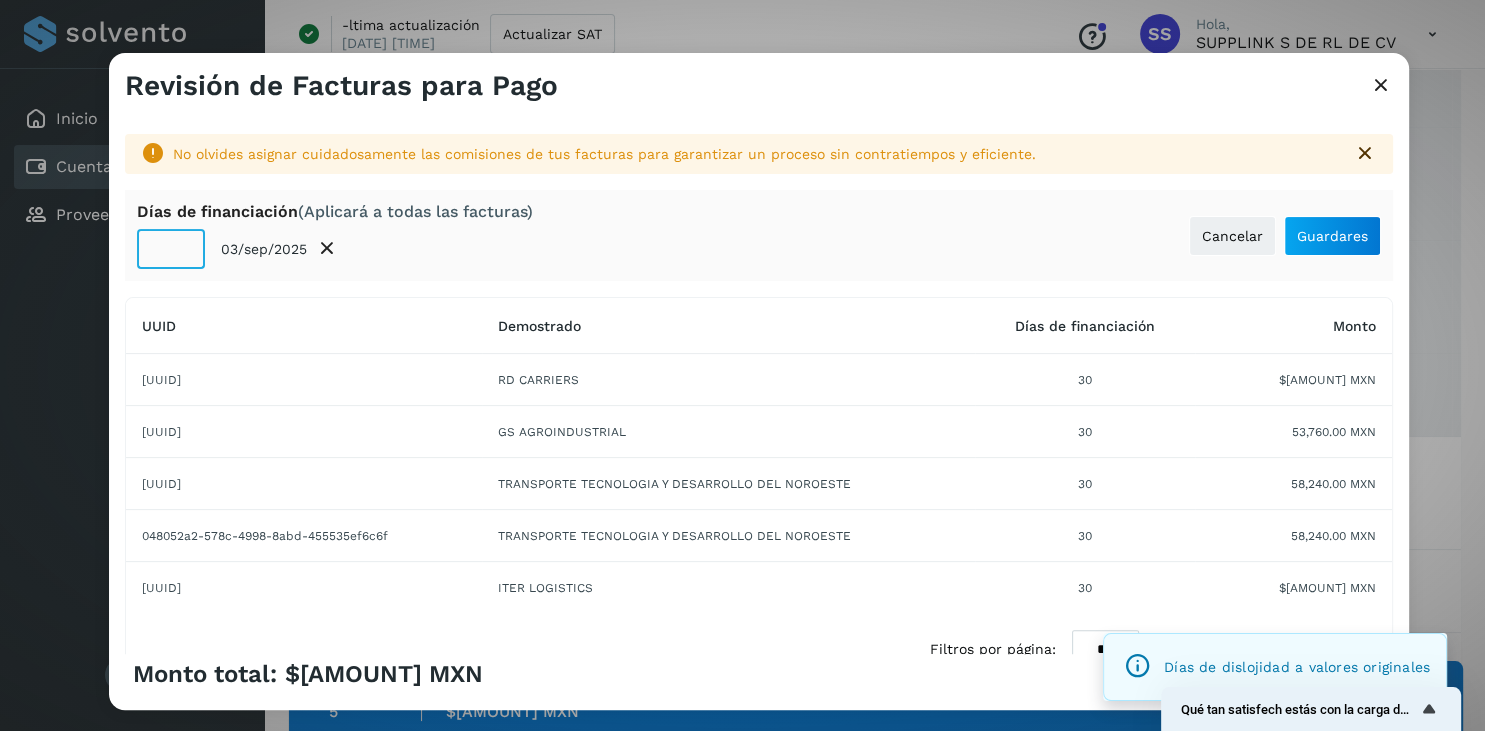 drag, startPoint x: 159, startPoint y: 251, endPoint x: 189, endPoint y: 254, distance: 30.149628 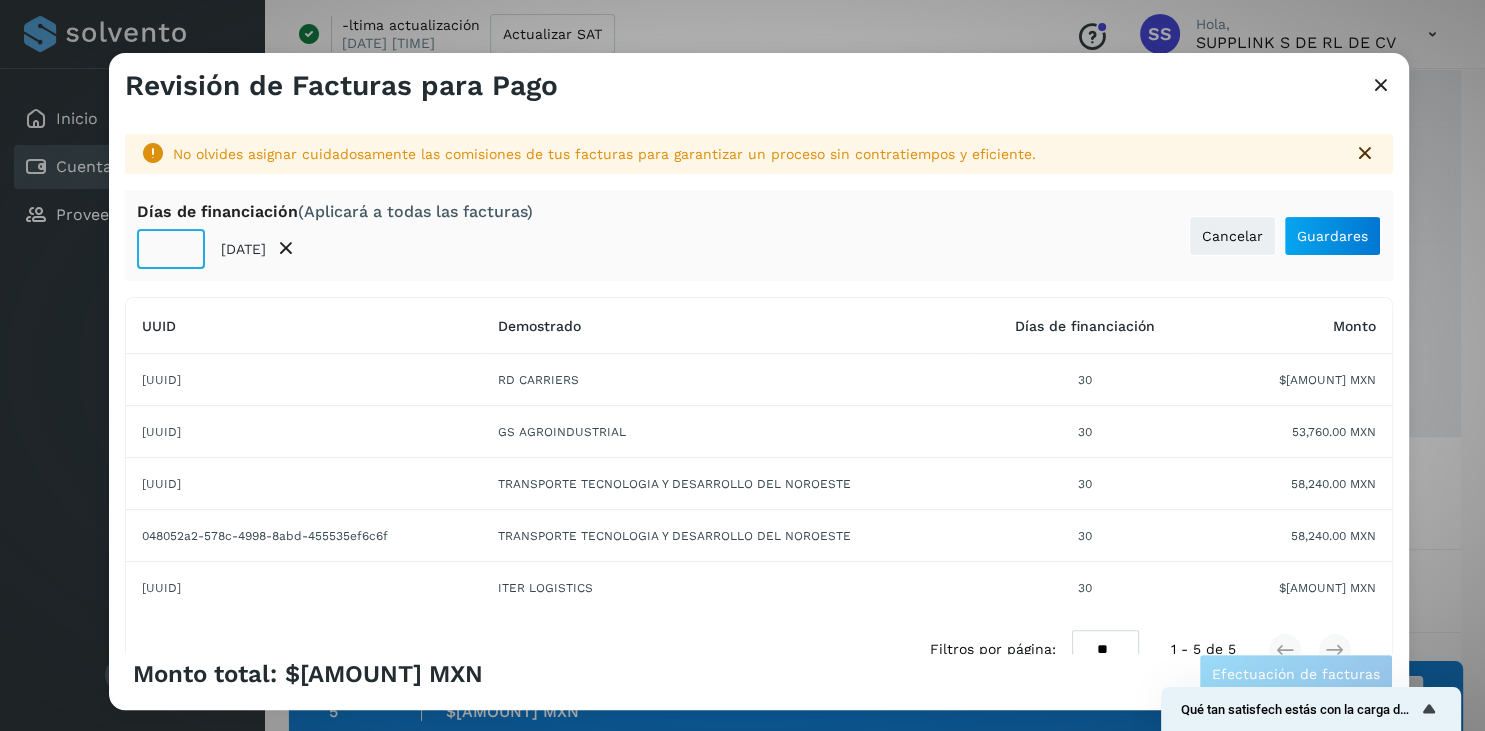 scroll, scrollTop: 0, scrollLeft: 2, axis: horizontal 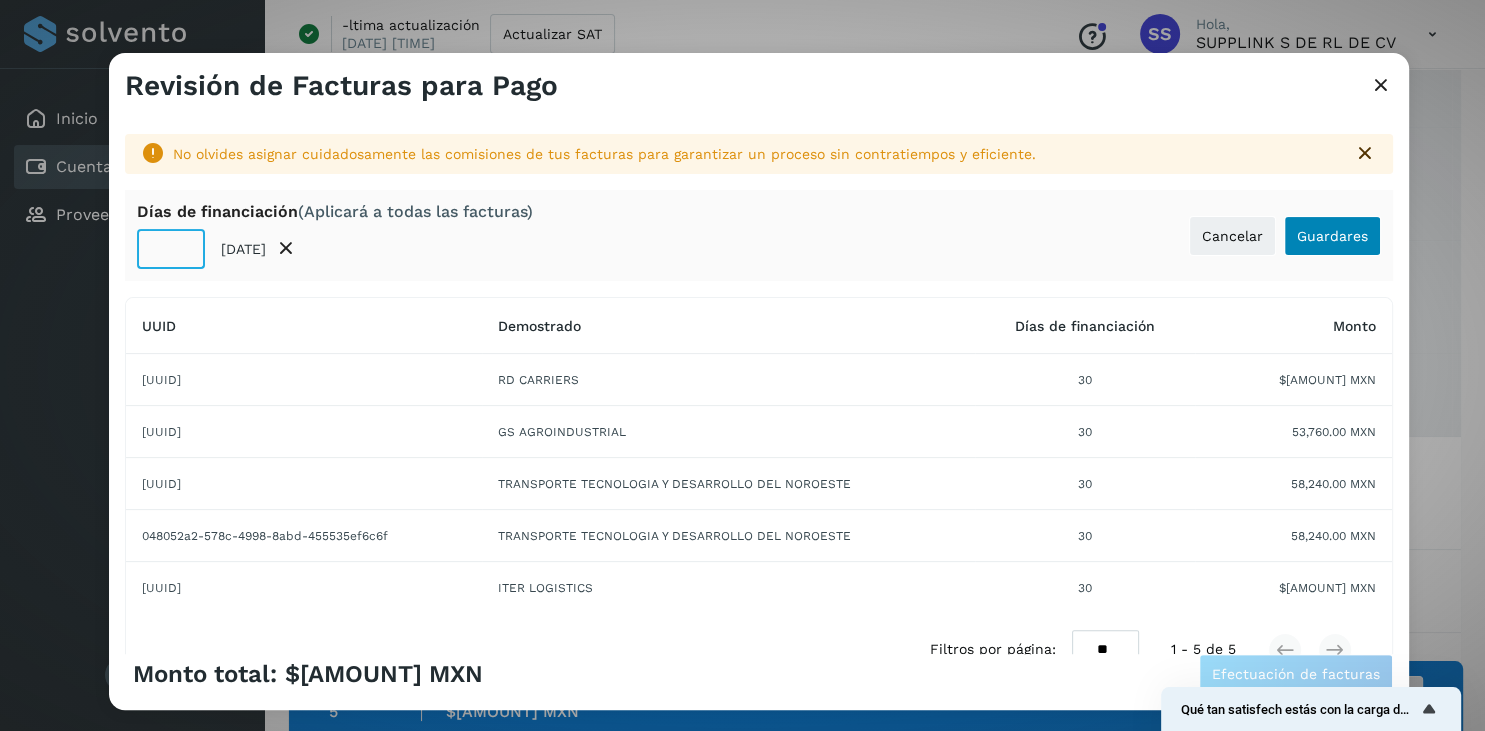 type on "**" 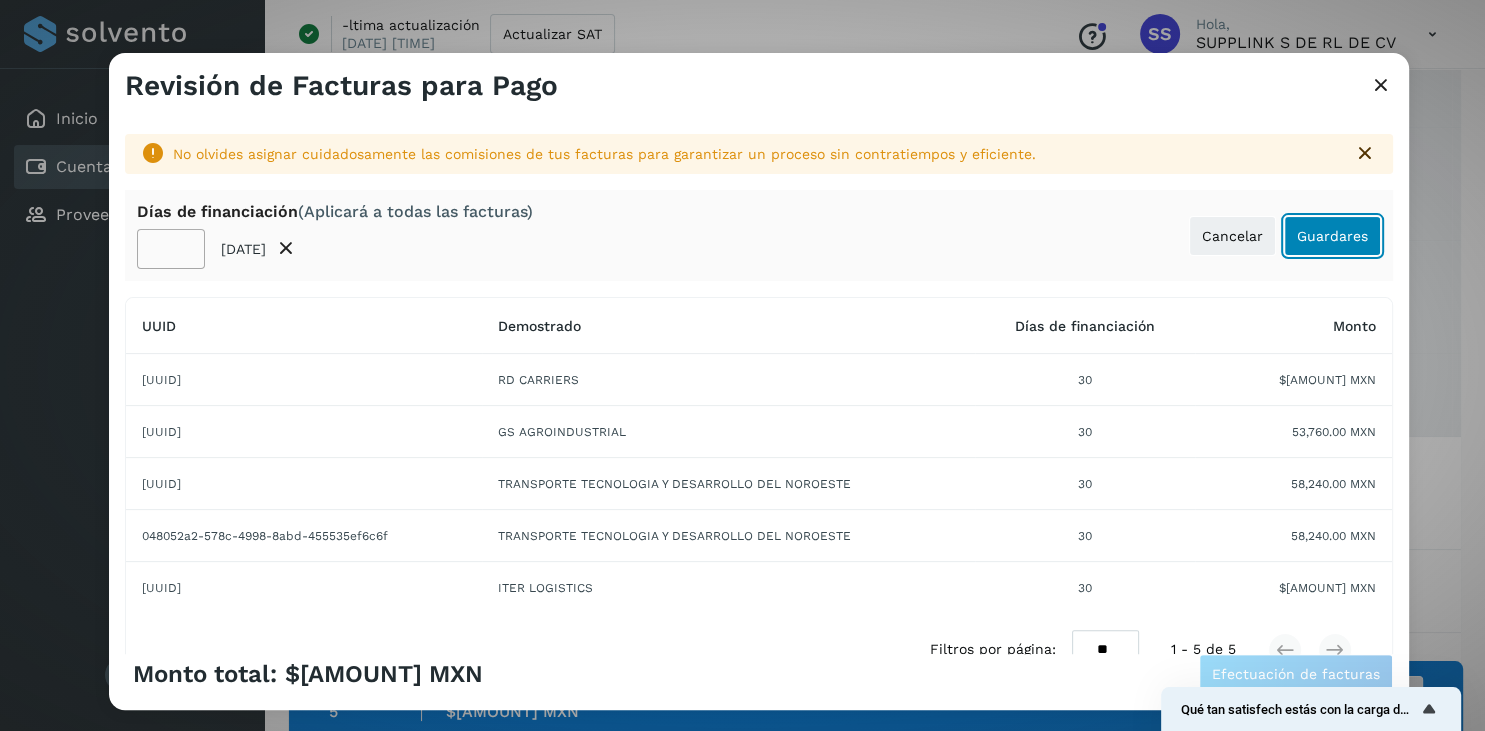 click on "Guardares" 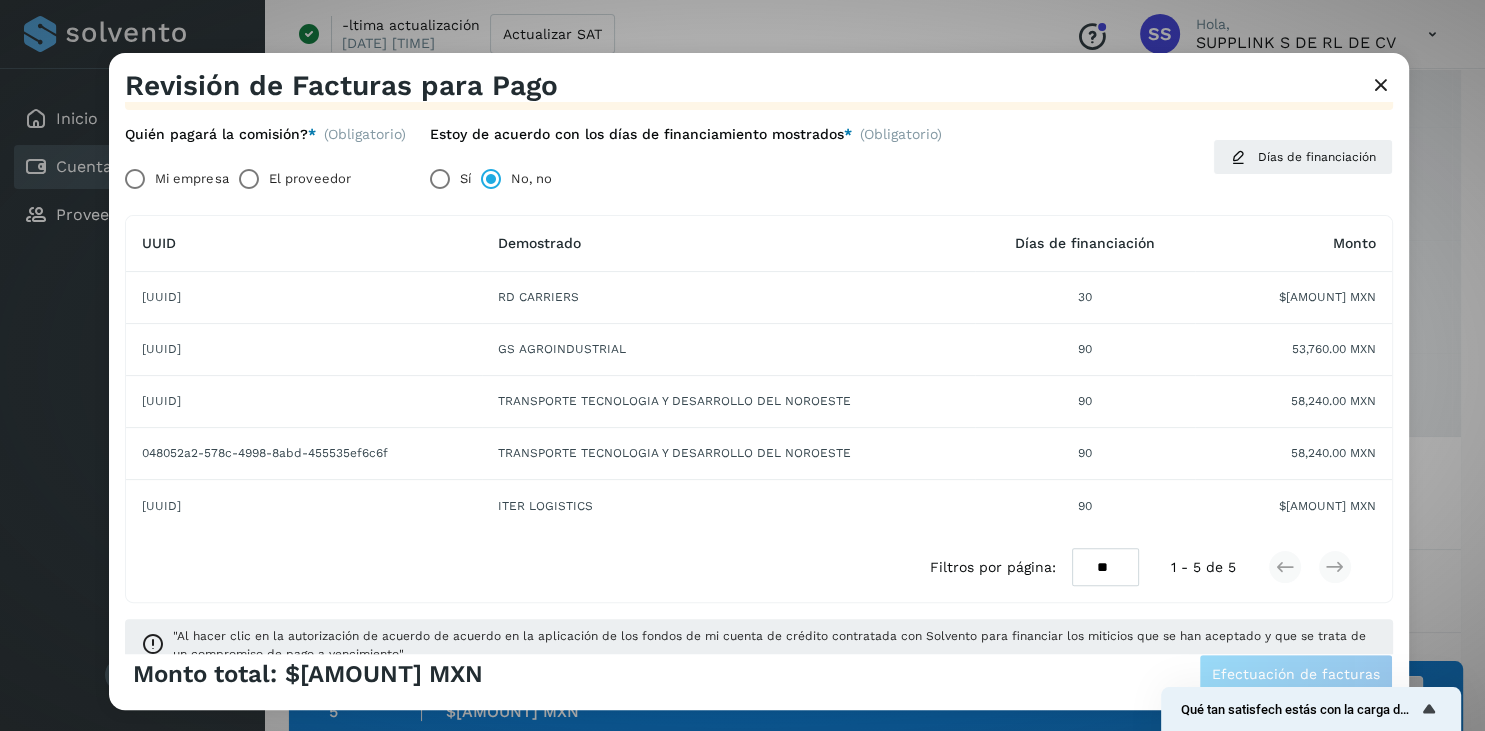 scroll, scrollTop: 96, scrollLeft: 0, axis: vertical 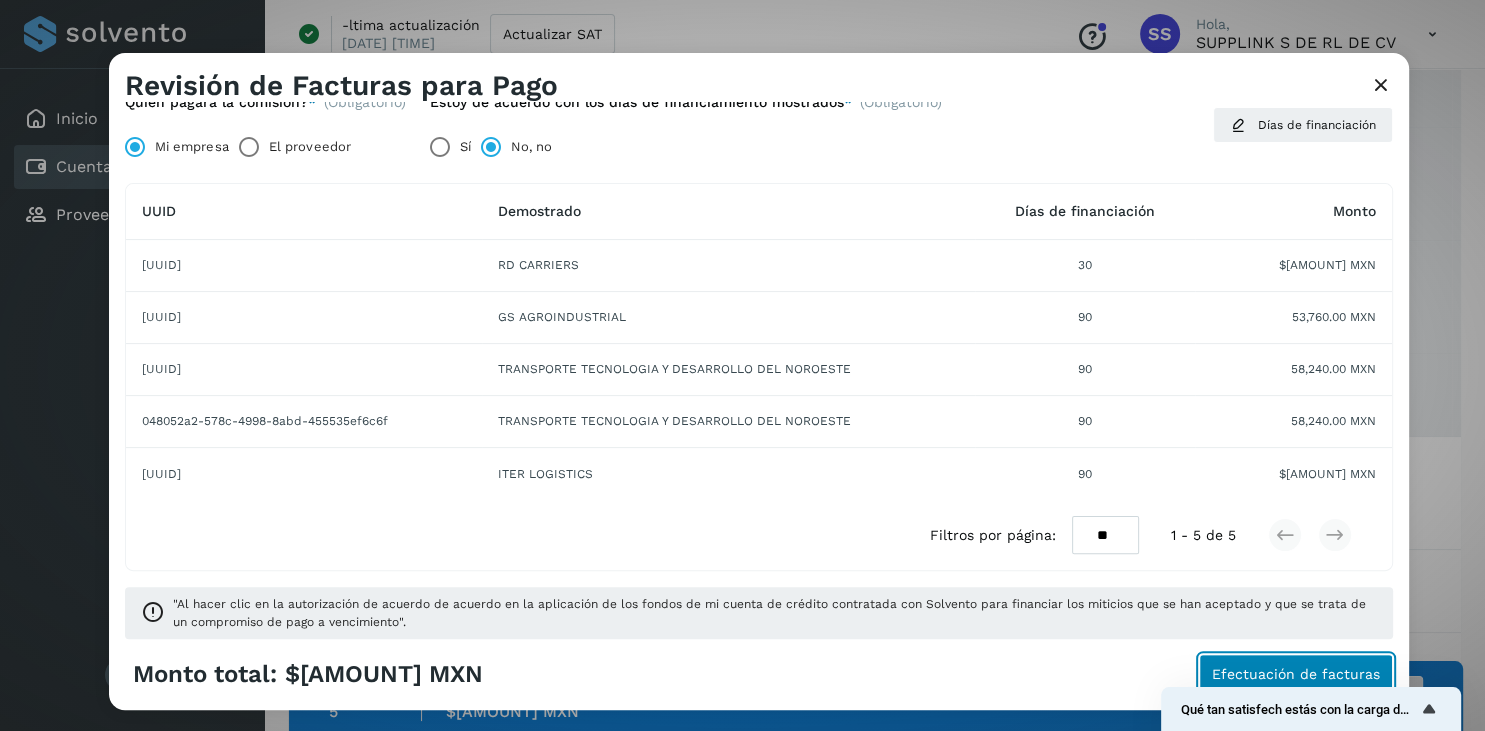 click on "Efectuación de facturas" 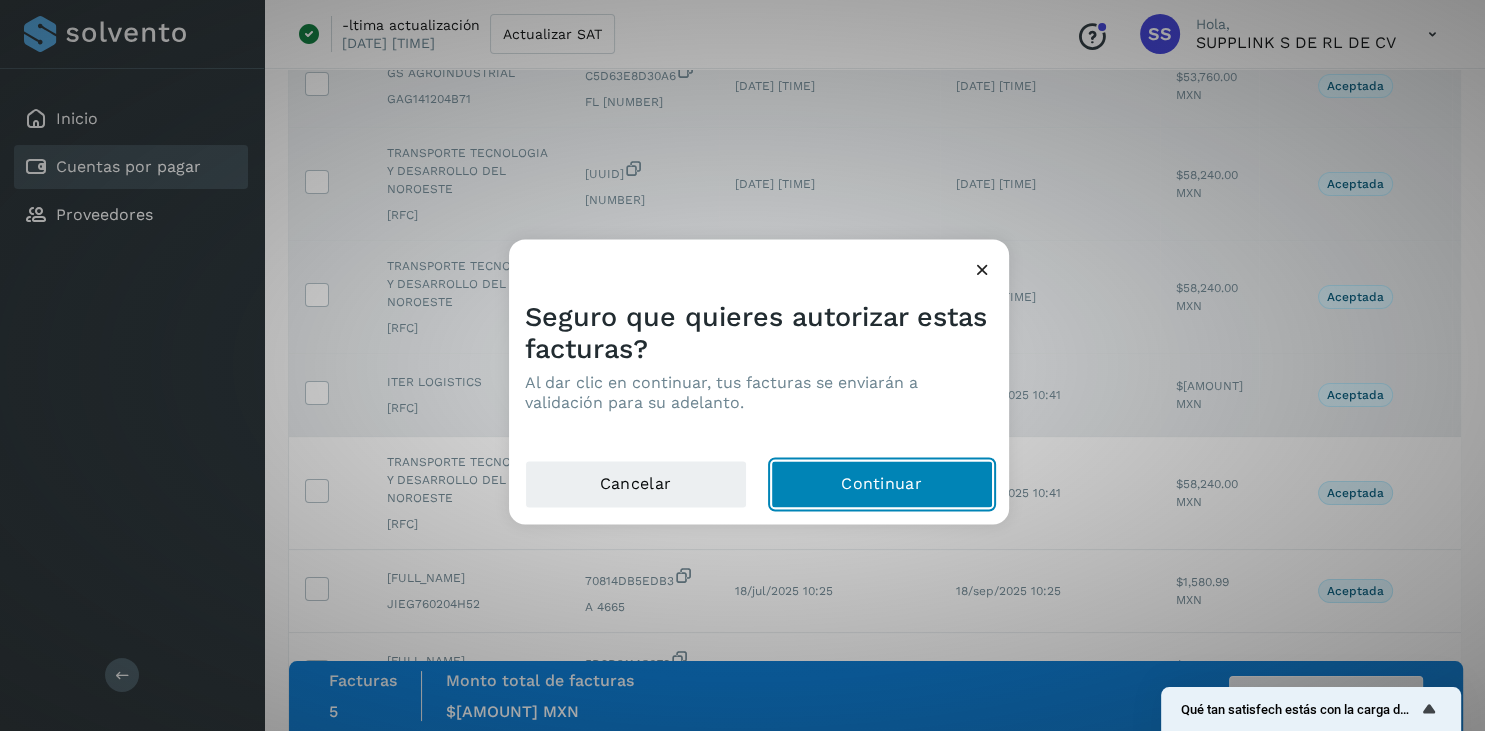 click on "Continuar" 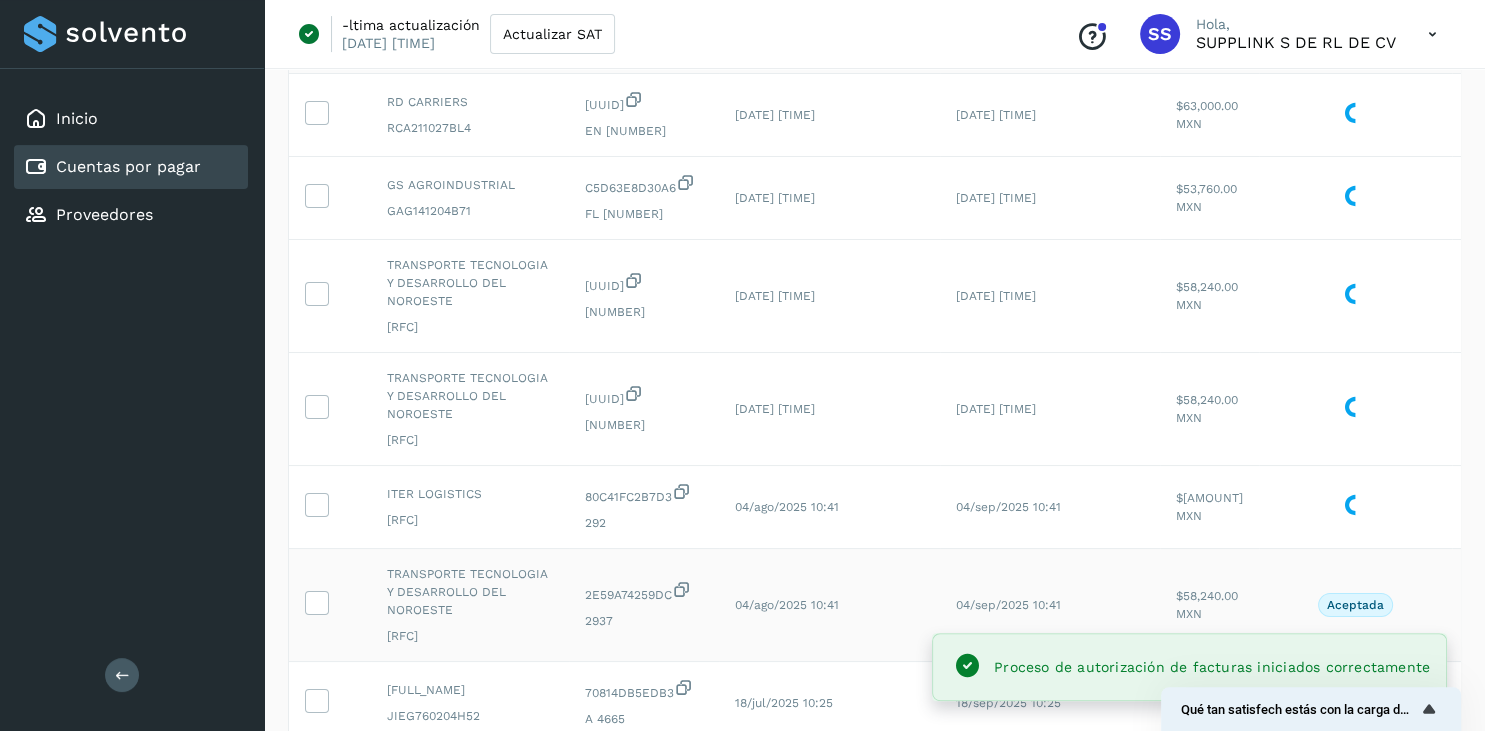 scroll, scrollTop: 105, scrollLeft: 0, axis: vertical 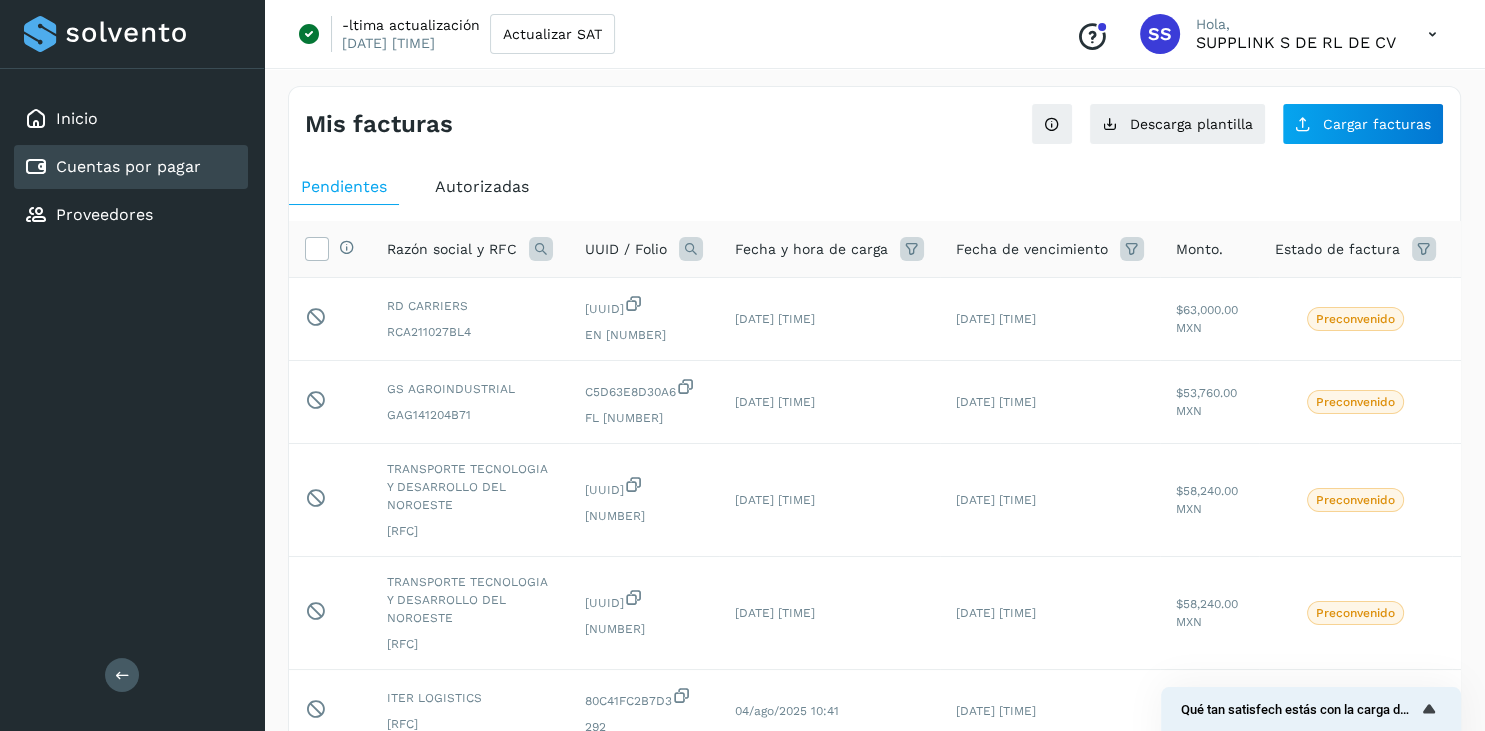 click on "Pendientes Autorizadas Selecciona todas las facturas disponibles para la autorización Razón social y RFC UUID / Folio Fecha y hora de carga Fecha de vencimiento Monto. Estado de factura Acciones Pendiente de autorización final por el usuario autorizador. RD CARRIERS RCA211027BL4 71687b03e544  EN 1254 04/ago/2025 11:57 01/nov/2025 18:00 $63,000.00 MXN Preconvenido Pendiente de autorización final por el usuario autorizador. GS AGROINDUSTRIAL GAG141204B71 C5D63E8D30A6  FL 5690 04/ago/2025 11:57 01/nov/2025 18:00 $53,760.00 MXN Preconvenido Pendiente de autorización final por el usuario autorizador. TRANSPORTE TECNOLOGIA Y DESARROLLO DEL NOROESTE TTD23061212E82 EDF598DEB84F  2986 04/ago/2025 11:57 01/nov/2025 18:00 $58,240.00 MXN Preconvenido Pendiente de autorización final por el usuario autorizador. TRANSPORTE TECNOLOGIA Y DESARROLLO DEL NOROESTE TTD23061212E82 B6419B210778  2952 04/ago/2025 11:57 01/nov/2025 18:00 $58,240.00 MXN Preconvenido Pendiente de autorización final por el usuario autorizador. **" at bounding box center [874, 757] 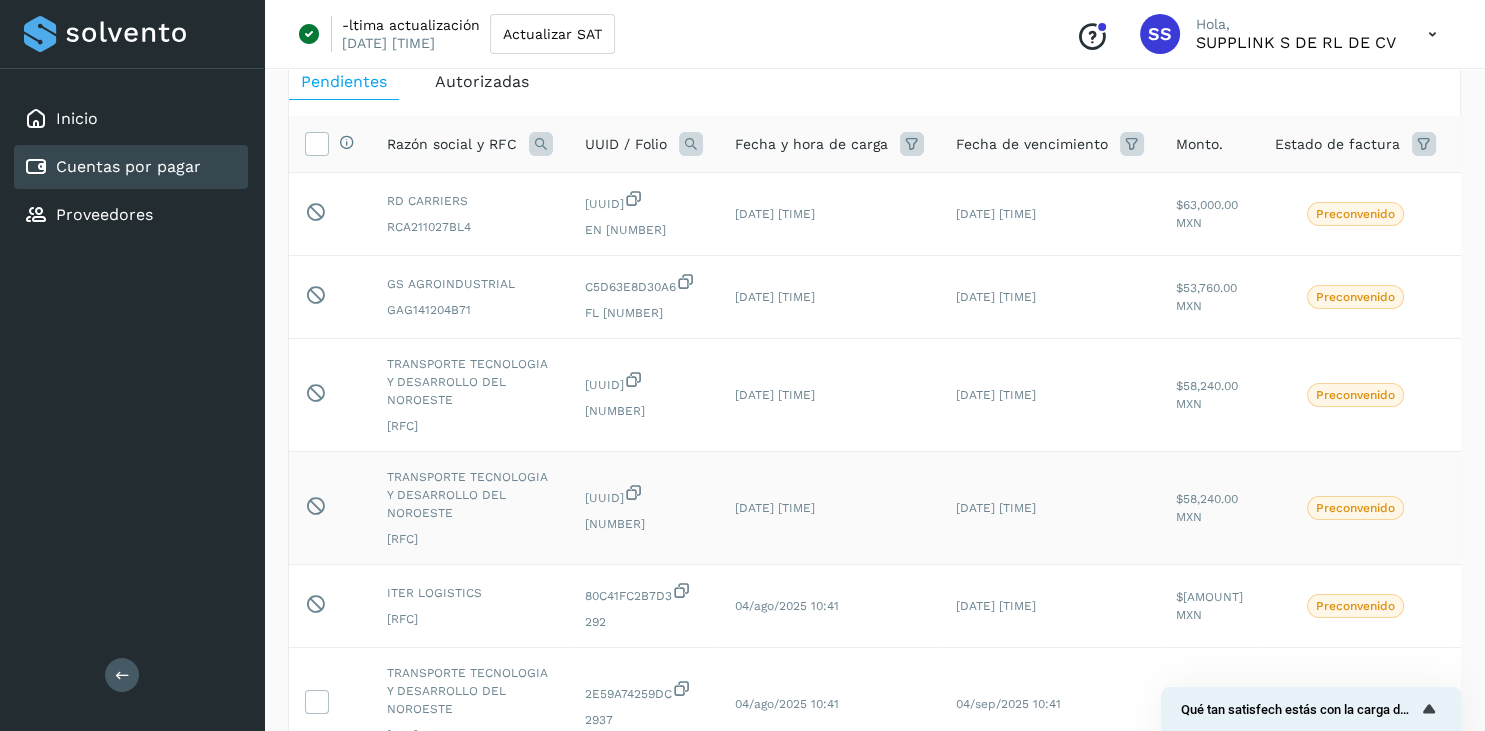 scroll, scrollTop: 0, scrollLeft: 0, axis: both 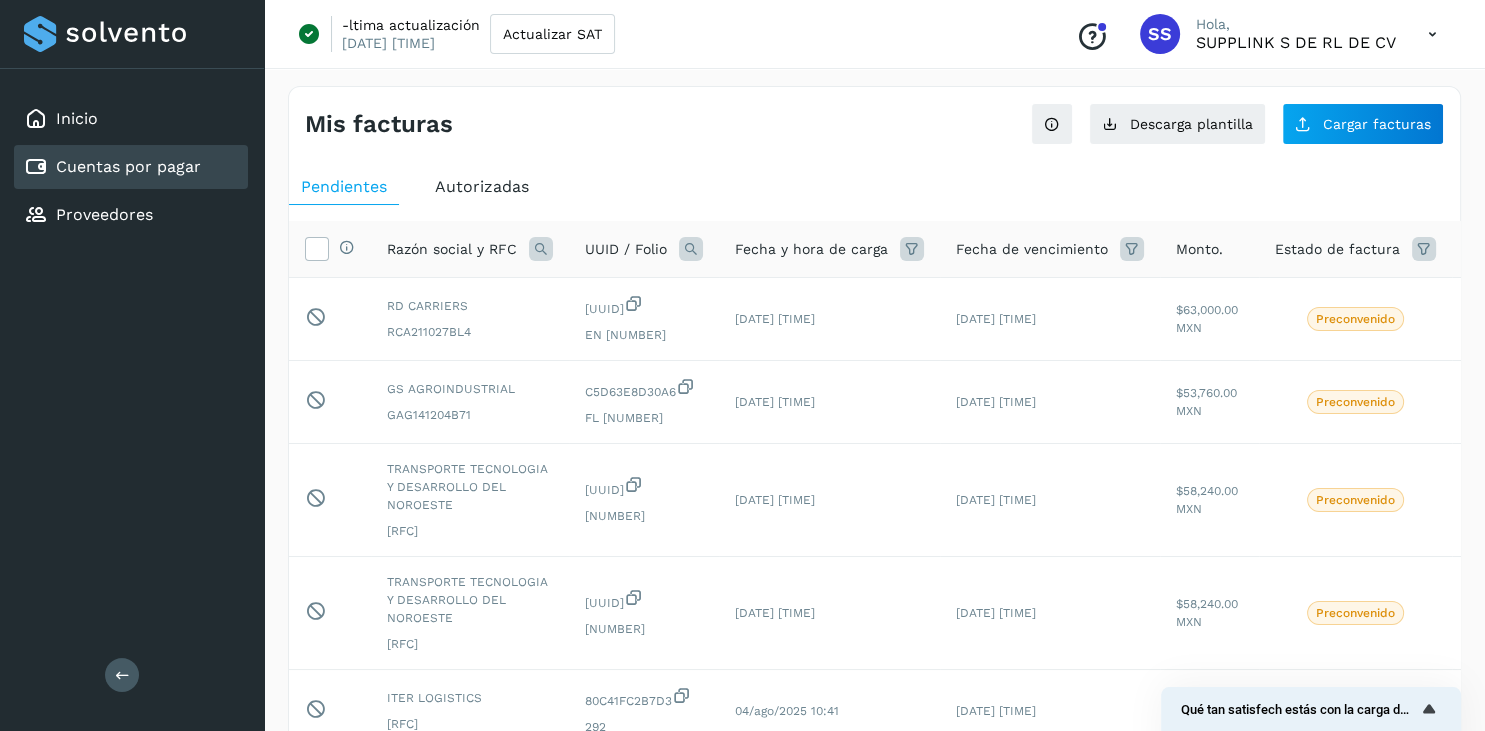 click on "Mis facturas" at bounding box center (590, 124) 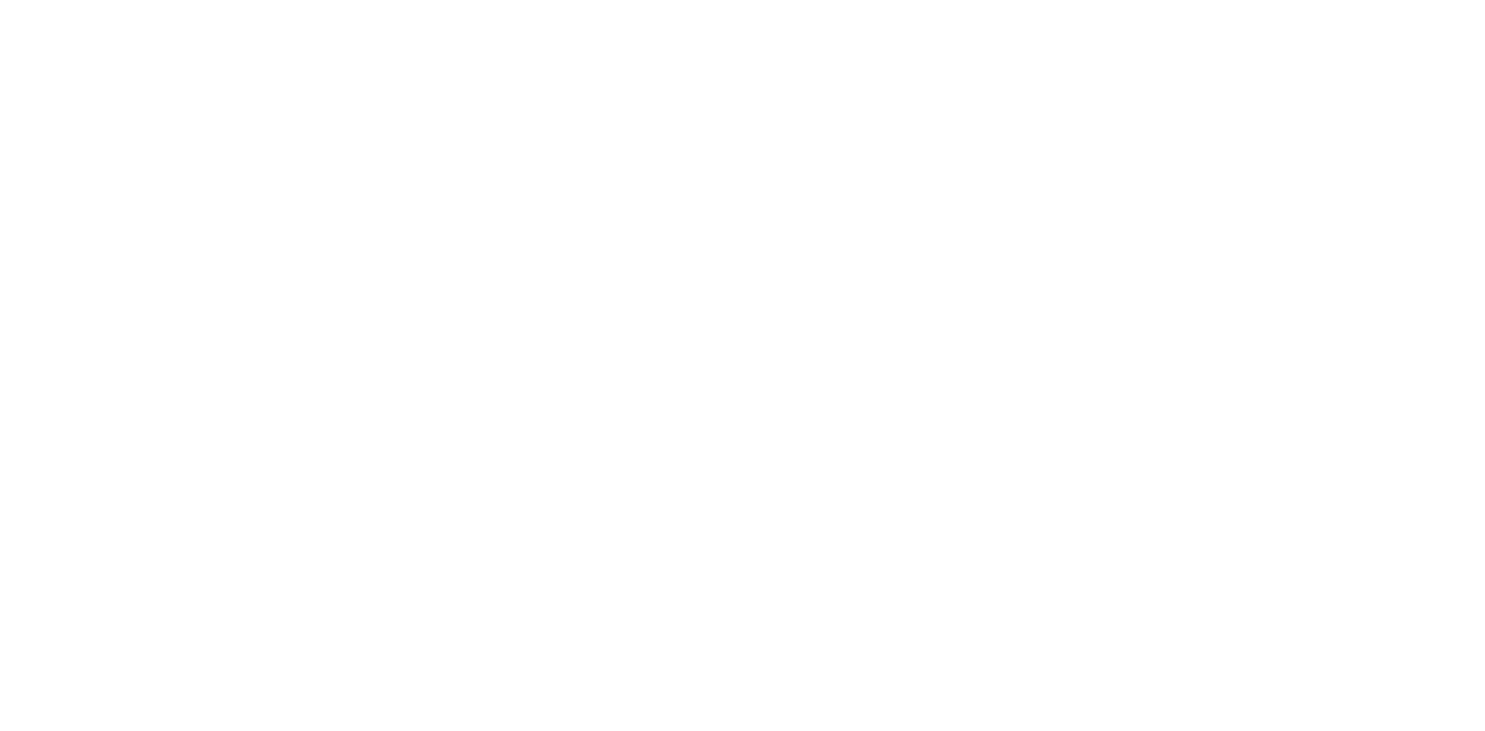 scroll, scrollTop: 0, scrollLeft: 0, axis: both 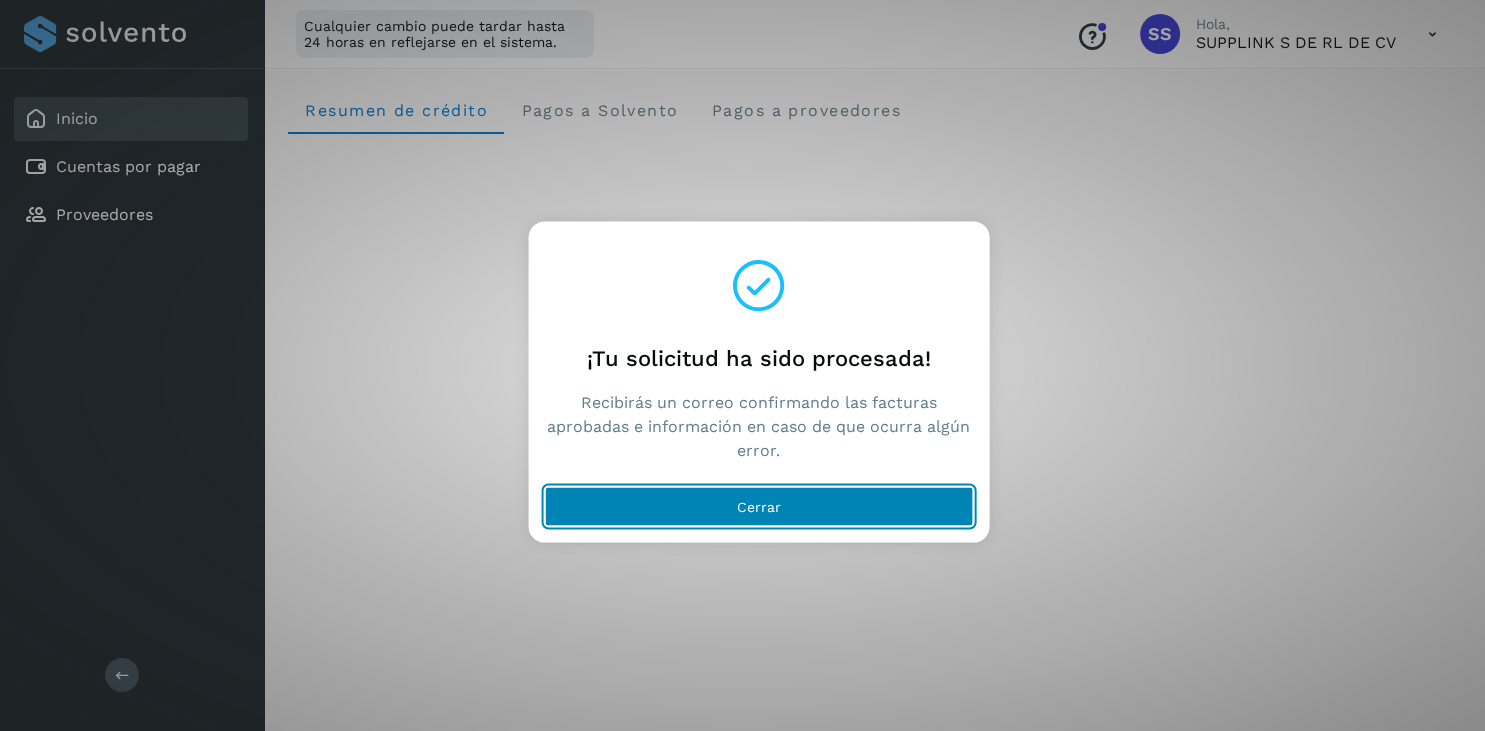 click on "Cerrar" 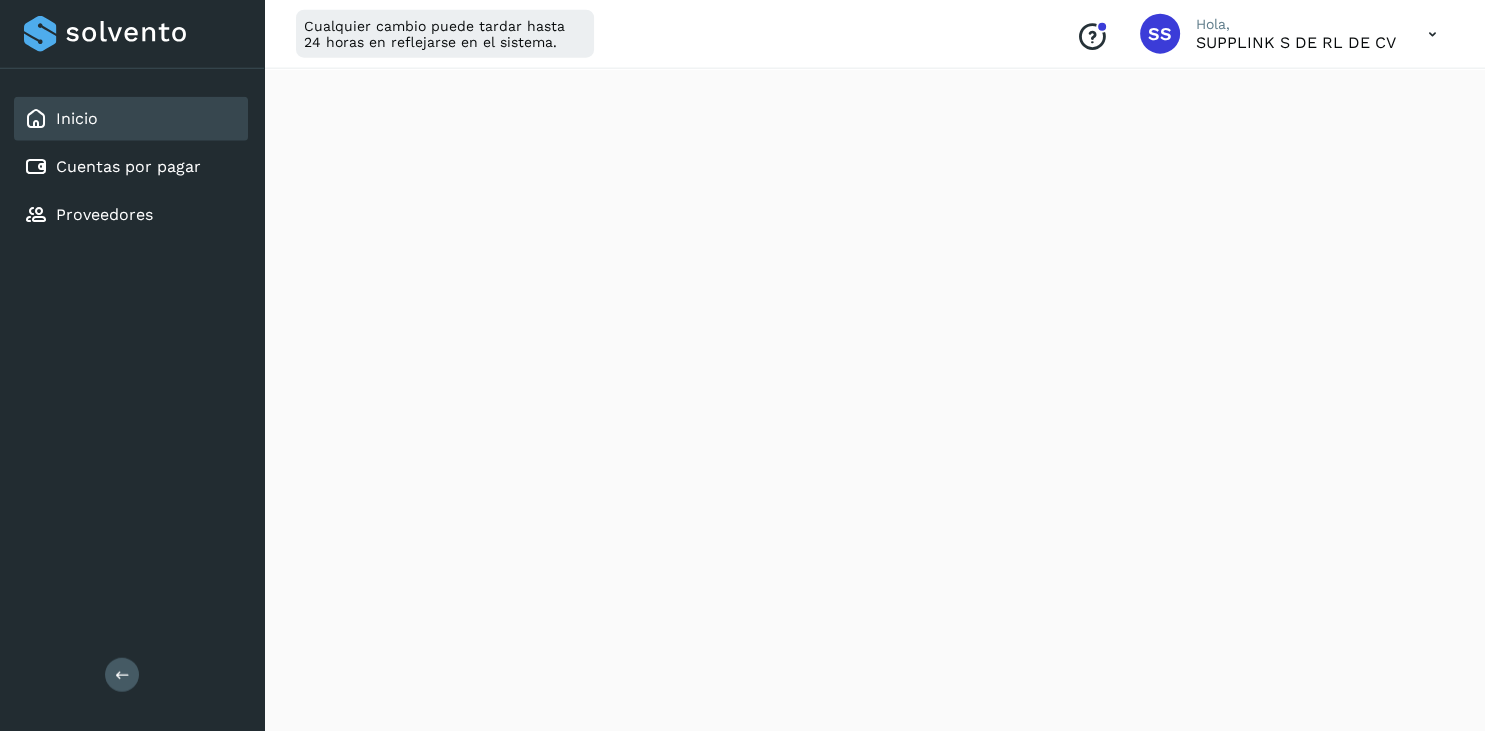 scroll, scrollTop: 105, scrollLeft: 0, axis: vertical 